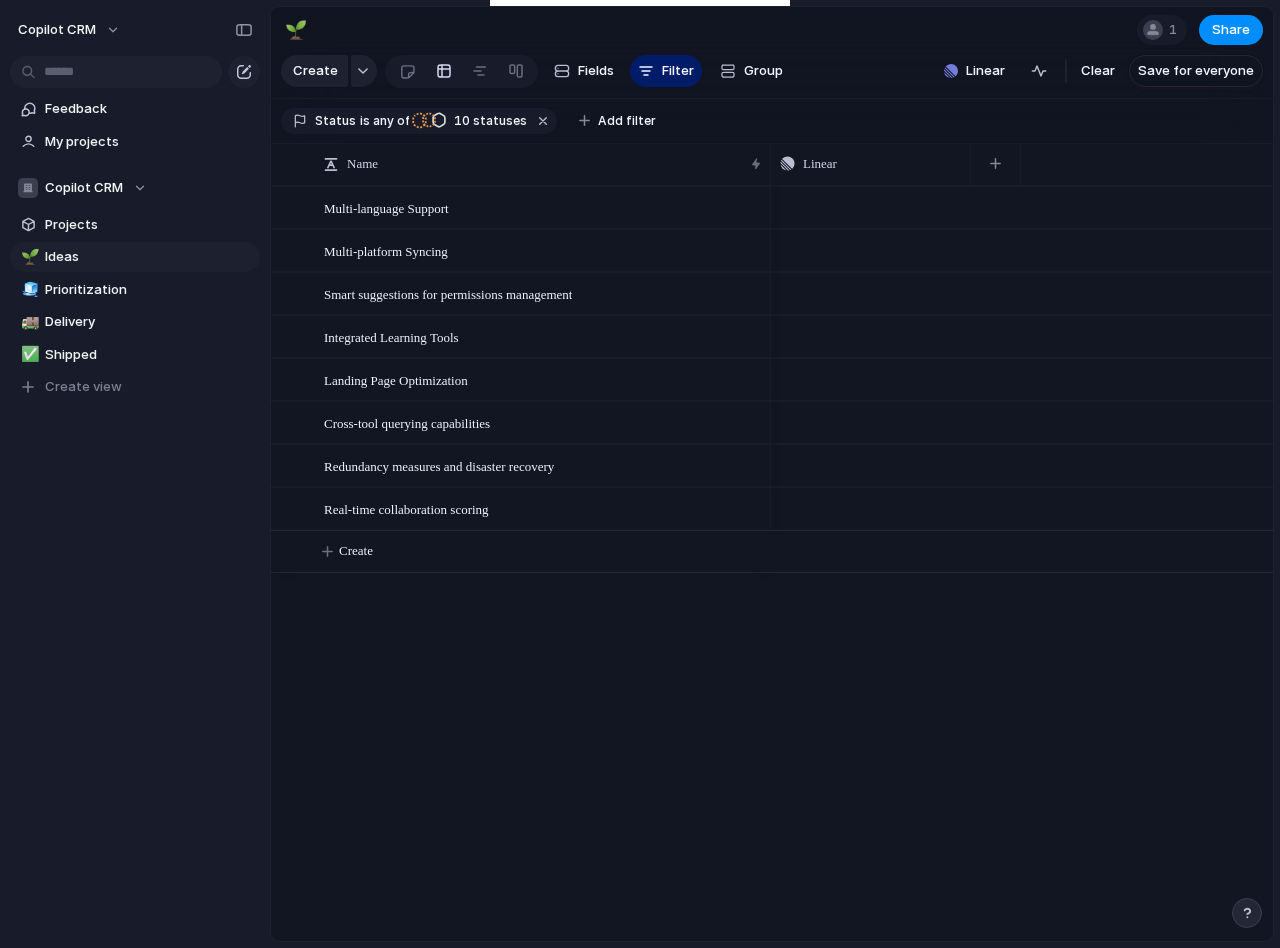 scroll, scrollTop: 0, scrollLeft: 0, axis: both 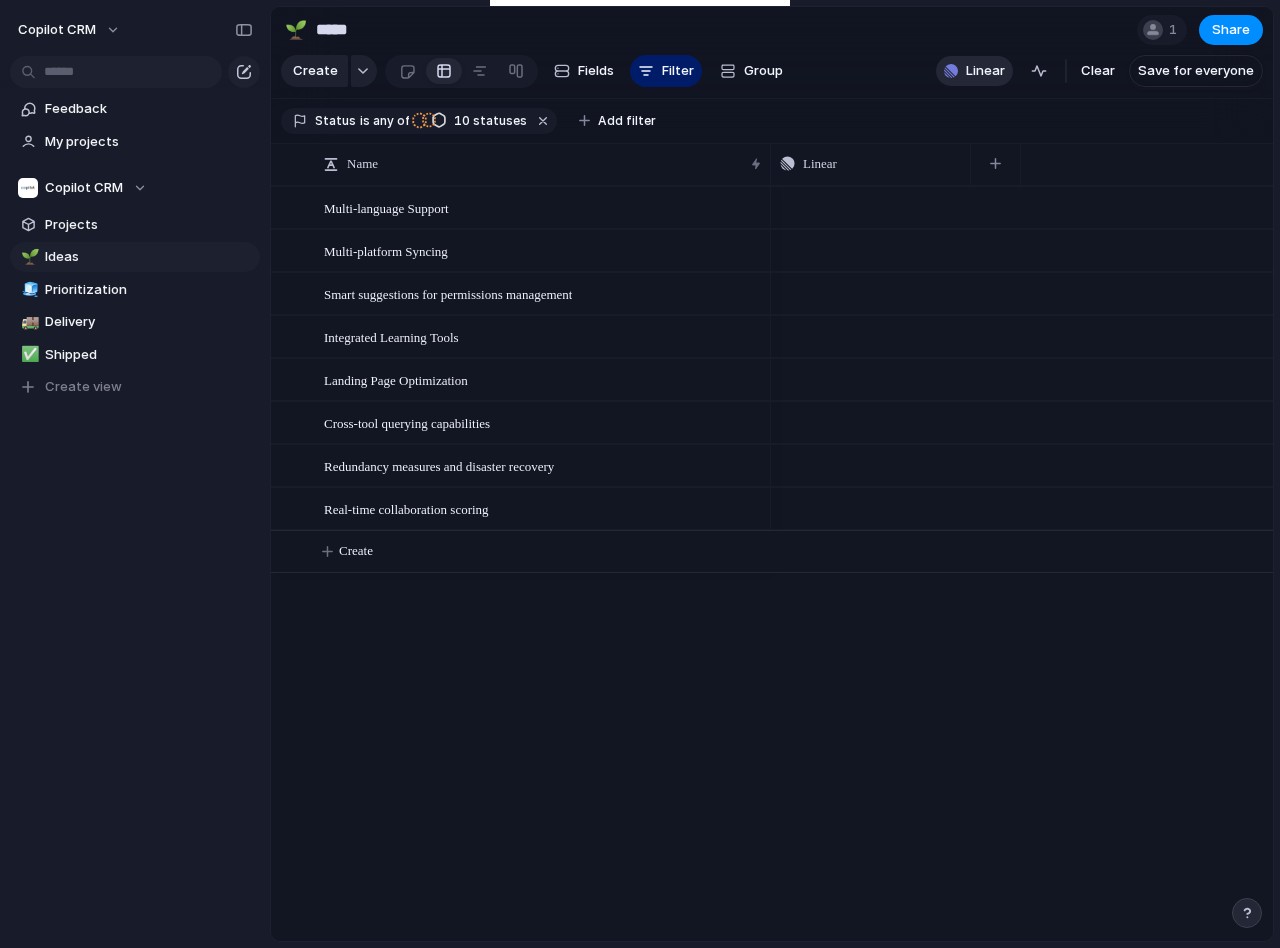 click on "Linear" at bounding box center [974, 71] 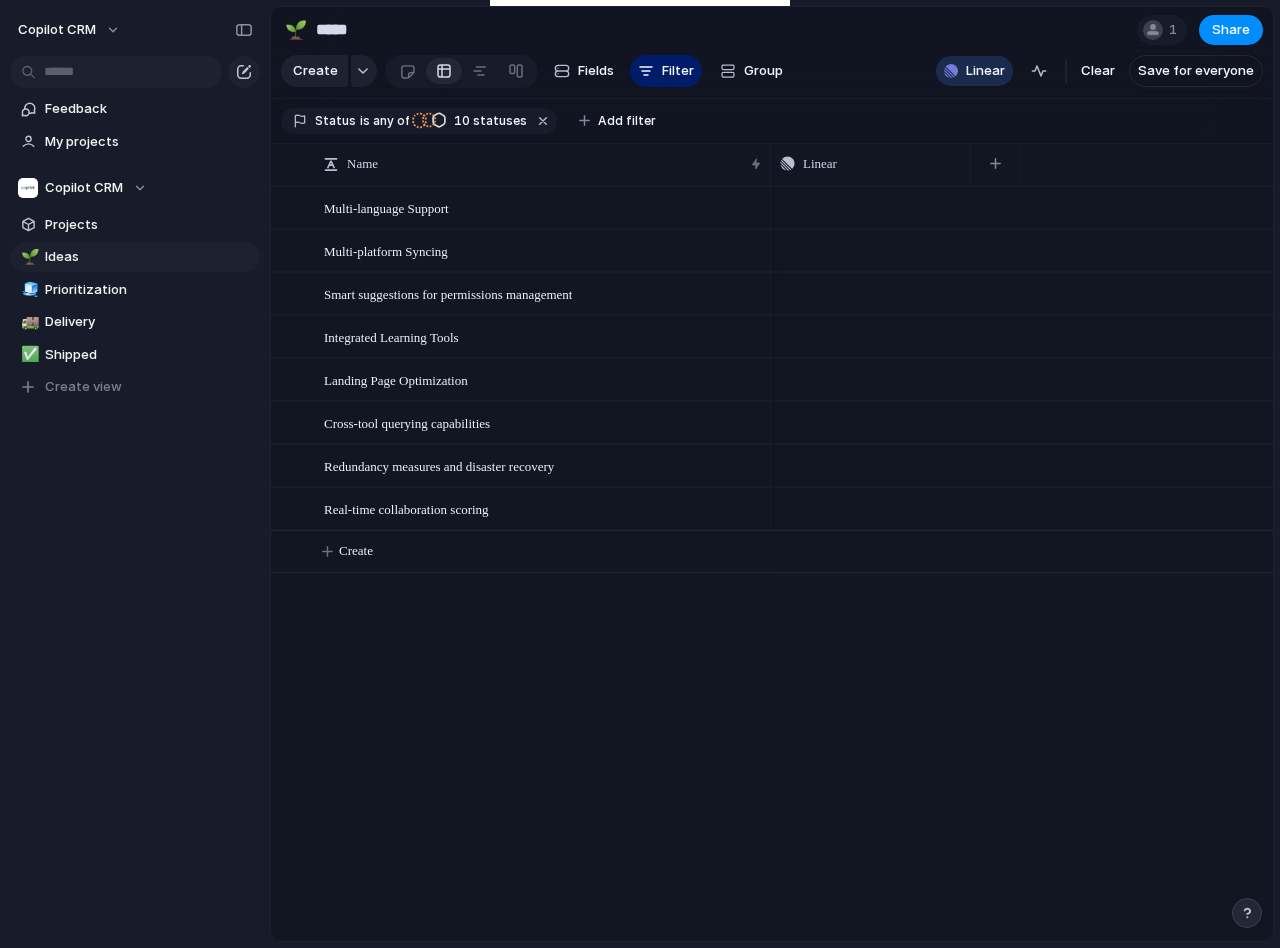 click on "Projects 53 Initiatives 16 Add all Sequence Automation Core Fixes Add Field Force Follow Up Add Future API improvements Add Upgrade sentry setup for Customer Portal Add Estimates Documentation Add Papercuts v2 Add Command Center Improvements Add Auto-Charge for ACH Bank Accounts Add Get Your Account Set Up by Mike Andes — For Free (v2: Integrated via CC) Add Future CRM improvements Add Delphi.ai Add User Feature Requests Add Audit and Overhaul DB Indexes Add Discovery Add User Bug Reports Add Future portal improvements Add Shut Down the Read Replica Add e2e test coverage: generic Add Add Link to Portal checkout Add Discovery: Merging accounts Add Onboarding Checklist via Intercom Tasks Add Twilio A2P Phase 2: In App Registration Add Aurora + Reserved Instances Add Level Billing Future State Add Frankenapp Add Enforce Contact Limits to increase MRR Add OOUX Tooling Add CloudWatch Log Improvement Add Object Definition : Client Portal Add e2e Test Coverage: Payments Add Design Ops [Q4] Add Design System v1 Add" at bounding box center [640, 474] 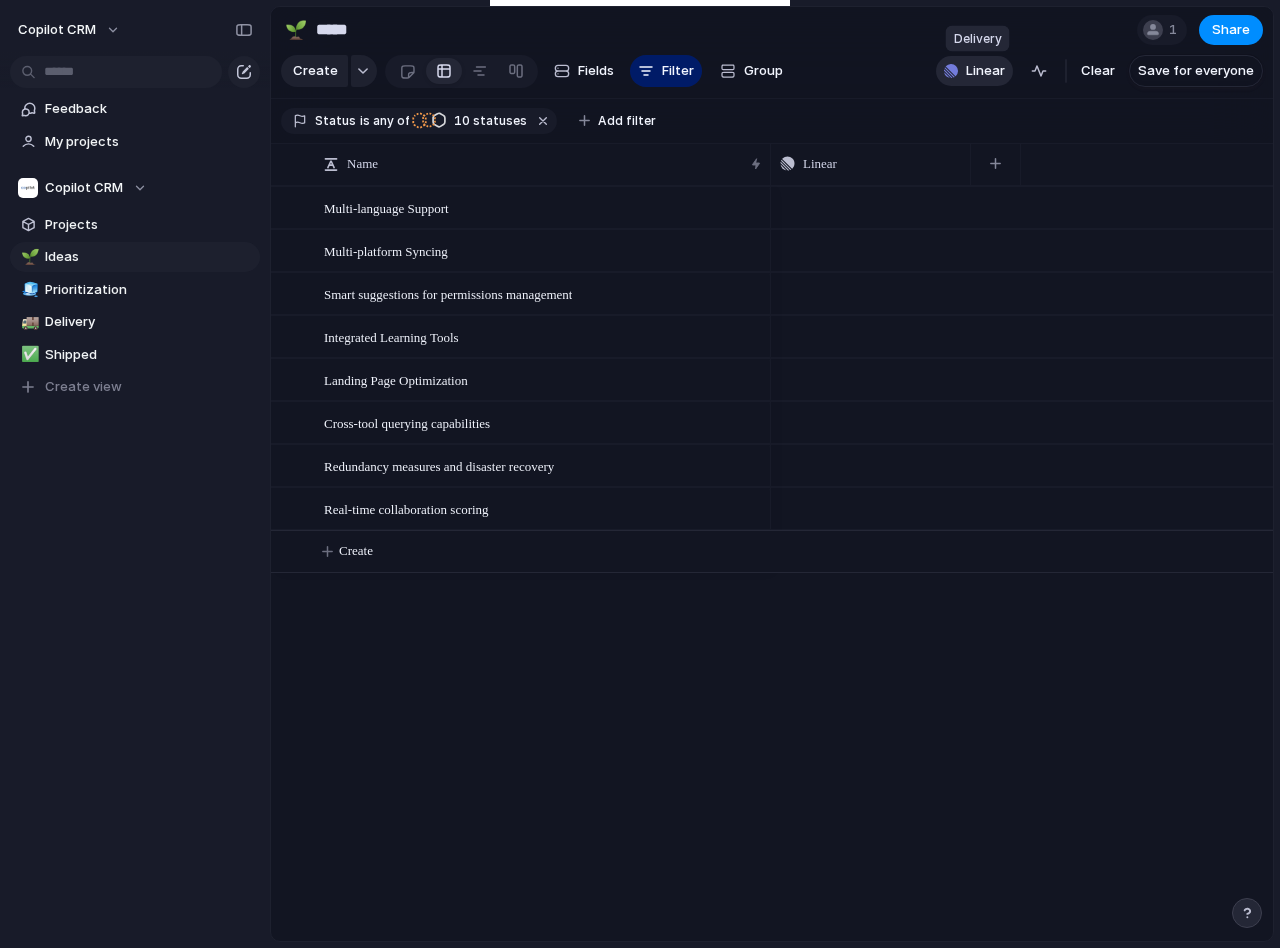 click on "Linear" at bounding box center (985, 71) 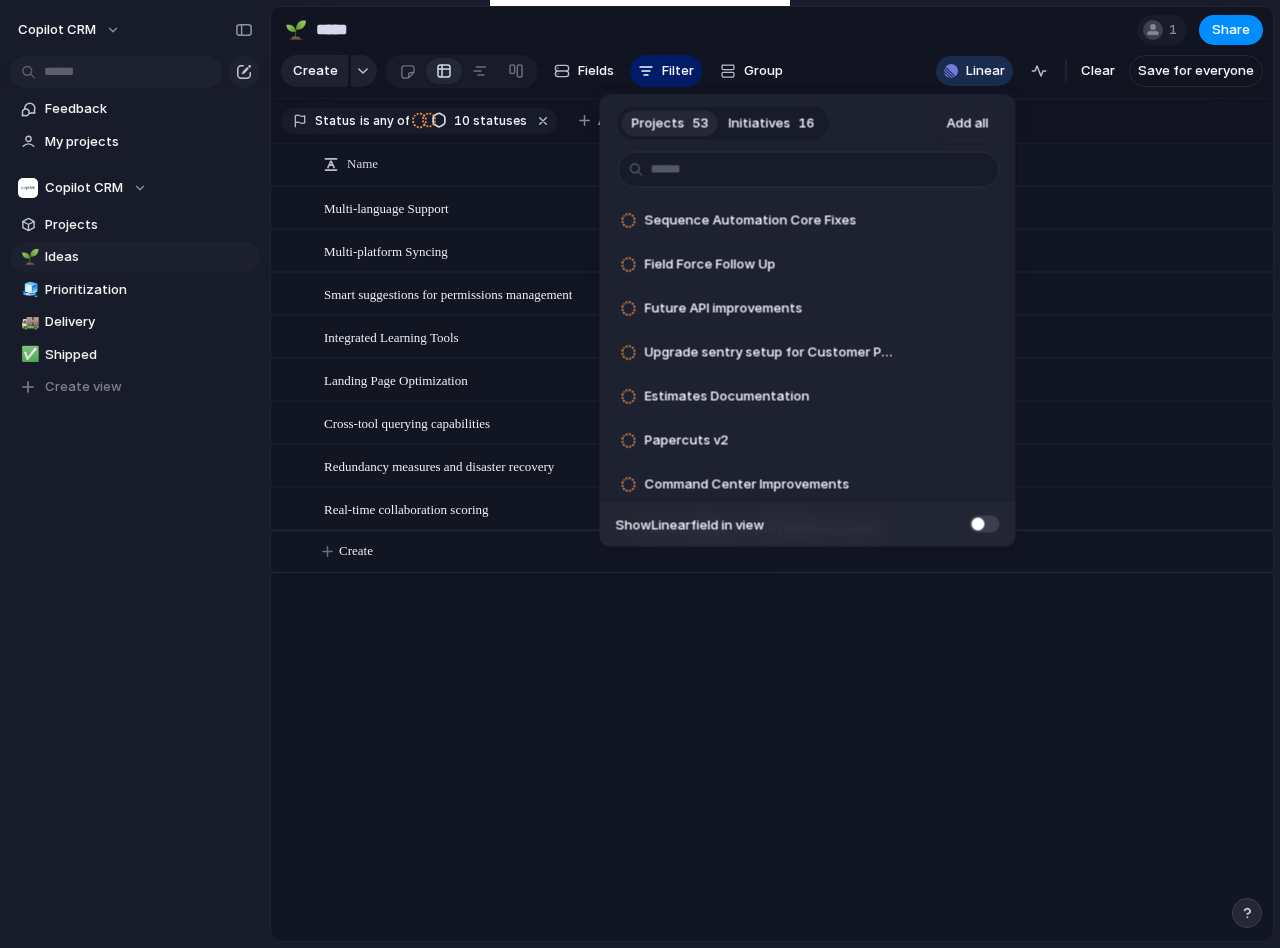 click on "Projects 53 Initiatives 16 Add all Sequence Automation Core Fixes Add Field Force Follow Up Add Future API improvements Add Upgrade sentry setup for Customer Portal Add Estimates Documentation Add Papercuts v2 Add Command Center Improvements Add Auto-Charge for ACH Bank Accounts Add Get Your Account Set Up by Mike Andes — For Free (v2: Integrated via CC) Add Future CRM improvements Add Delphi.ai Add User Feature Requests Add Audit and Overhaul DB Indexes Add Discovery Add User Bug Reports Add Future portal improvements Add Shut Down the Read Replica Add e2e test coverage: generic Add Add Link to Portal checkout Add Discovery: Merging accounts Add Onboarding Checklist via Intercom Tasks Add Twilio A2P Phase 2: In App Registration Add Aurora + Reserved Instances Add Level Billing Future State Add Frankenapp Add Enforce Contact Limits to increase MRR Add OOUX Tooling Add CloudWatch Log Improvement Add Object Definition : Client Portal Add e2e Test Coverage: Payments Add Design Ops [Q4] Add Design System v1 Add" at bounding box center (640, 474) 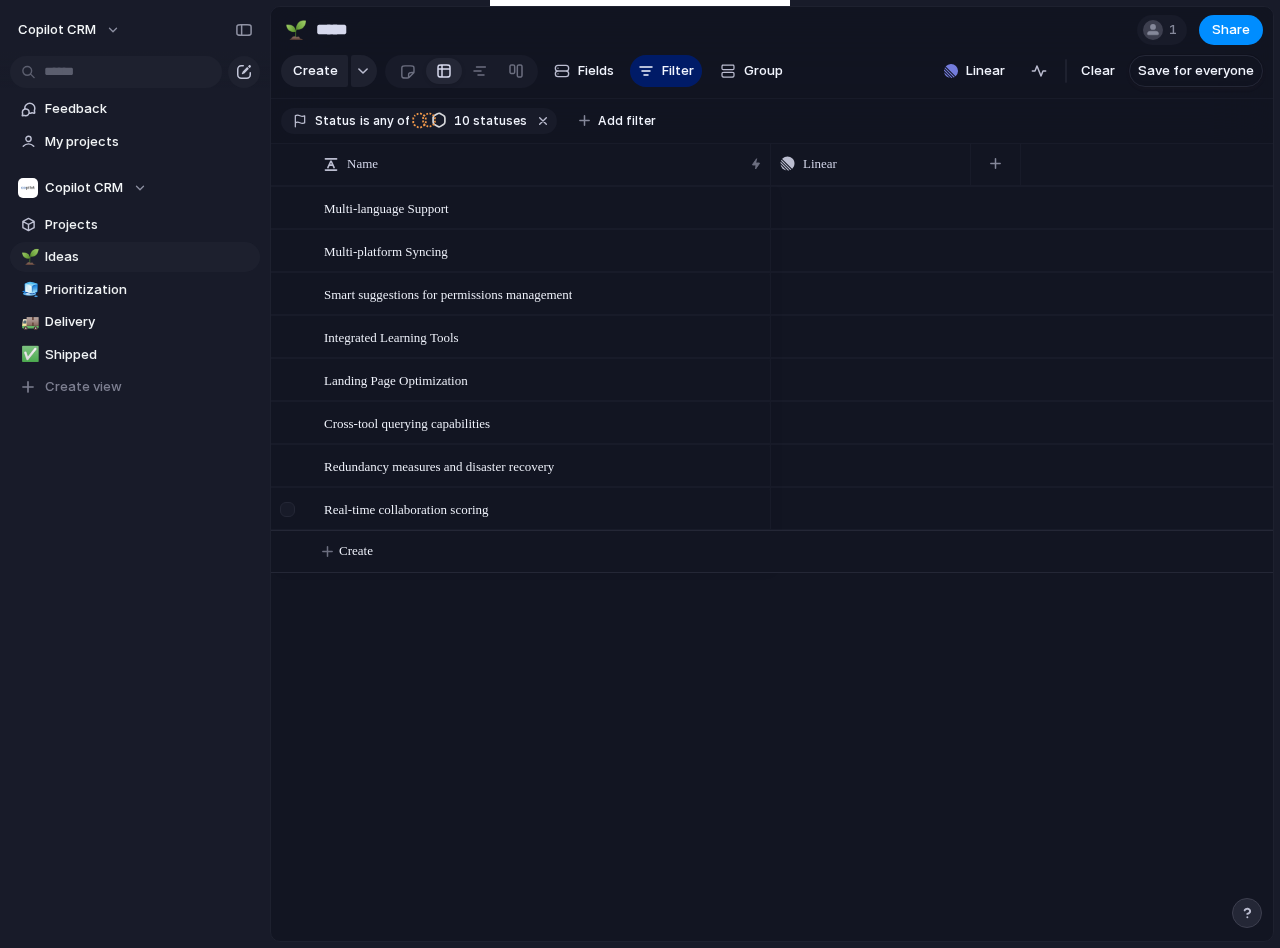 click at bounding box center [287, 509] 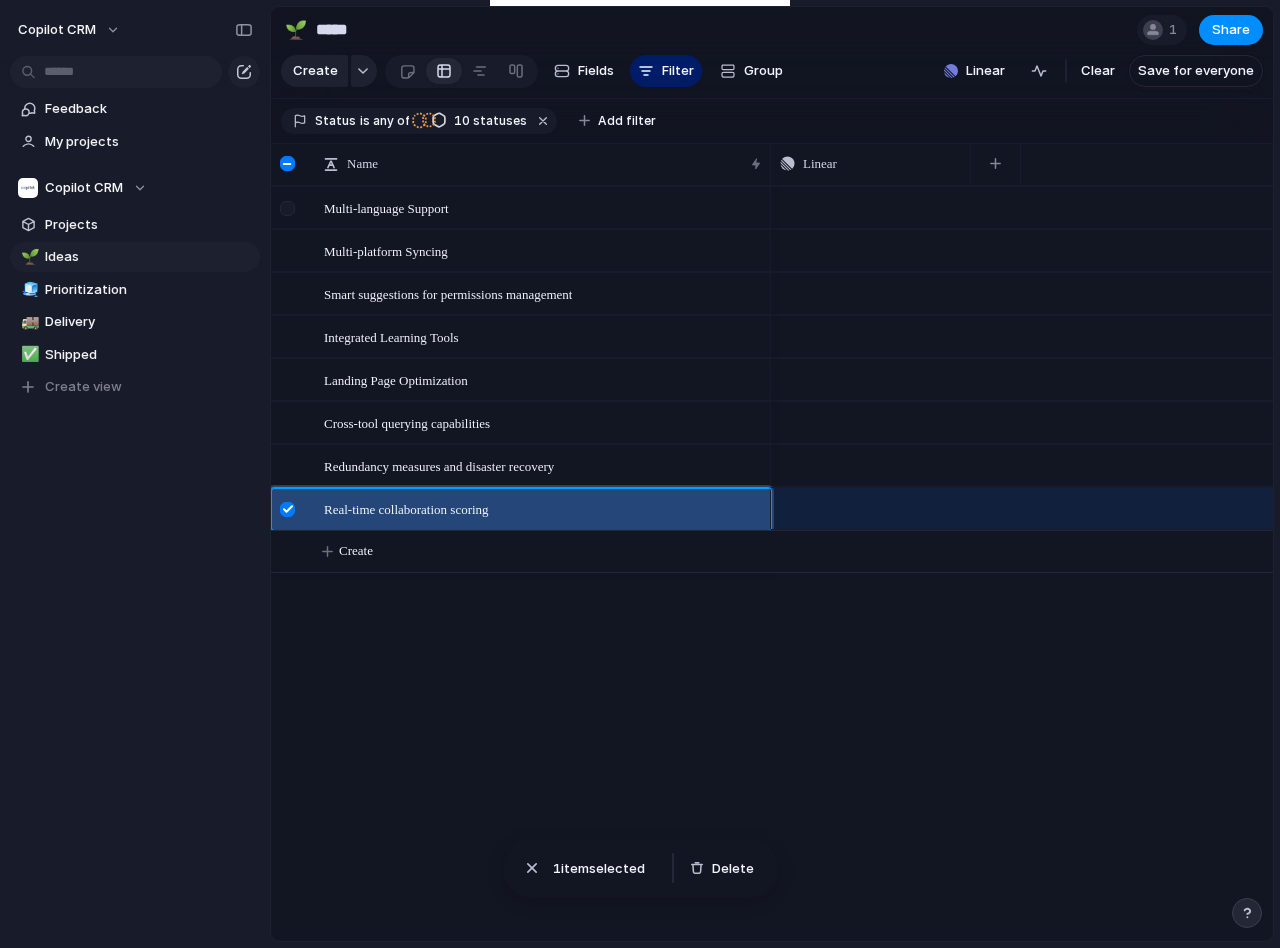 click at bounding box center (287, 208) 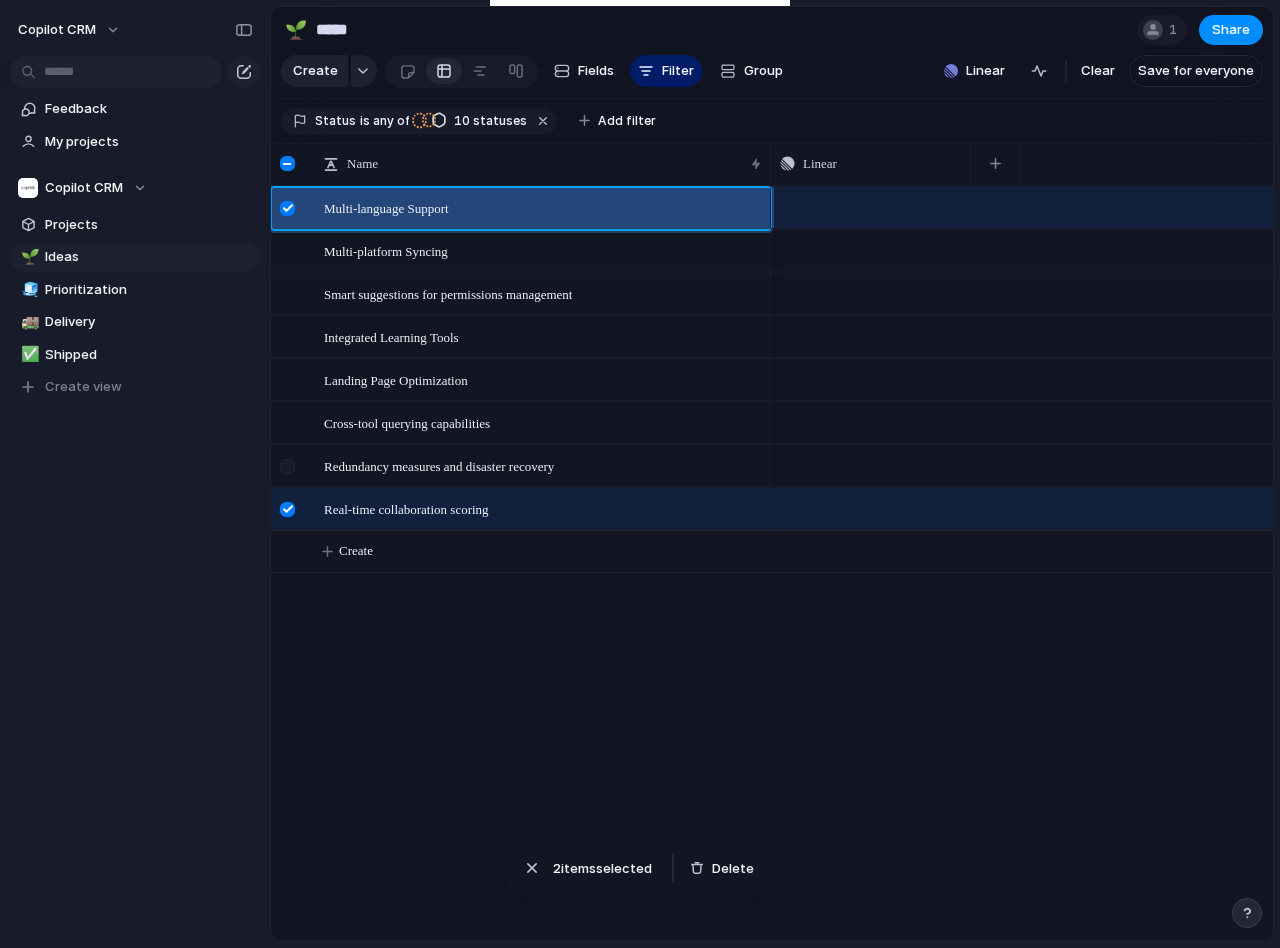 click at bounding box center [287, 466] 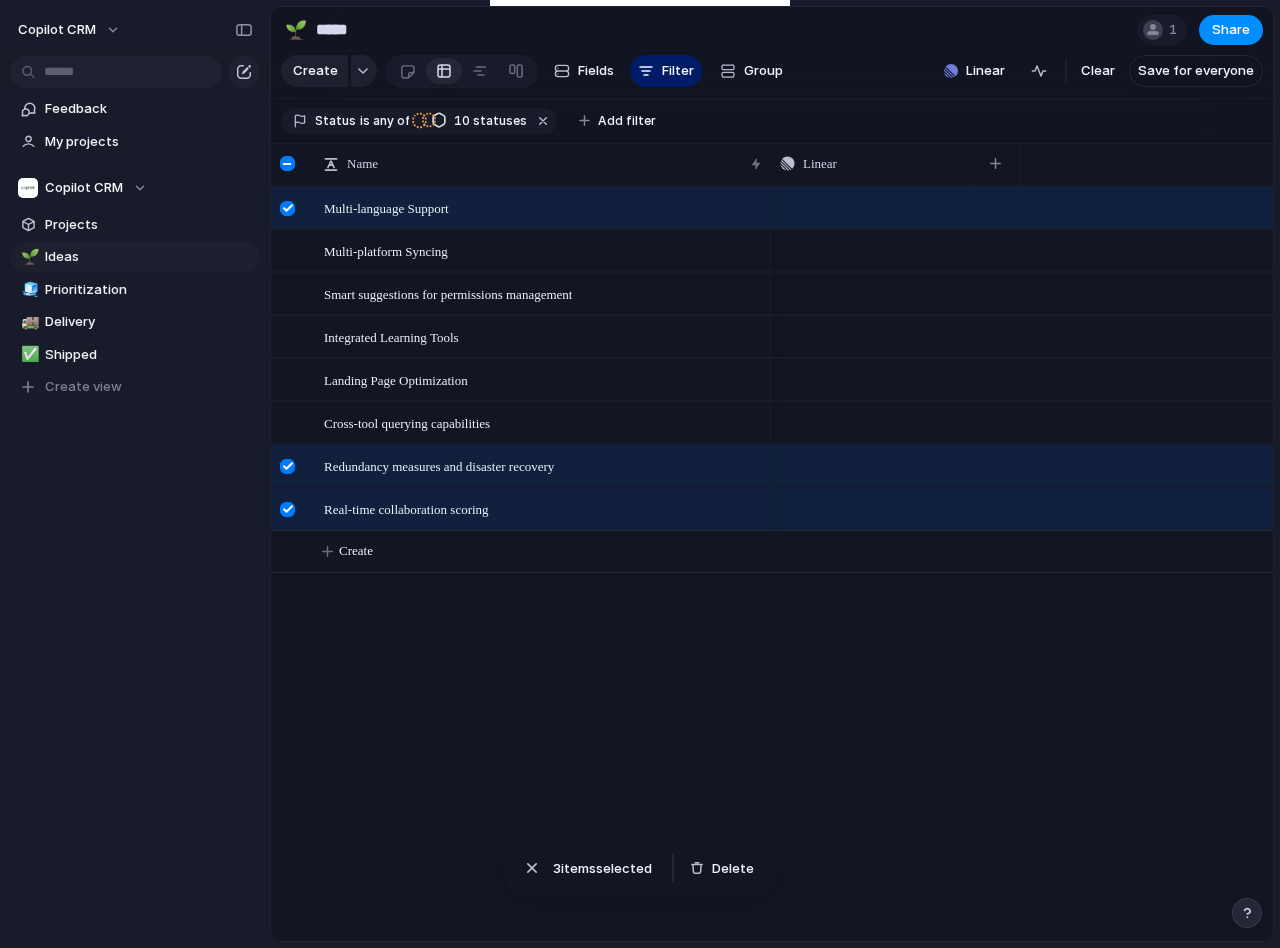 click at bounding box center (287, 163) 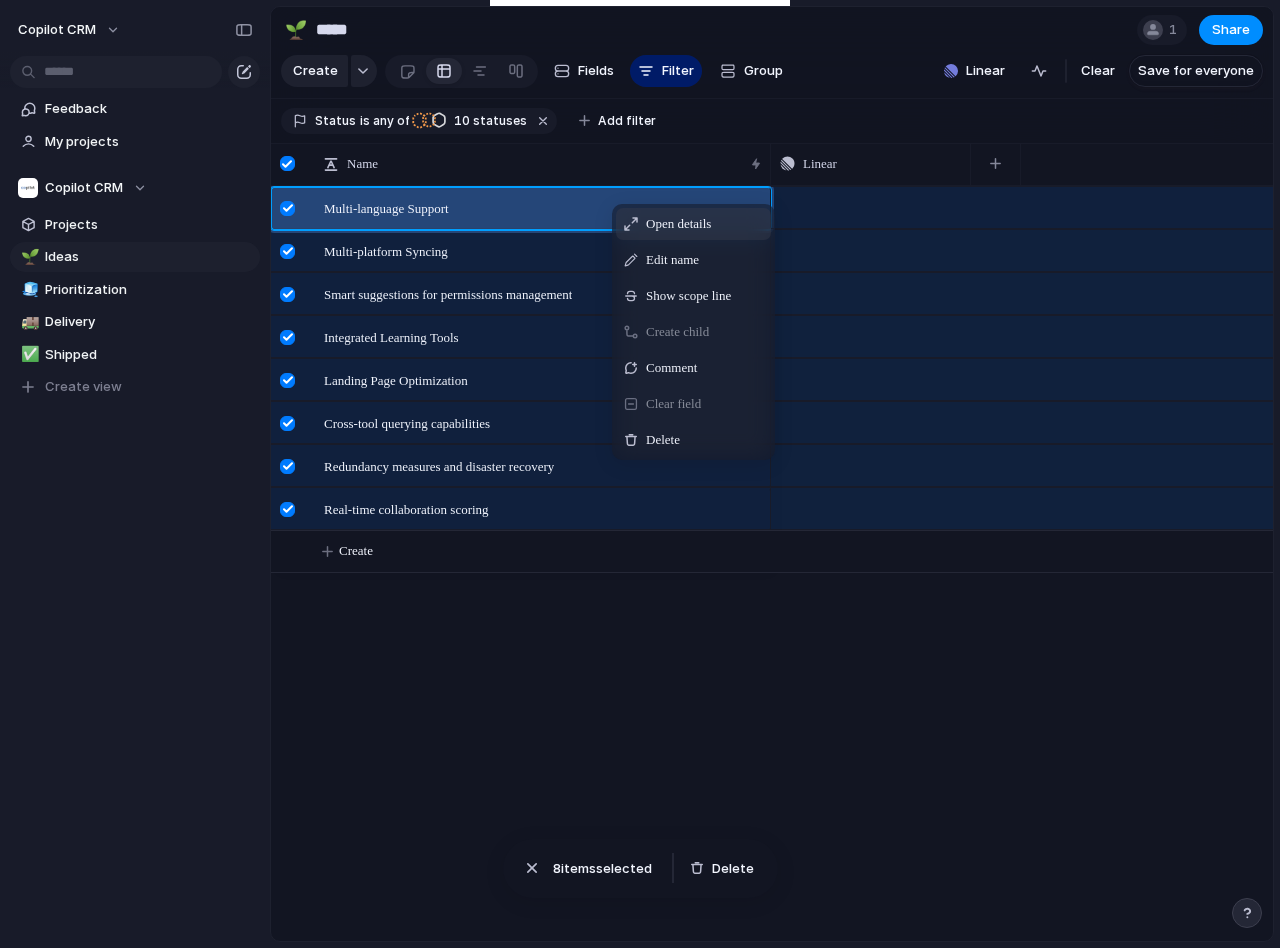 click on "Open details" at bounding box center (678, 224) 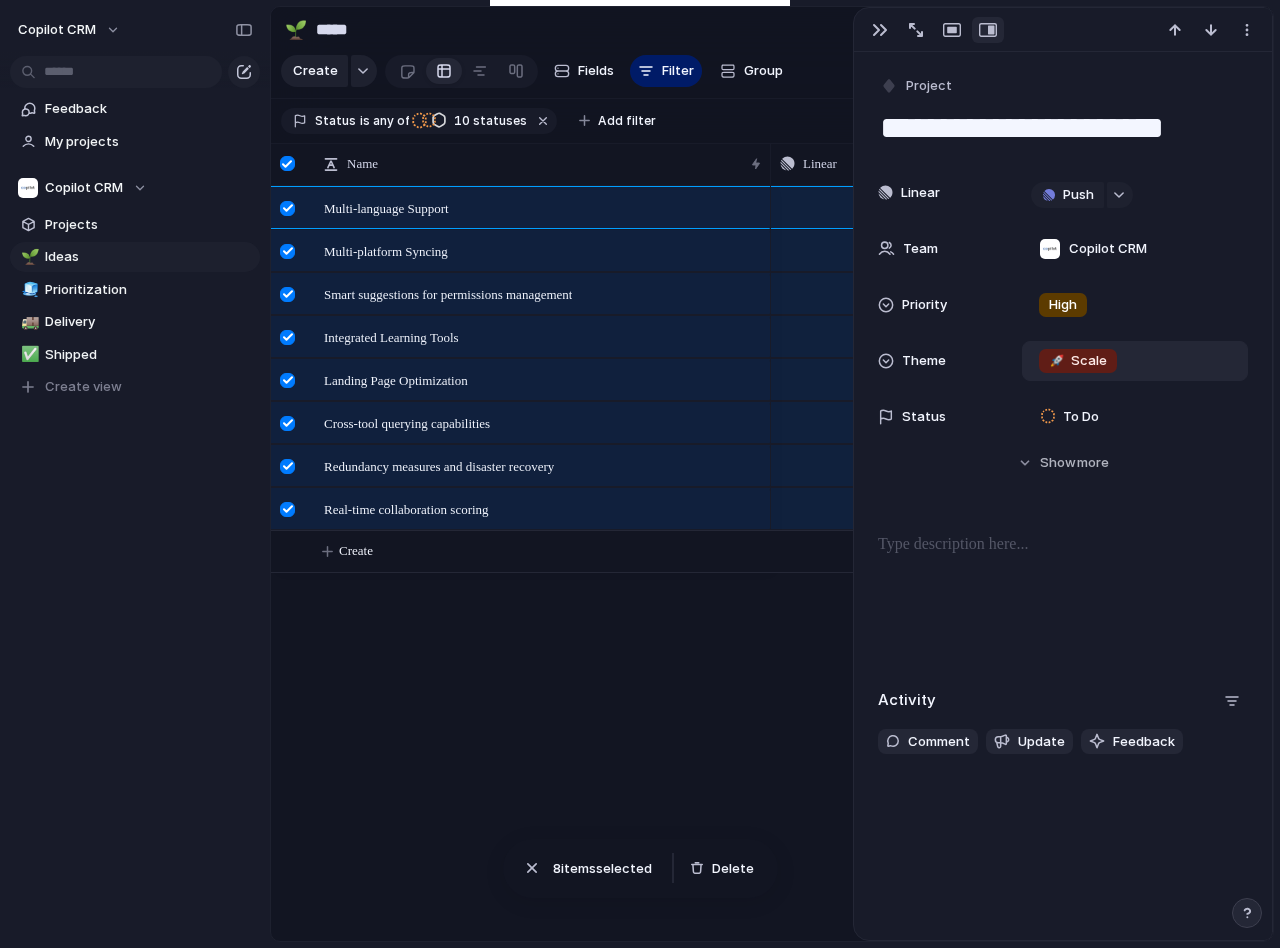 click on "🚀 Scale" at bounding box center (1078, 361) 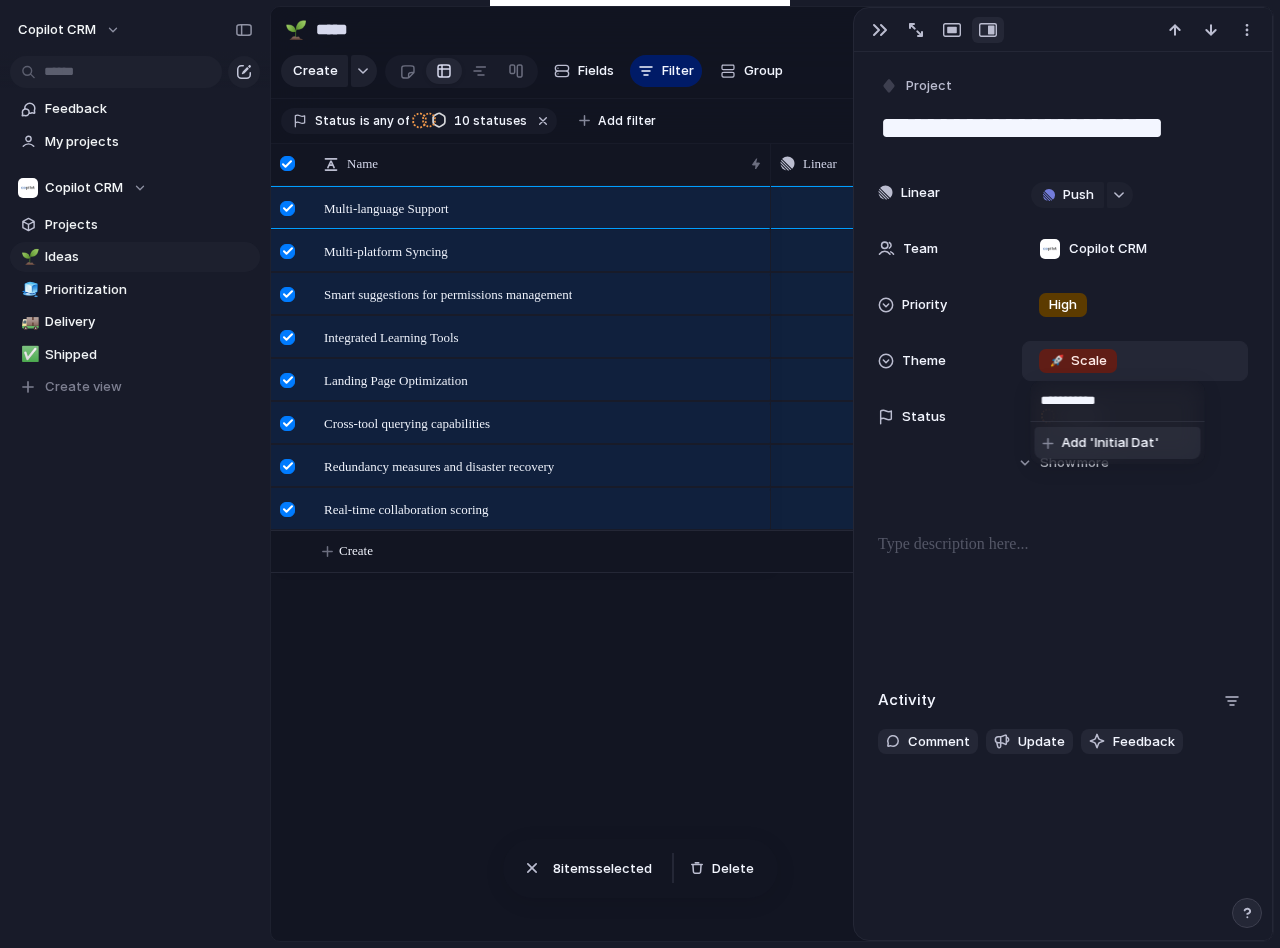 type on "**********" 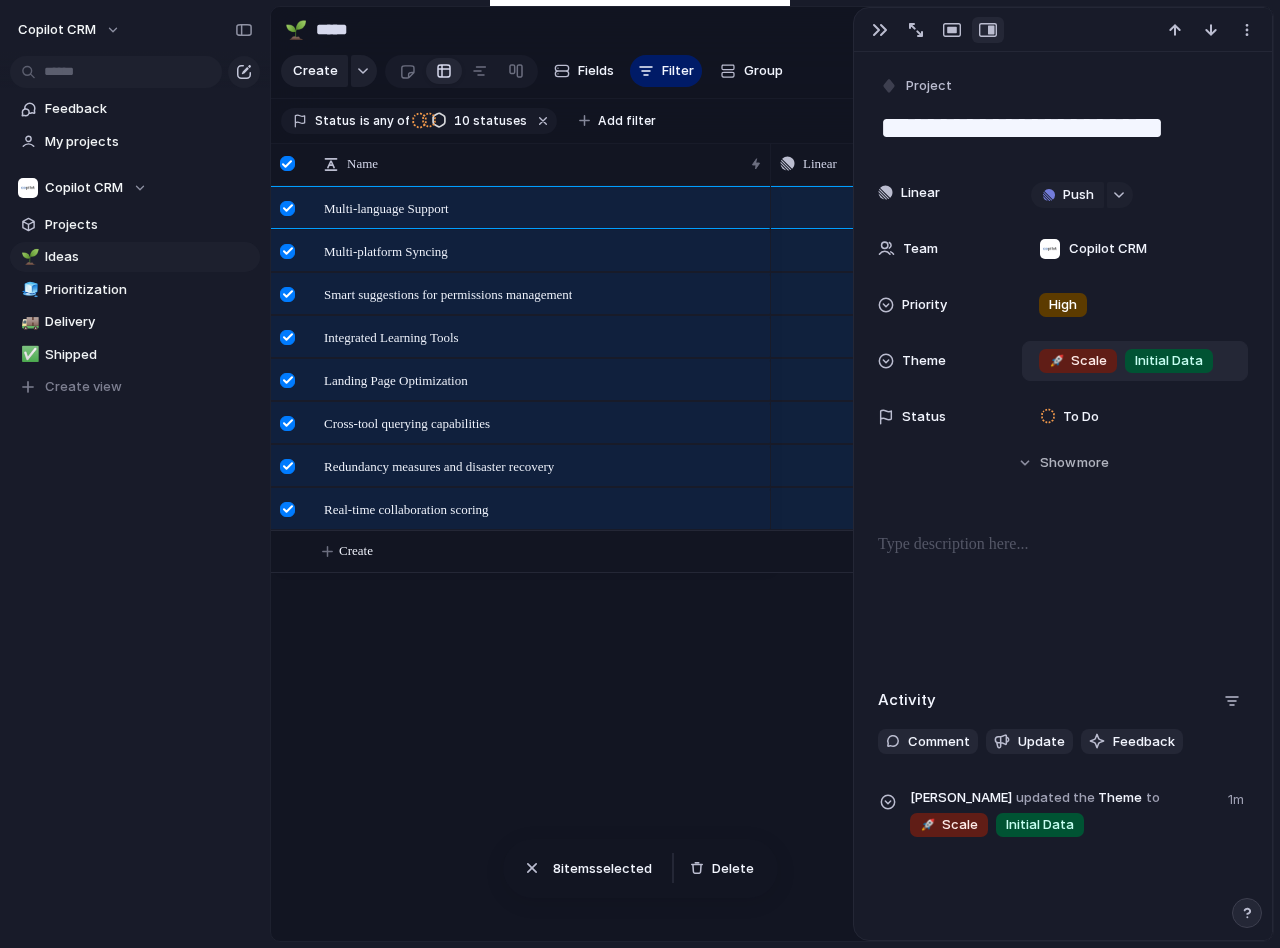click on "Multi-language Support Multi-platform Syncing Smart suggestions for permissions management Integrated Learning Tools Landing Page Optimization Cross-tool querying capabilities Redundancy measures and disaster recovery Real-time collaboration scoring Push Push Push Push Push Push Push Push Create" at bounding box center (772, 563) 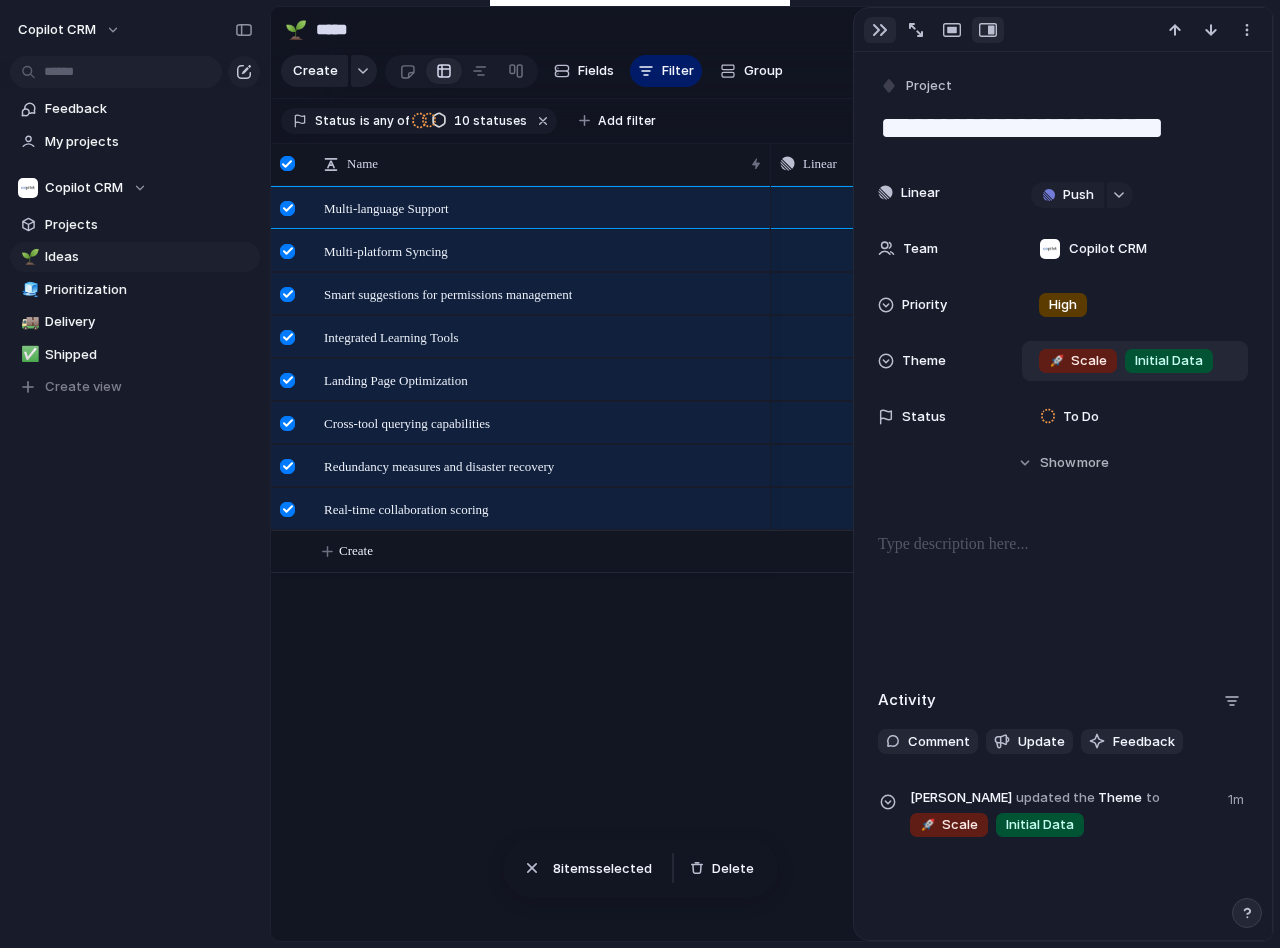 click at bounding box center (880, 30) 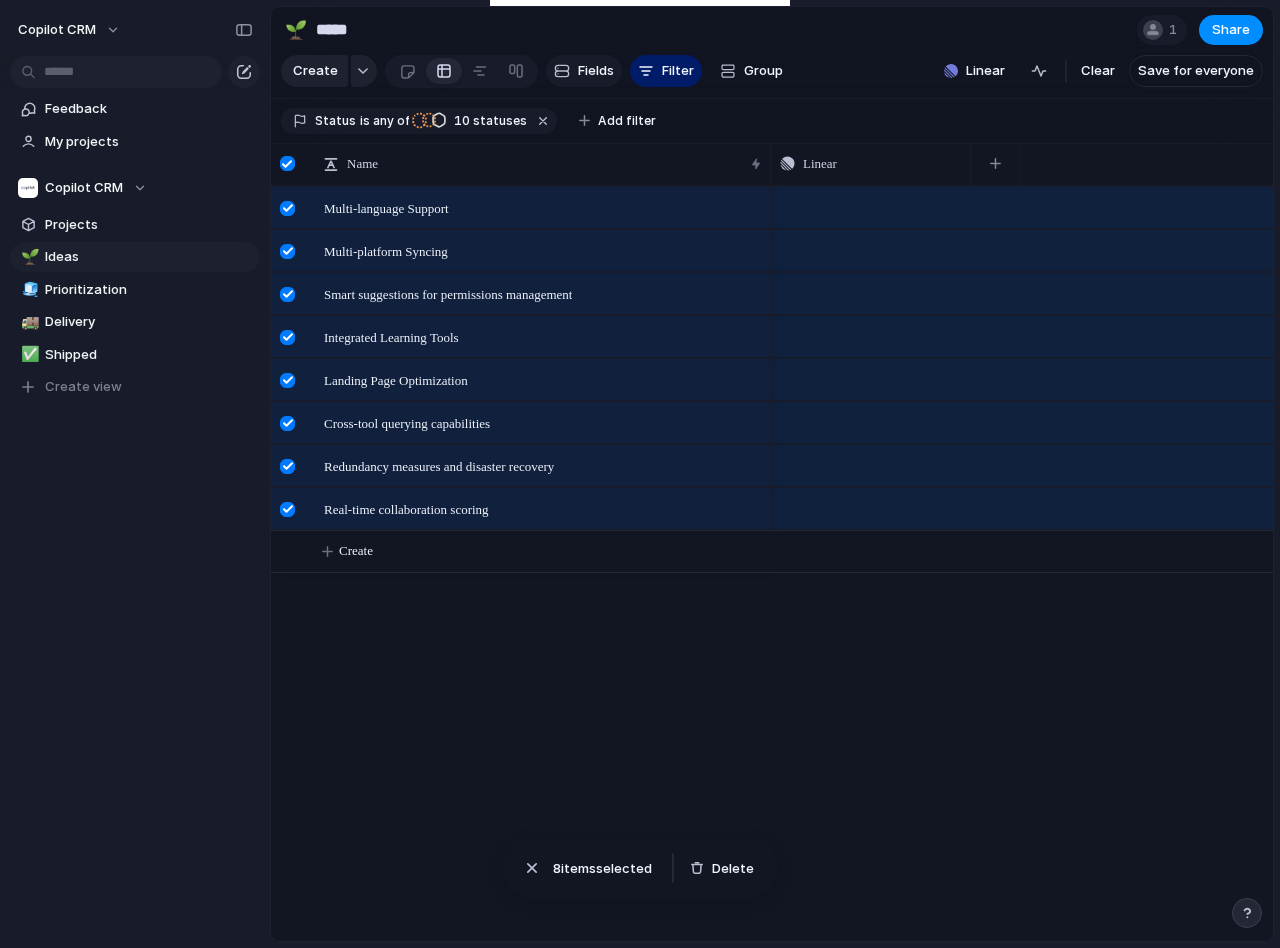 click on "Fields" at bounding box center (584, 71) 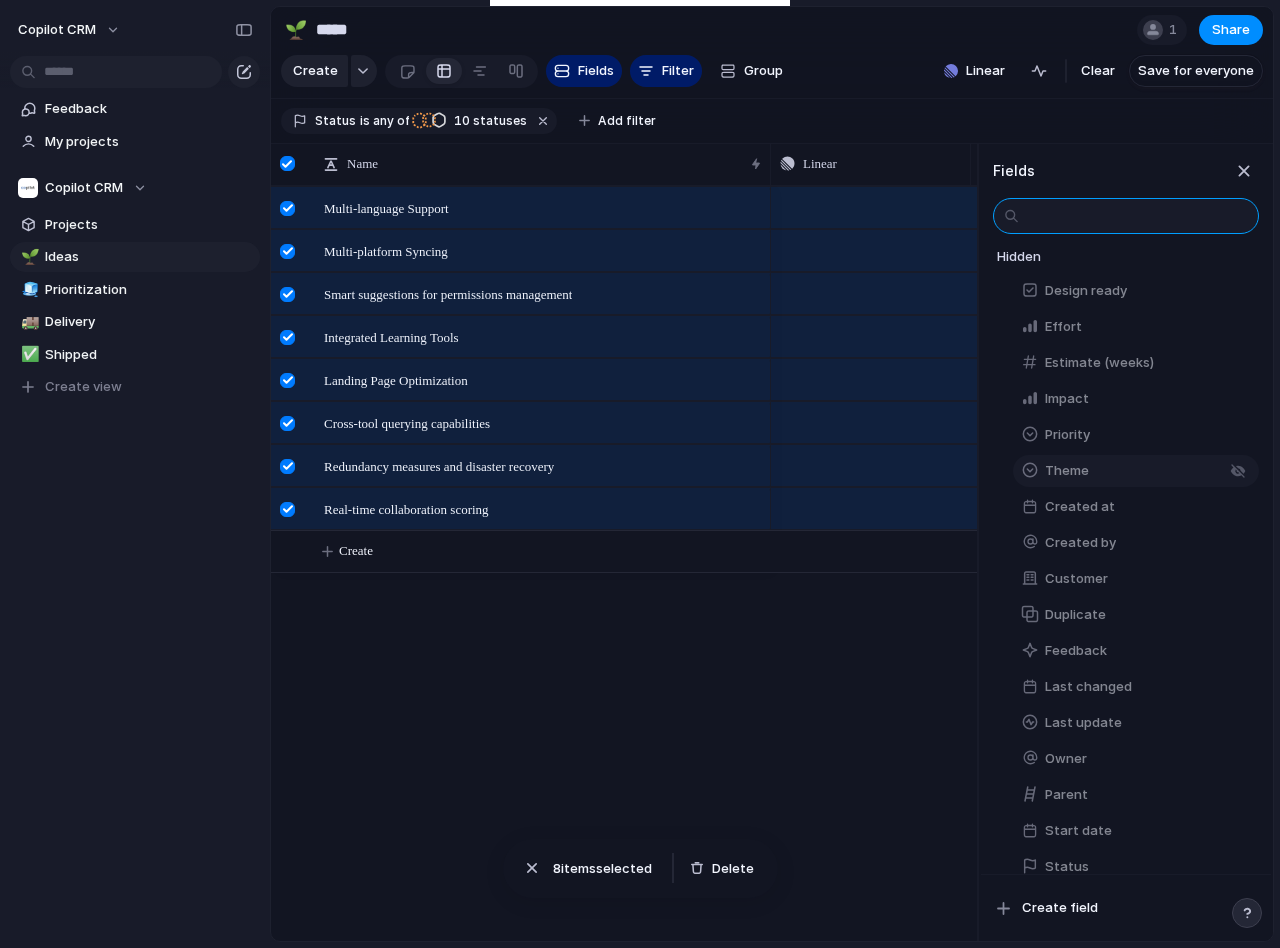 scroll, scrollTop: 132, scrollLeft: 0, axis: vertical 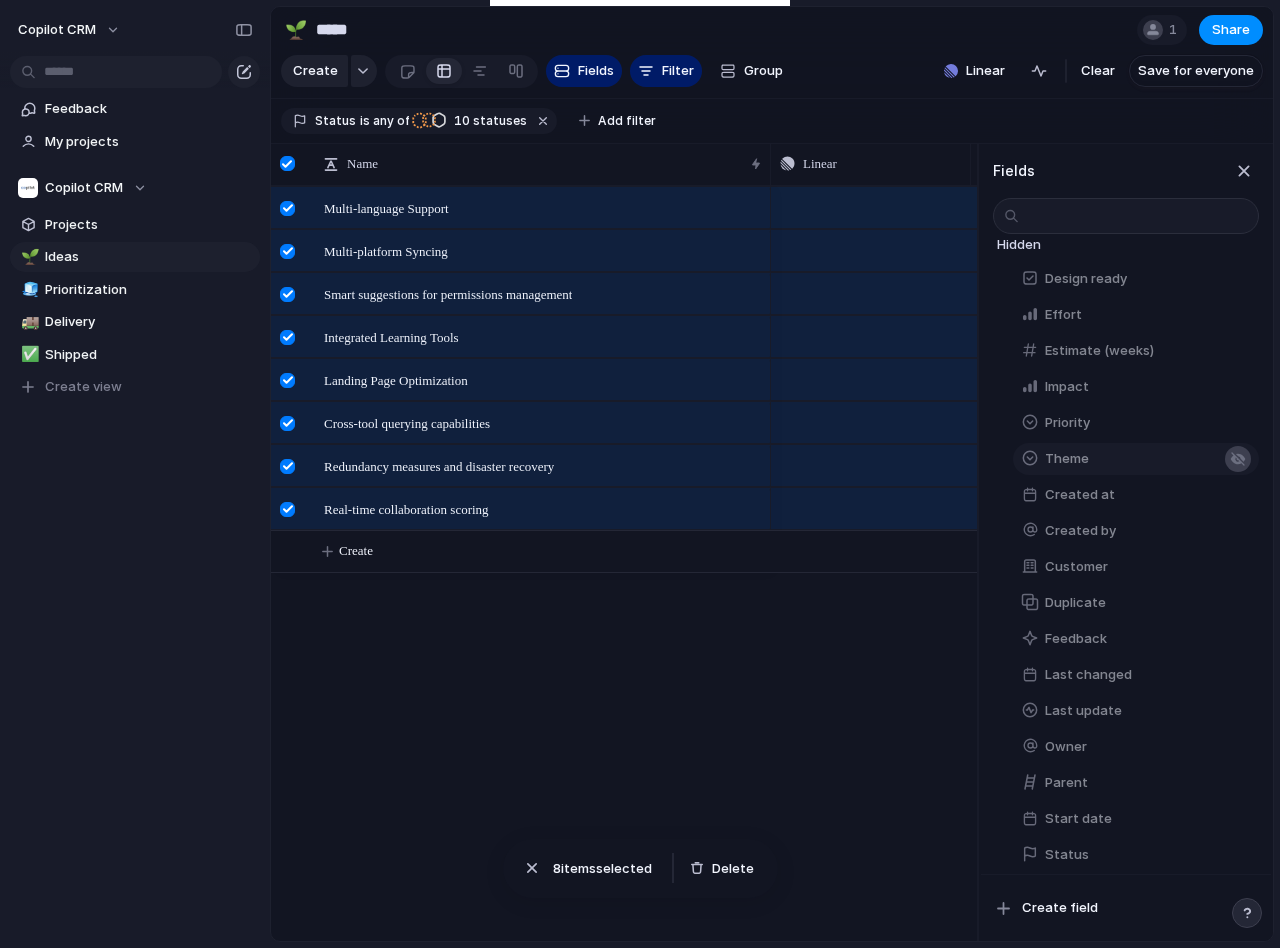 click at bounding box center [1238, 459] 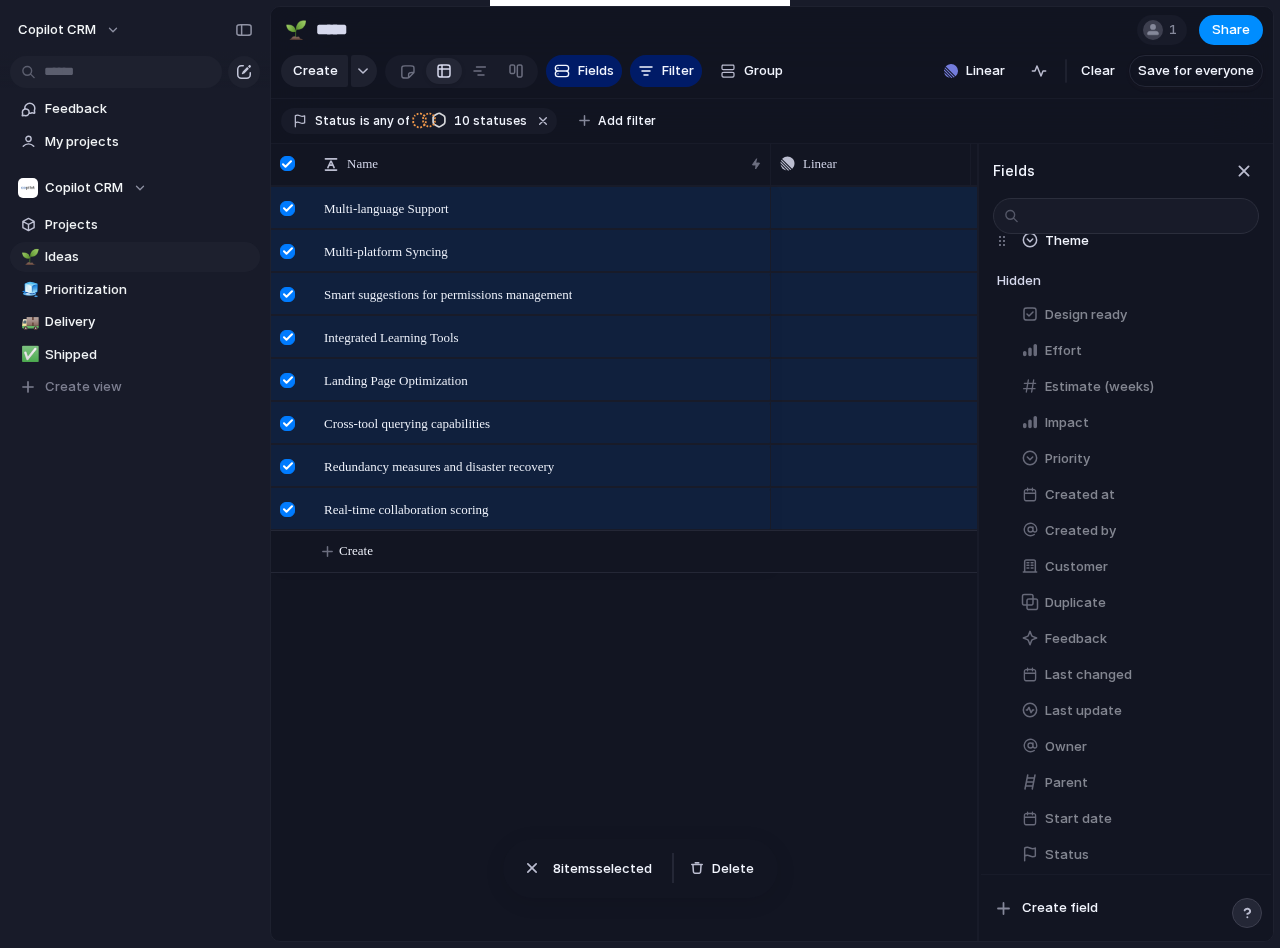 scroll, scrollTop: 168, scrollLeft: 0, axis: vertical 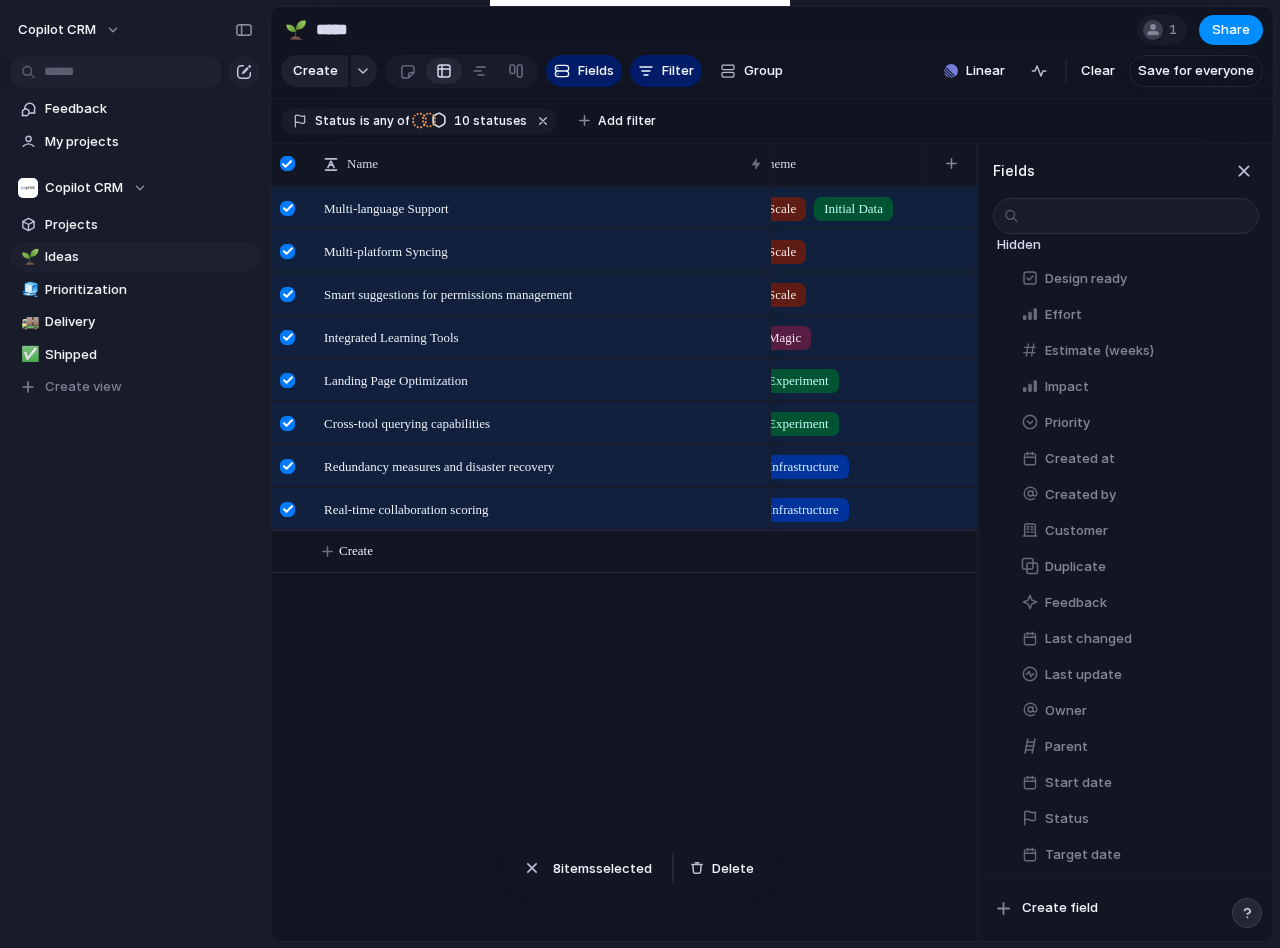 click on "Status is any of Backlog To Do Planned Planned Paused In Progress Completed Completed Canceled Active 10   statuses Add filter" at bounding box center (772, 121) 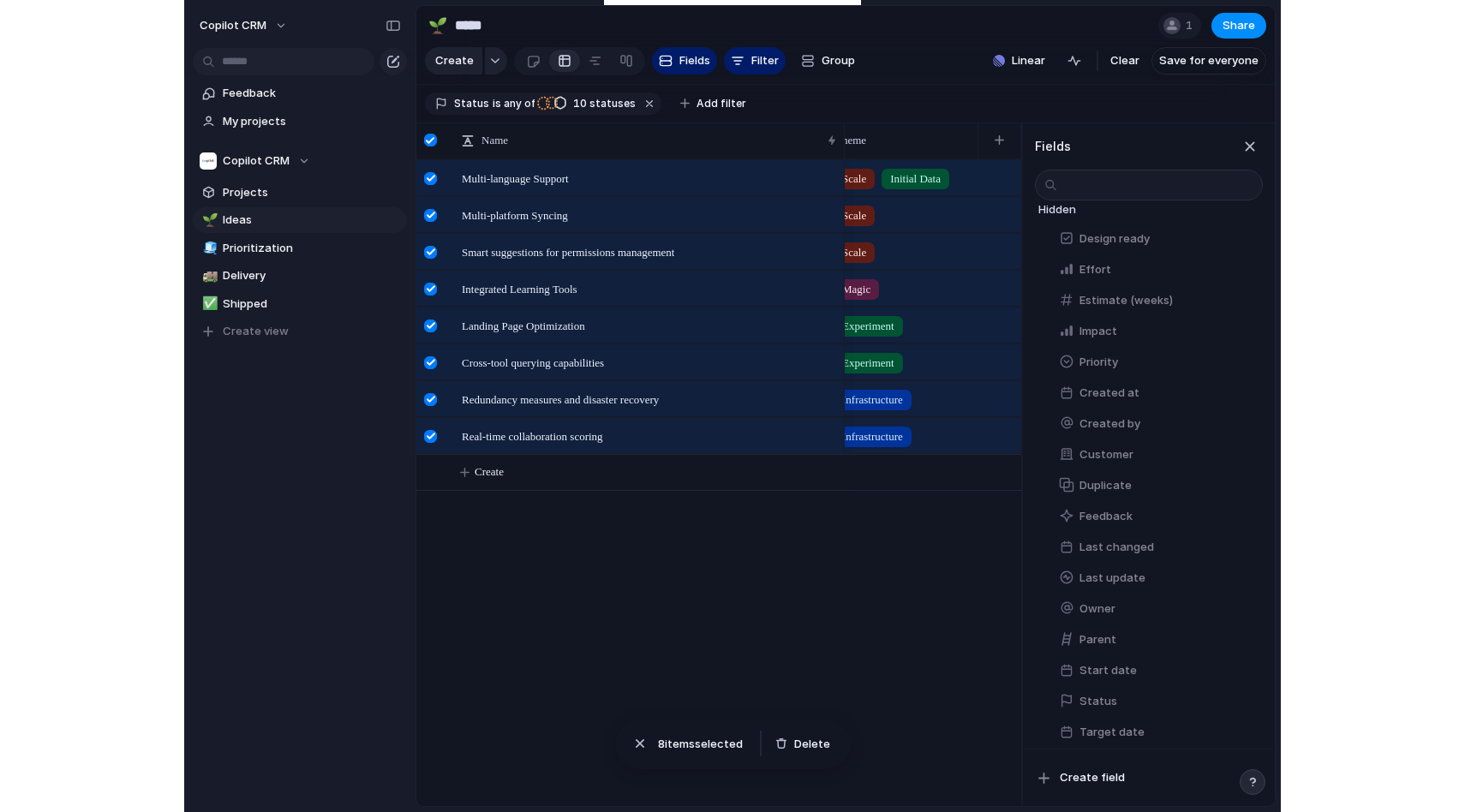scroll, scrollTop: 0, scrollLeft: 0, axis: both 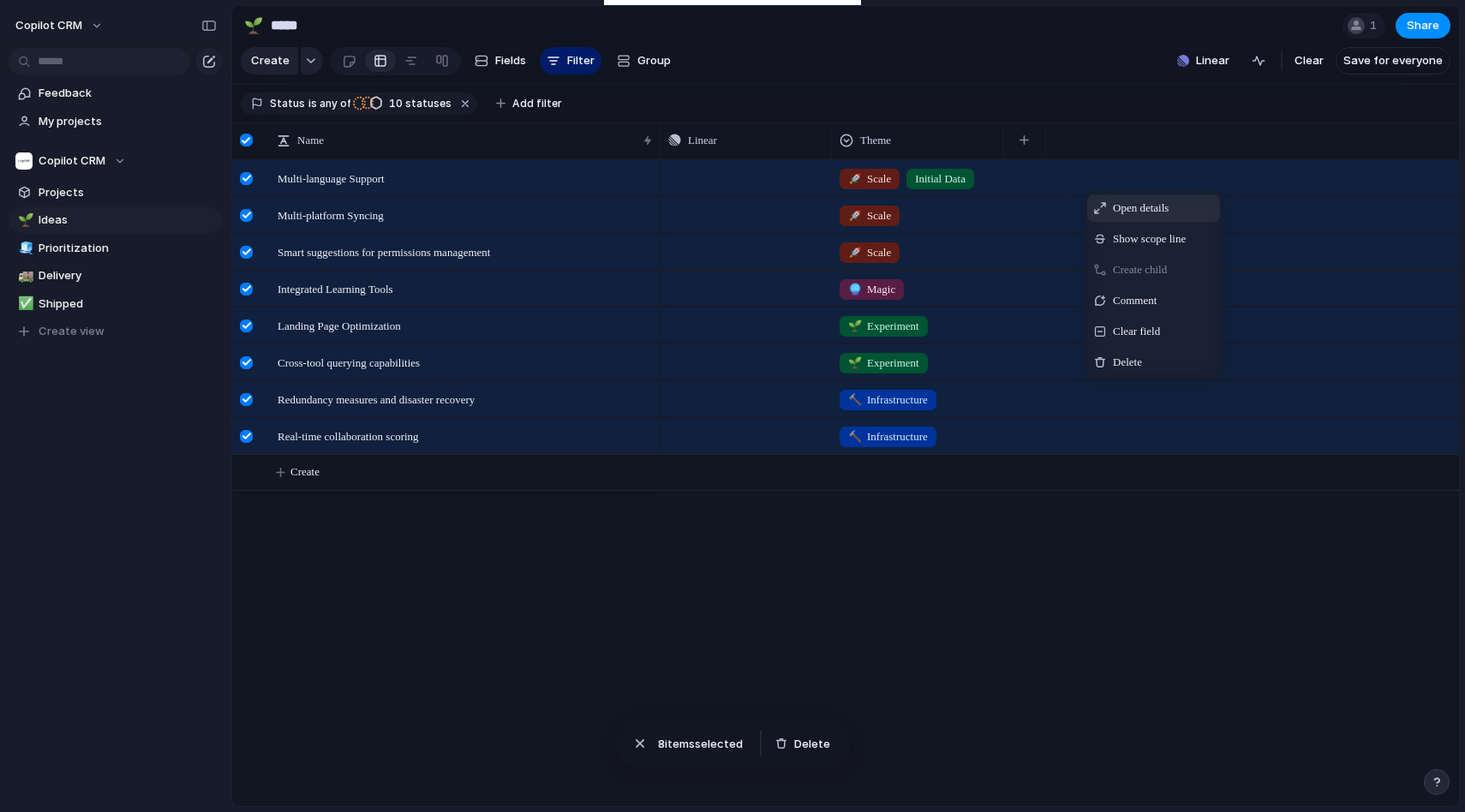 click on "Open details" at bounding box center (1140, 208) 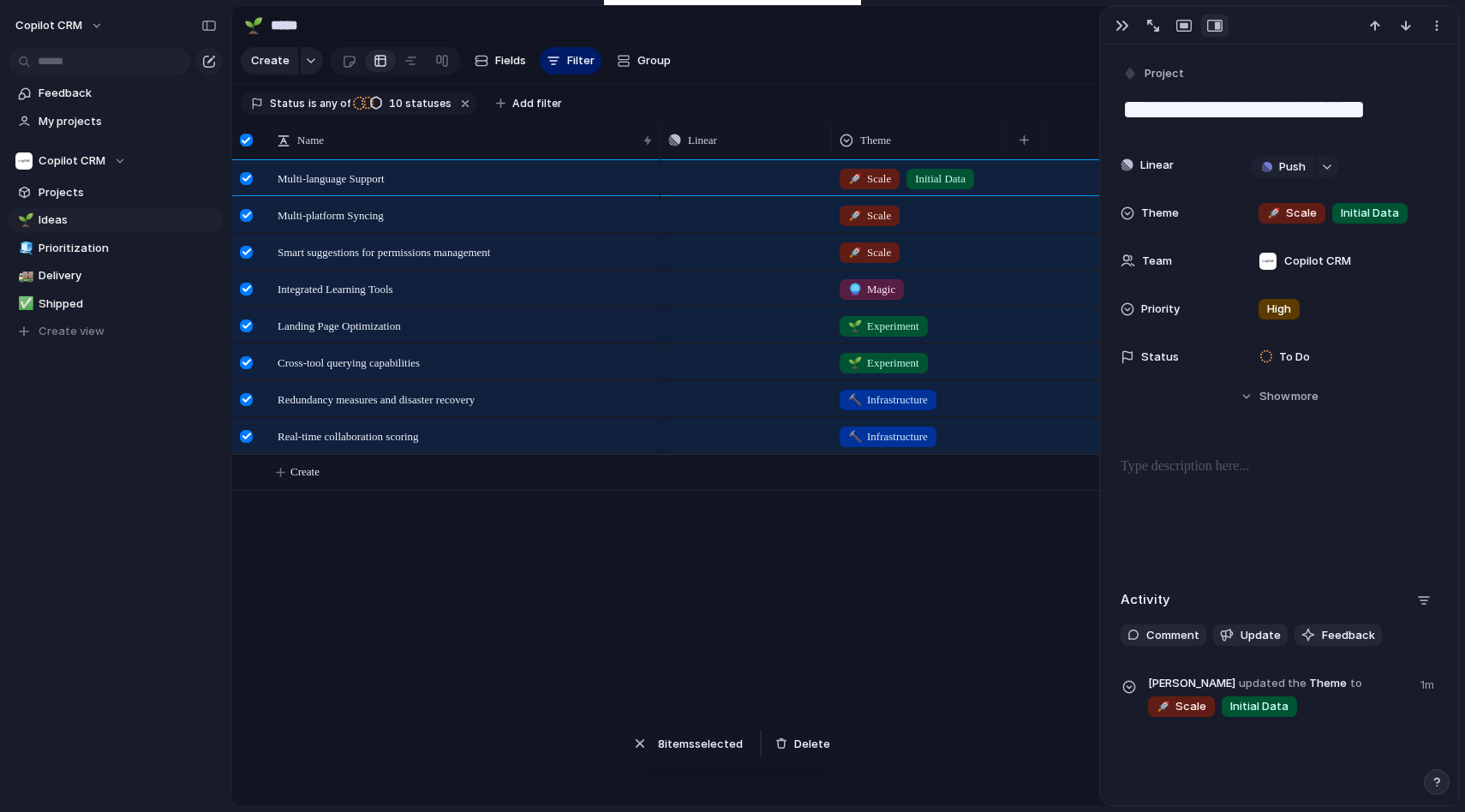click on "Push 🚀 Scale Initial Data Push 🚀 Scale Push 🚀 Scale Push 🔮 Magic Push 🌱 Experiment Push 🌱 Experiment Push 🔨 Infrastructure Push 🔨 Infrastructure" at bounding box center (1060, 482) 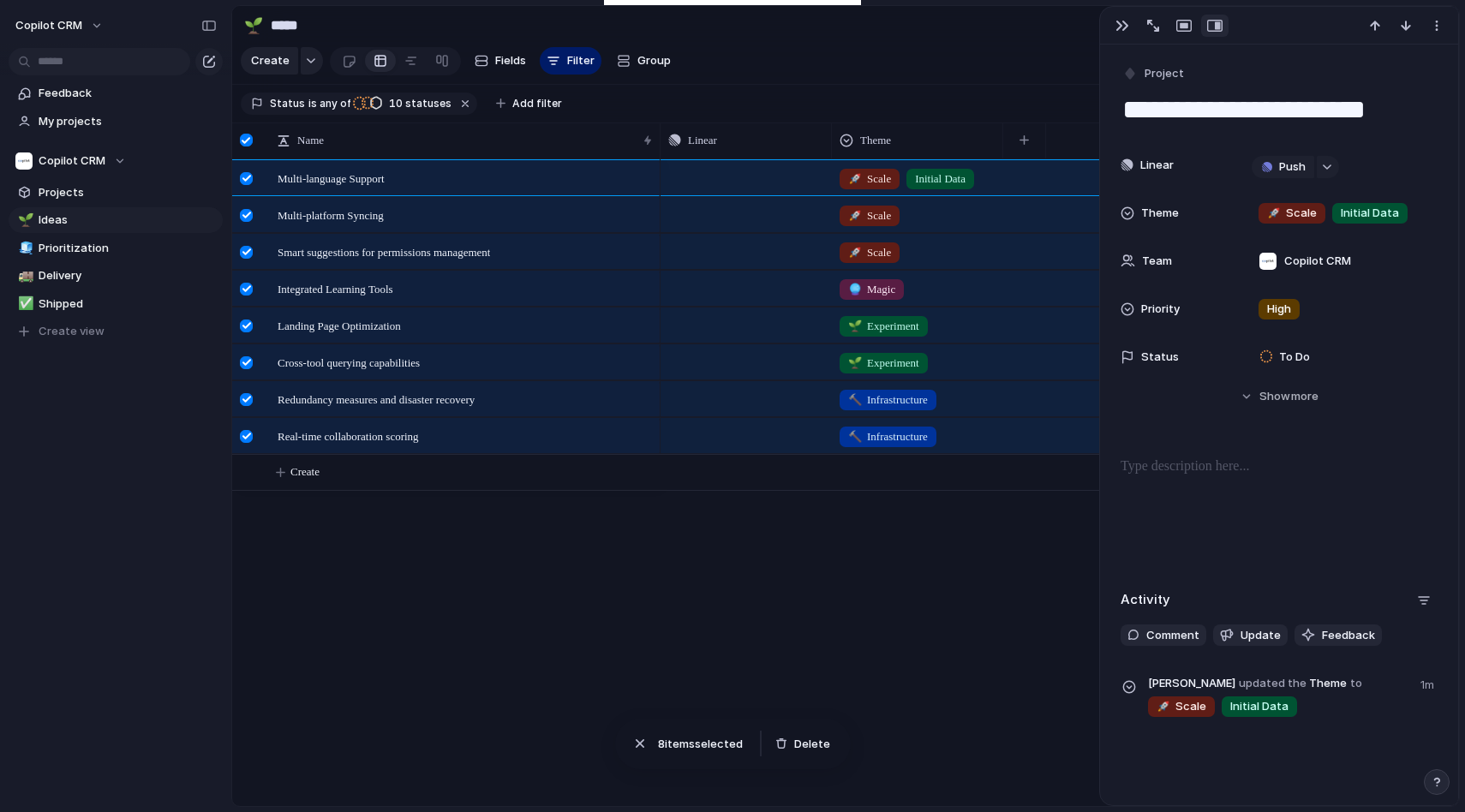 click on "Push 🚀 Scale Initial Data Push 🚀 Scale Push 🚀 Scale Push 🔮 Magic Push 🌱 Experiment Push 🌱 Experiment Push 🔨 Infrastructure Push 🔨 Infrastructure" at bounding box center [1060, 482] 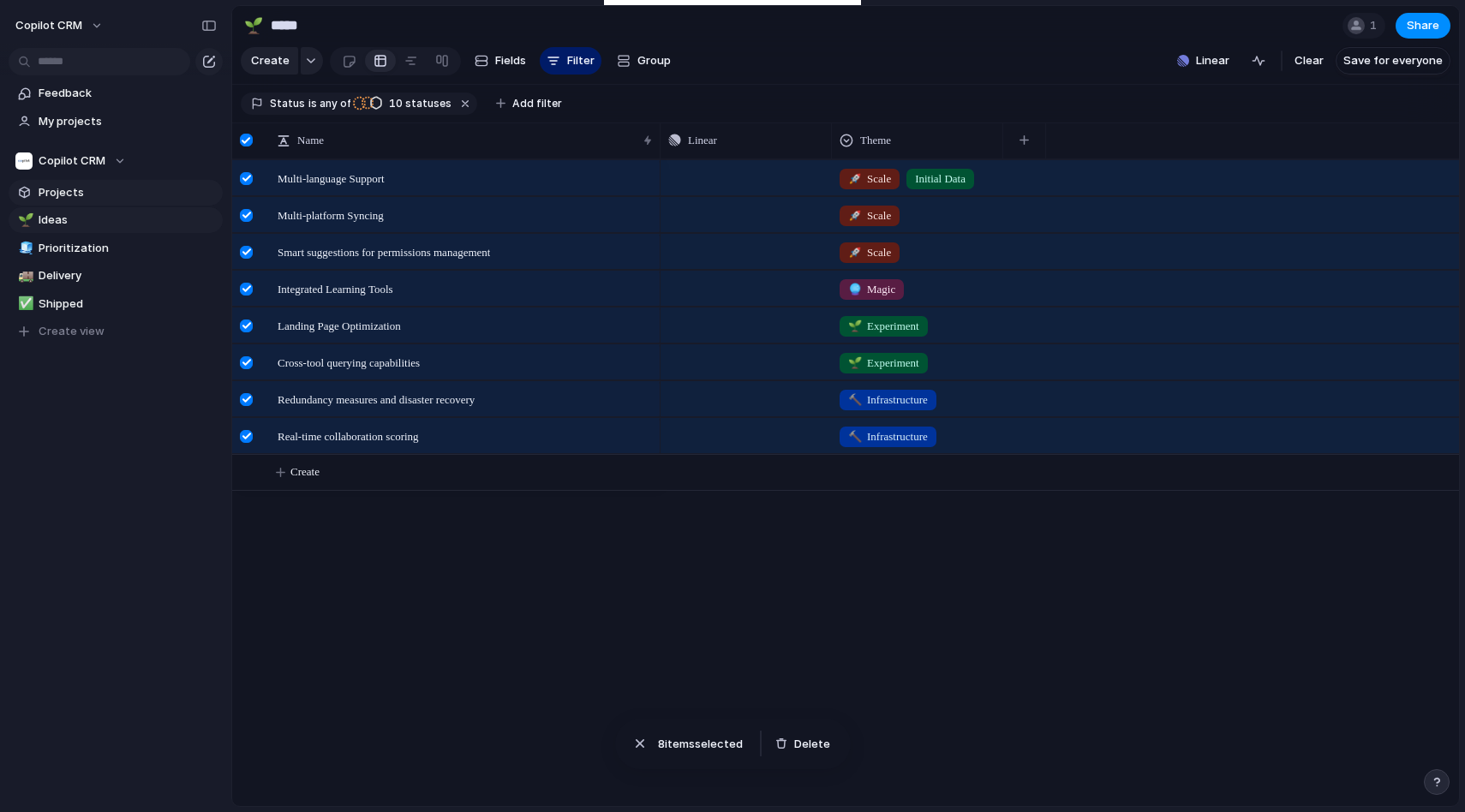 click on "Projects" at bounding box center (128, 193) 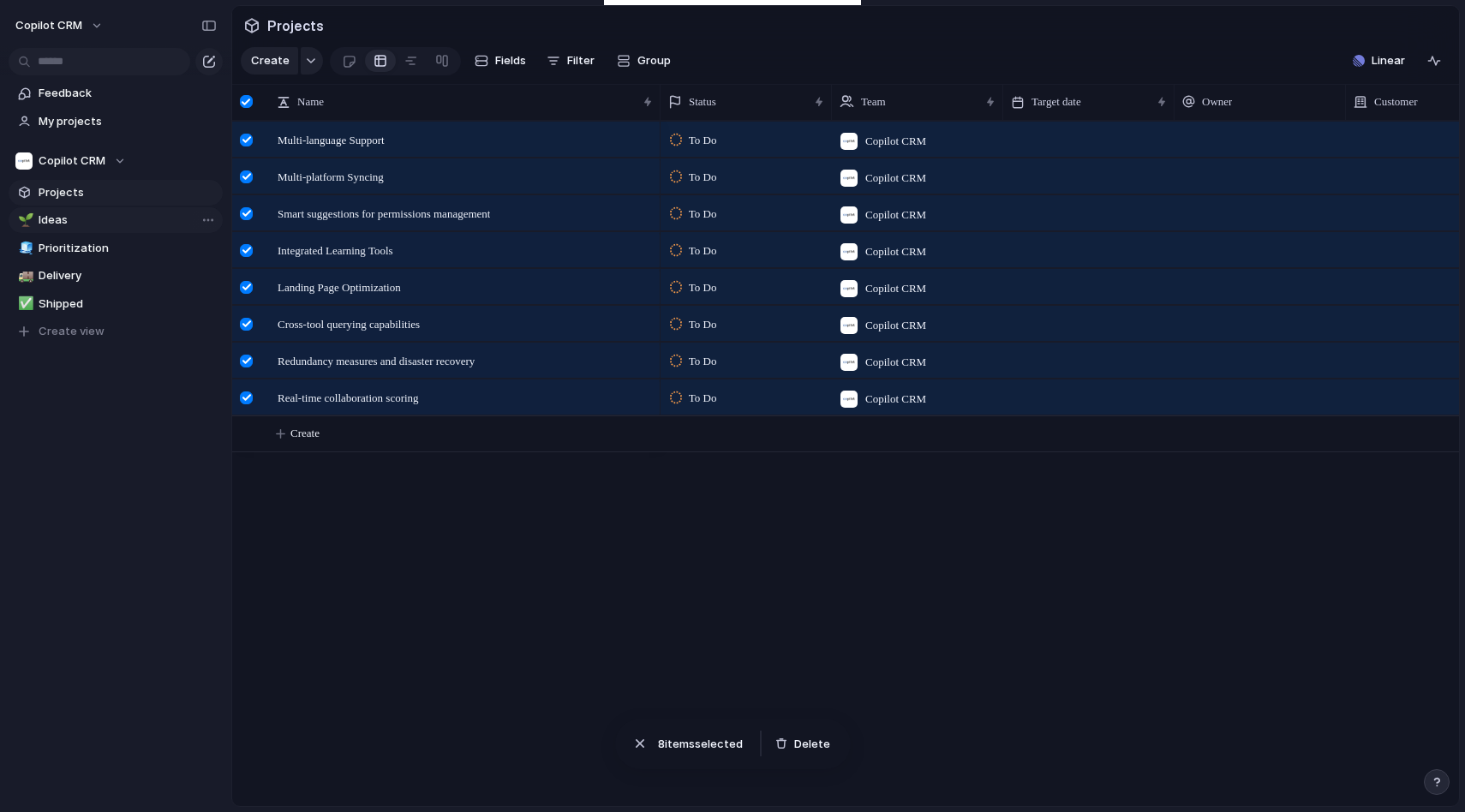 click on "Ideas" at bounding box center [128, 220] 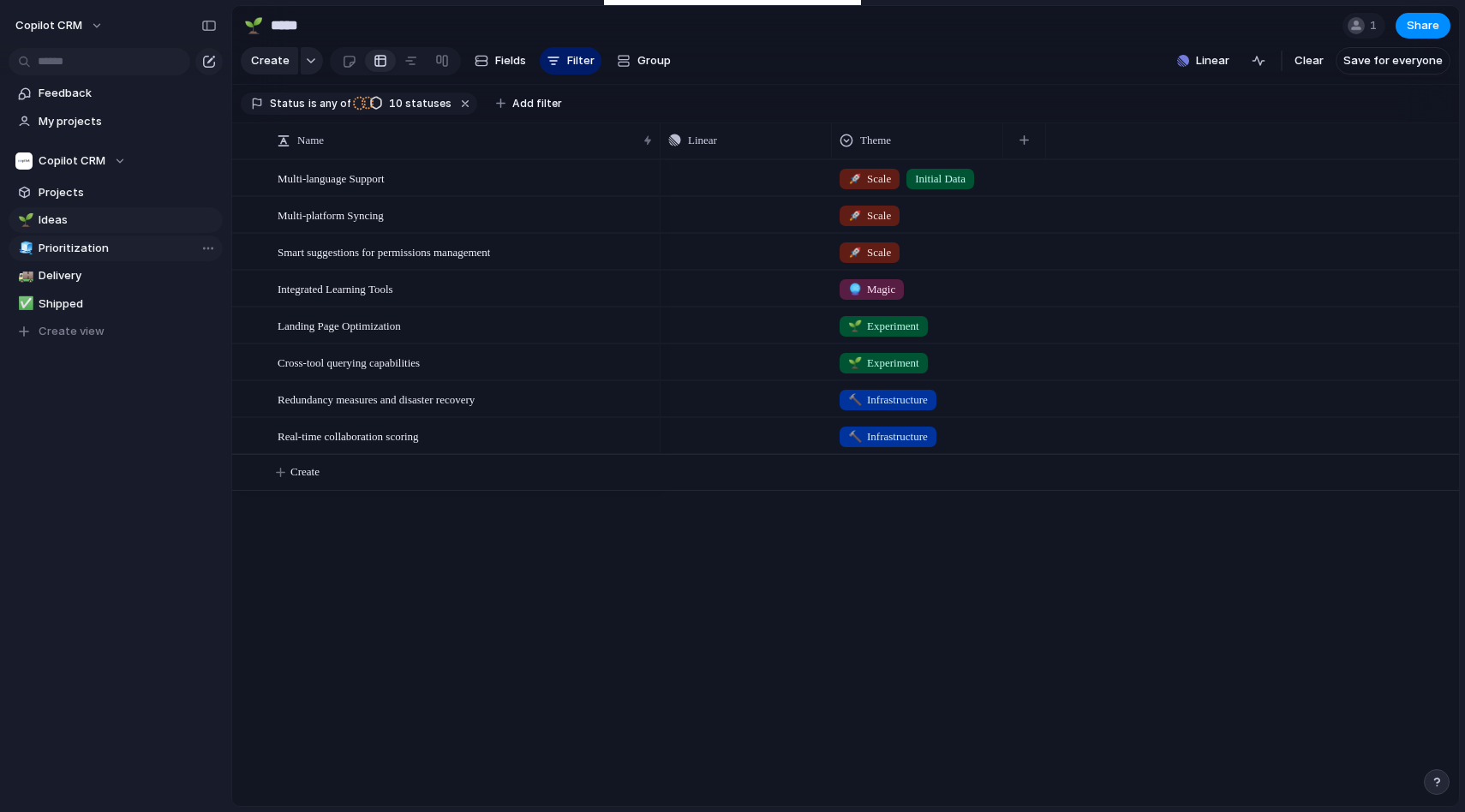 click on "Prioritization" at bounding box center (128, 248) 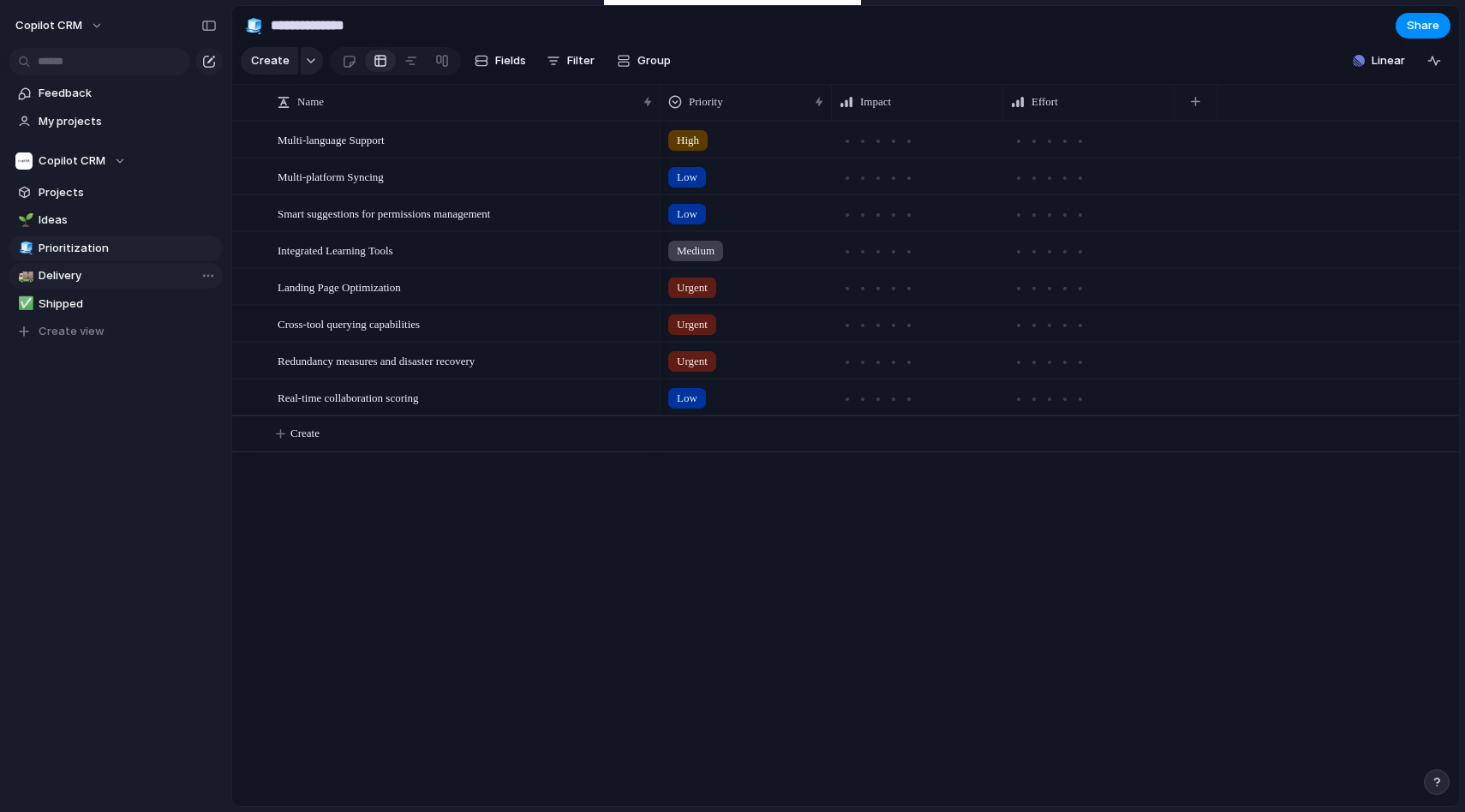 click on "Delivery" at bounding box center (128, 276) 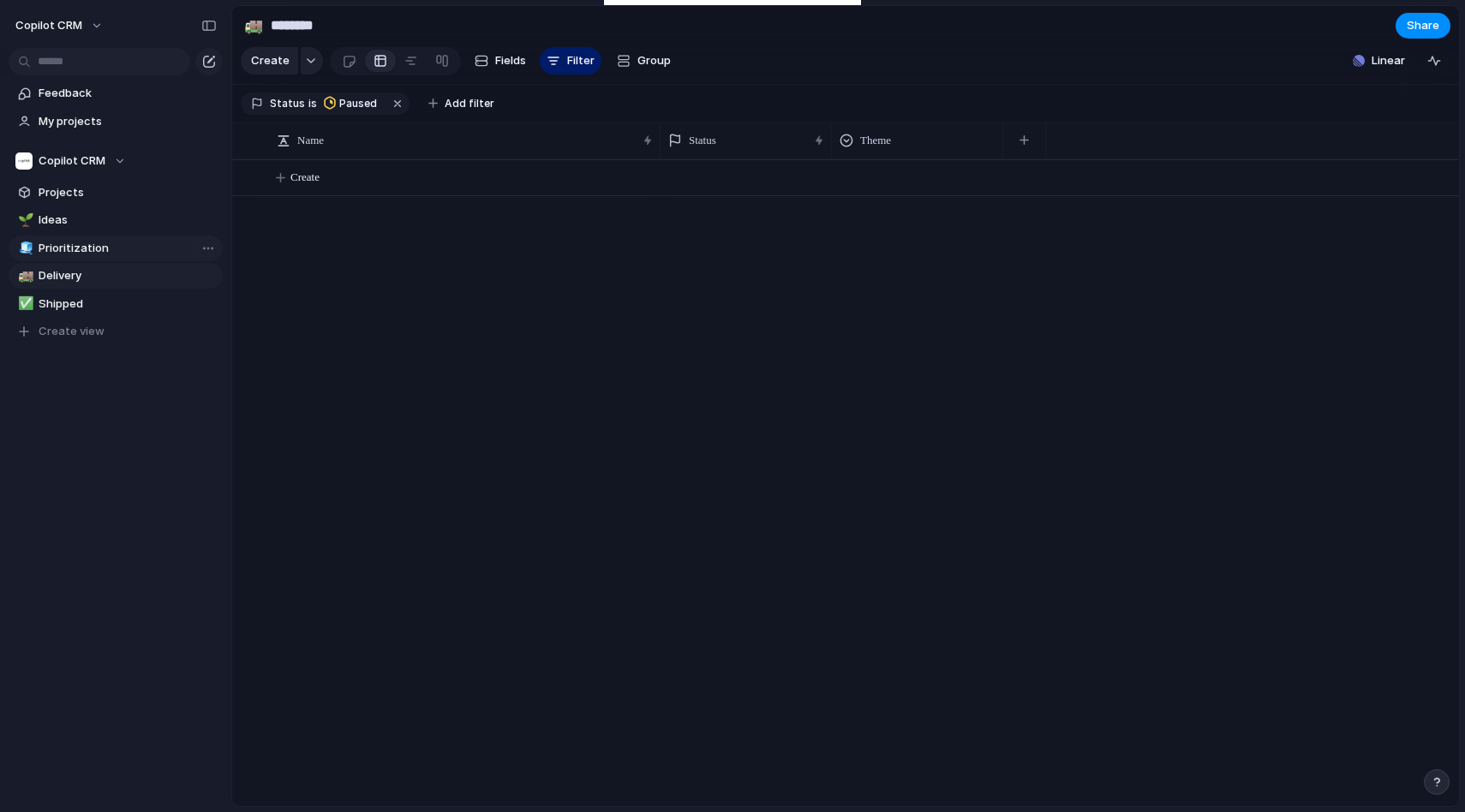 click on "Prioritization" at bounding box center (128, 248) 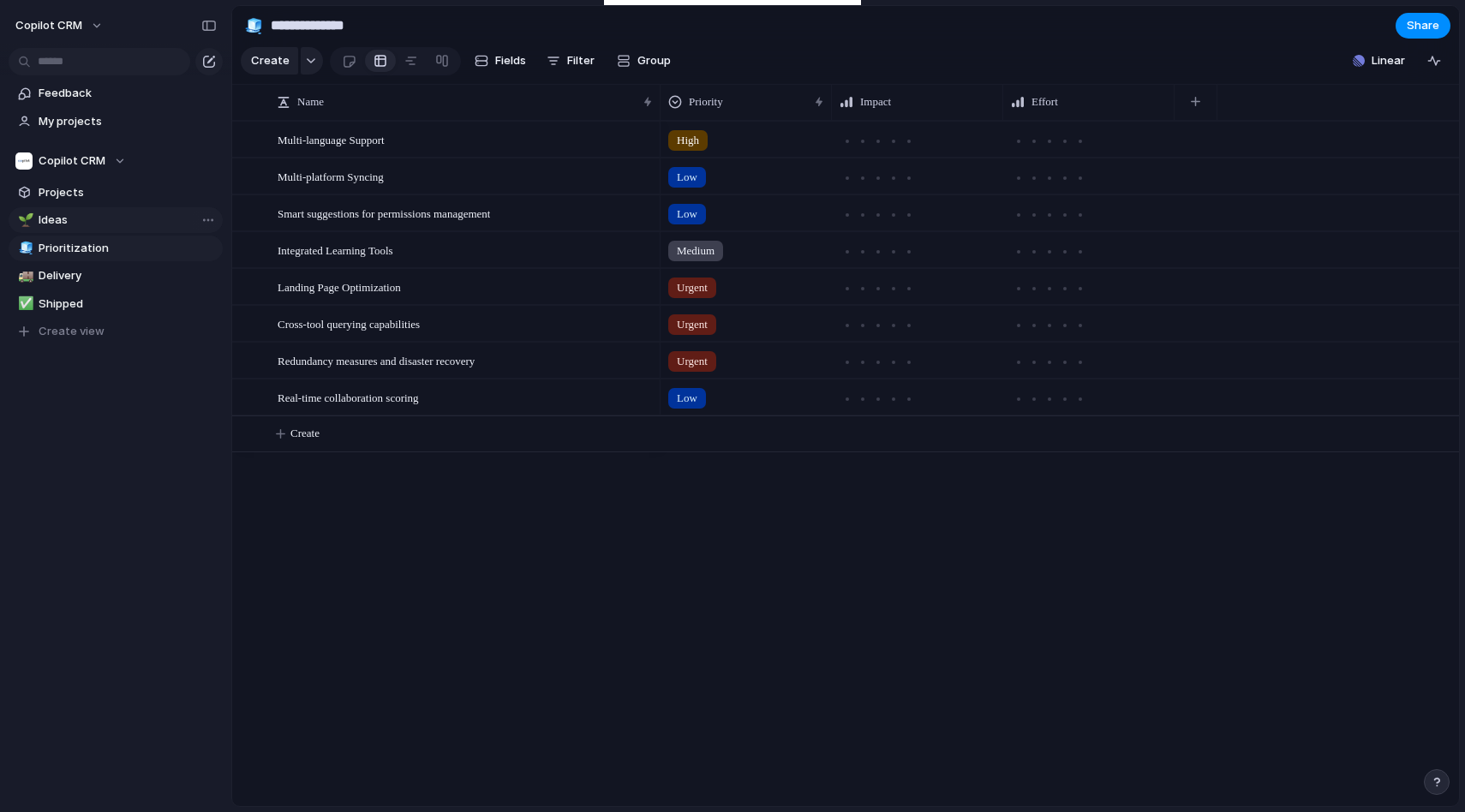 click on "Ideas" at bounding box center [128, 220] 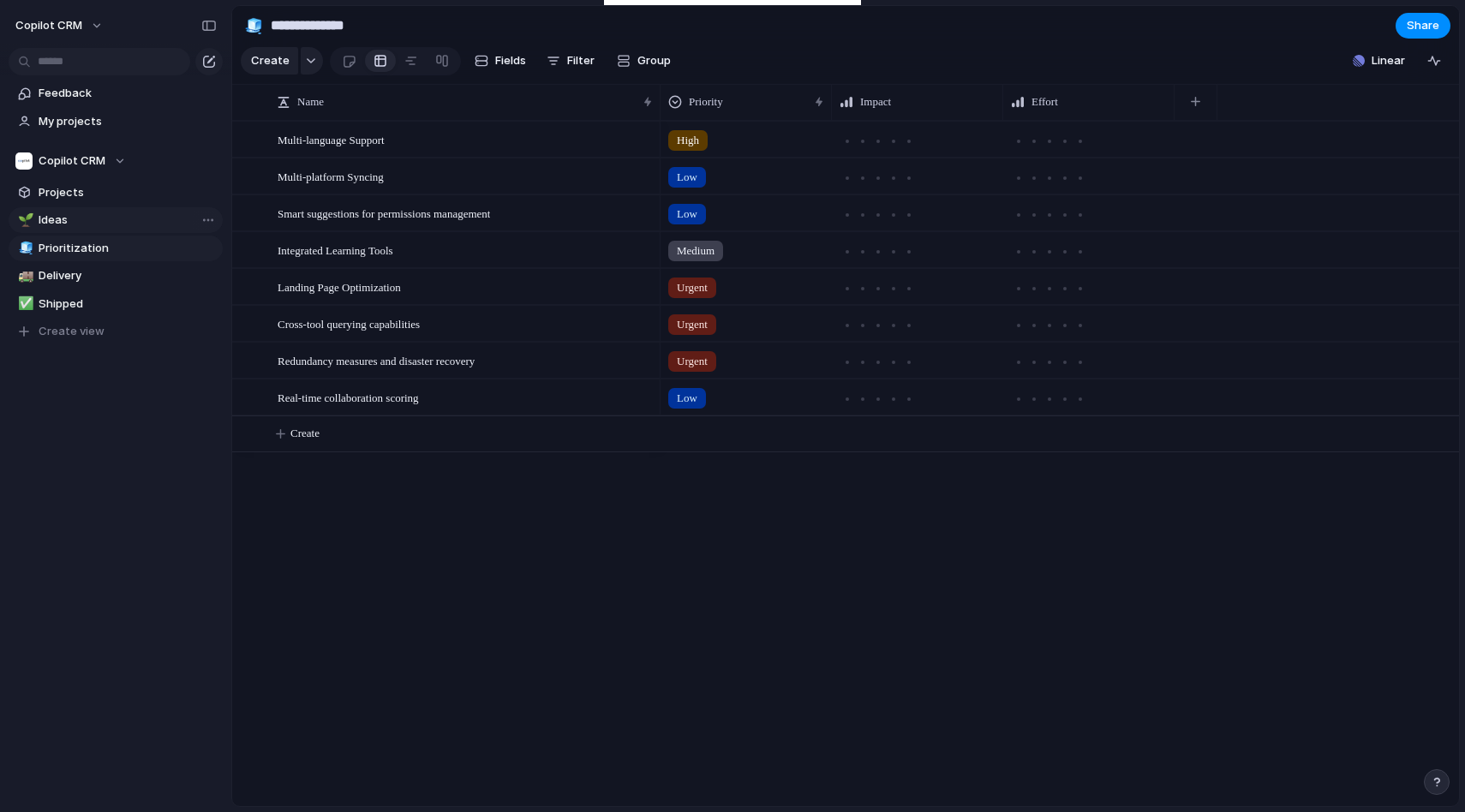 type on "*****" 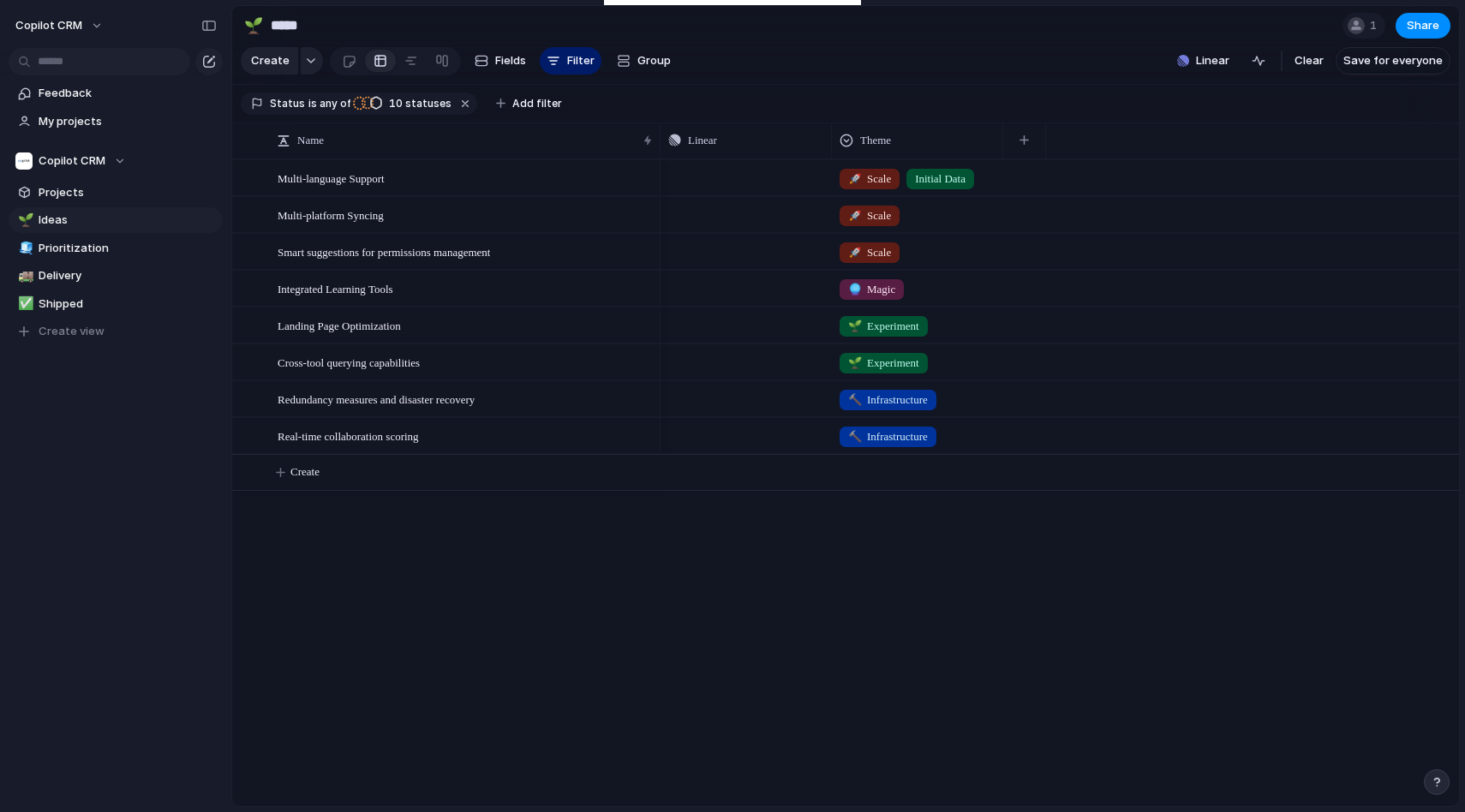 click on "🚀 Scale" at bounding box center [918, 212] 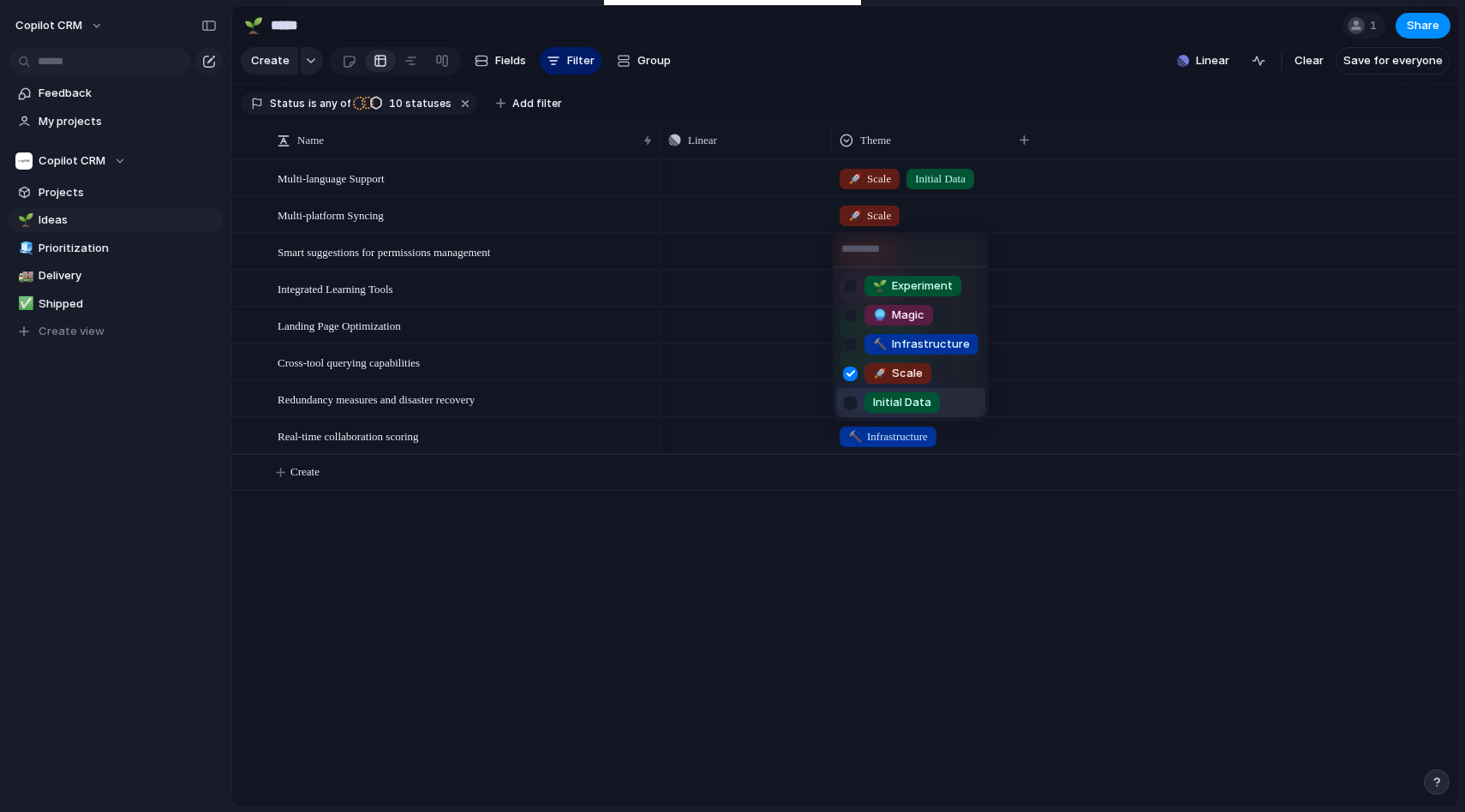click on "Initial Data" at bounding box center (902, 403) 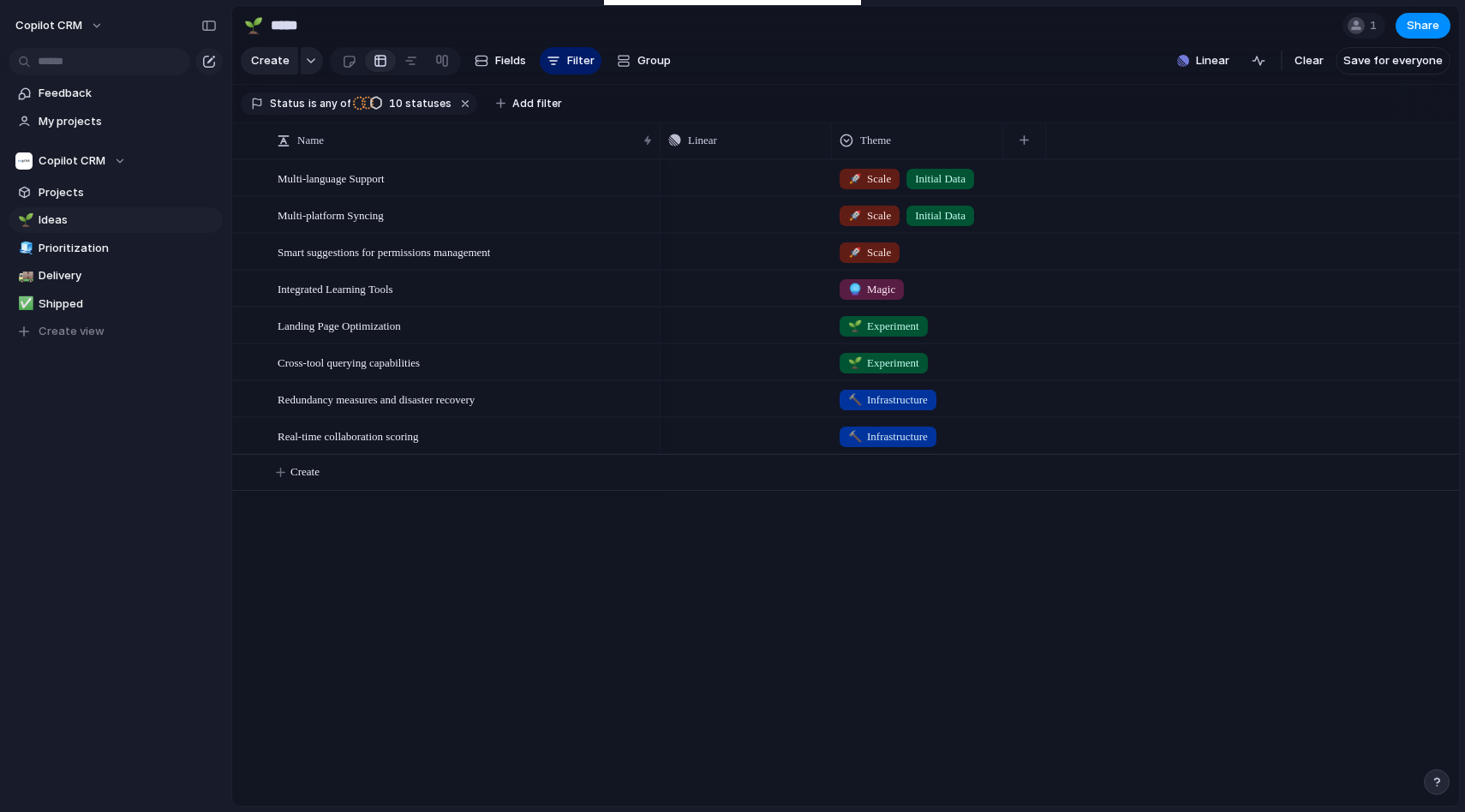 click on "🚀 Scale" at bounding box center (918, 248) 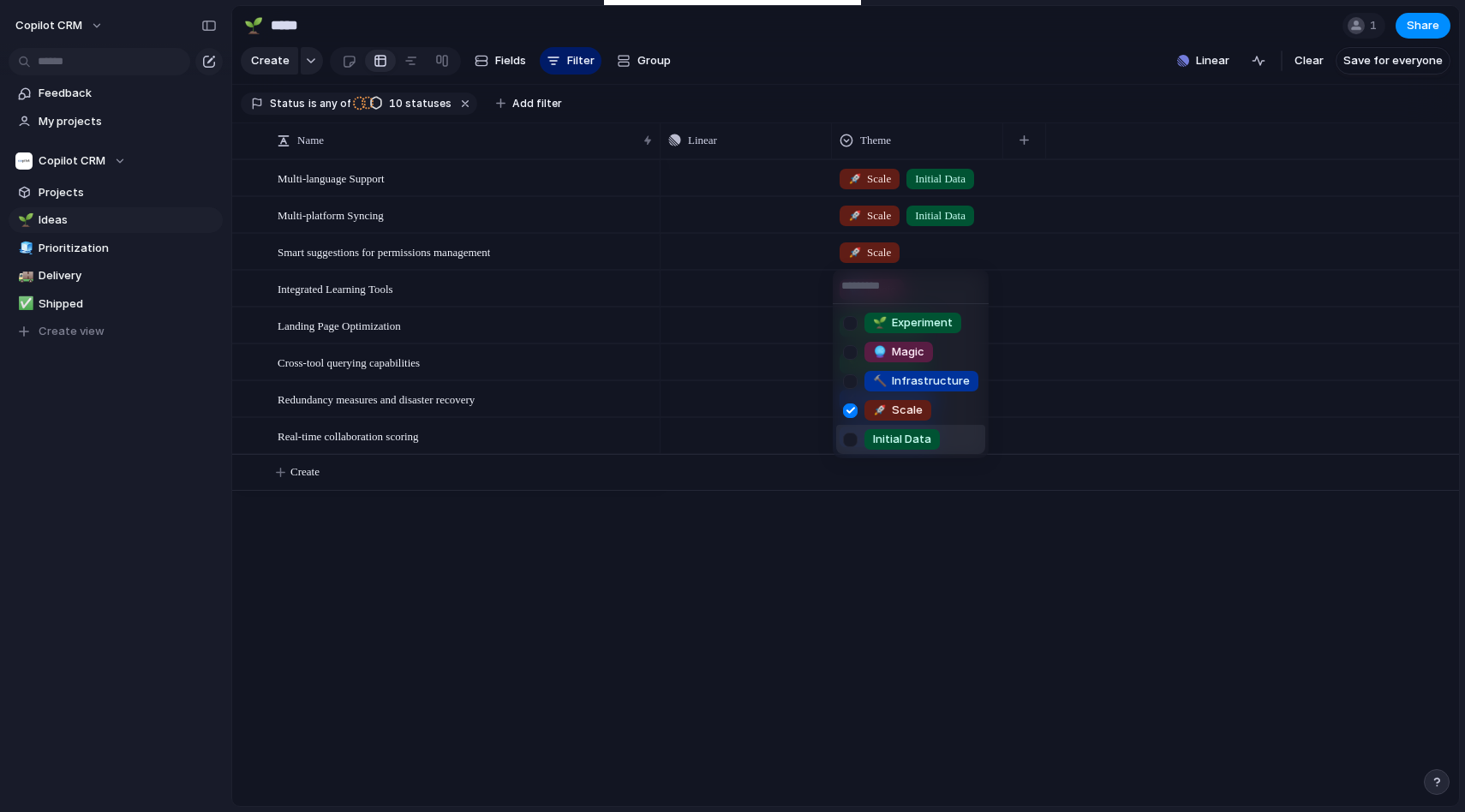 click on "Initial Data" at bounding box center [902, 439] 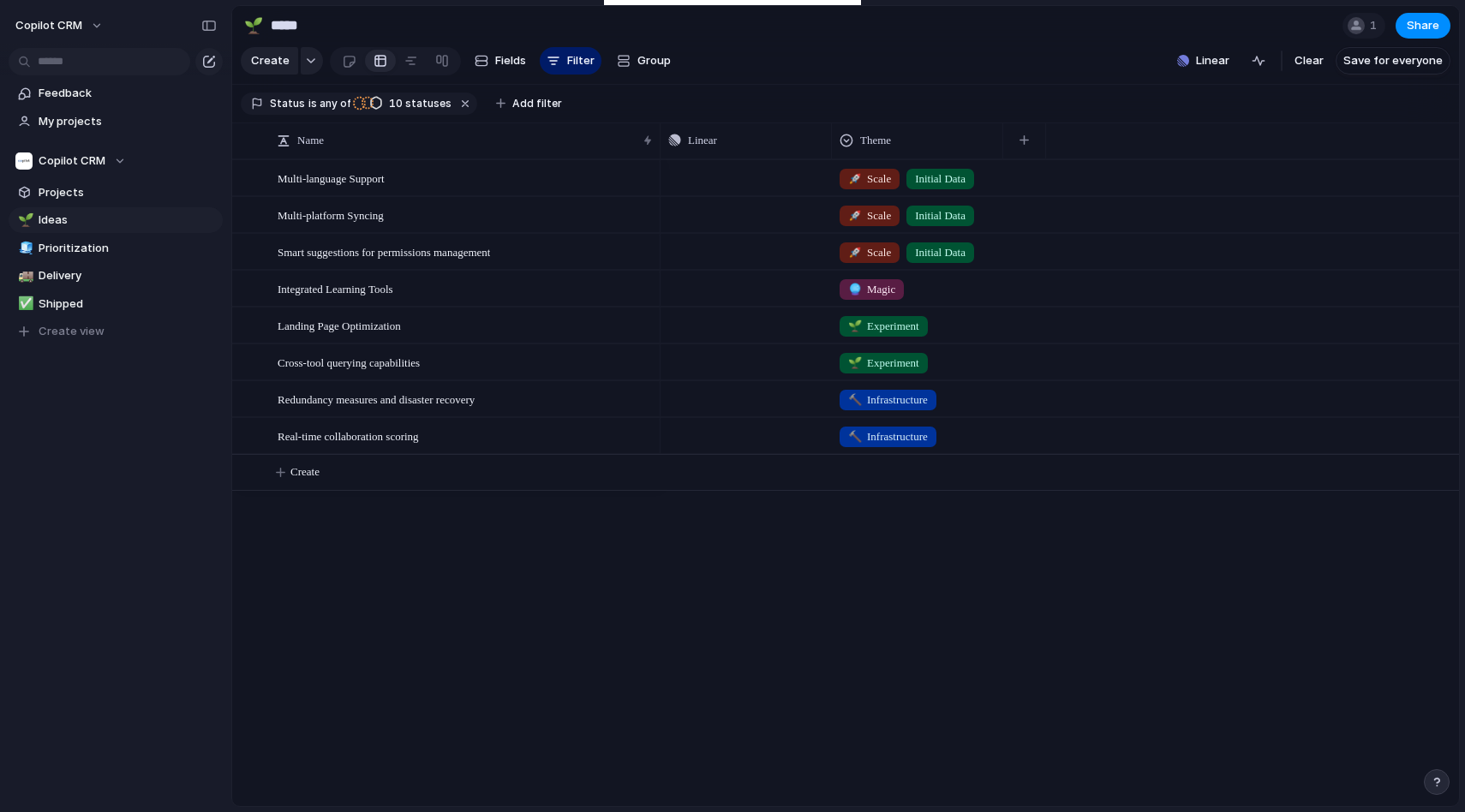 click on "🔮 Magic" at bounding box center (918, 285) 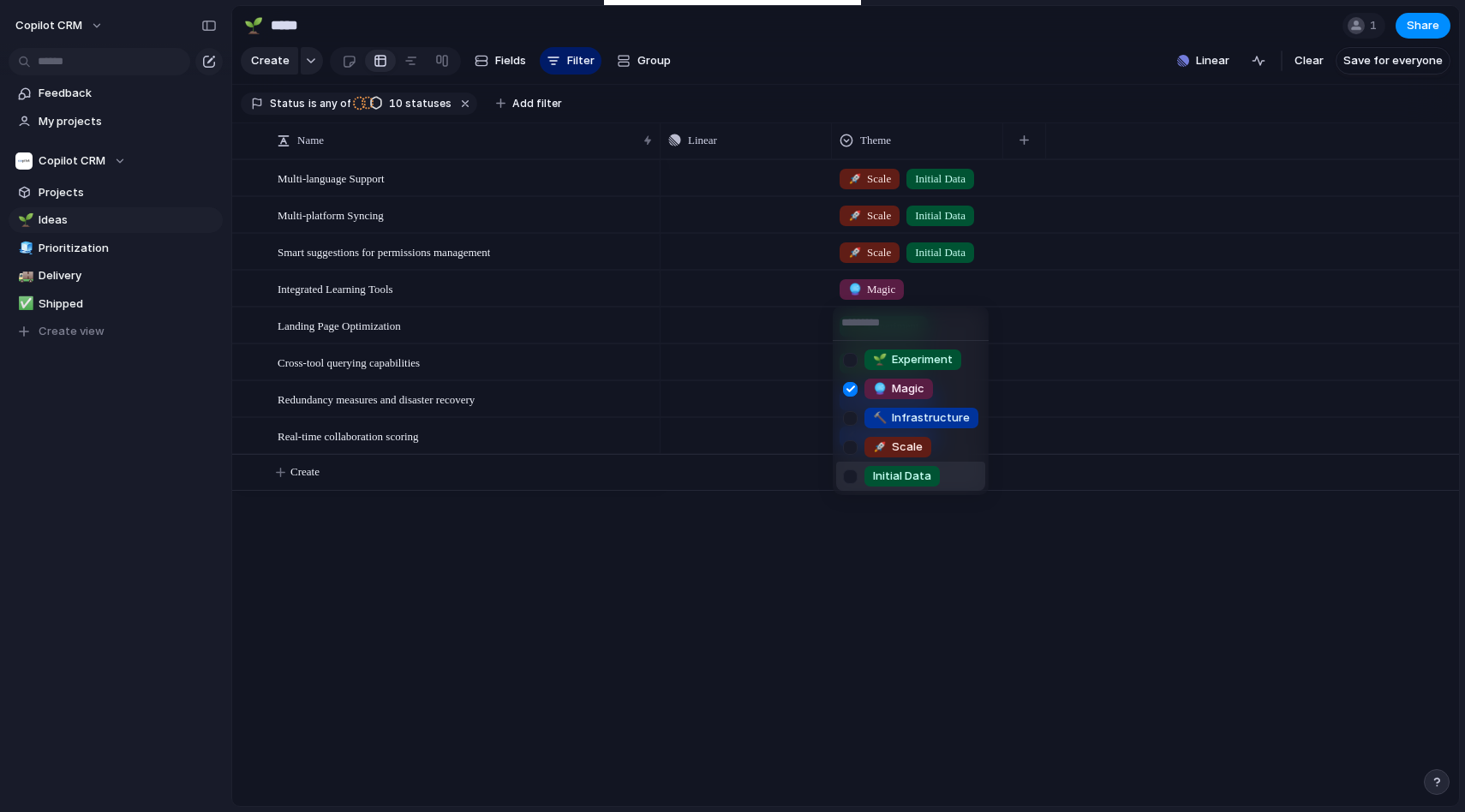 click on "Initial Data" at bounding box center (902, 476) 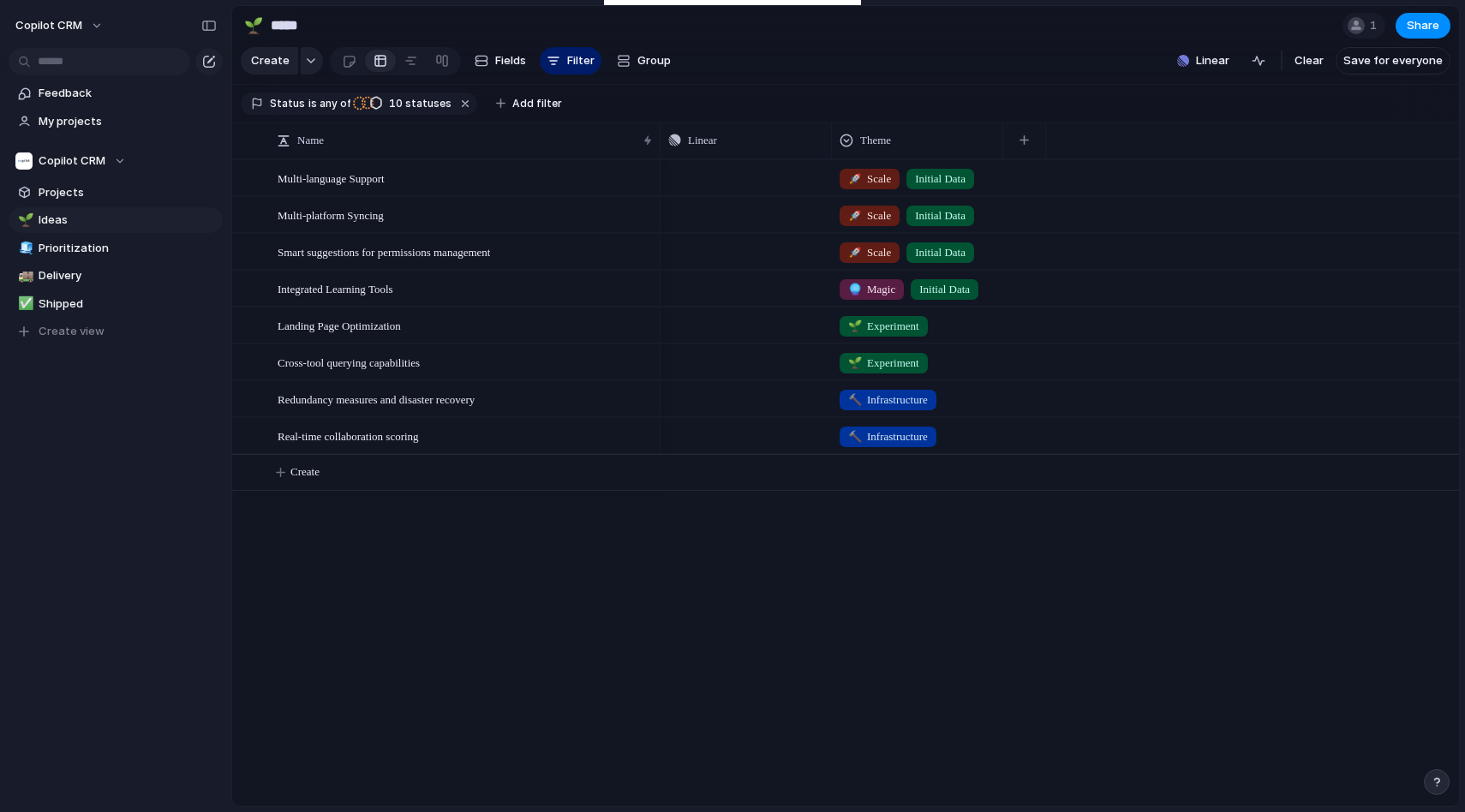click on "🌱 Experiment" at bounding box center (918, 322) 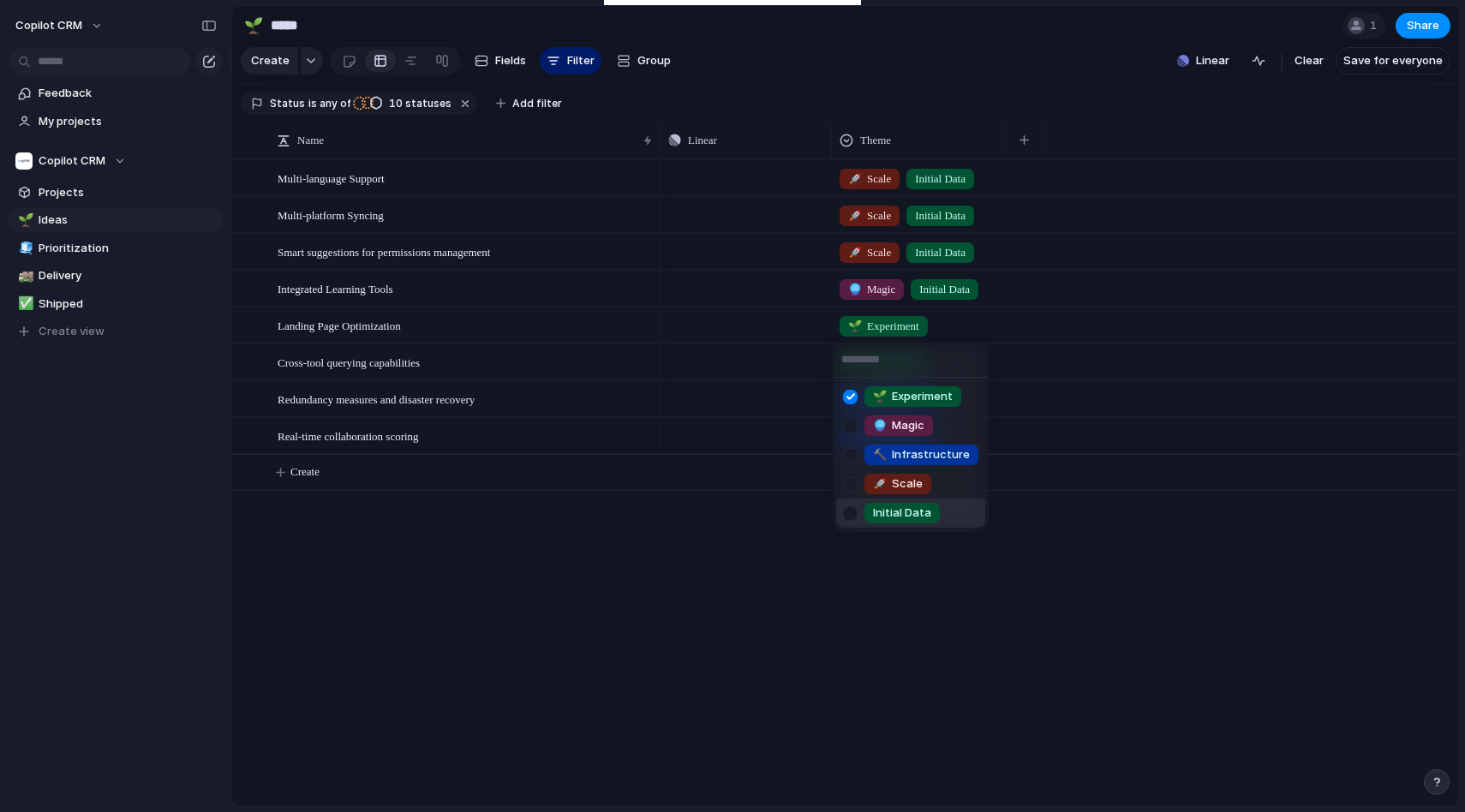 click on "Initial Data" at bounding box center (902, 513) 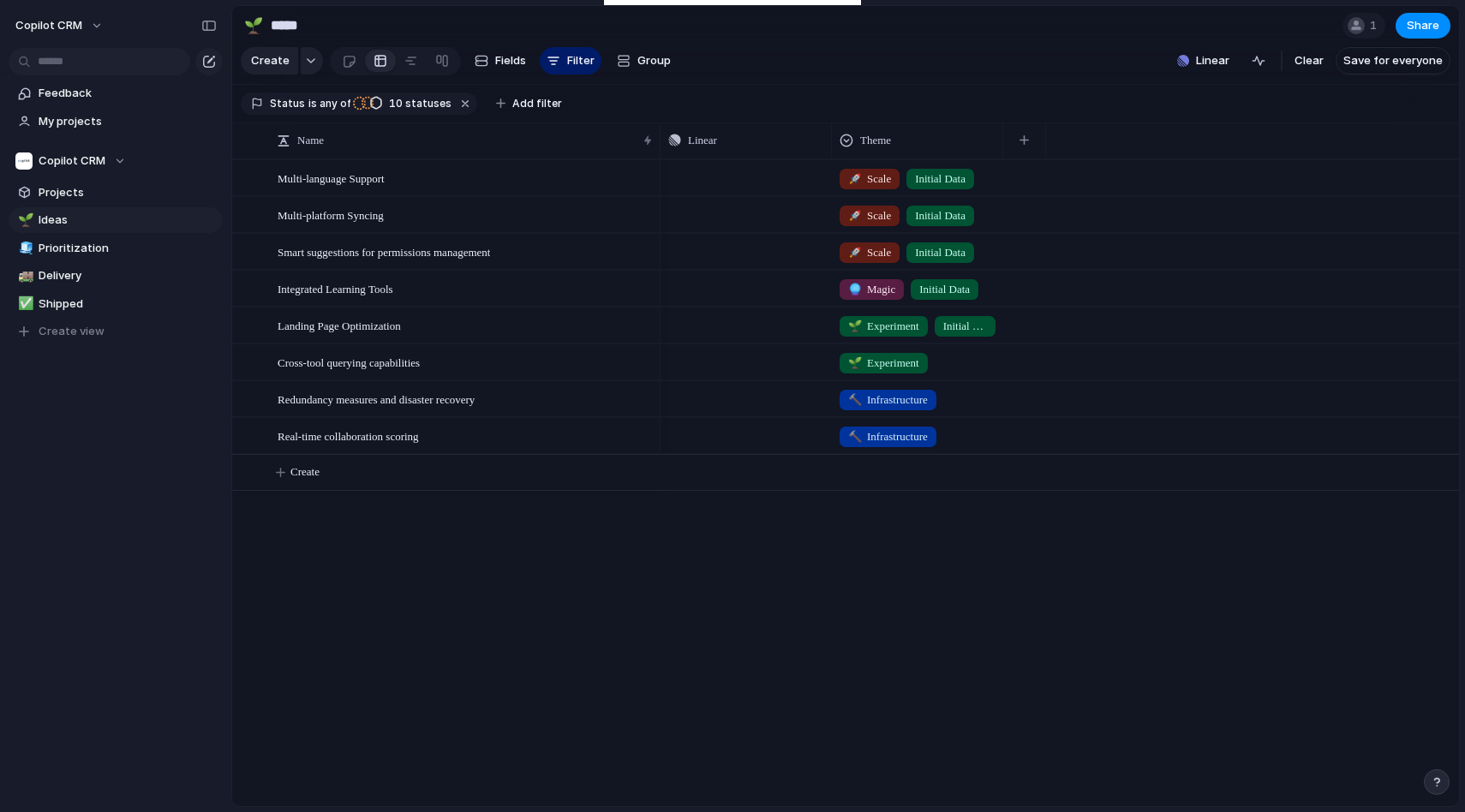 click on "🌱 Experiment" at bounding box center [918, 359] 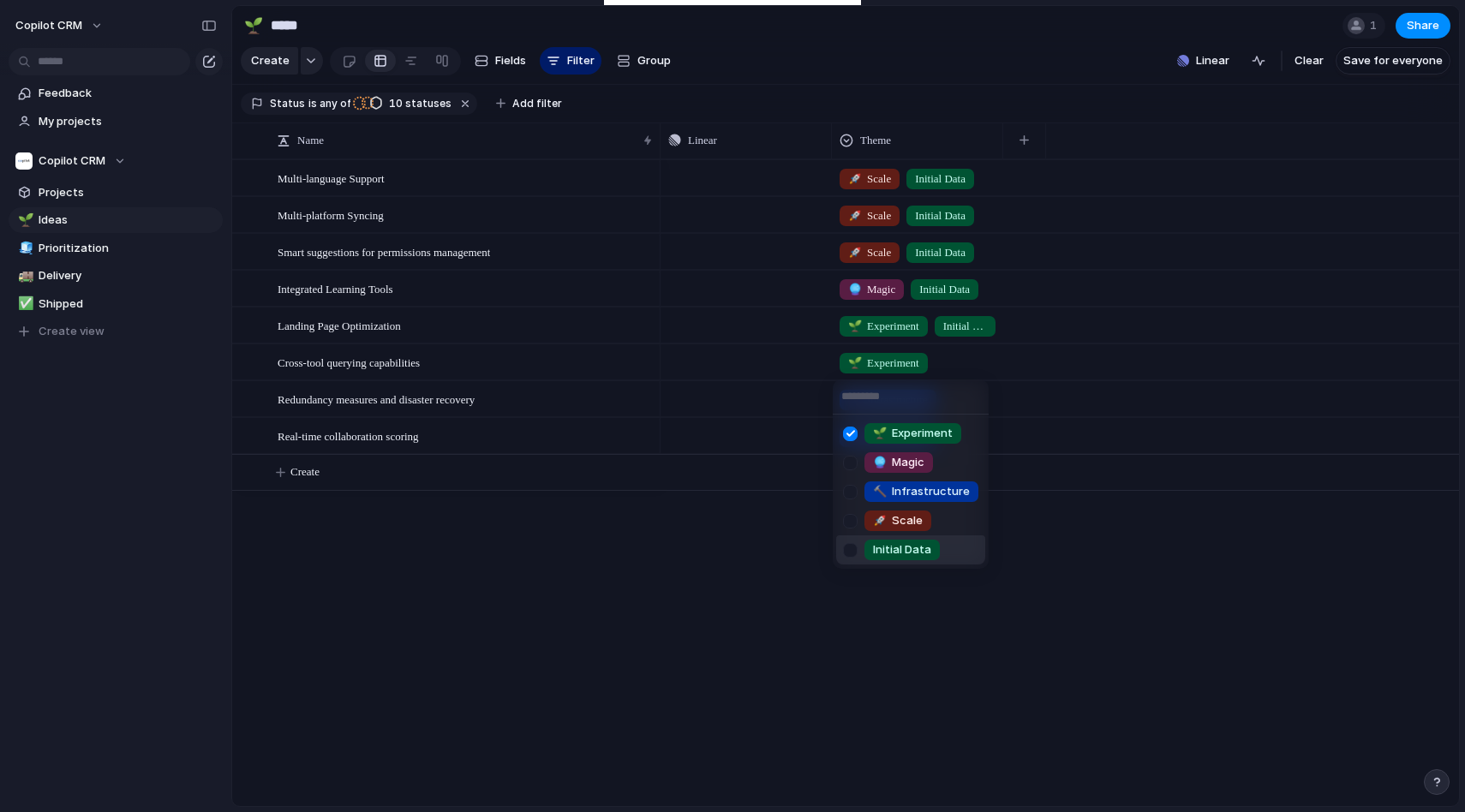 click on "Initial Data" at bounding box center [902, 550] 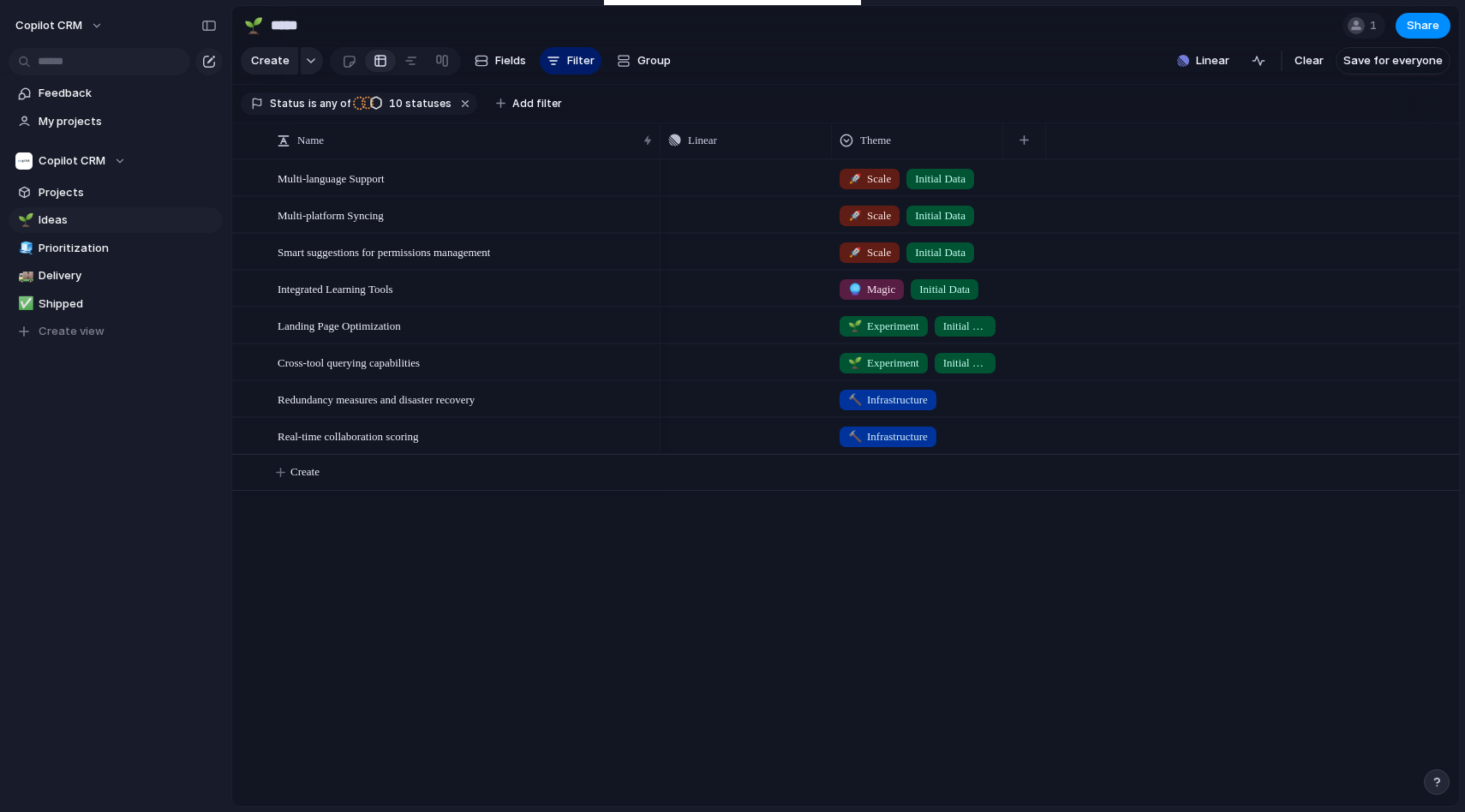 click on "🔨 Infrastructure" at bounding box center (918, 396) 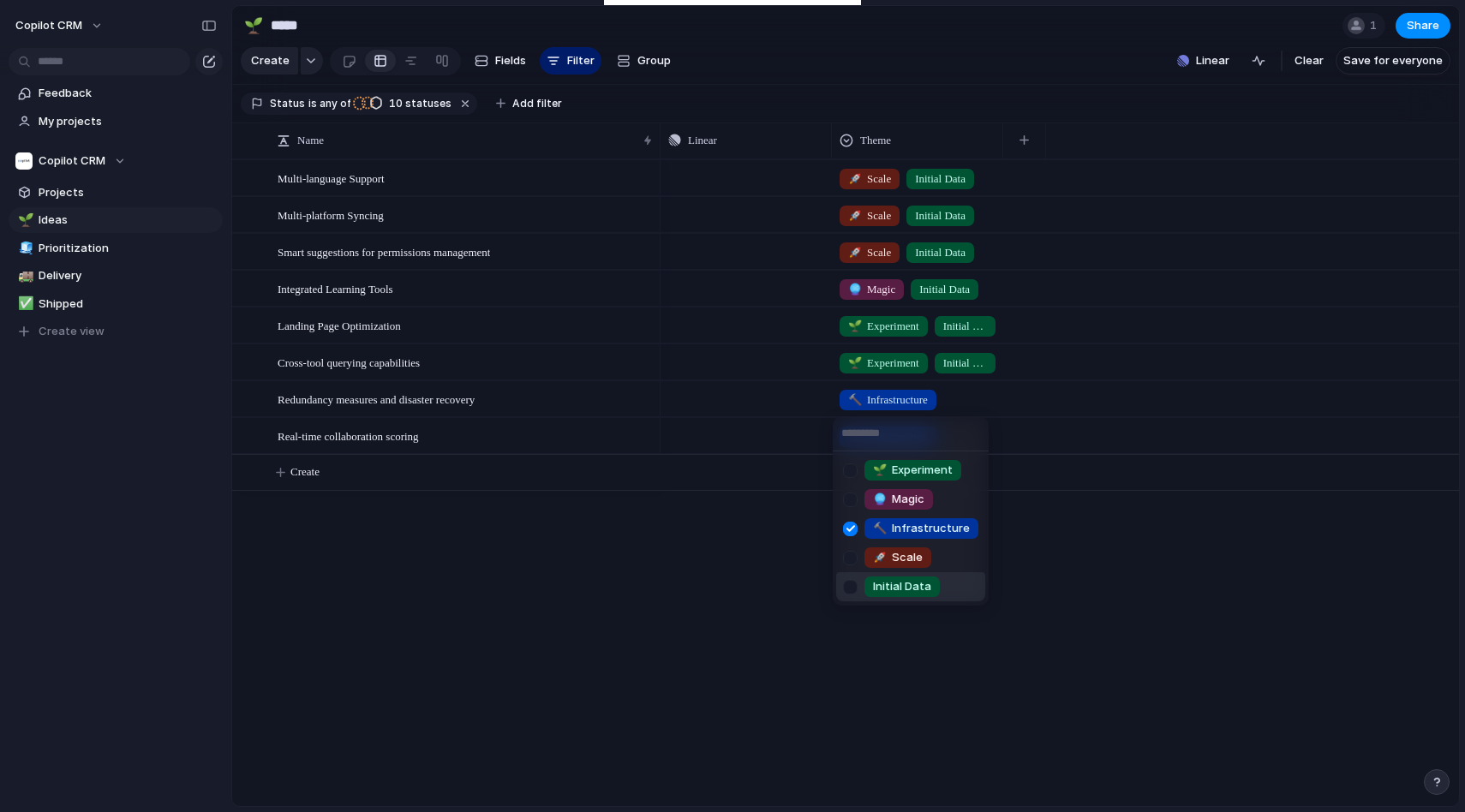 click on "Initial Data" at bounding box center (902, 587) 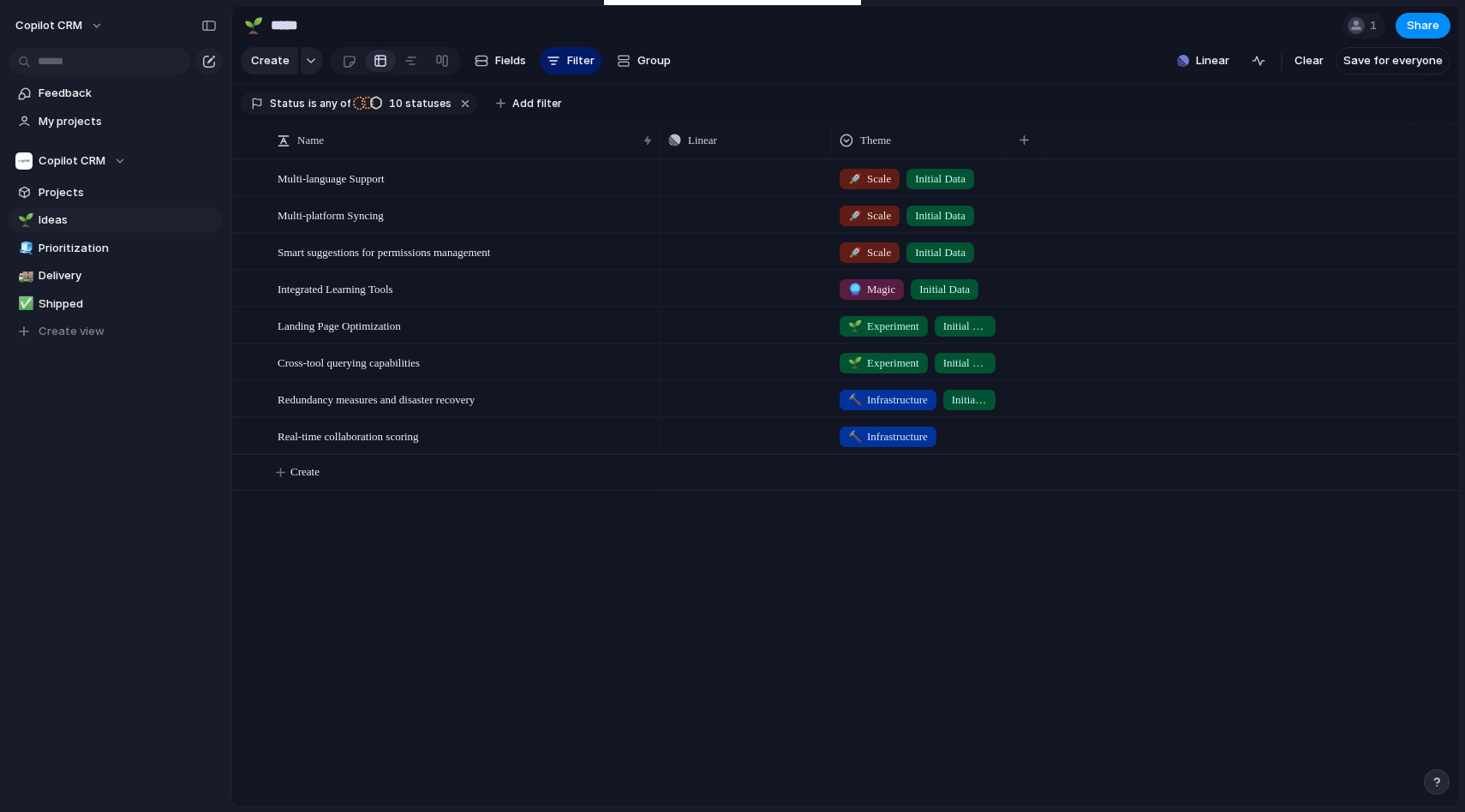 click on "🔨 Infrastructure" at bounding box center (918, 433) 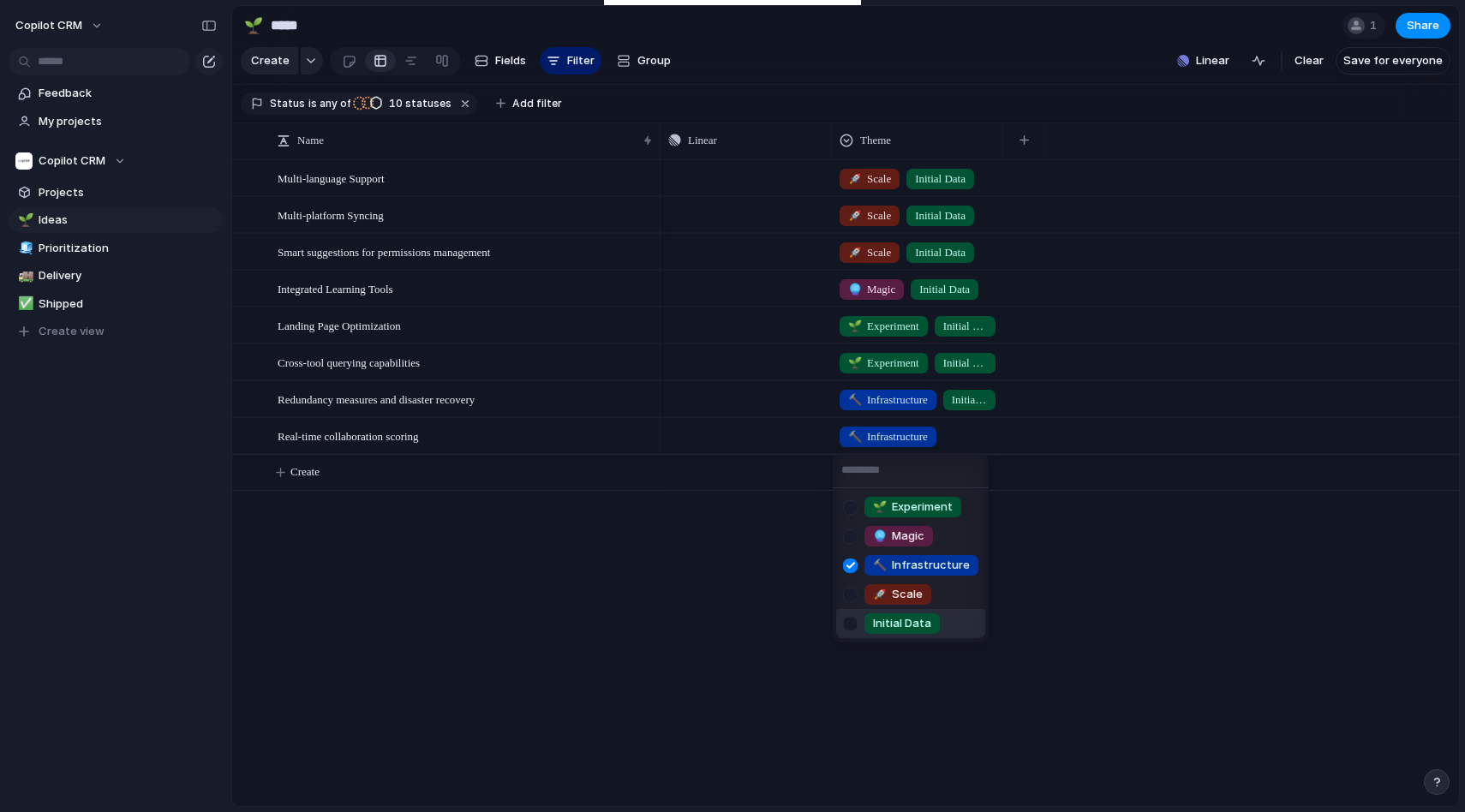 click on "Initial Data" at bounding box center [902, 624] 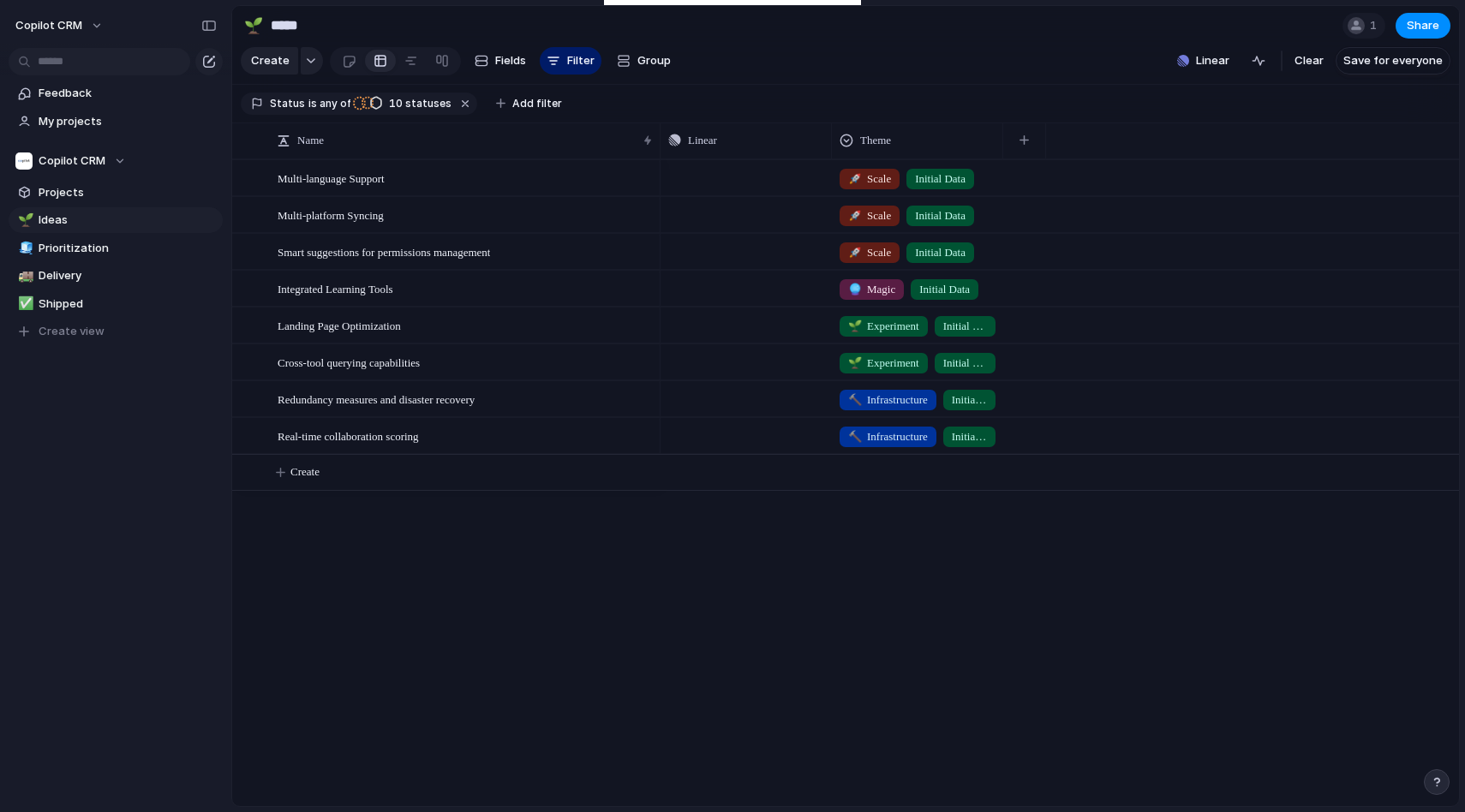 click on "Push 🚀 Scale Initial Data Push 🚀 Scale Initial Data Push 🚀 Scale Initial Data Push 🔮 Magic Initial Data Push 🌱 Experiment Initial Data Push 🌱 Experiment Initial Data Push 🔨 Infrastructure Initial Data Push 🔨 Infrastructure Initial Data" at bounding box center (1060, 482) 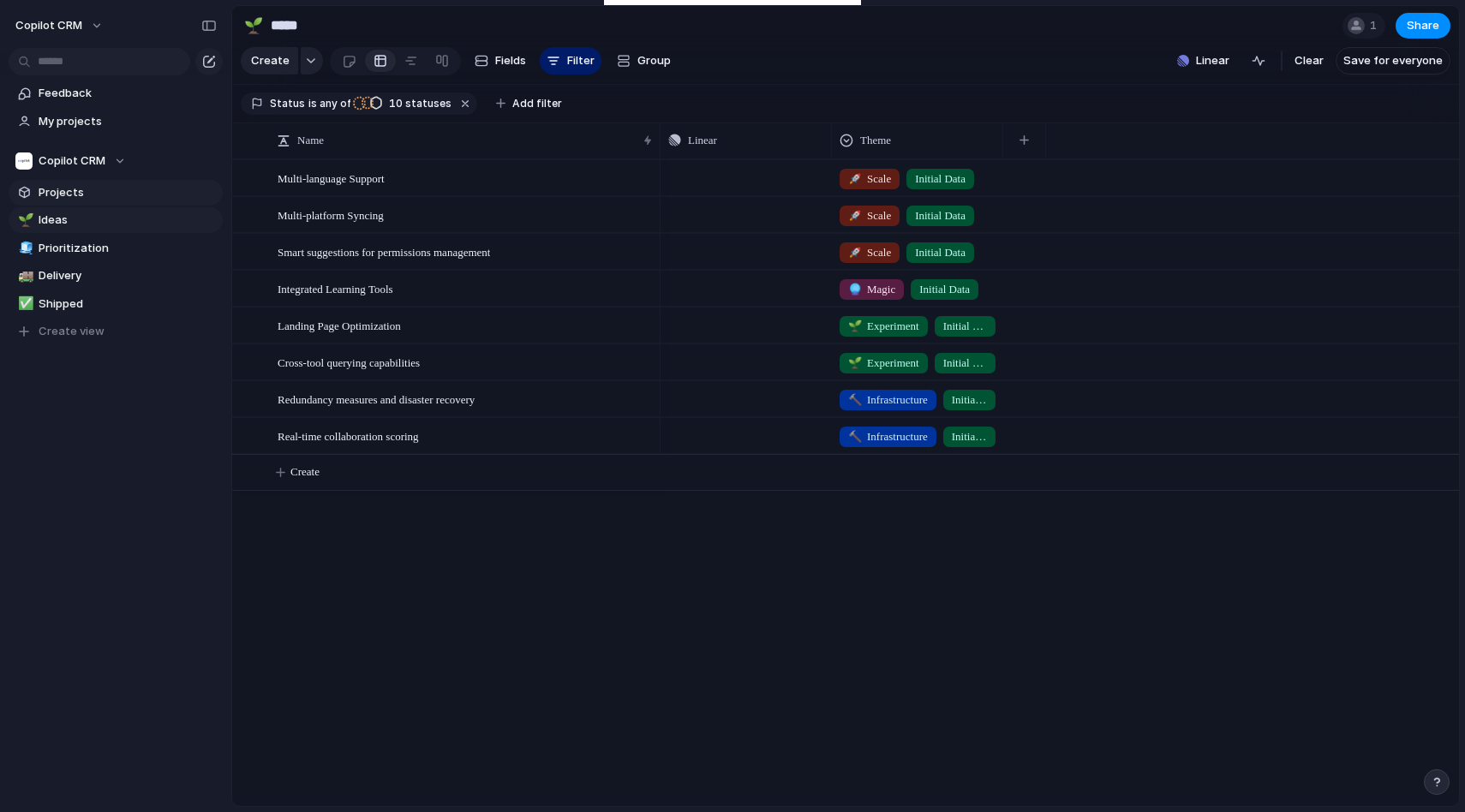 click on "Projects" at bounding box center (128, 193) 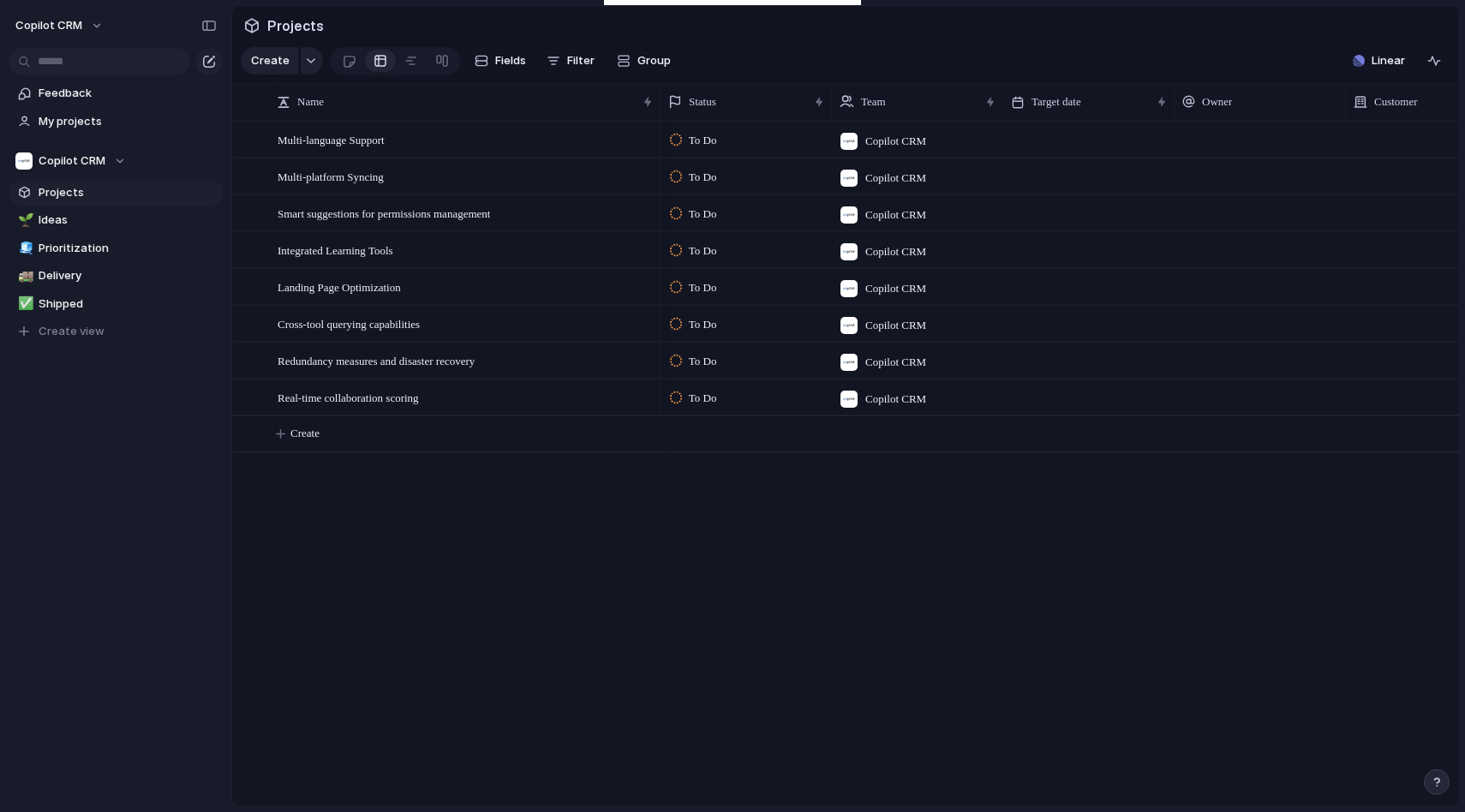 scroll, scrollTop: 0, scrollLeft: 63, axis: horizontal 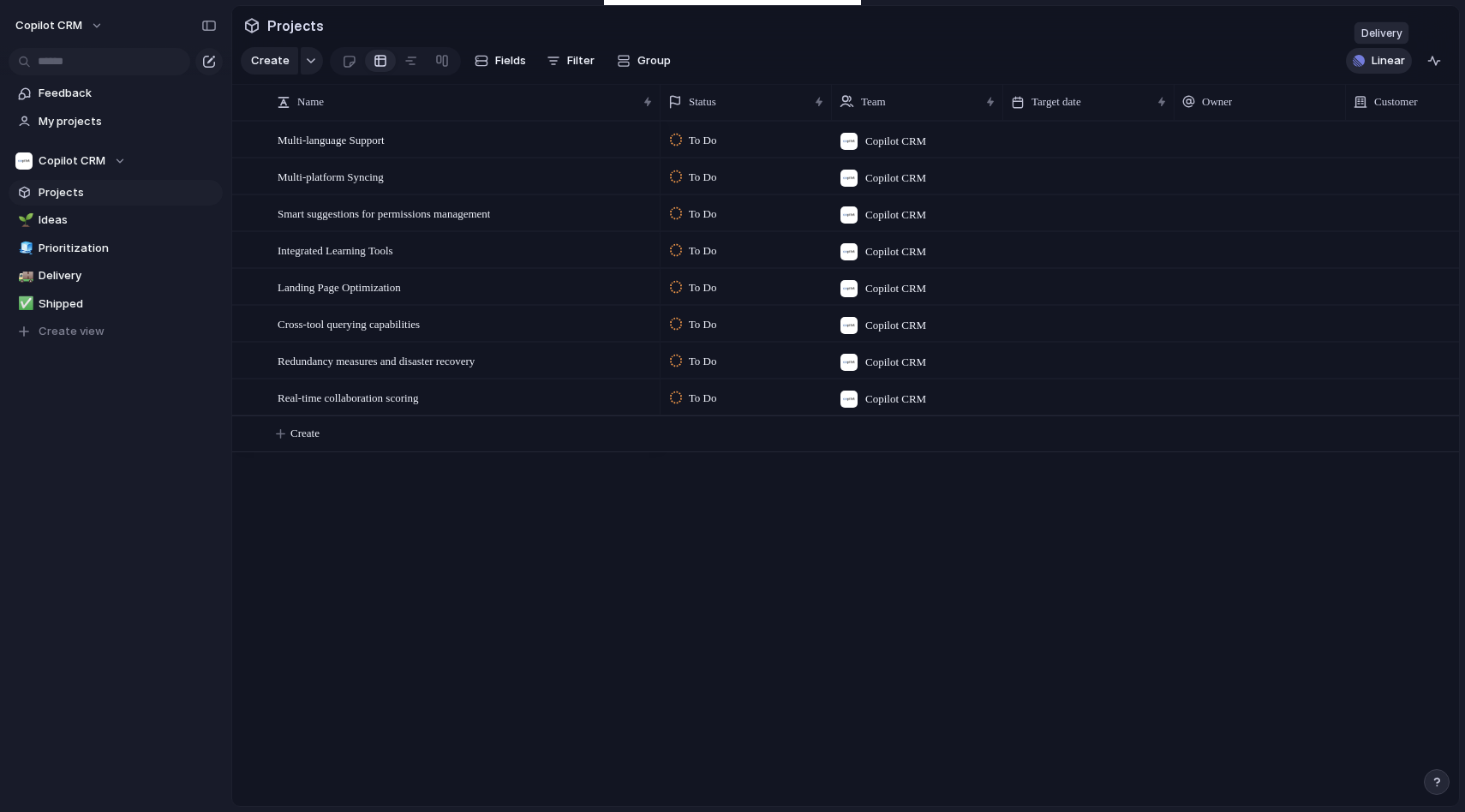 click on "Linear" at bounding box center [1378, 61] 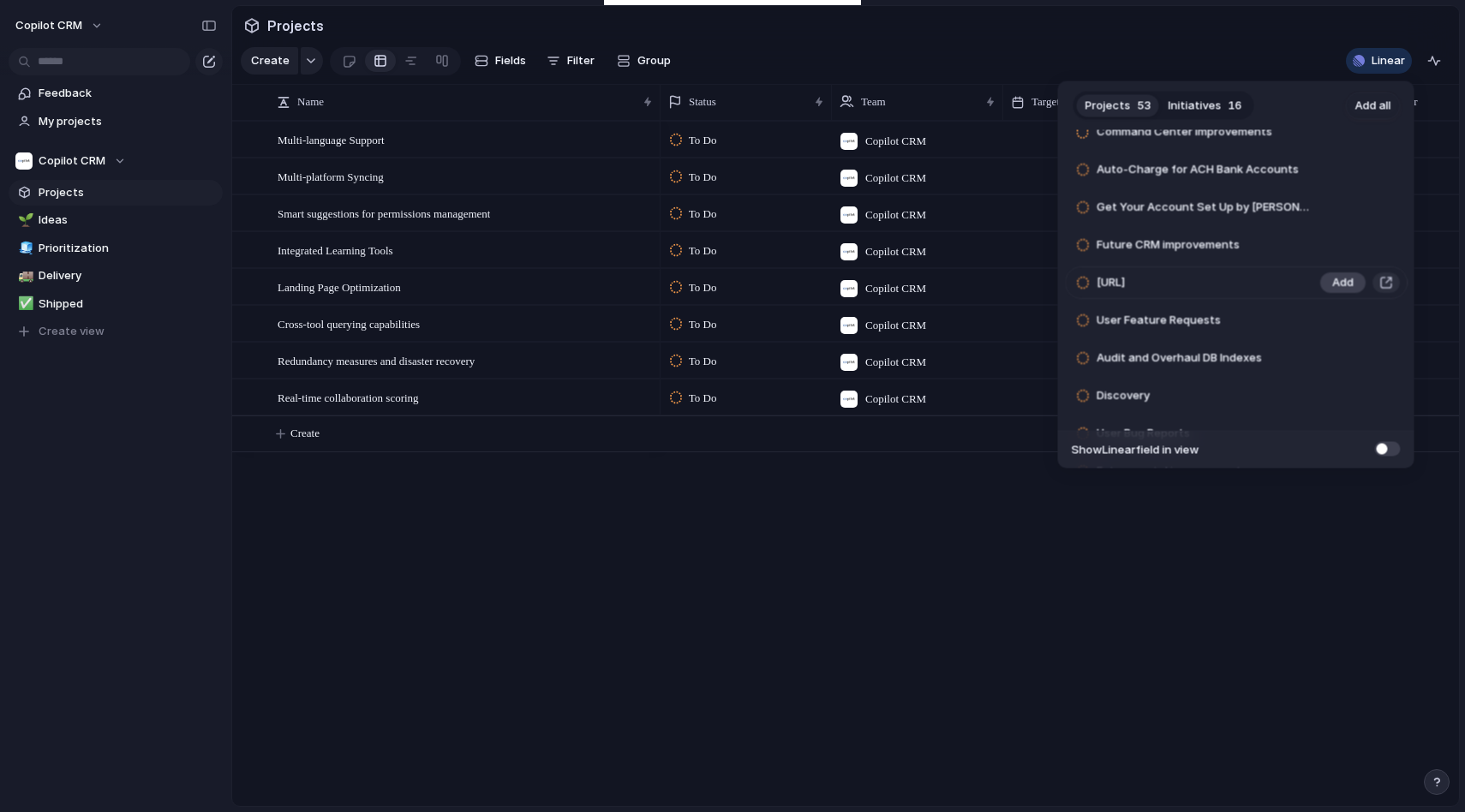 click on "Add" at bounding box center [1342, 284] 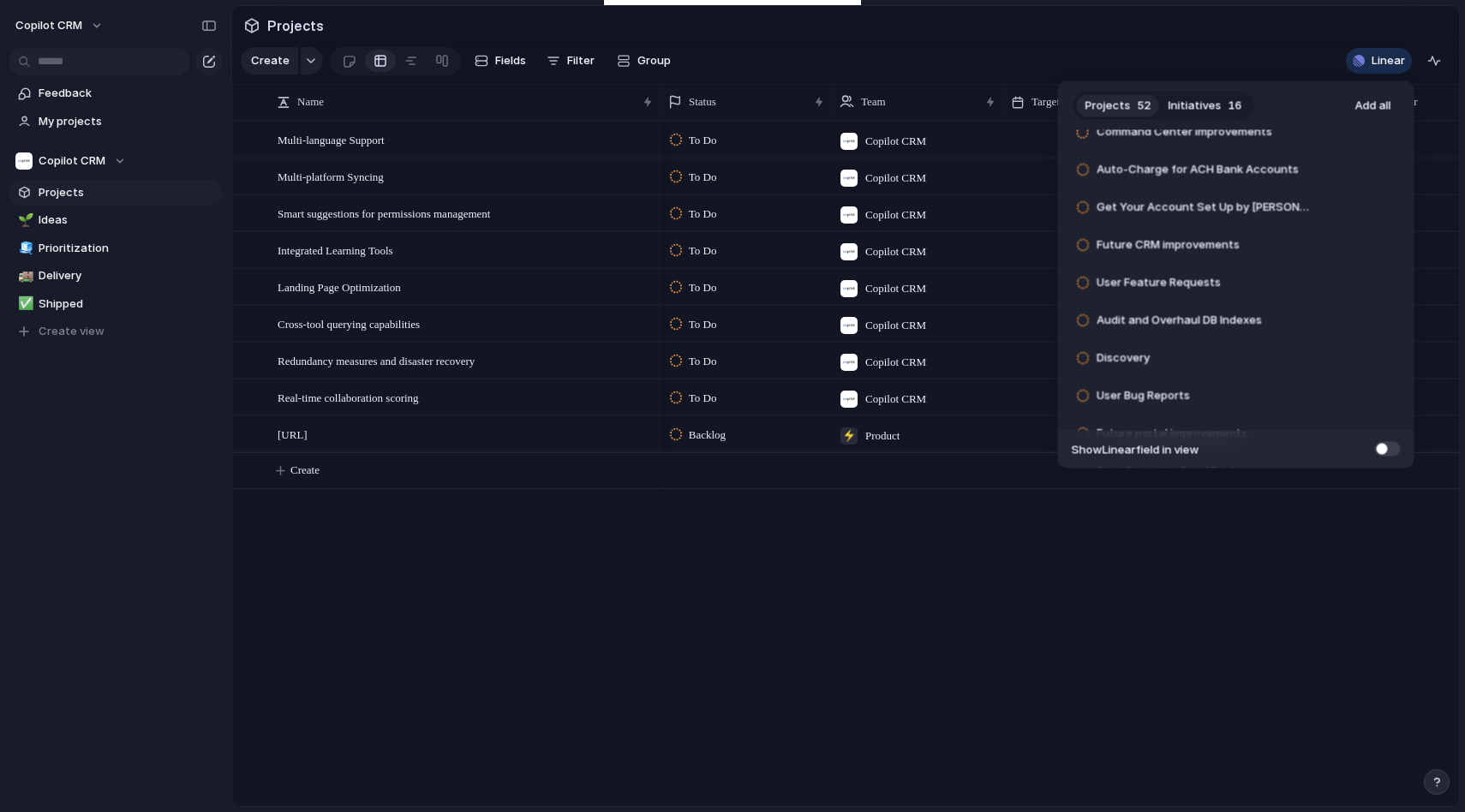 click on "Projects 52 Initiatives 16 Add all Sequence Automation Core Fixes Add Field Force Follow Up Add Future API improvements Add Upgrade sentry setup for Customer Portal Add Estimates Documentation Add Papercuts v2 Add Command Center Improvements Add Auto-Charge for ACH Bank Accounts Add Get Your Account Set Up by Mike Andes — For Free (v2: Integrated via CC) Add Future CRM improvements Add User Feature Requests Add Audit and Overhaul DB Indexes Add Discovery Add User Bug Reports Add Future portal improvements Add Shut Down the Read Replica Add e2e test coverage: generic Add Add Link to Portal checkout Add Discovery: Merging accounts Add Onboarding Checklist via Intercom Tasks Add Twilio A2P Phase 2: In App Registration Add Aurora + Reserved Instances Add Level Billing Future State Add Frankenapp Add Enforce Contact Limits to increase MRR Add OOUX Tooling Add CloudWatch Log Improvement Add Object Definition : Client Portal Add e2e Test Coverage: Payments Add Design Ops [Q4] Add Design System v1 Add Add Add Add" at bounding box center (732, 406) 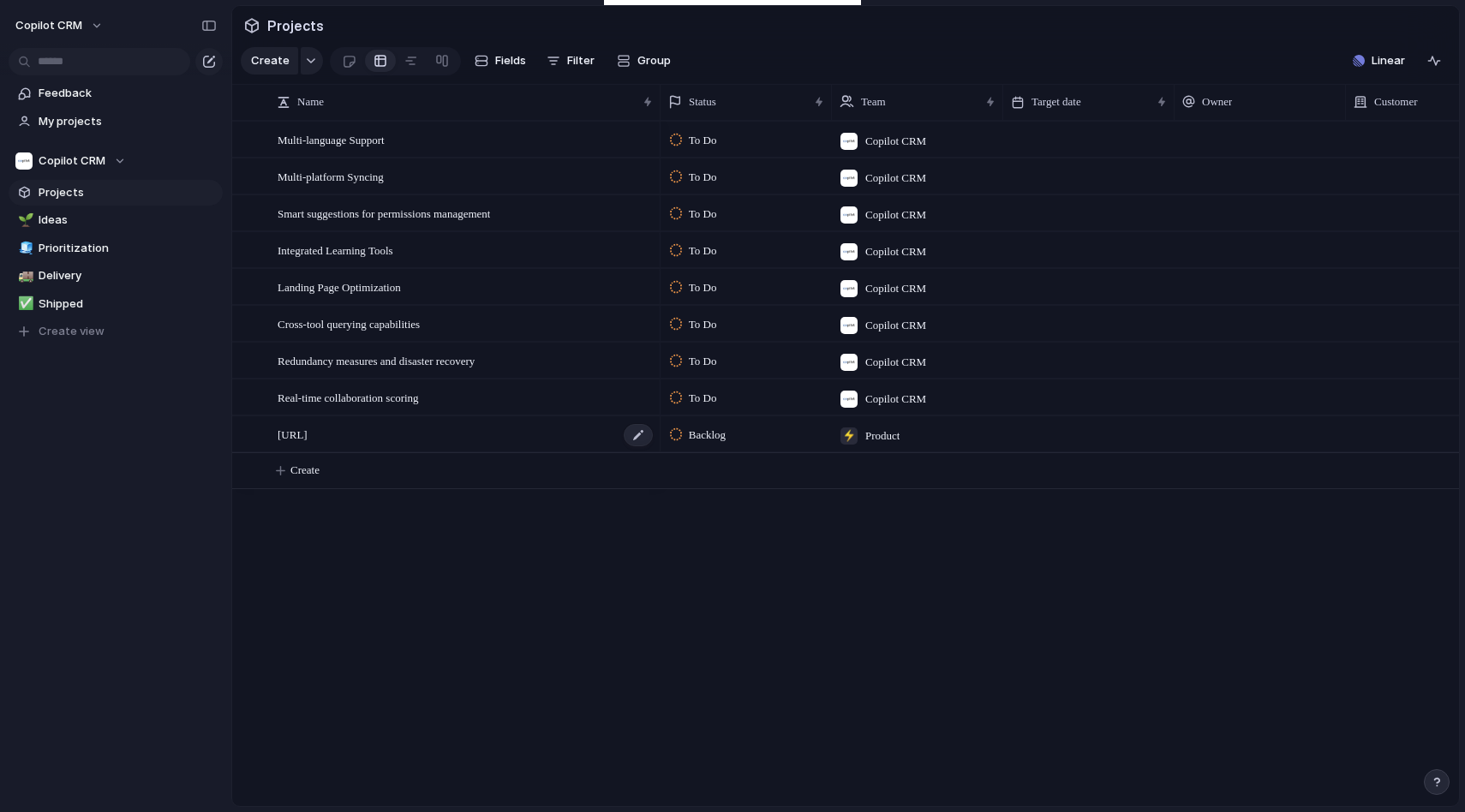 click on "[URL]" at bounding box center (466, 434) 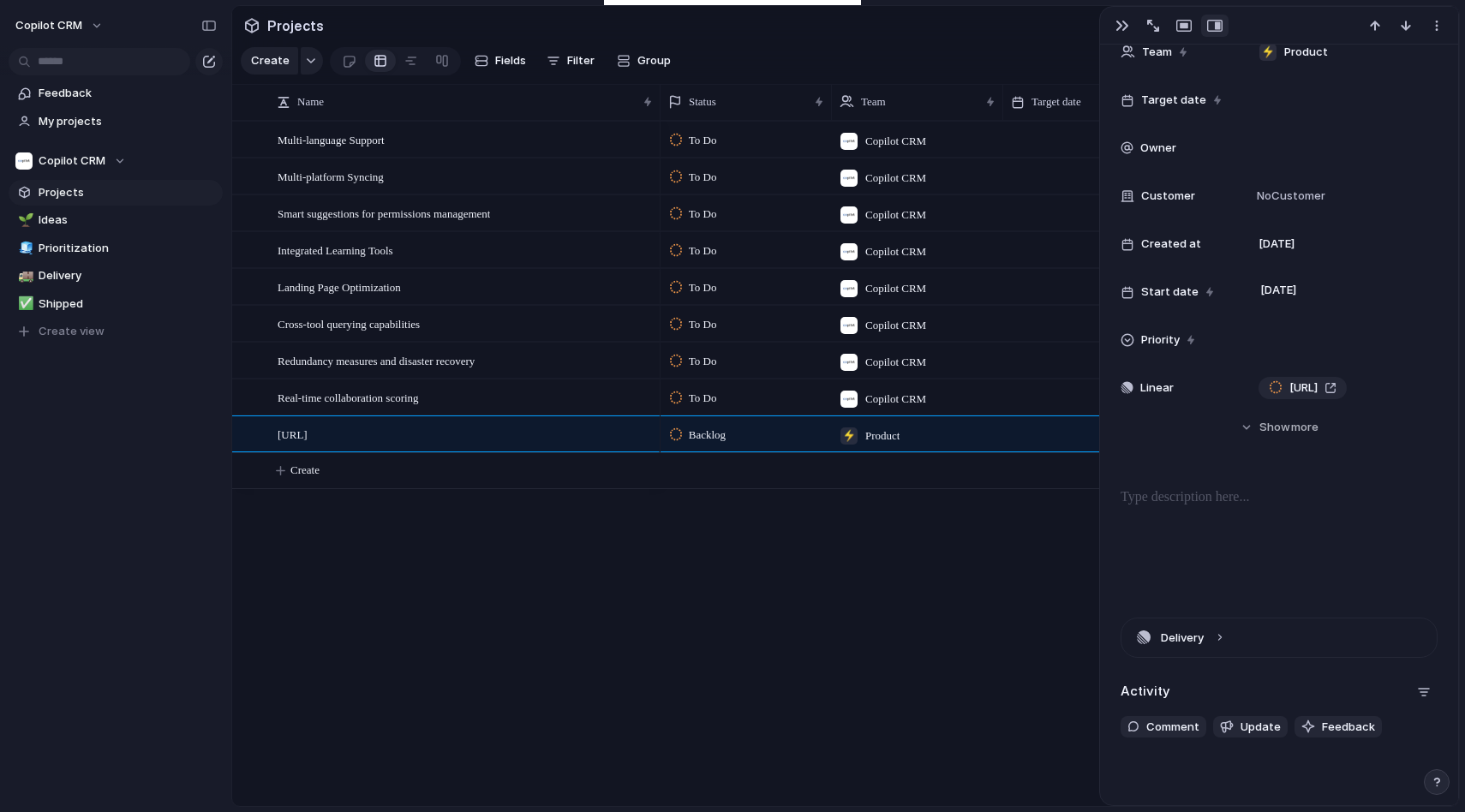 click on "To Do Copilot CRM 11 July To Do Copilot CRM 11 July To Do Copilot CRM 11 July To Do Copilot CRM 11 July To Do Copilot CRM 11 July To Do Copilot CRM 11 July To Do Copilot CRM 11 July To Do Copilot CRM 11 July Backlog ⚡ Product 11 July" at bounding box center (1060, 463) 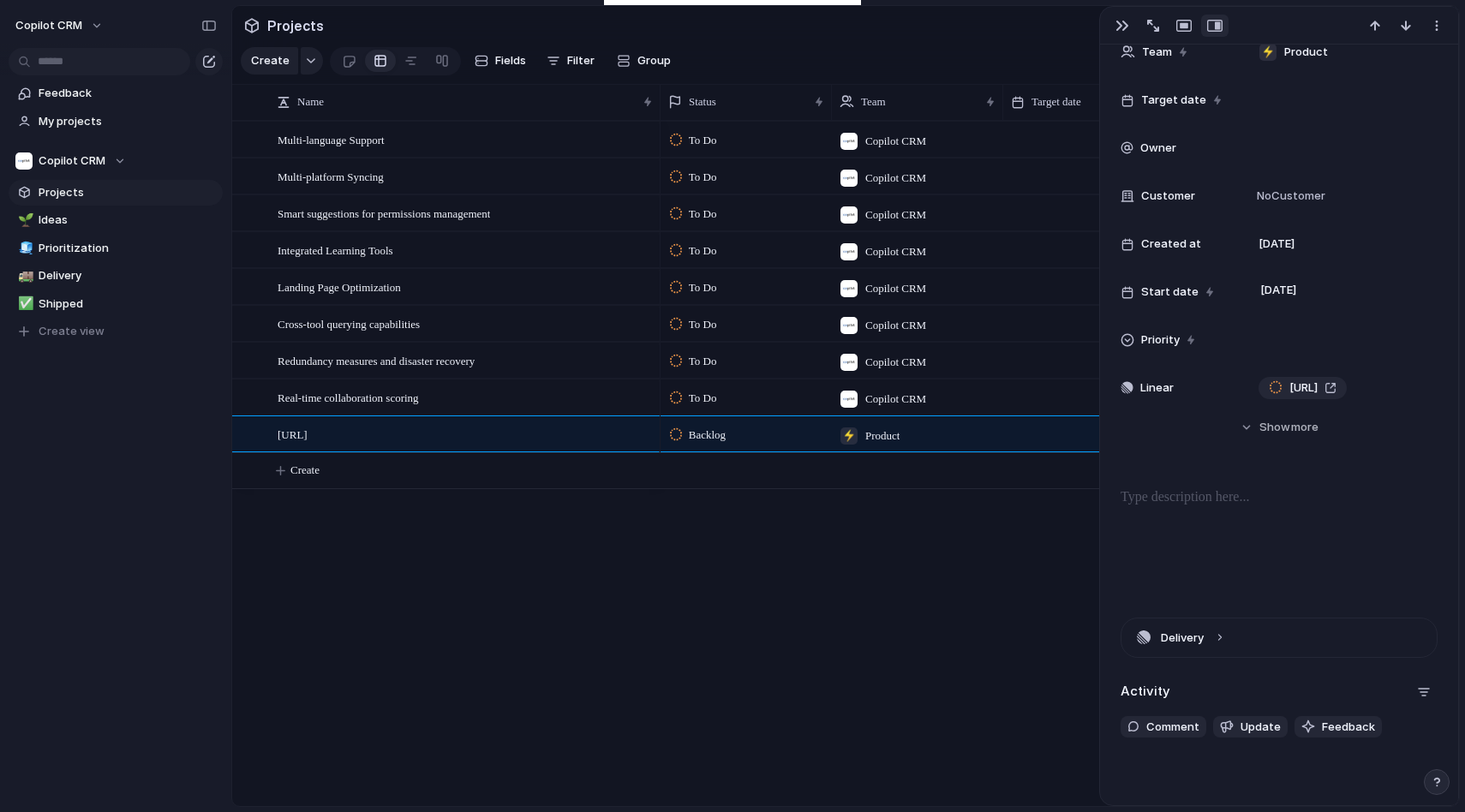 click on "To Do Copilot CRM 11 July To Do Copilot CRM 11 July To Do Copilot CRM 11 July To Do Copilot CRM 11 July To Do Copilot CRM 11 July To Do Copilot CRM 11 July To Do Copilot CRM 11 July To Do Copilot CRM 11 July Backlog ⚡ Product 11 July" at bounding box center [1060, 463] 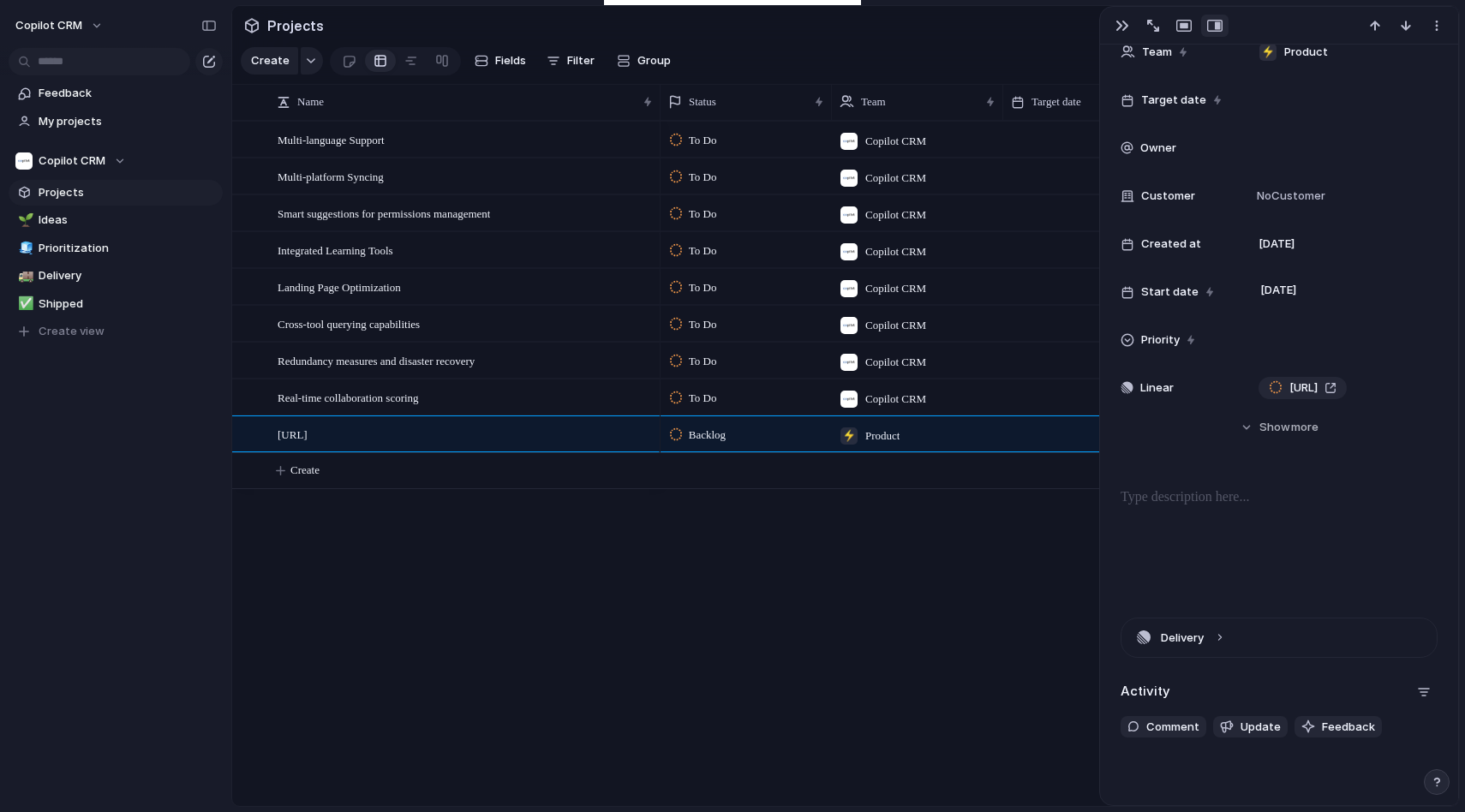 click on "To Do Copilot CRM 11 July To Do Copilot CRM 11 July To Do Copilot CRM 11 July To Do Copilot CRM 11 July To Do Copilot CRM 11 July To Do Copilot CRM 11 July To Do Copilot CRM 11 July To Do Copilot CRM 11 July Backlog ⚡ Product 11 July" at bounding box center [1060, 463] 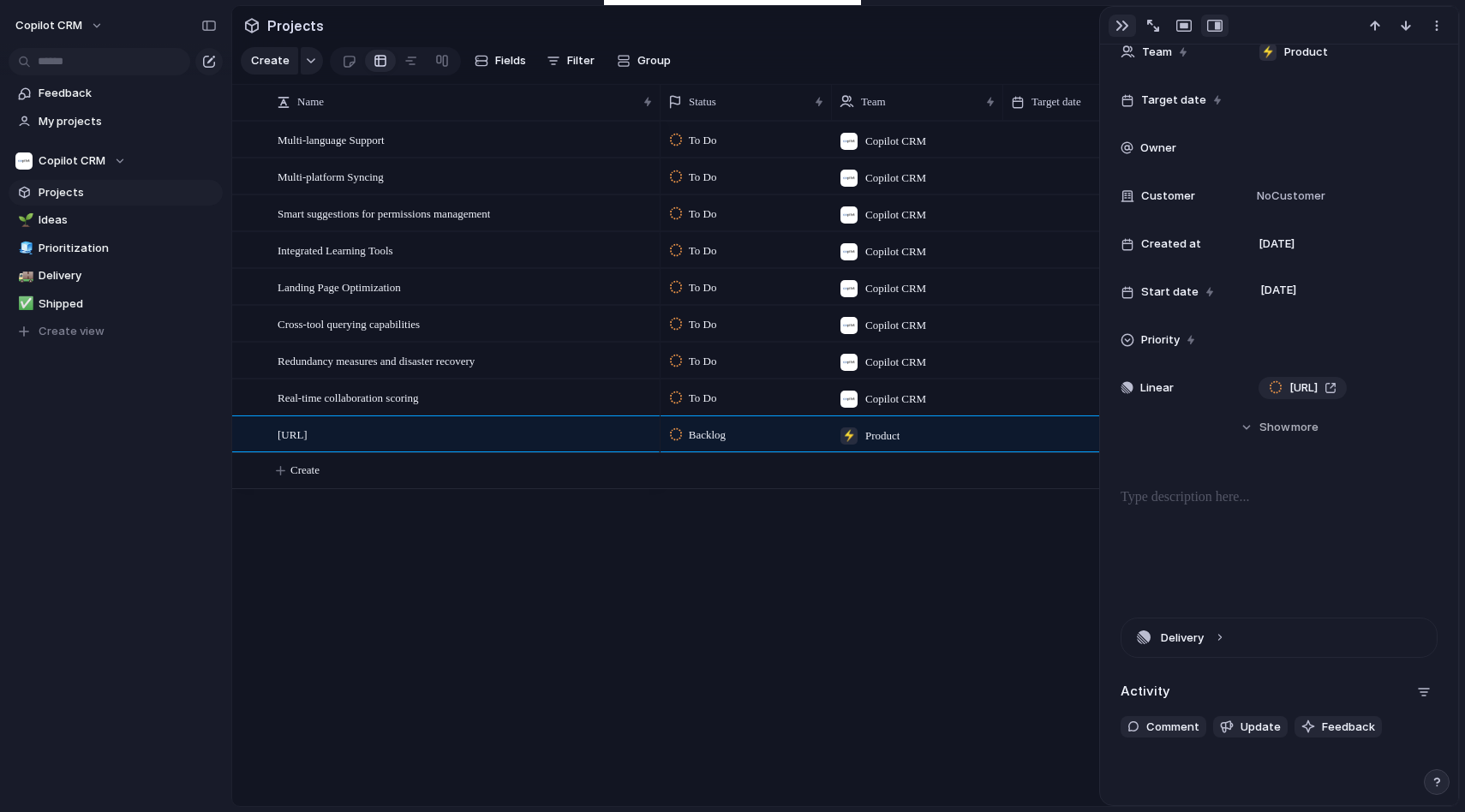 click at bounding box center (1122, 26) 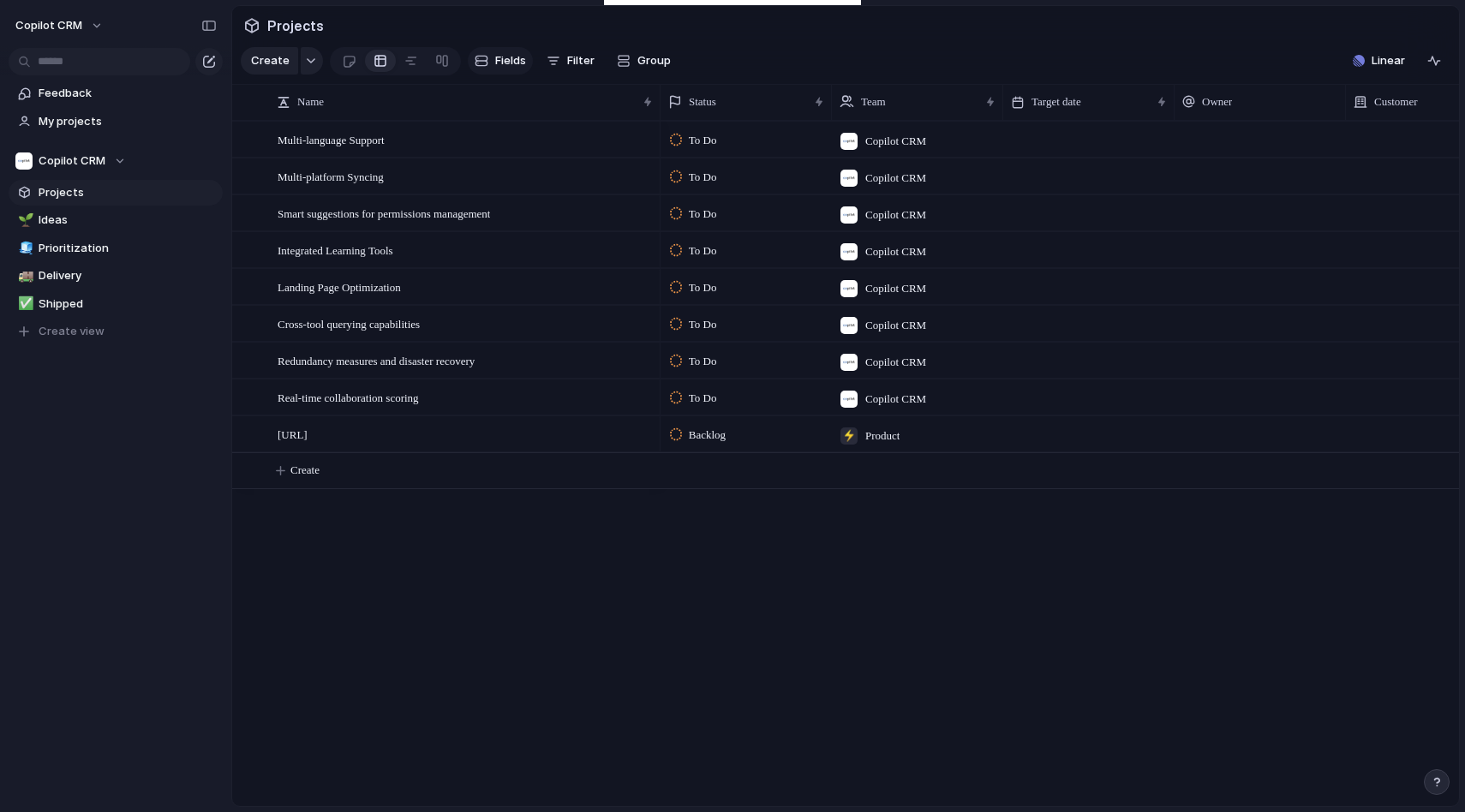 click on "Fields" at bounding box center [500, 61] 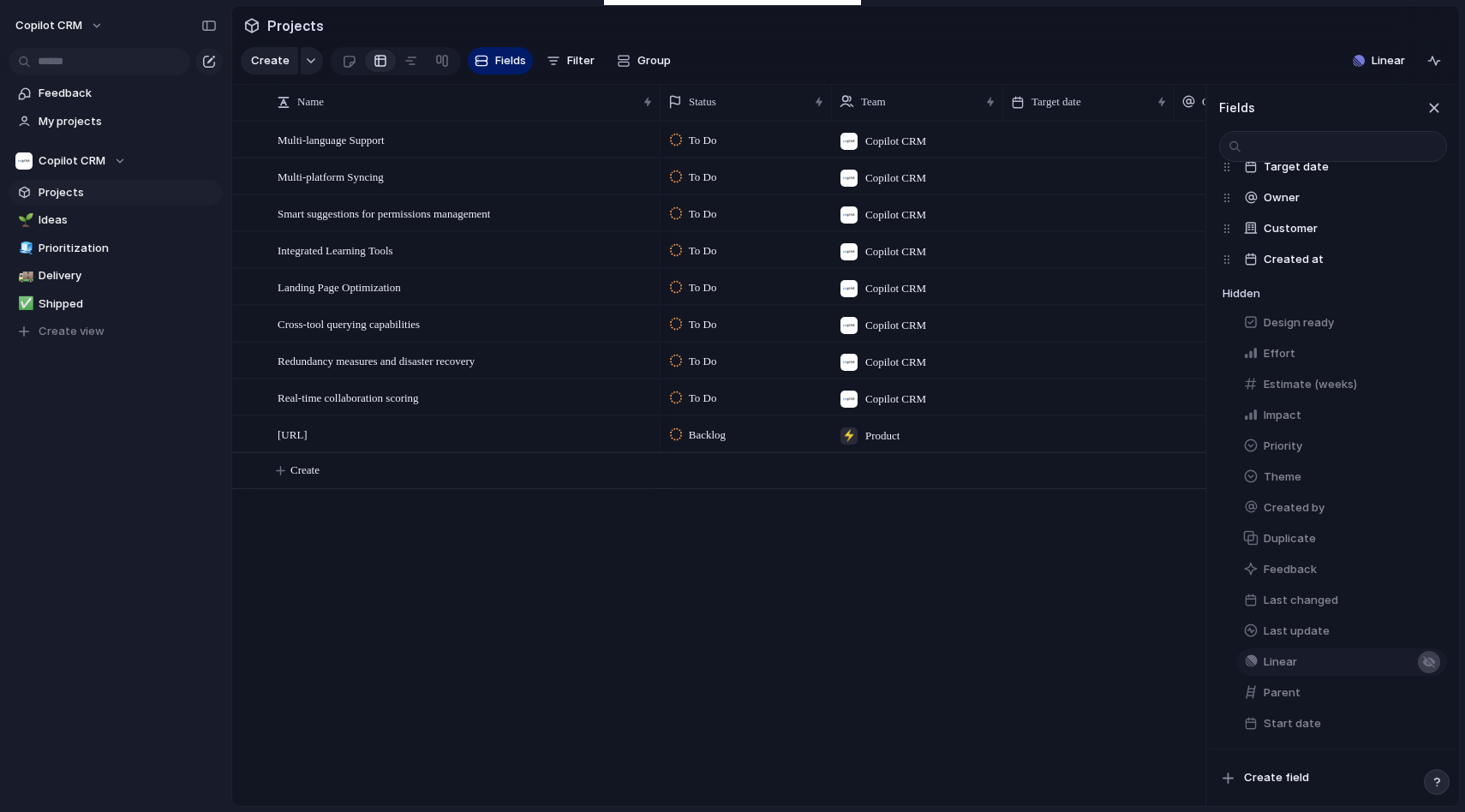 click at bounding box center (1429, 662) 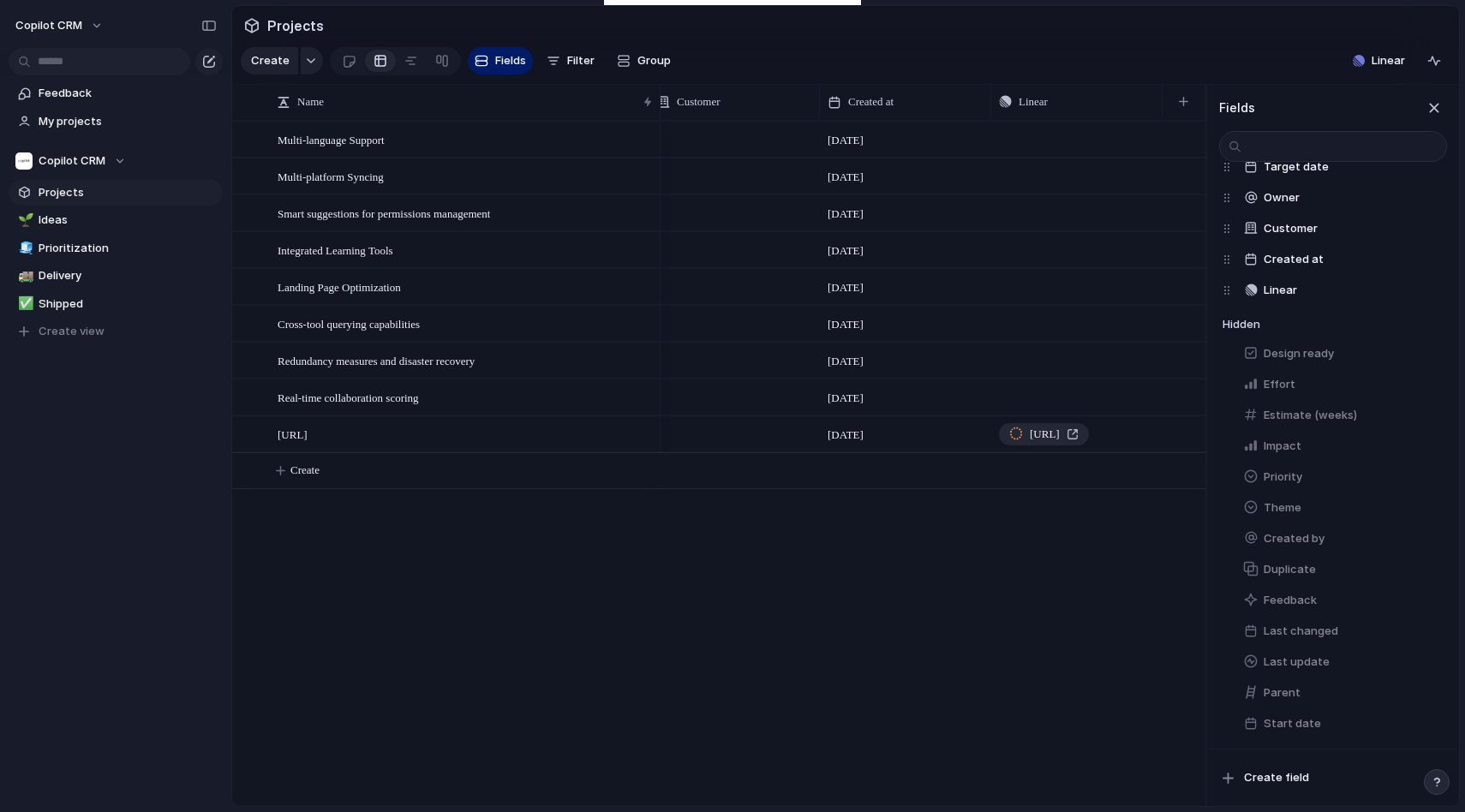 click on "11 July Push 11 July Push 11 July Push 11 July Push 11 July Push 11 July Push 11 July Push 11 July Push 11 July Delphi.ai" at bounding box center [933, 463] 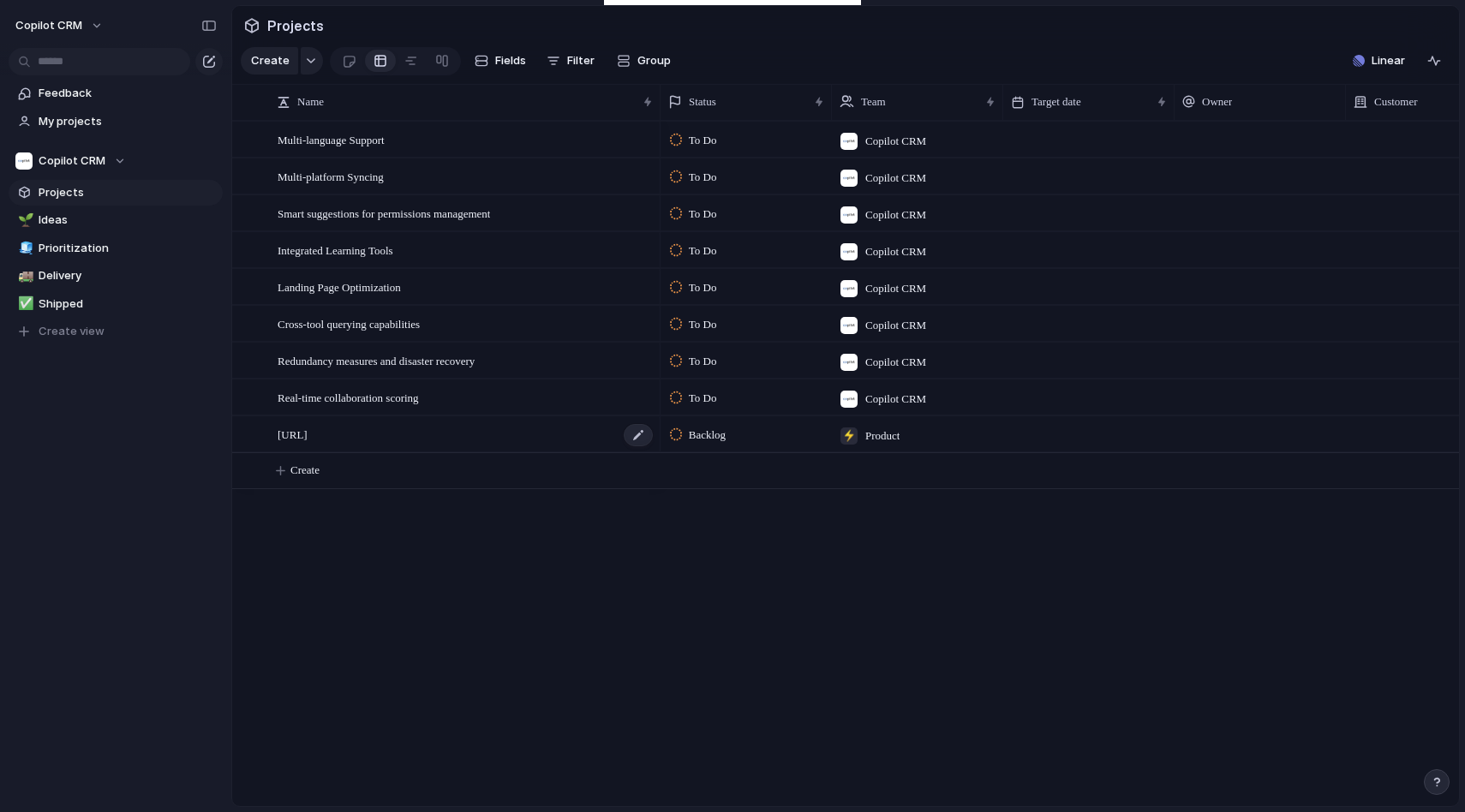 click on "[URL]" at bounding box center [466, 434] 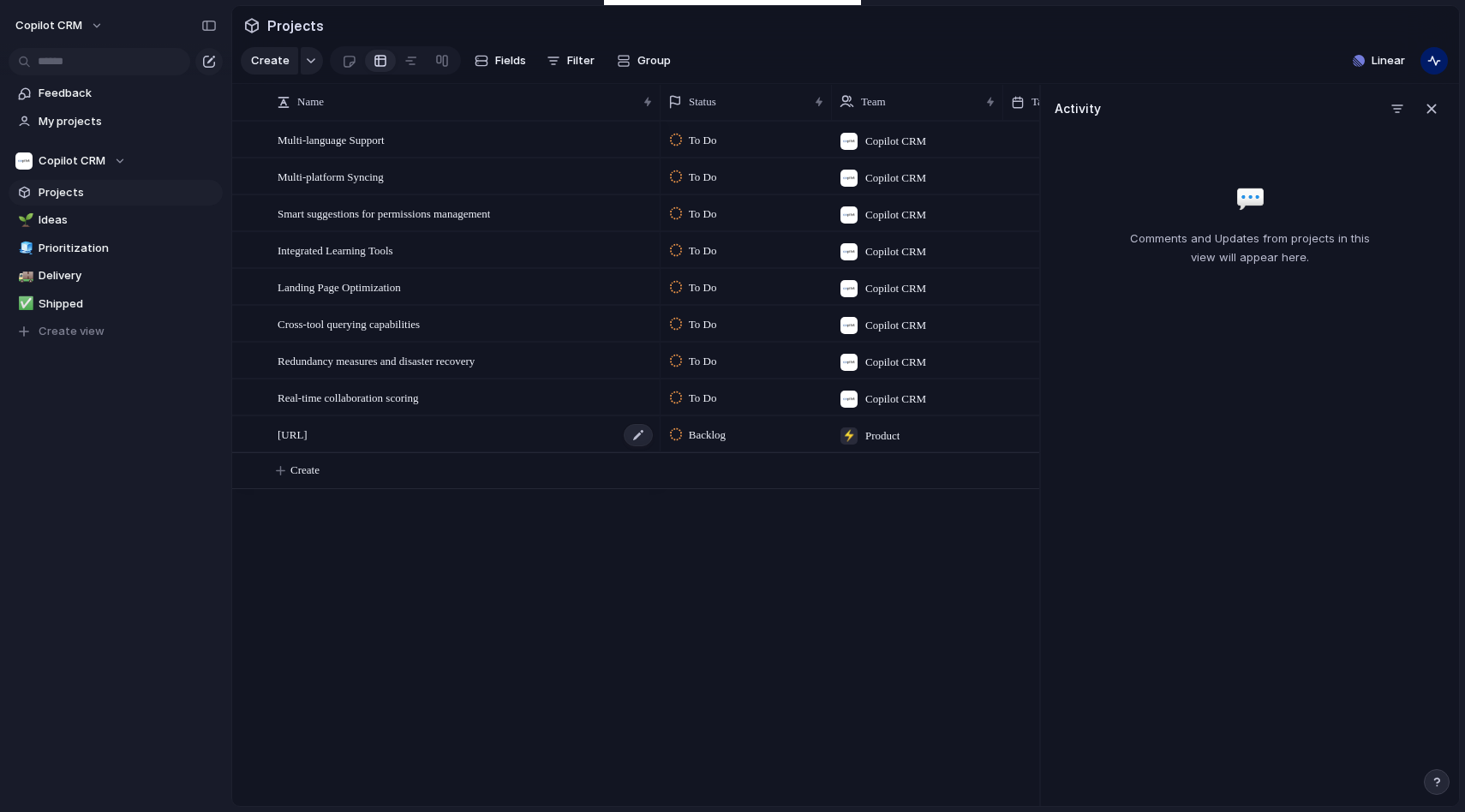 scroll, scrollTop: 0, scrollLeft: 0, axis: both 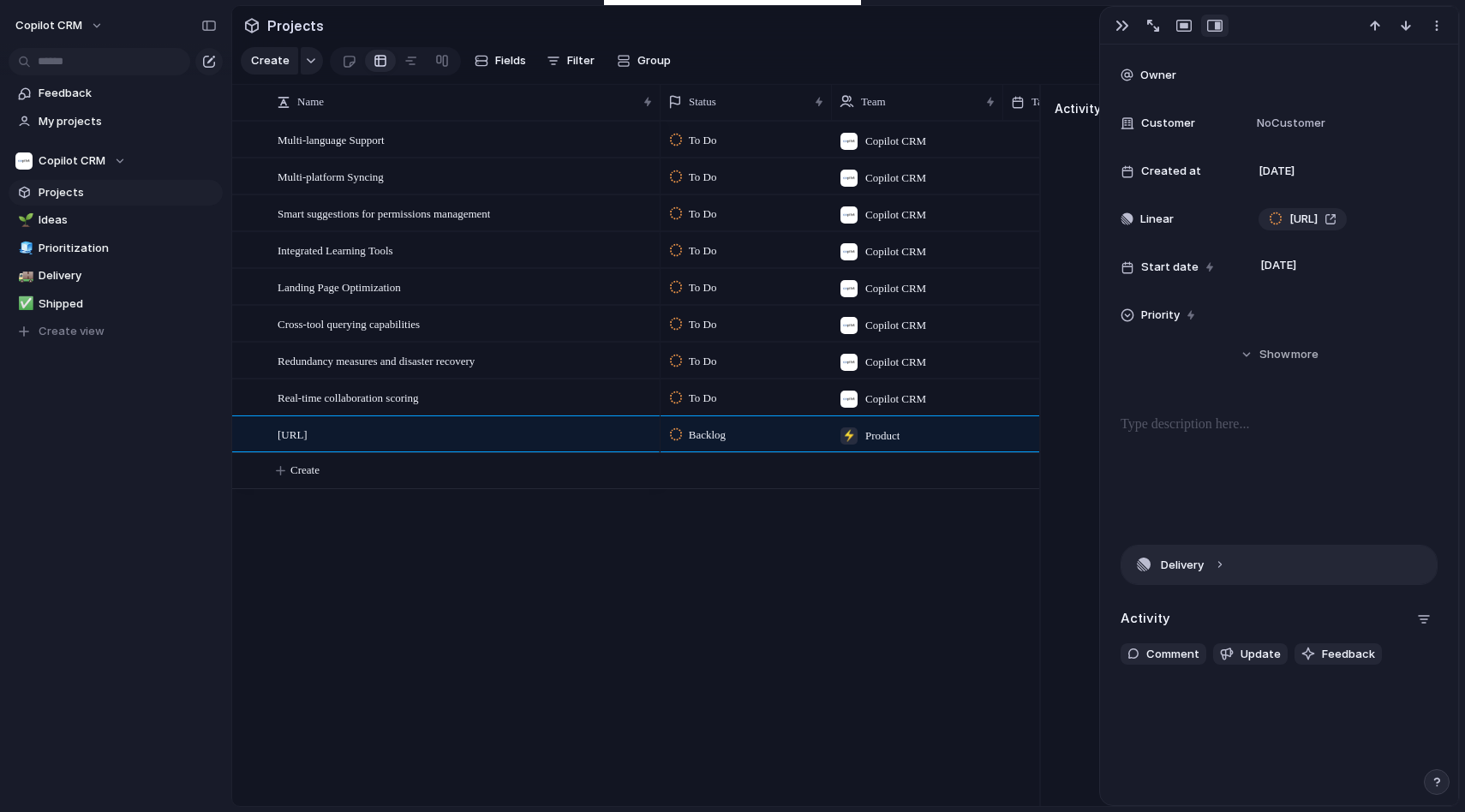 click on "Delivery" at bounding box center [1279, 564] 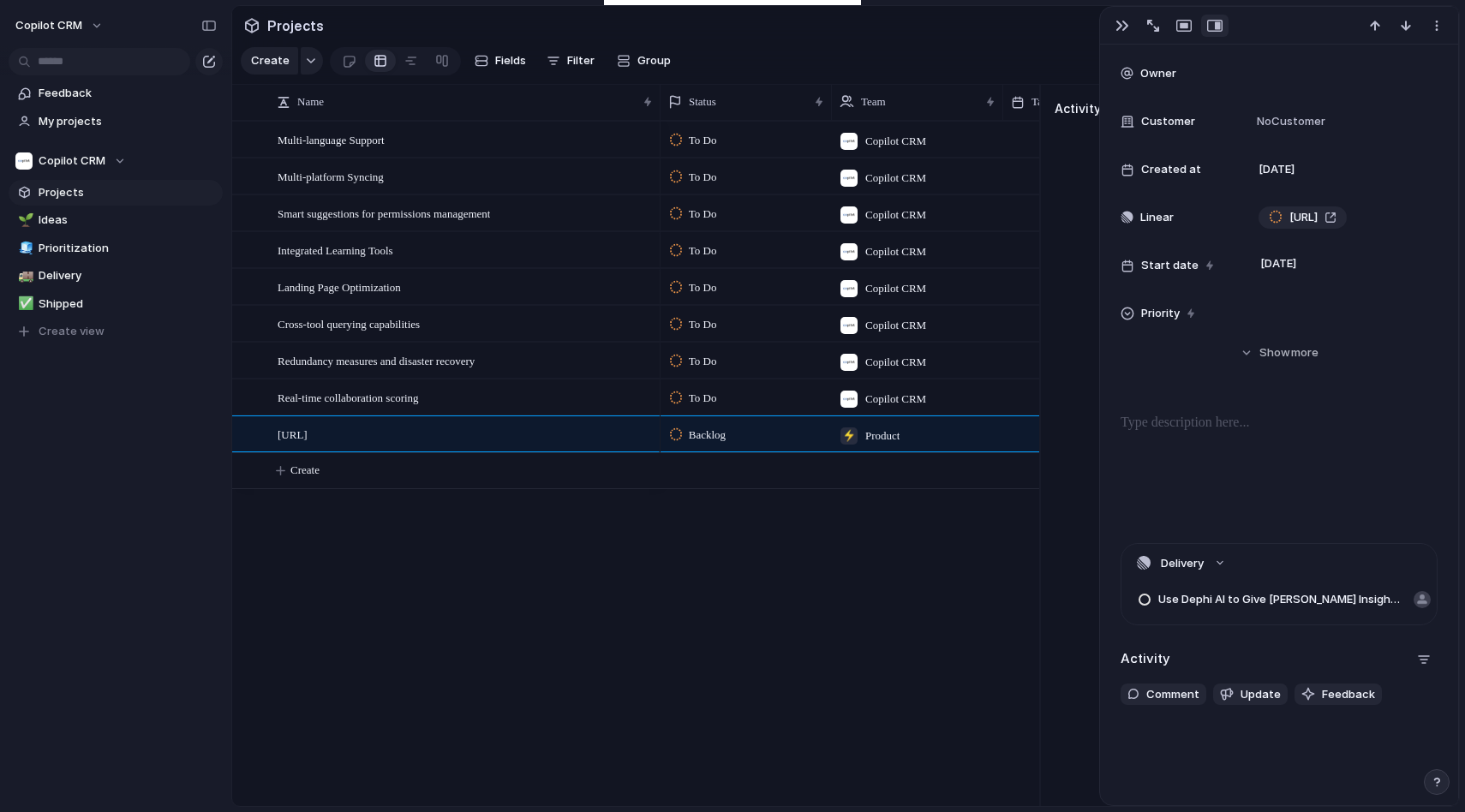 click on "Use Dephi AI to Give [PERSON_NAME] Insights" at bounding box center (1279, 600) 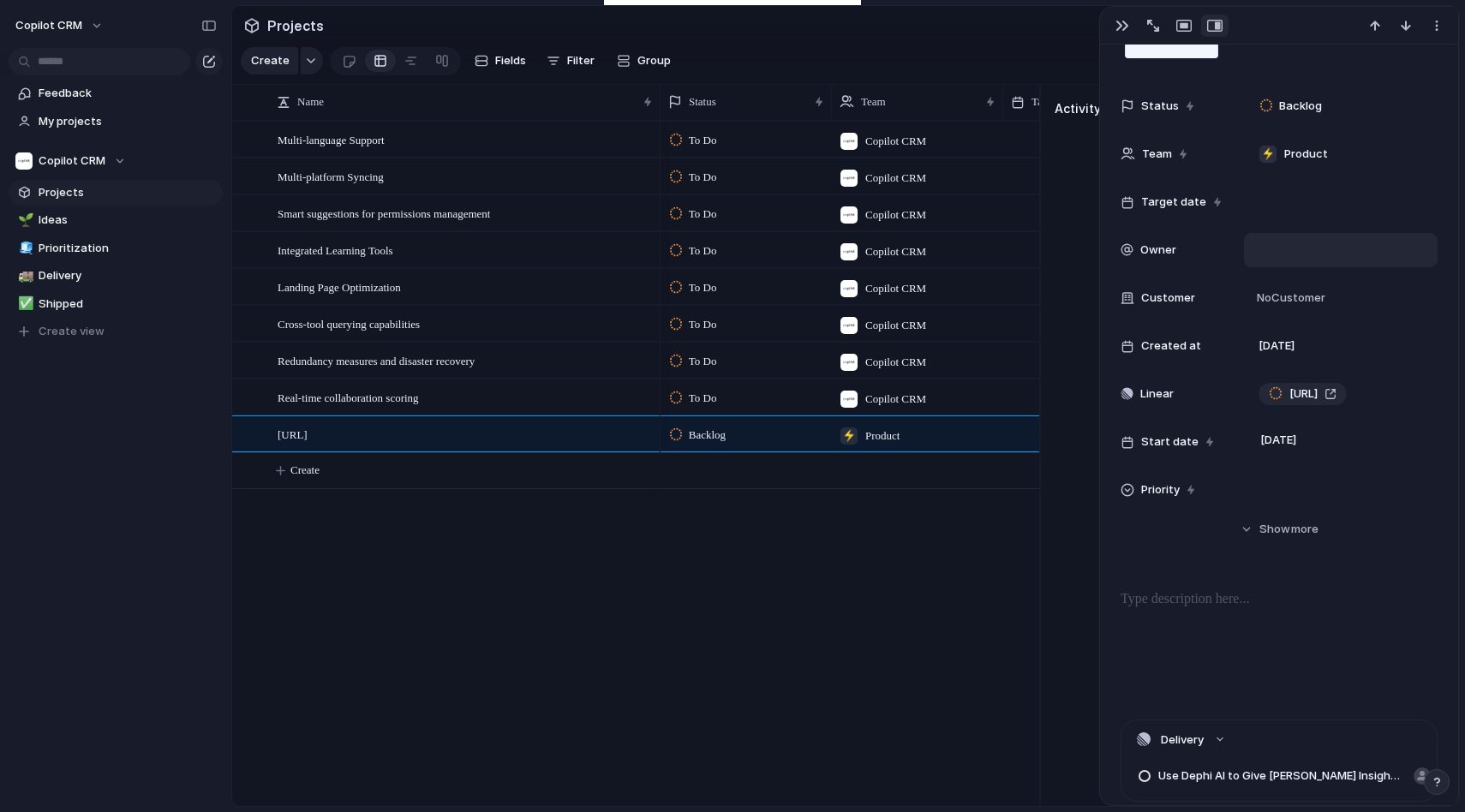 scroll, scrollTop: 103, scrollLeft: 0, axis: vertical 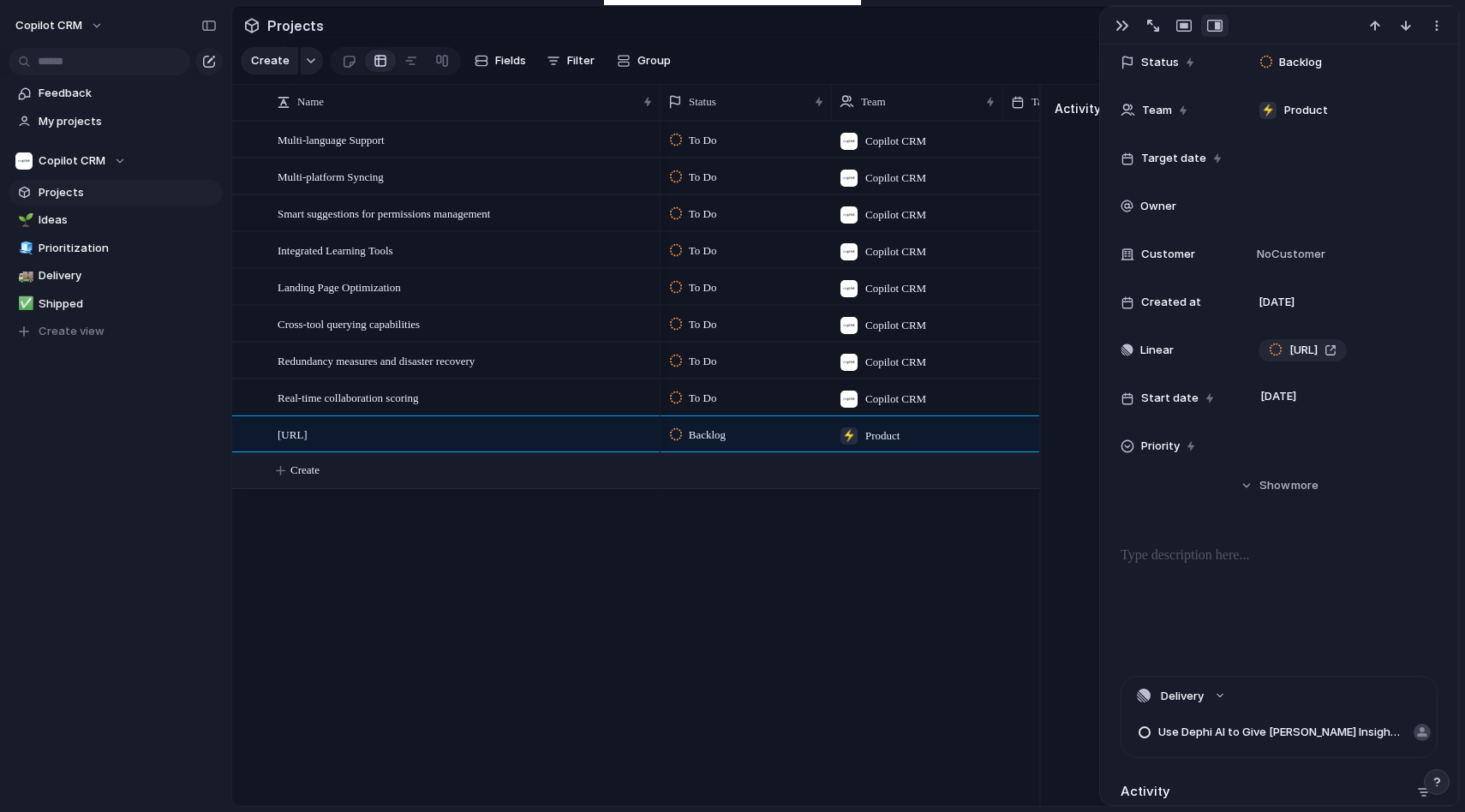 click on "Create" at bounding box center (657, 470) 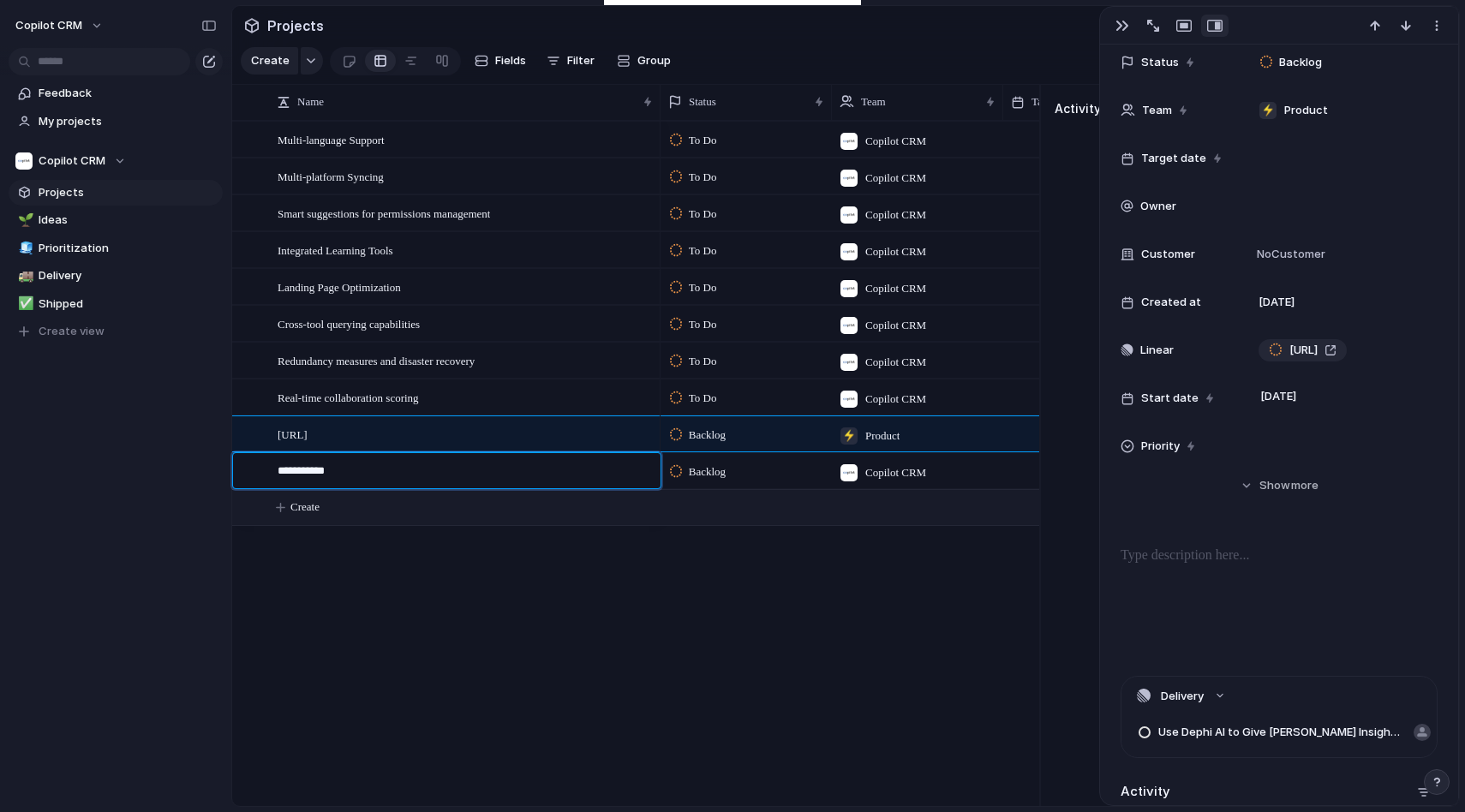 type on "**********" 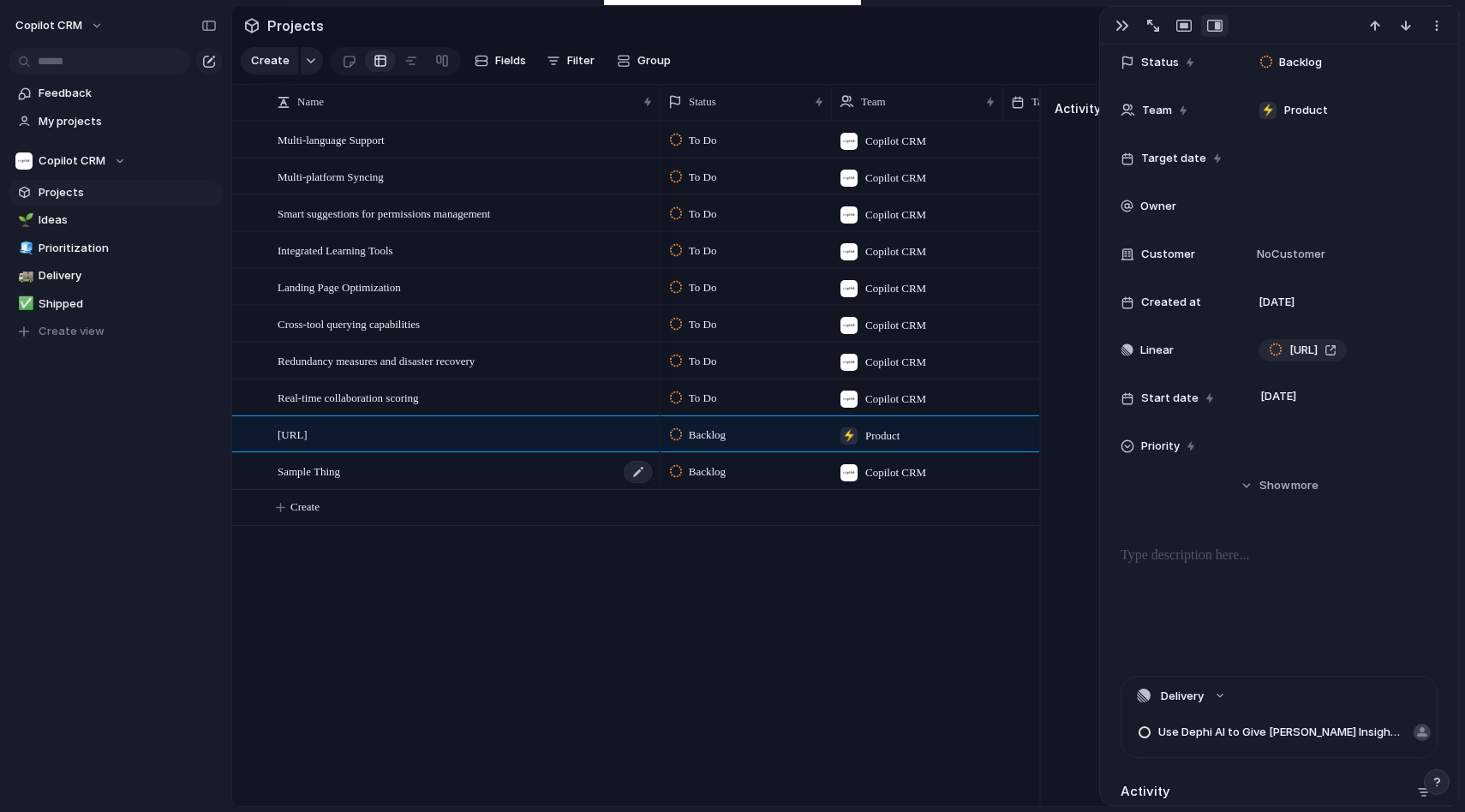 click on "Sample Thing" at bounding box center [466, 471] 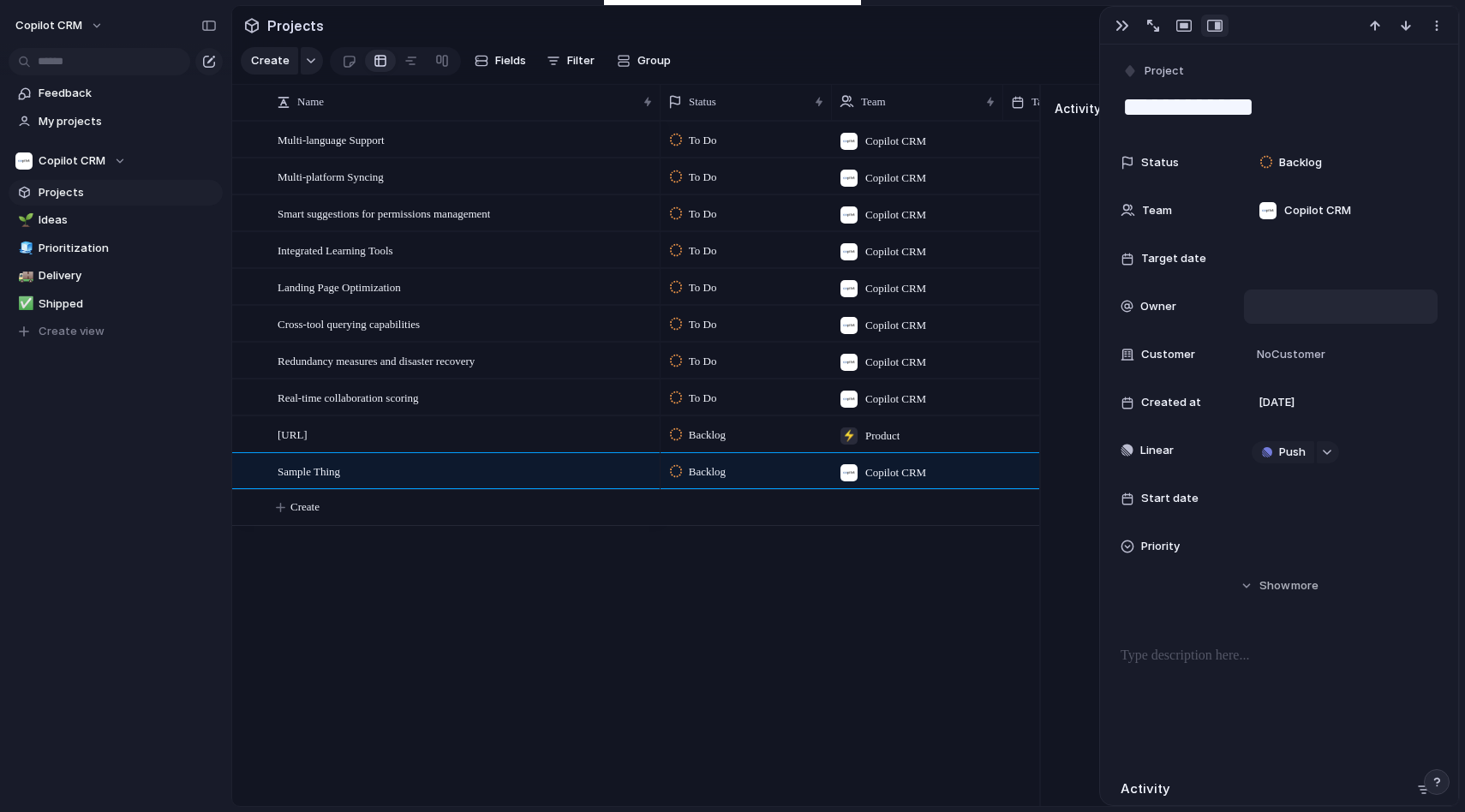 scroll, scrollTop: 0, scrollLeft: 0, axis: both 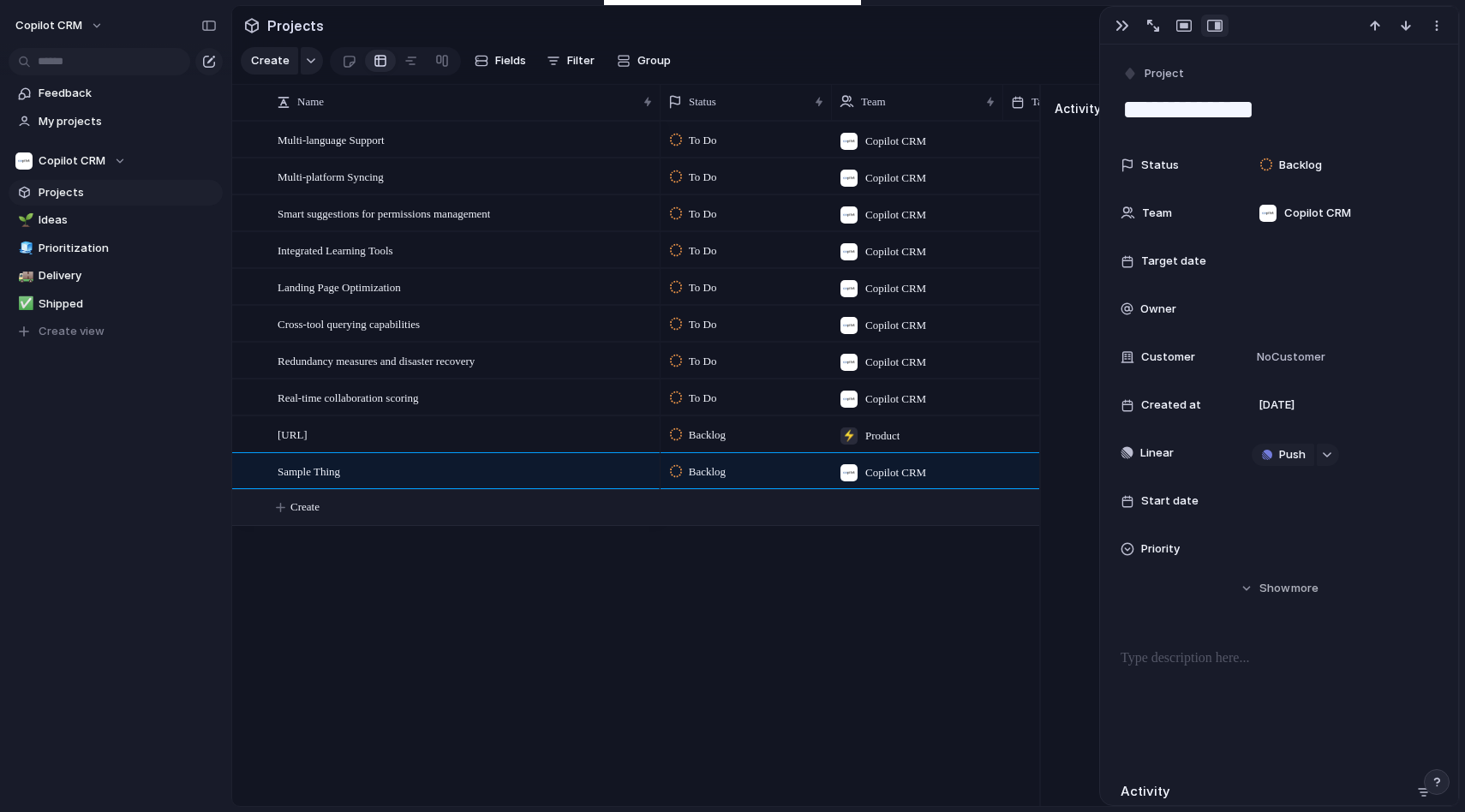 click on "Create" at bounding box center [657, 507] 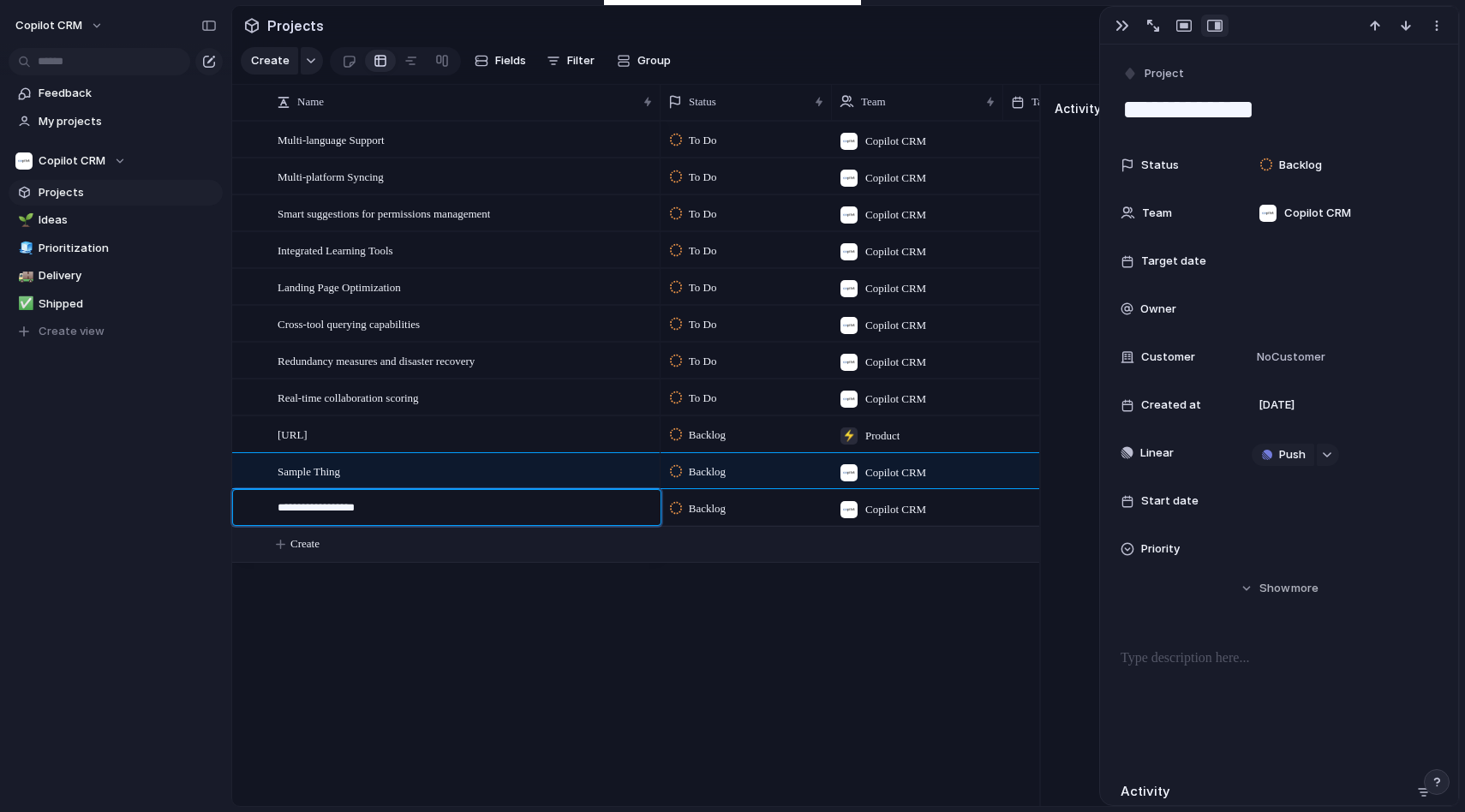type on "**********" 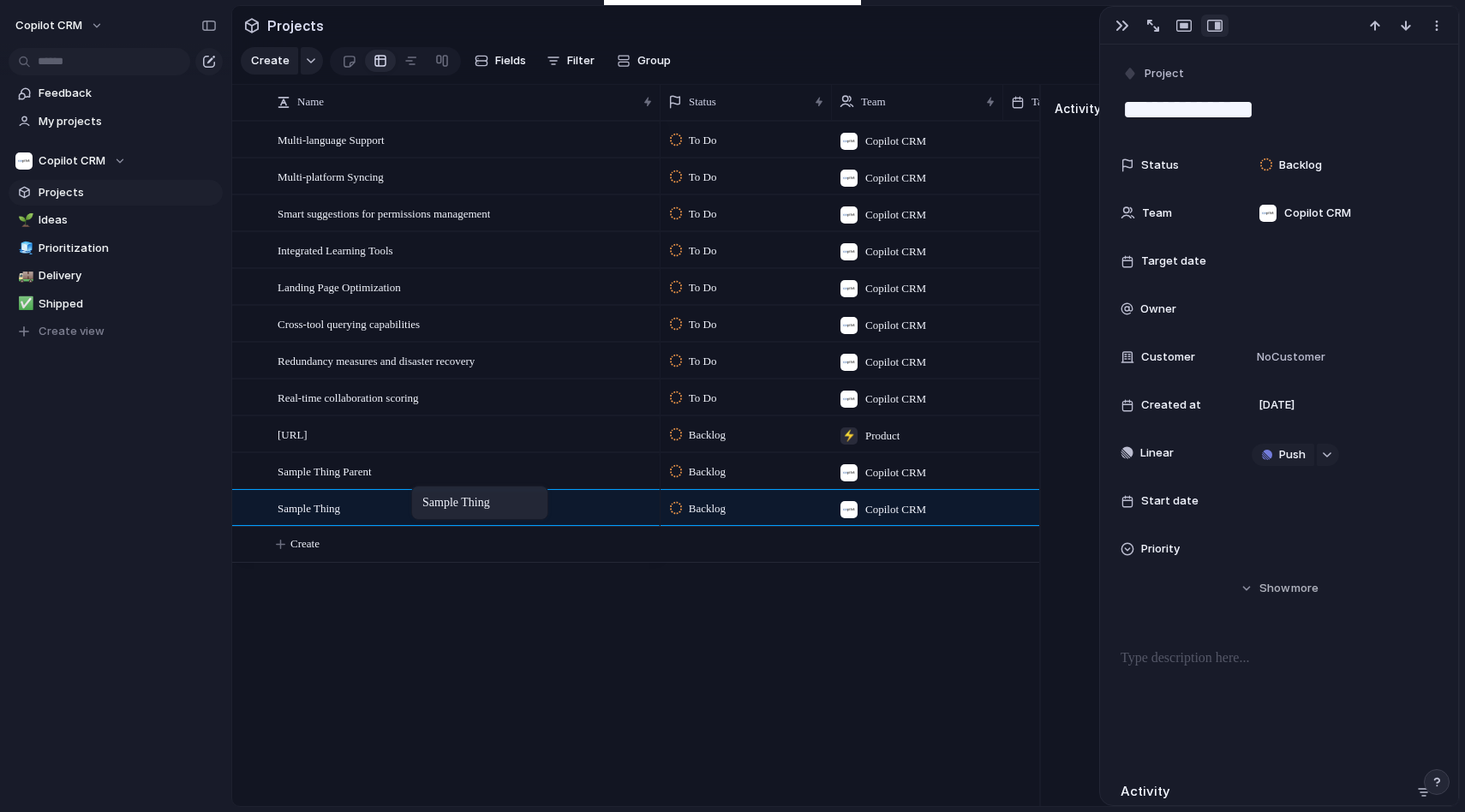 drag, startPoint x: 347, startPoint y: 478, endPoint x: 421, endPoint y: 489, distance: 74.8131 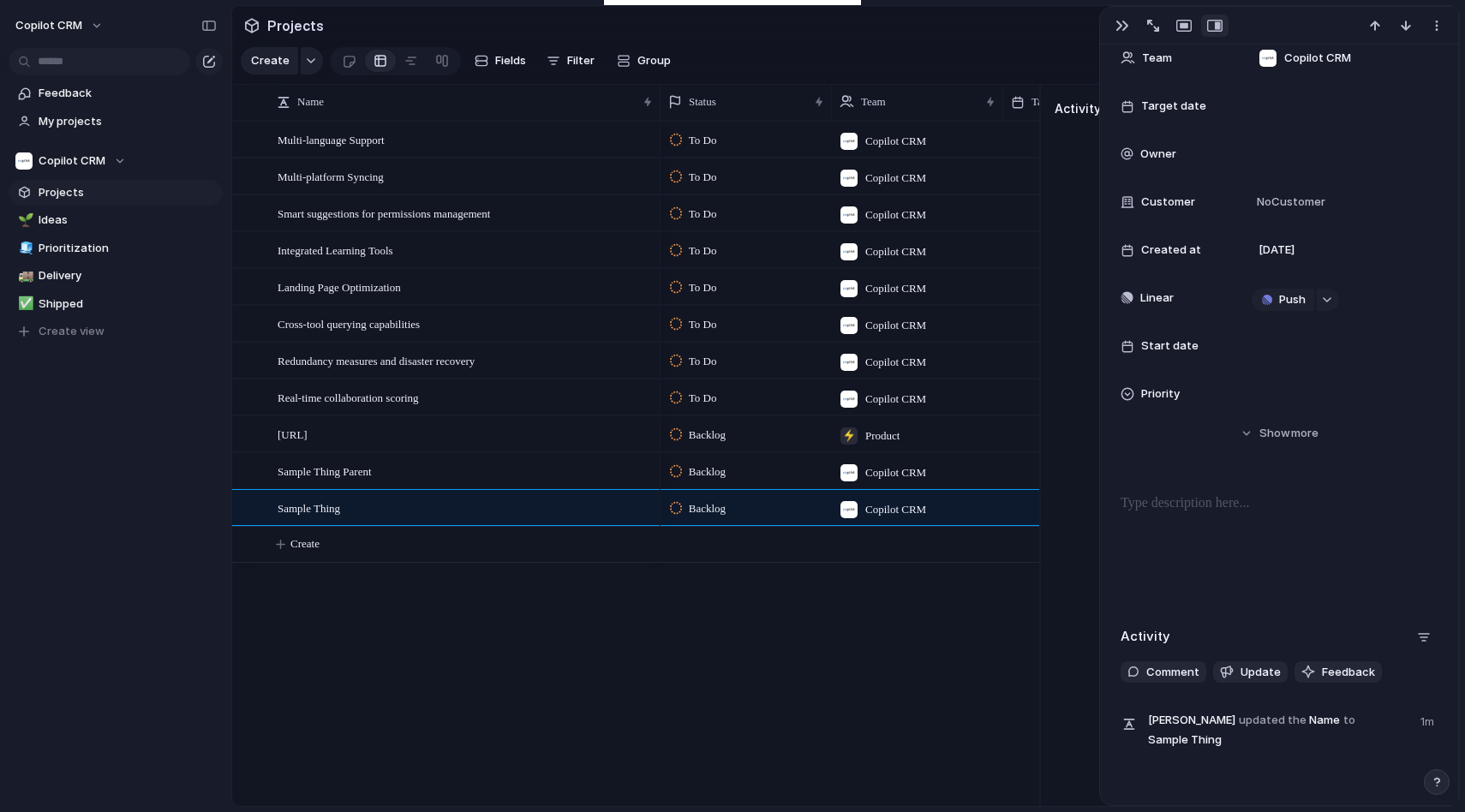 scroll, scrollTop: 156, scrollLeft: 0, axis: vertical 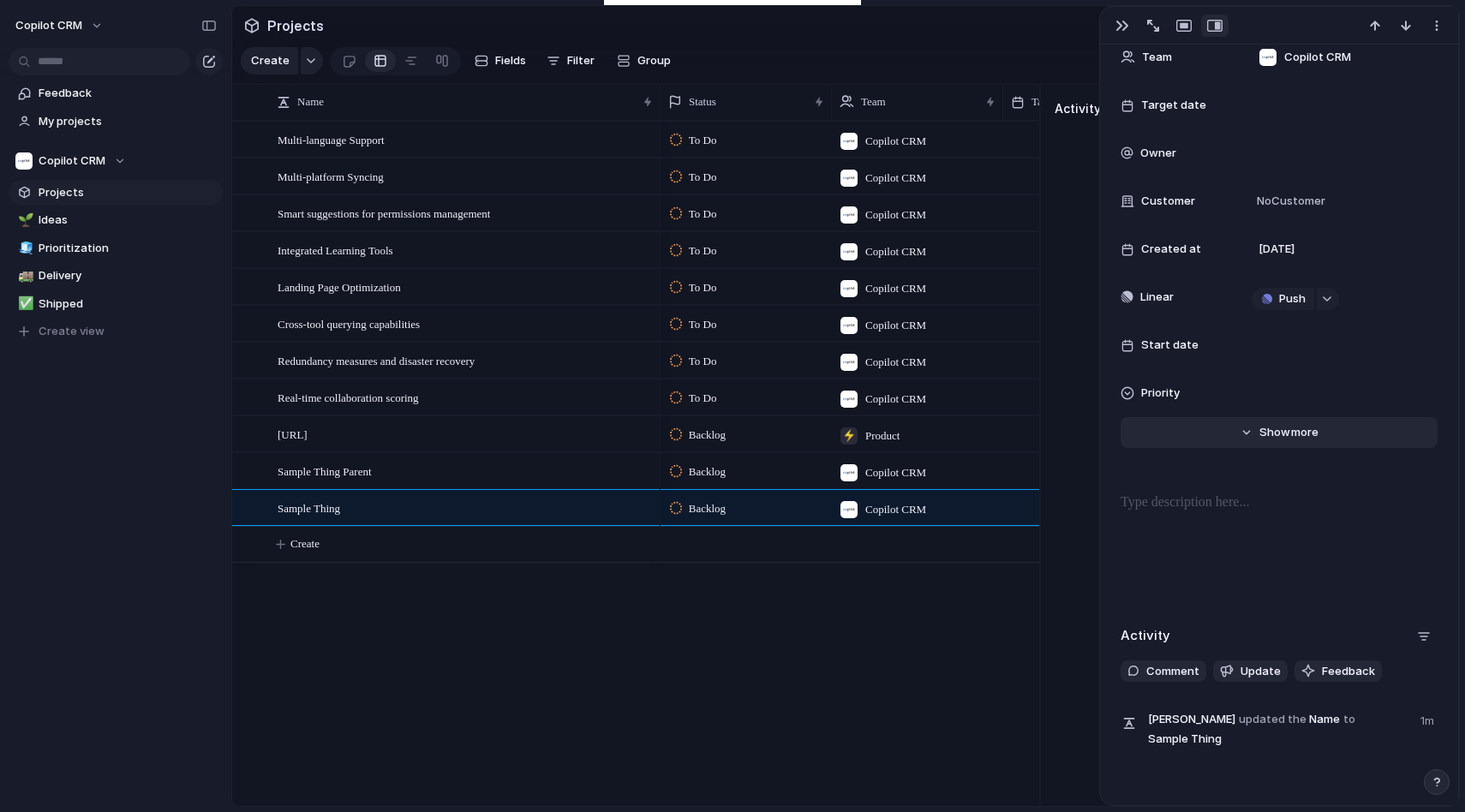 click on "Show" at bounding box center (1275, 433) 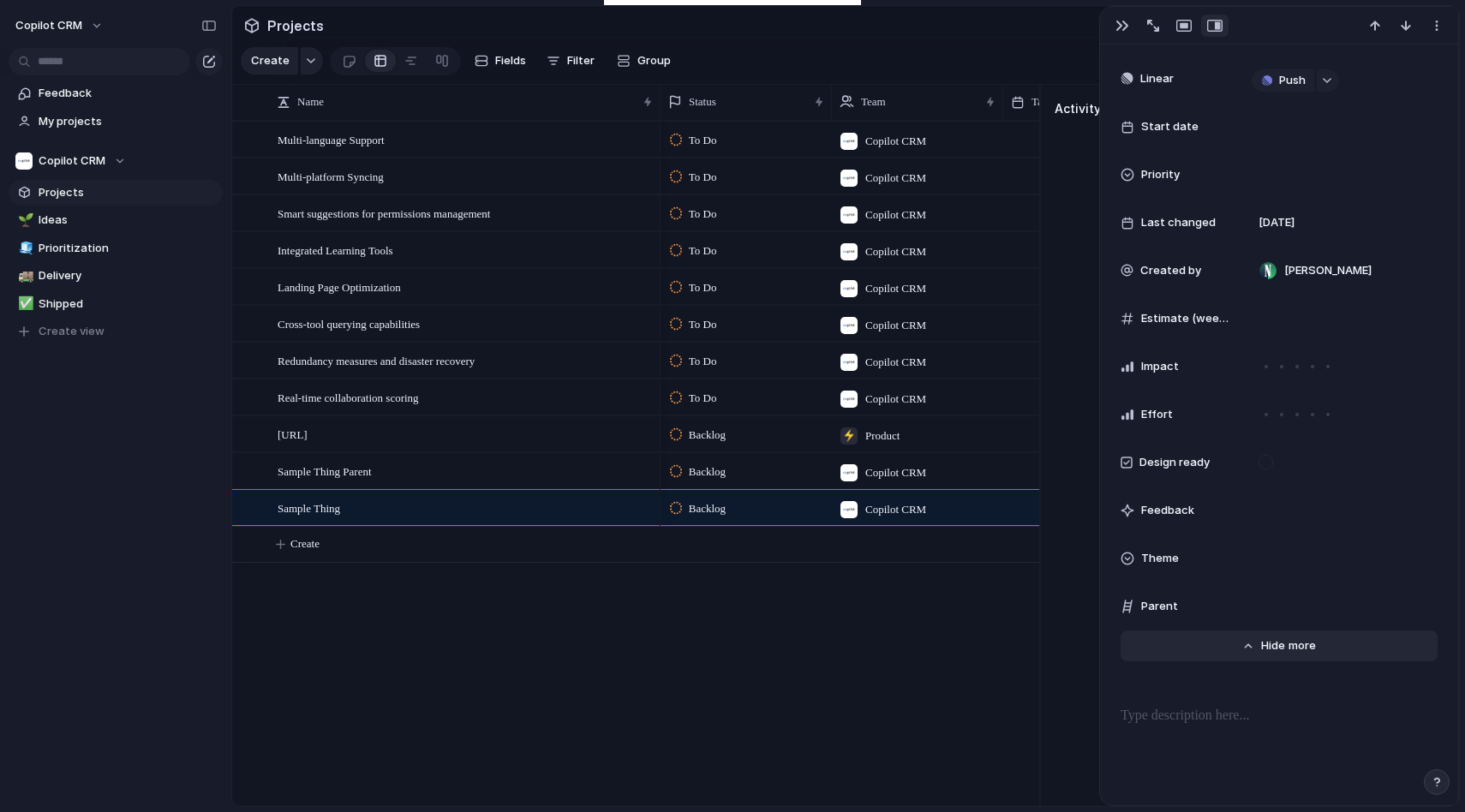 scroll, scrollTop: 377, scrollLeft: 0, axis: vertical 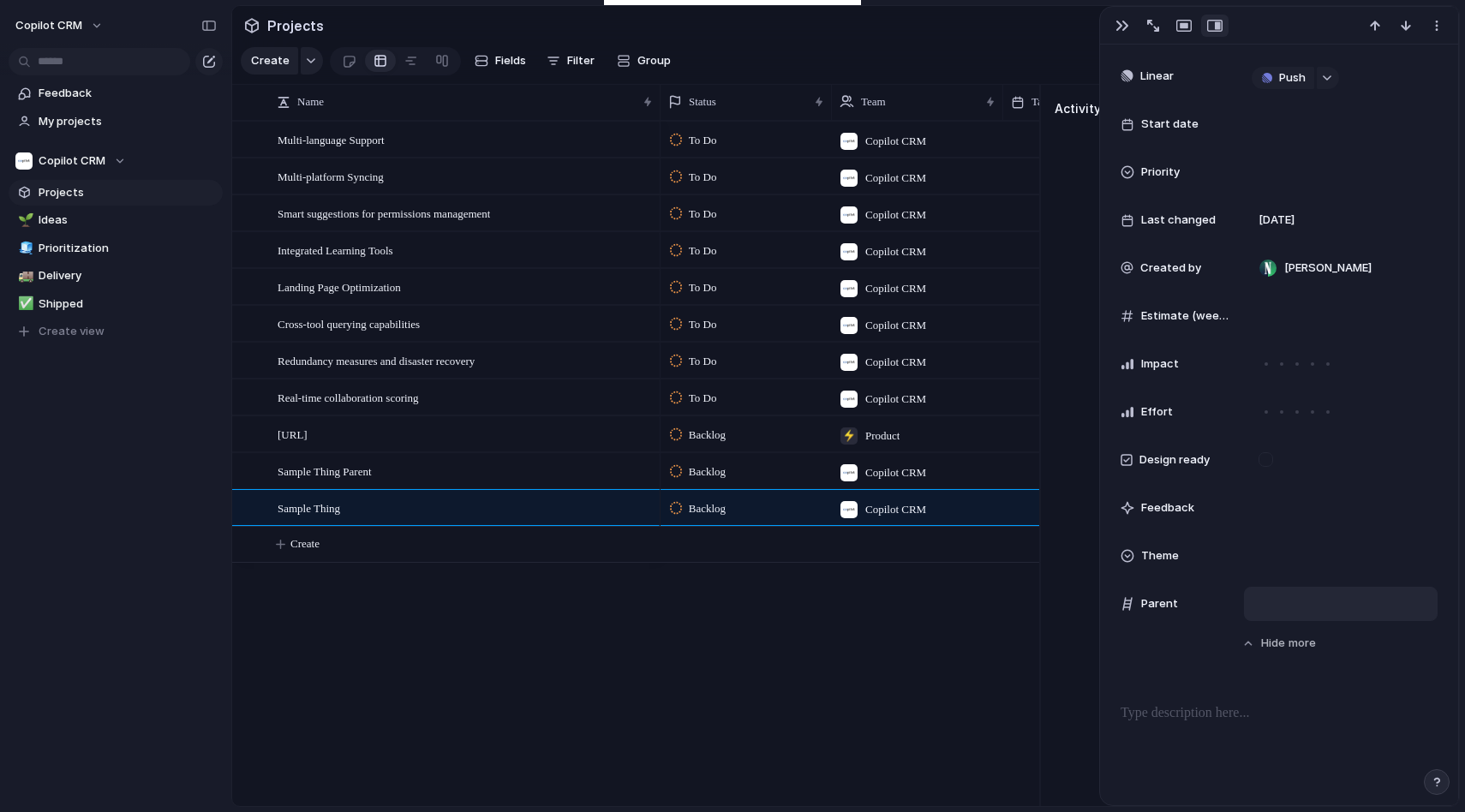 click at bounding box center (1341, 604) 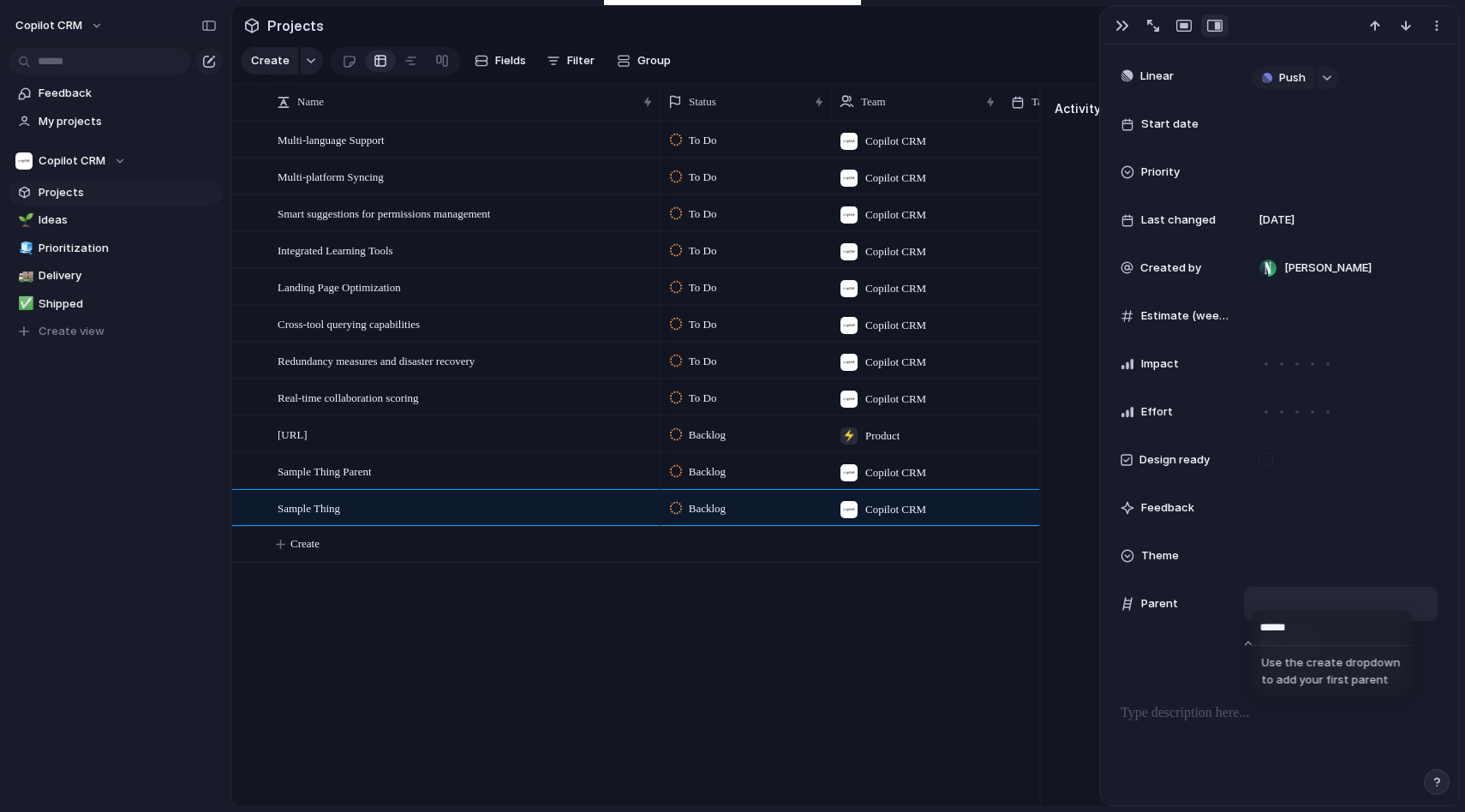 type on "******" 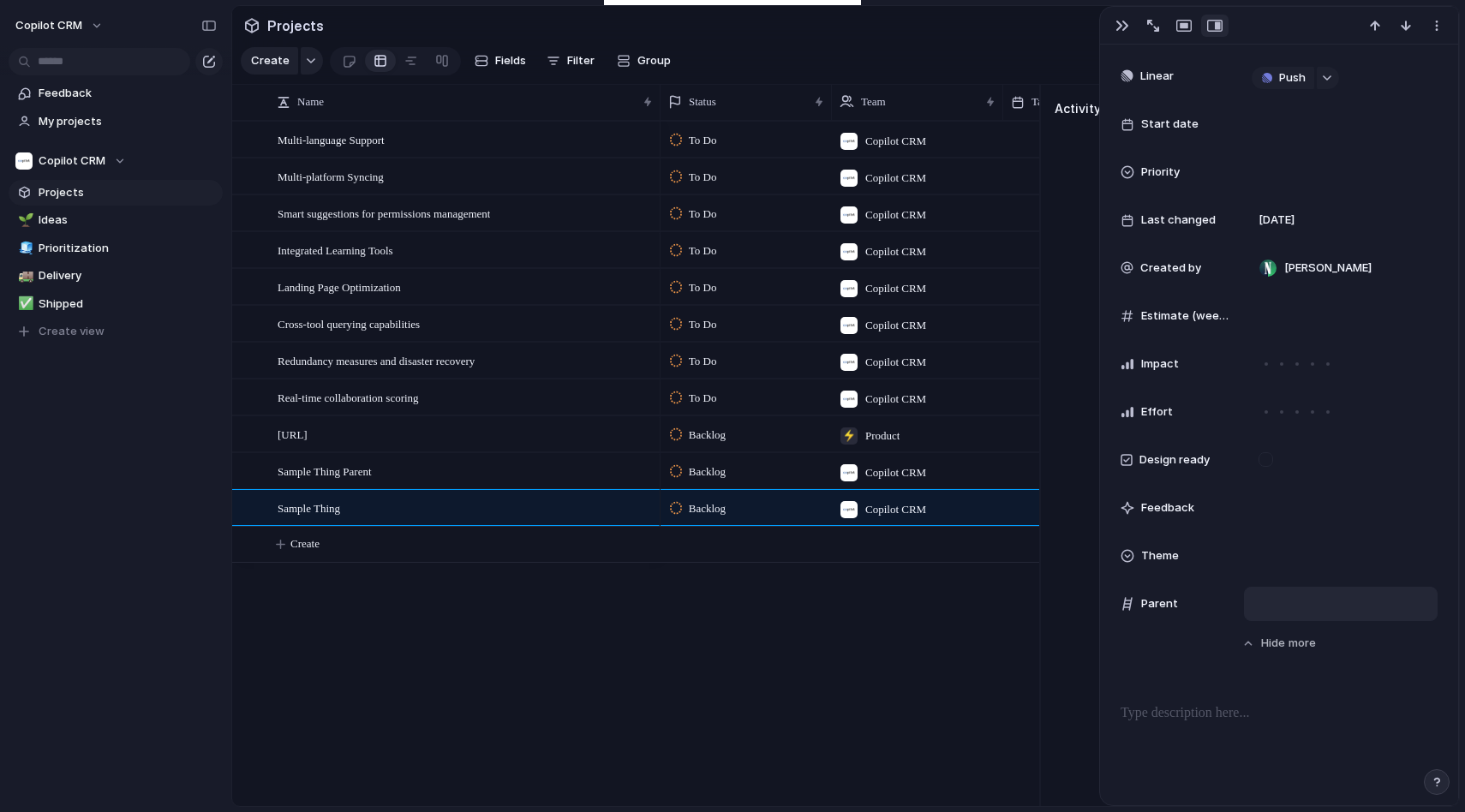 click on "****** Use the create dropdown to add your first parent" at bounding box center [732, 406] 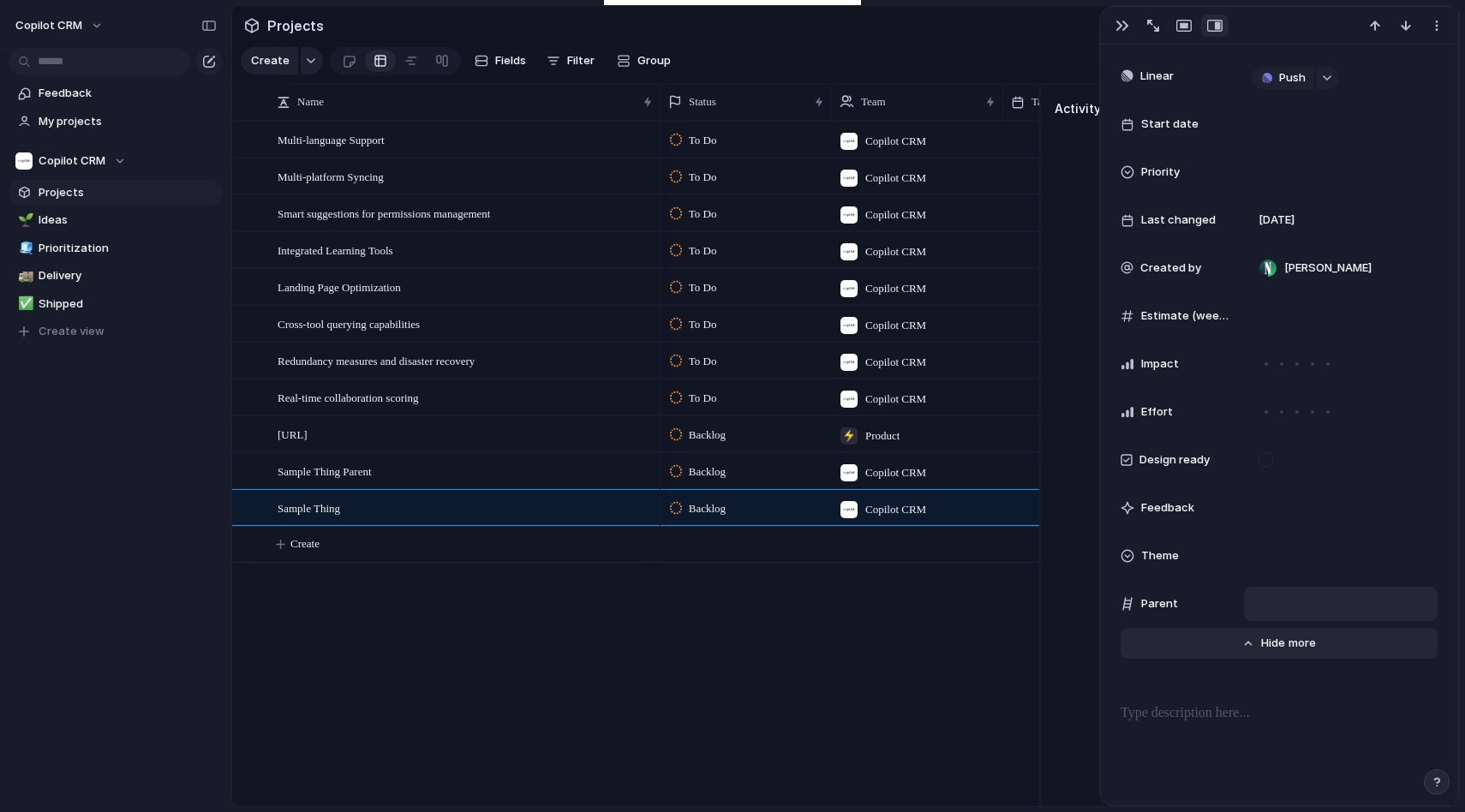 click on "Show" at bounding box center [1277, 643] 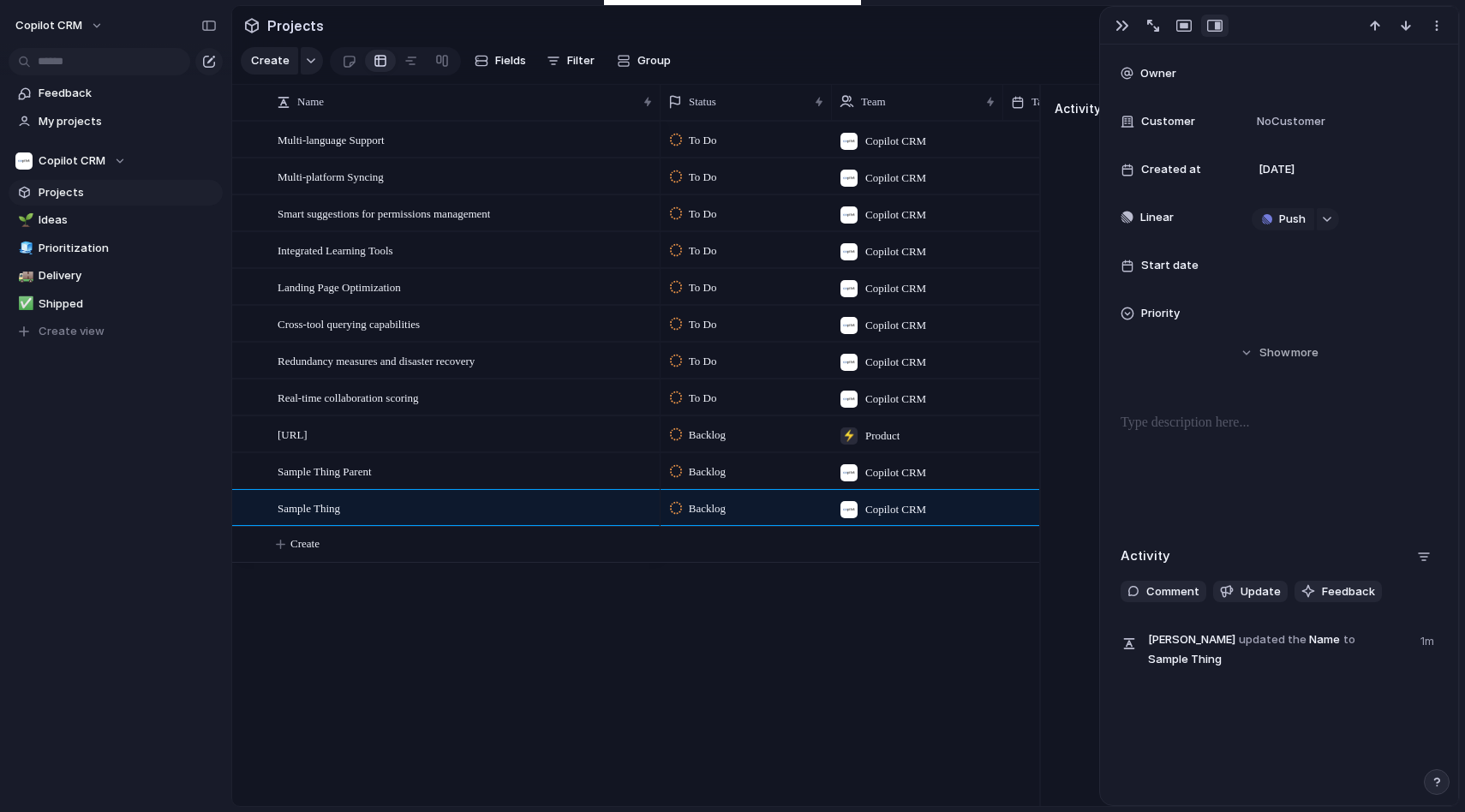 scroll, scrollTop: 236, scrollLeft: 0, axis: vertical 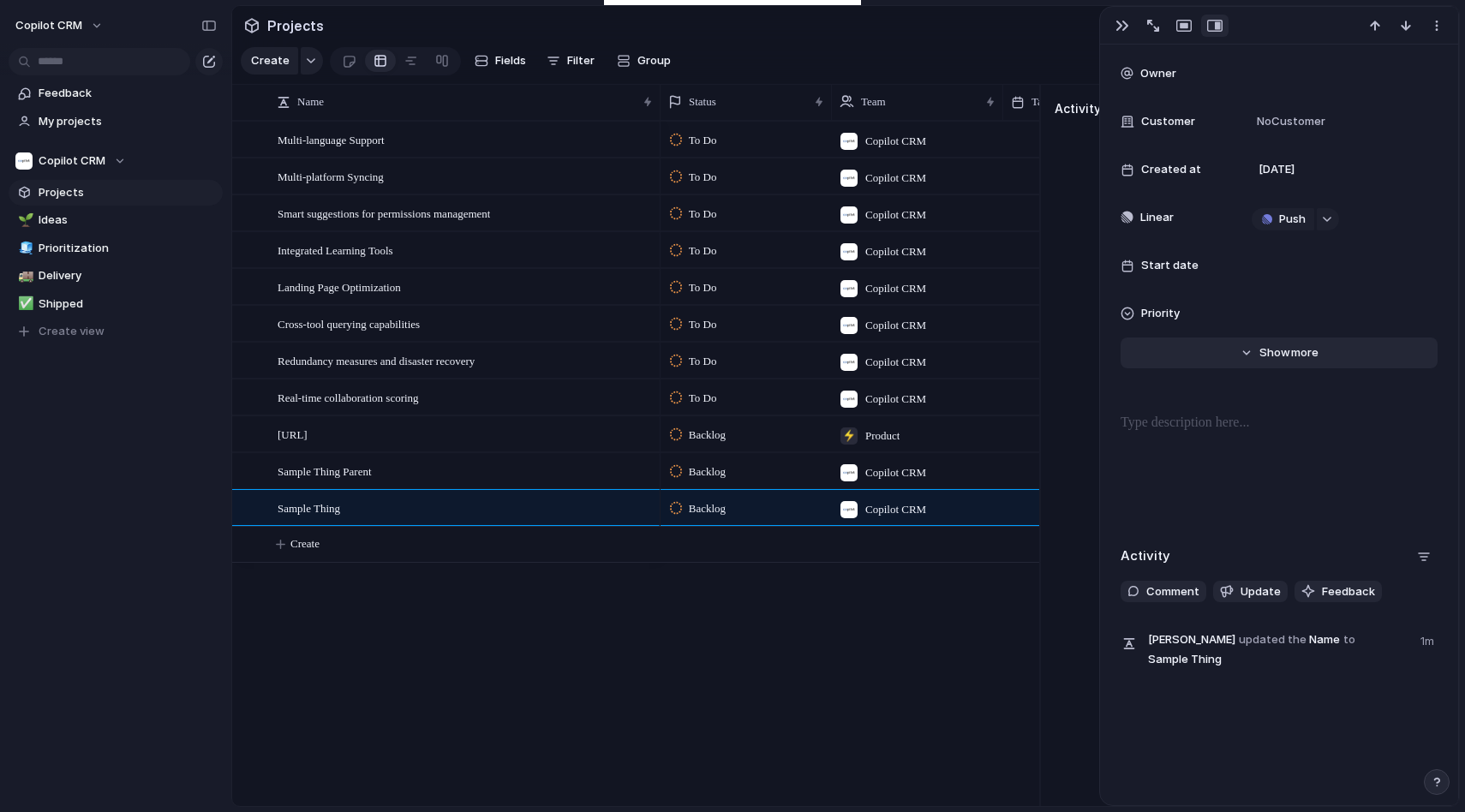click on "Hide Show more" at bounding box center [1279, 353] 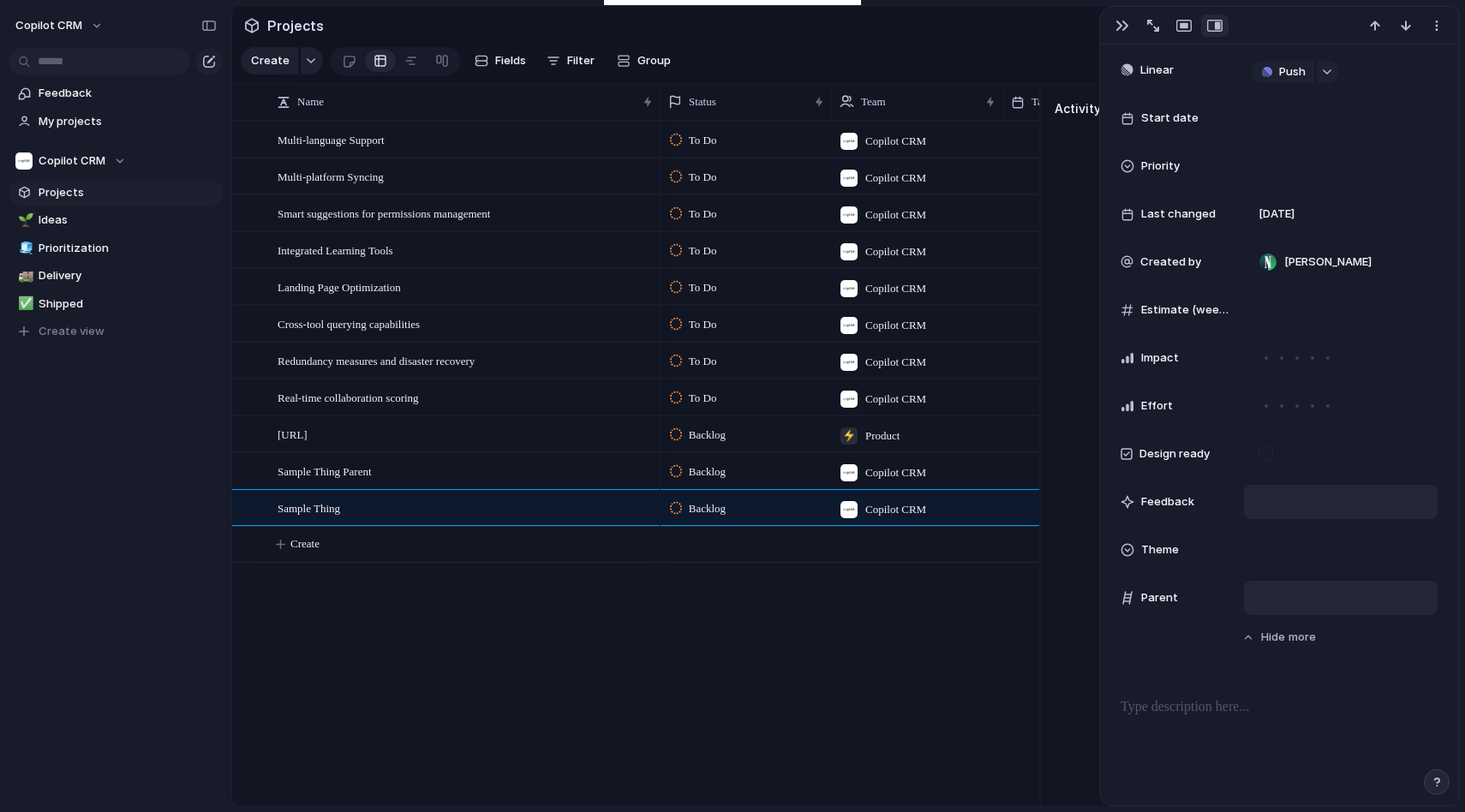 scroll, scrollTop: 412, scrollLeft: 0, axis: vertical 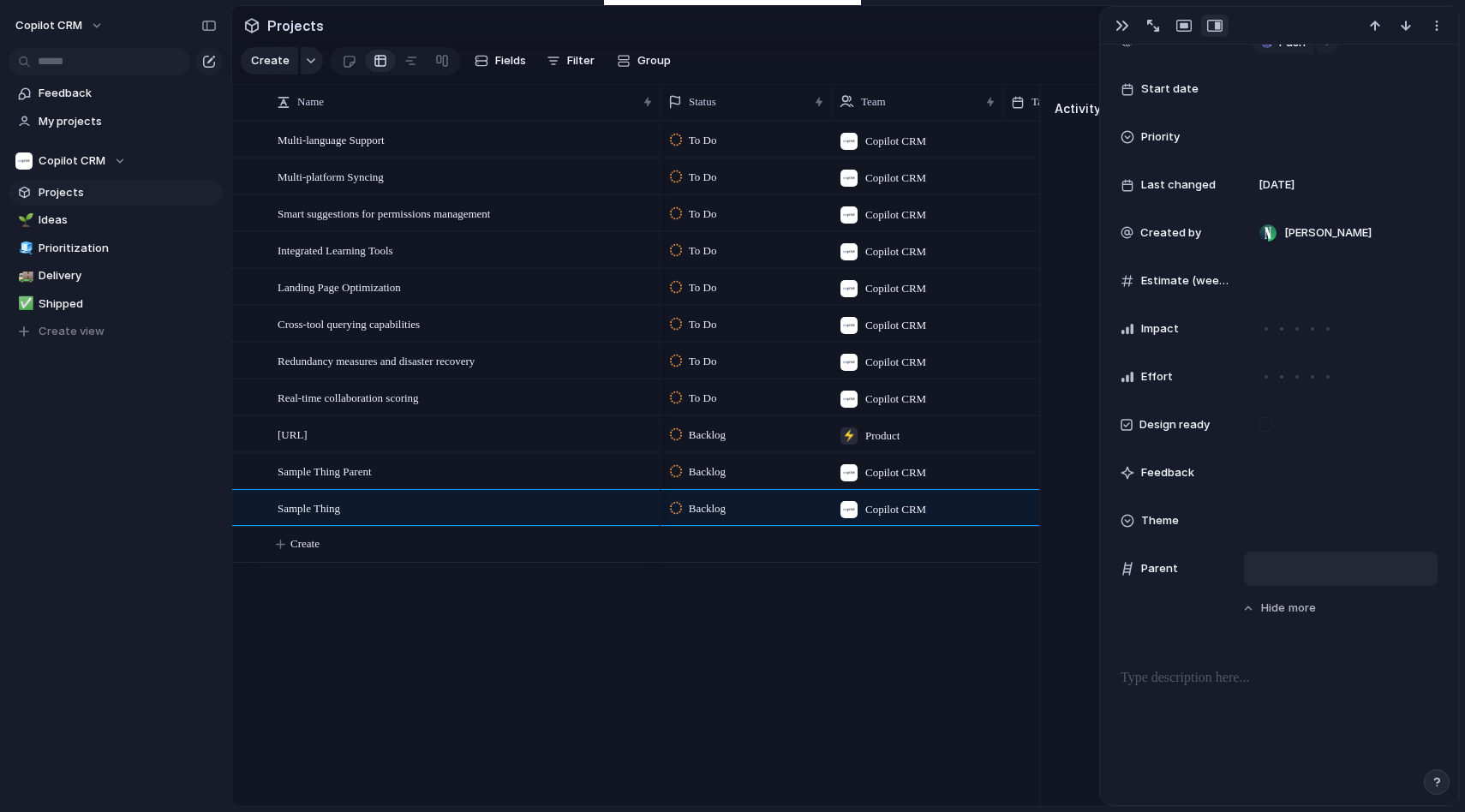 click at bounding box center (1341, 569) 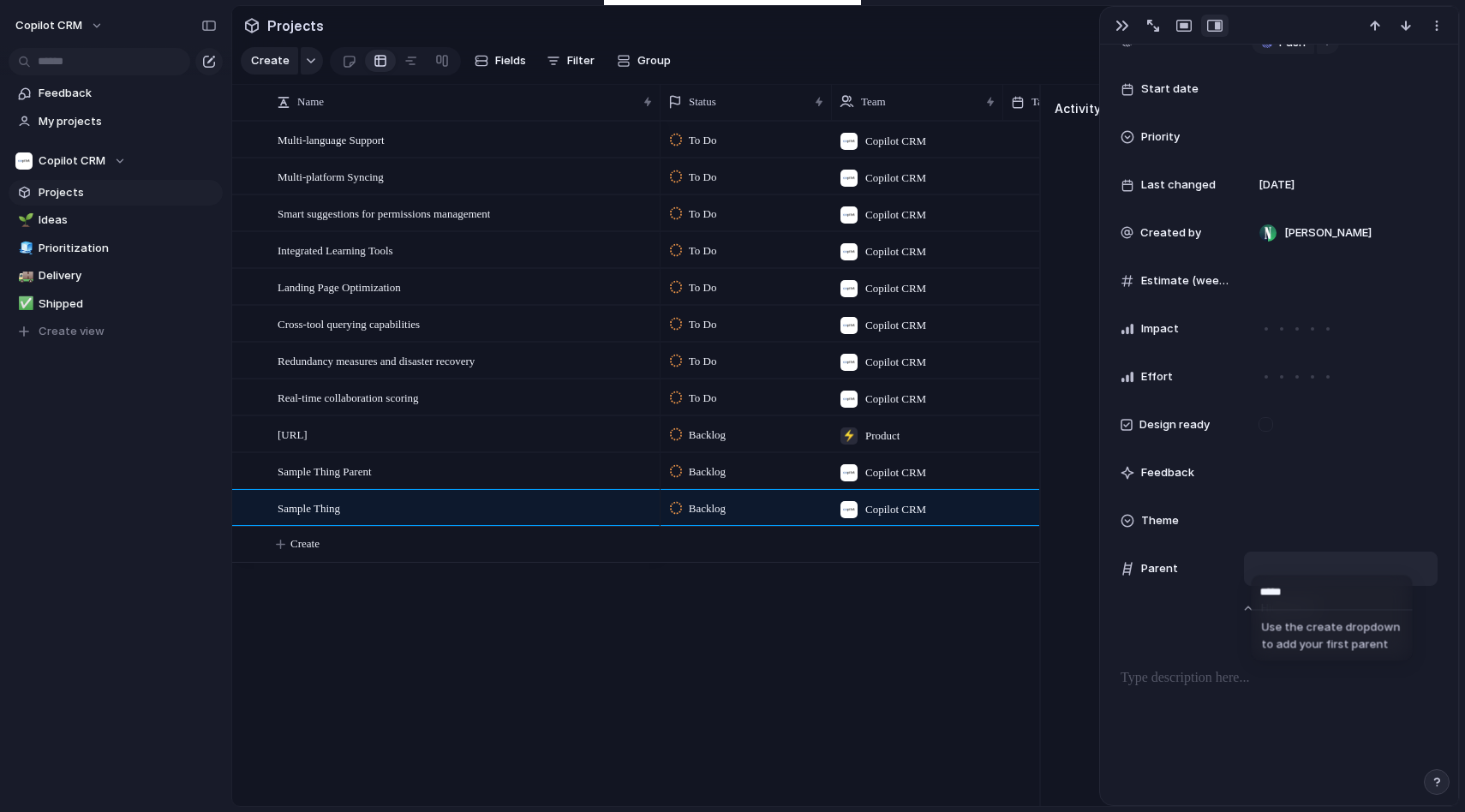 type on "******" 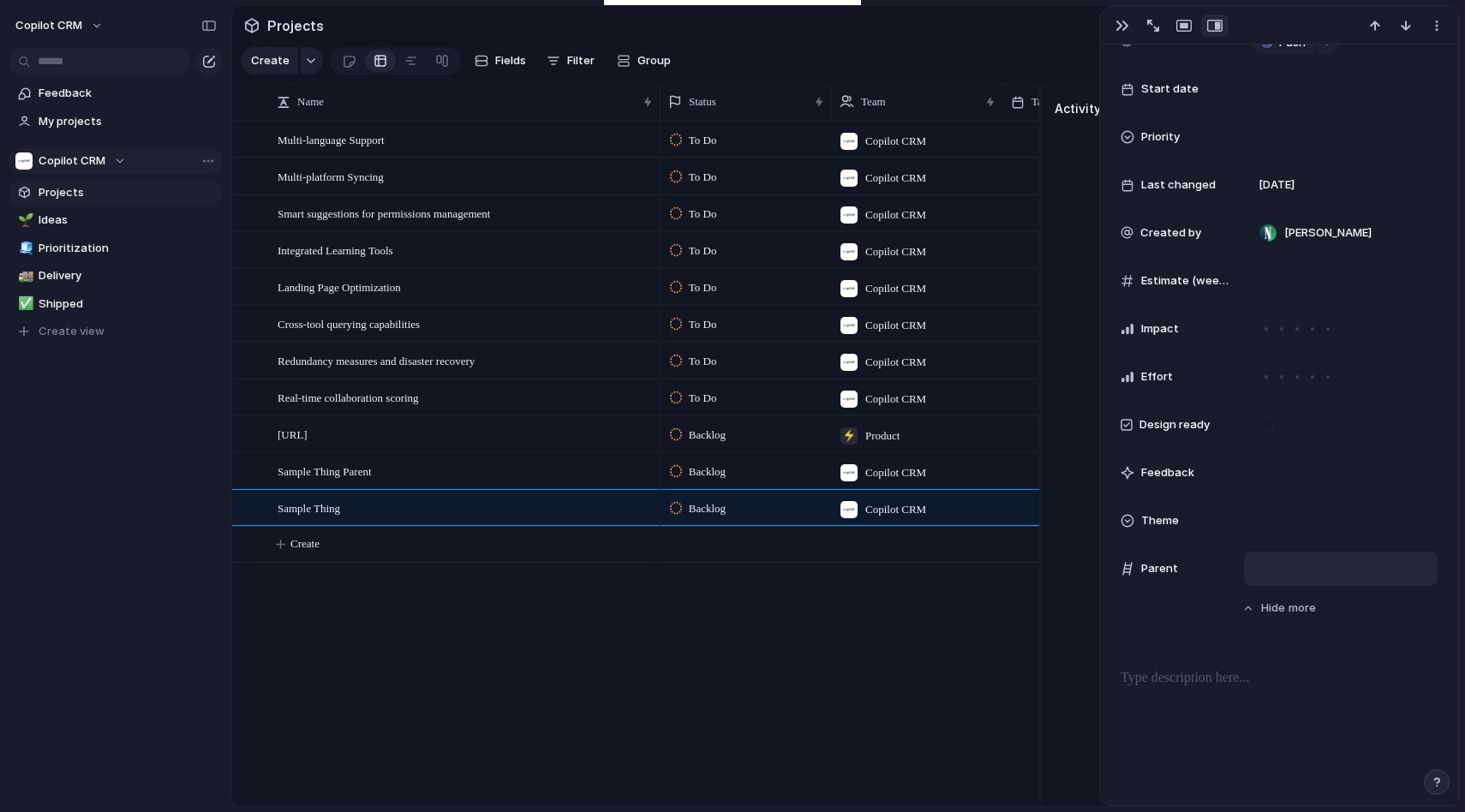click on "Copilot CRM" at bounding box center [72, 161] 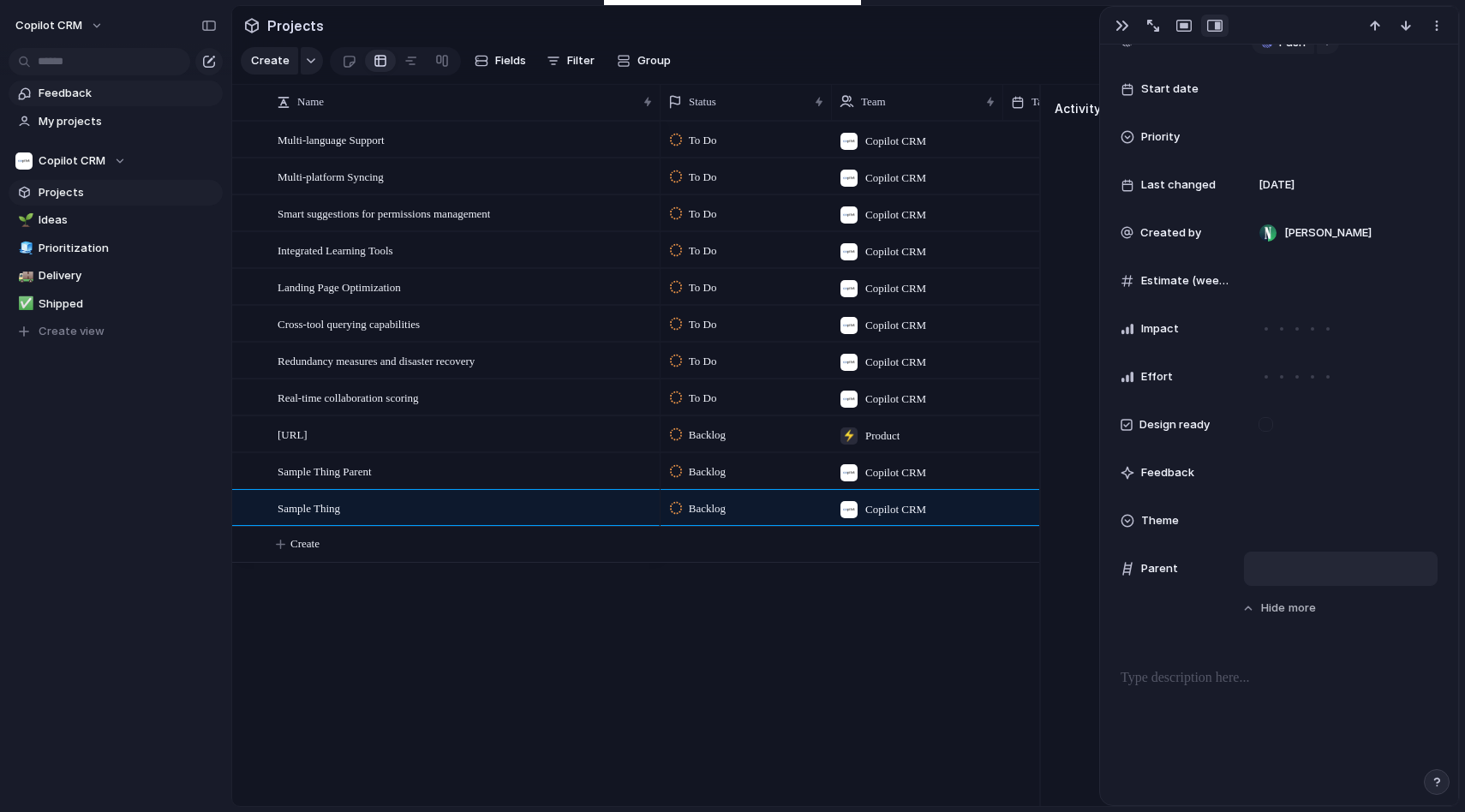 click on "Feedback" at bounding box center (128, 93) 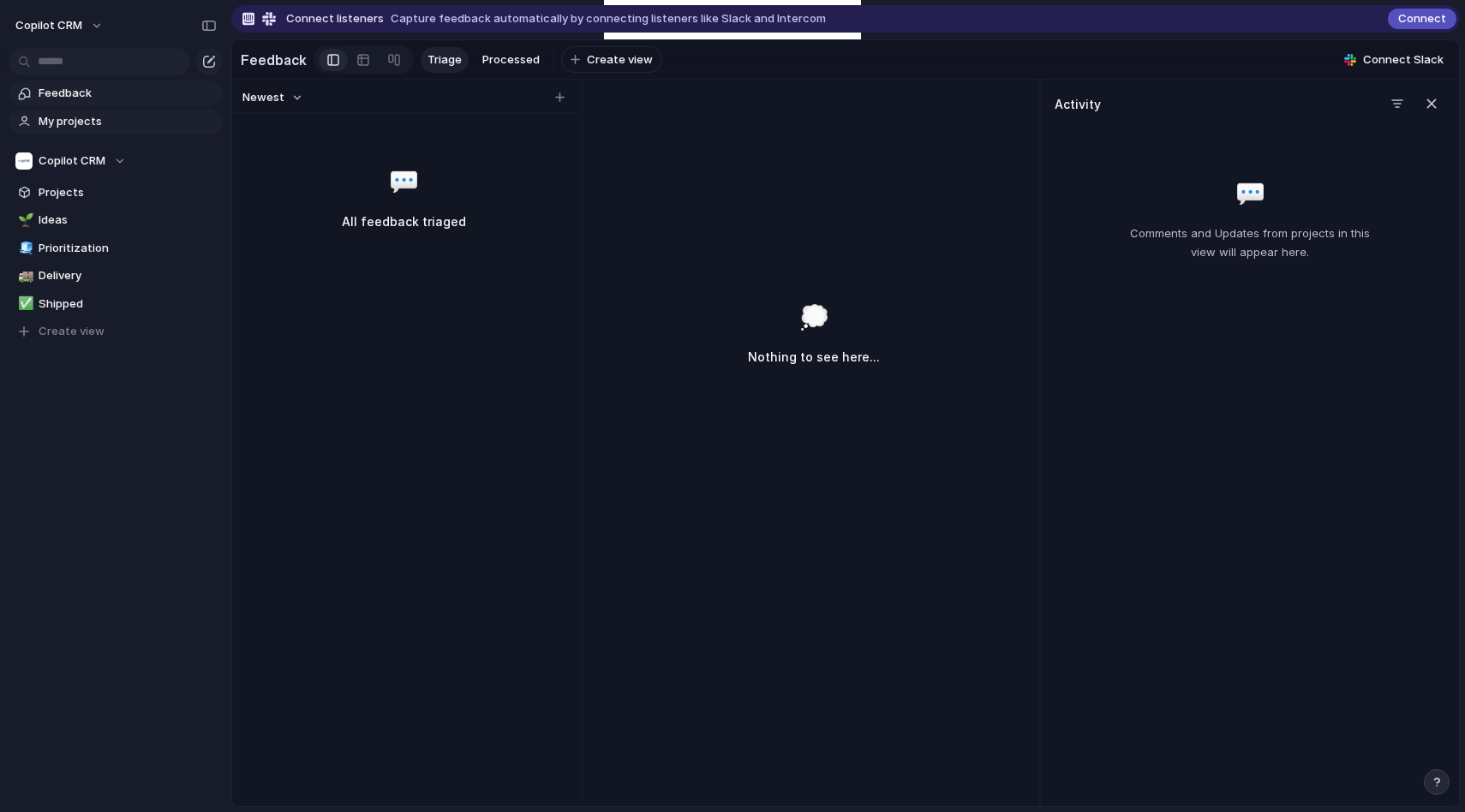 click on "My projects" at bounding box center [128, 122] 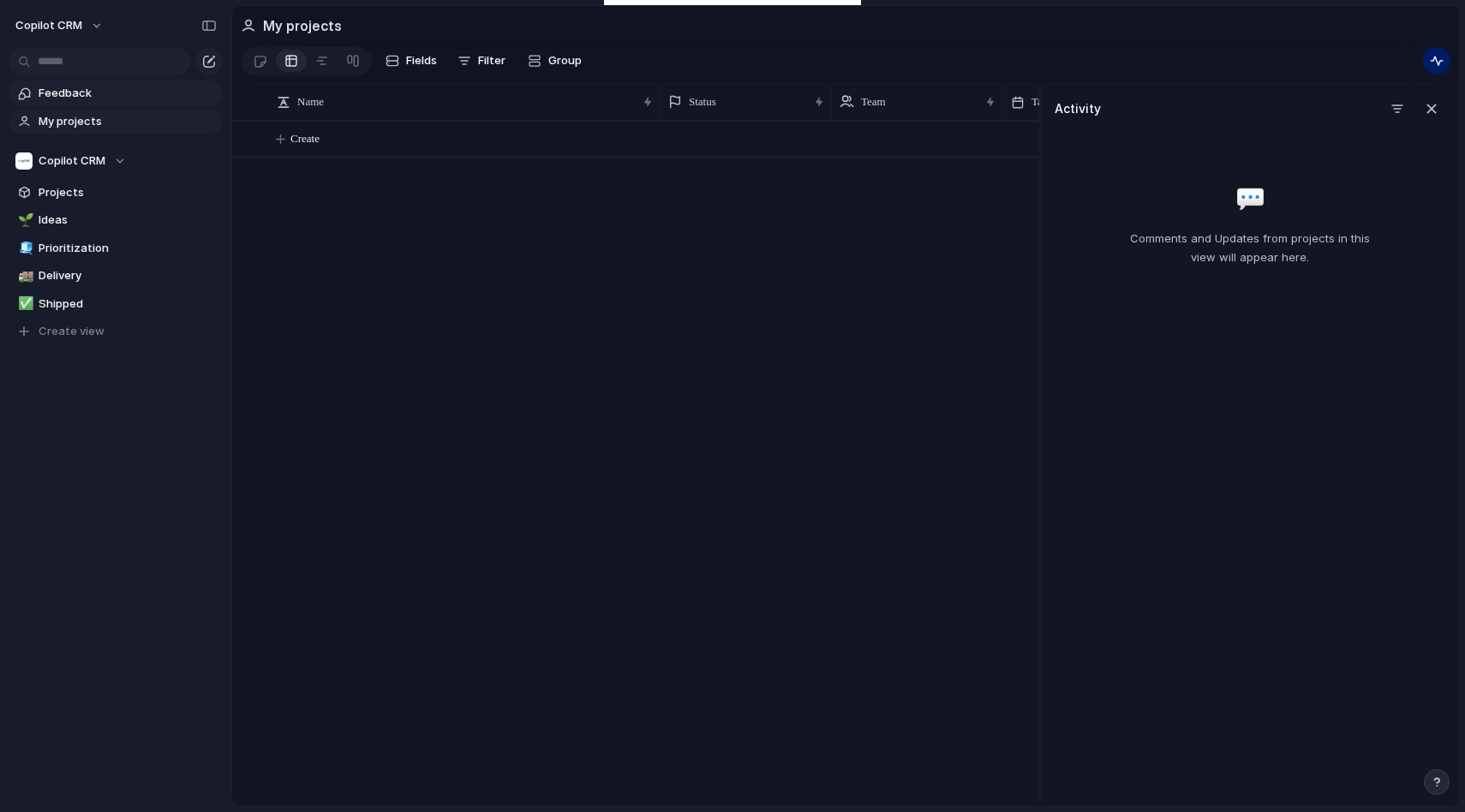 click on "Feedback" at bounding box center [116, 93] 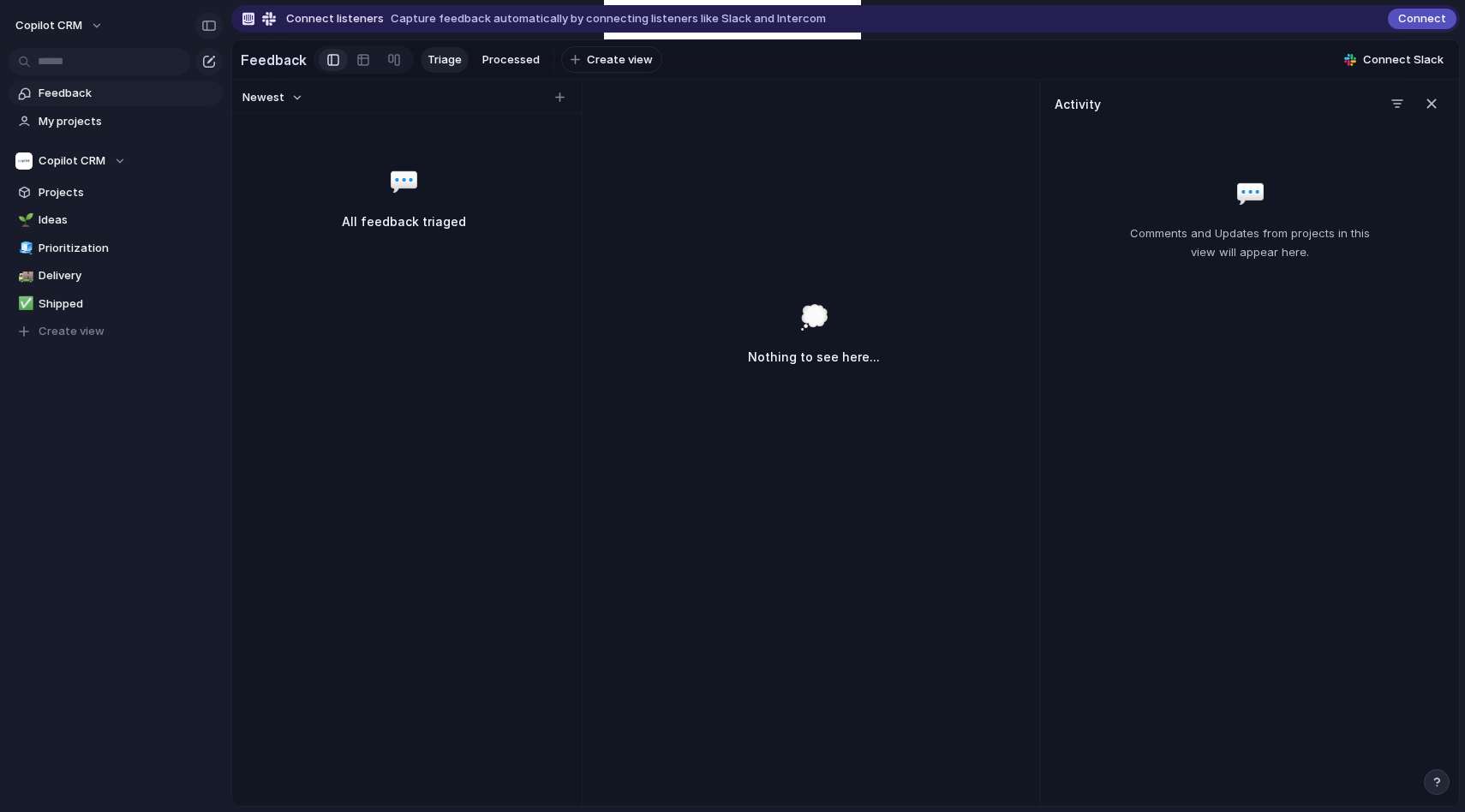 click at bounding box center (209, 26) 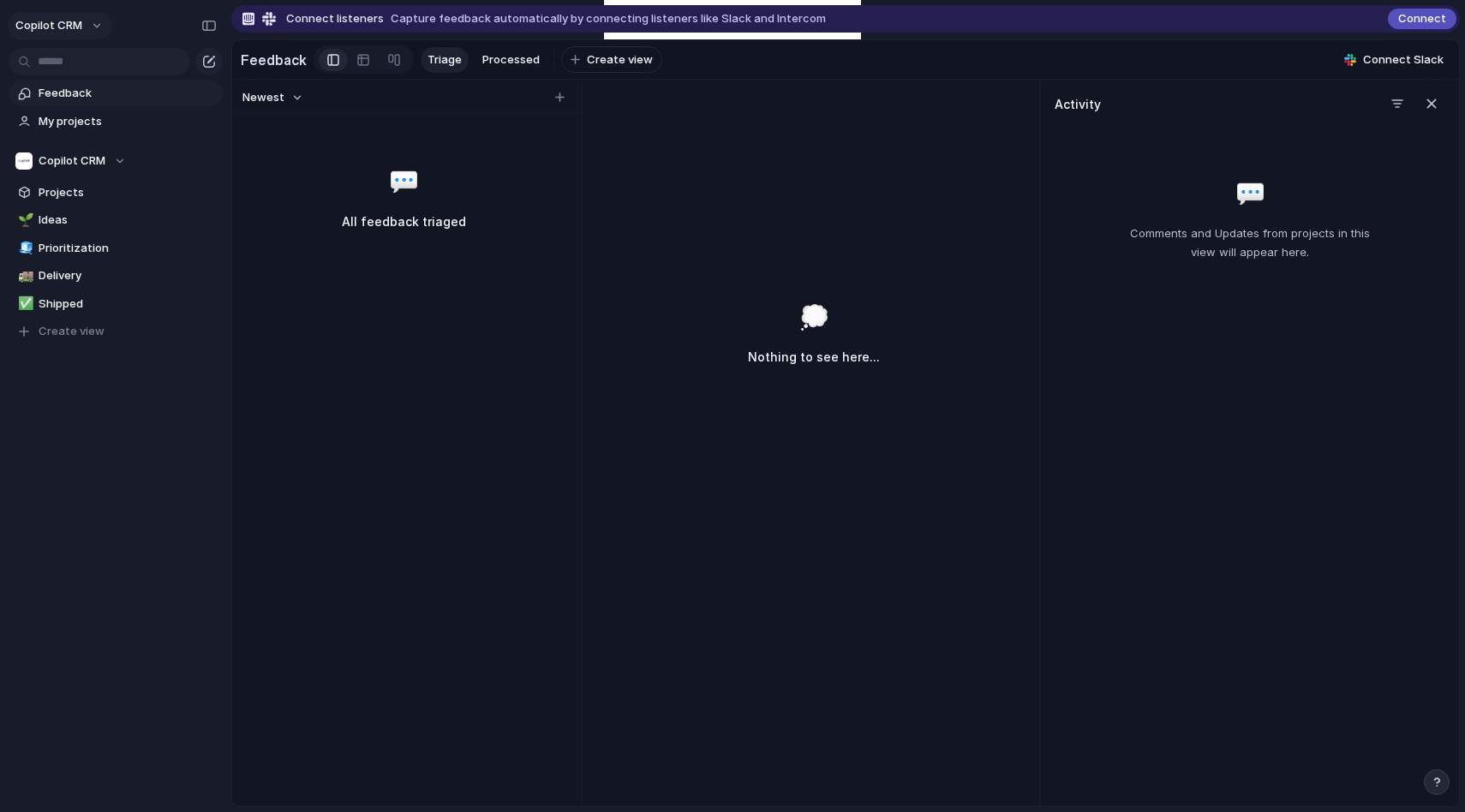 click on "Copilot CRM" at bounding box center (49, 26) 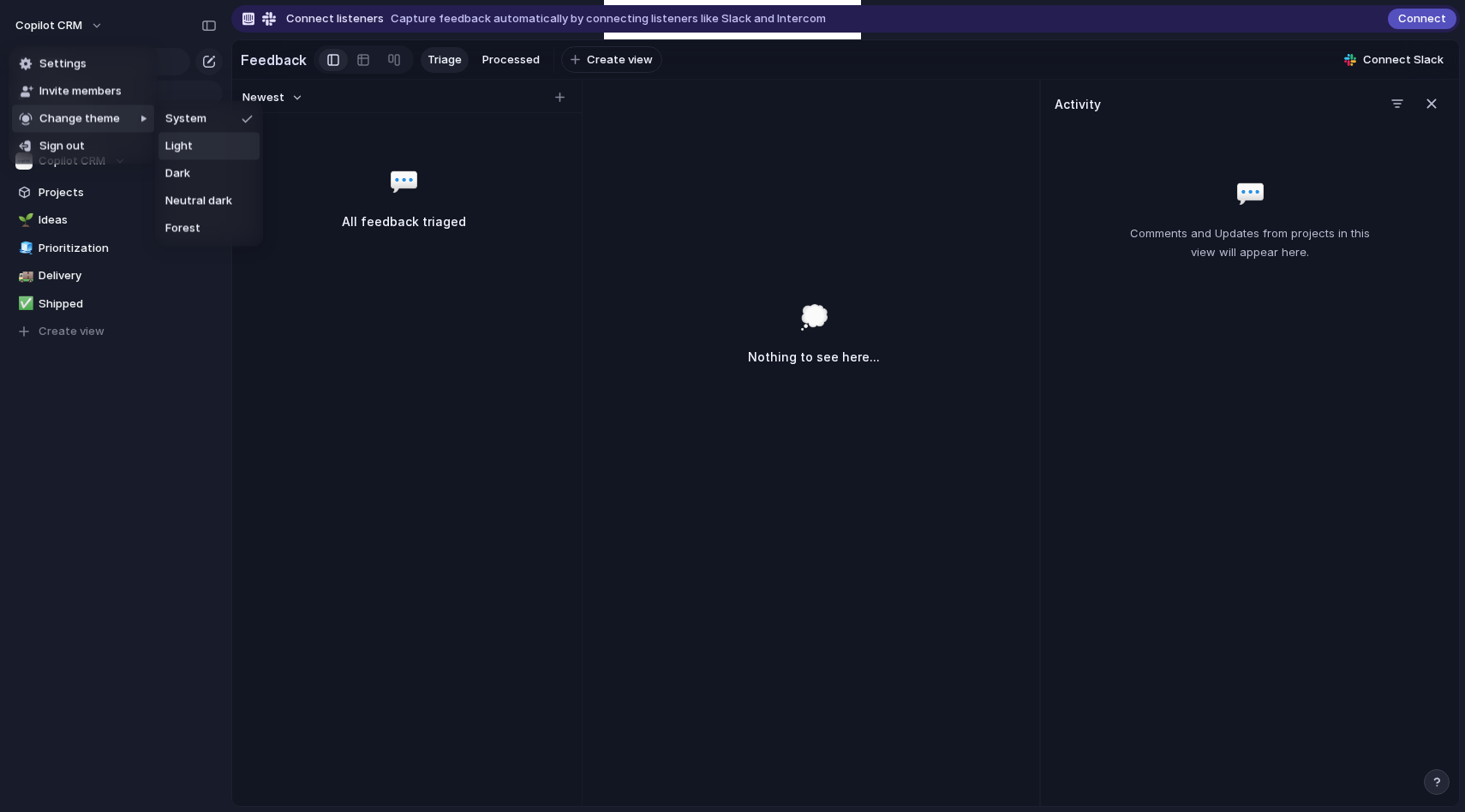 click on "Light" at bounding box center [209, 146] 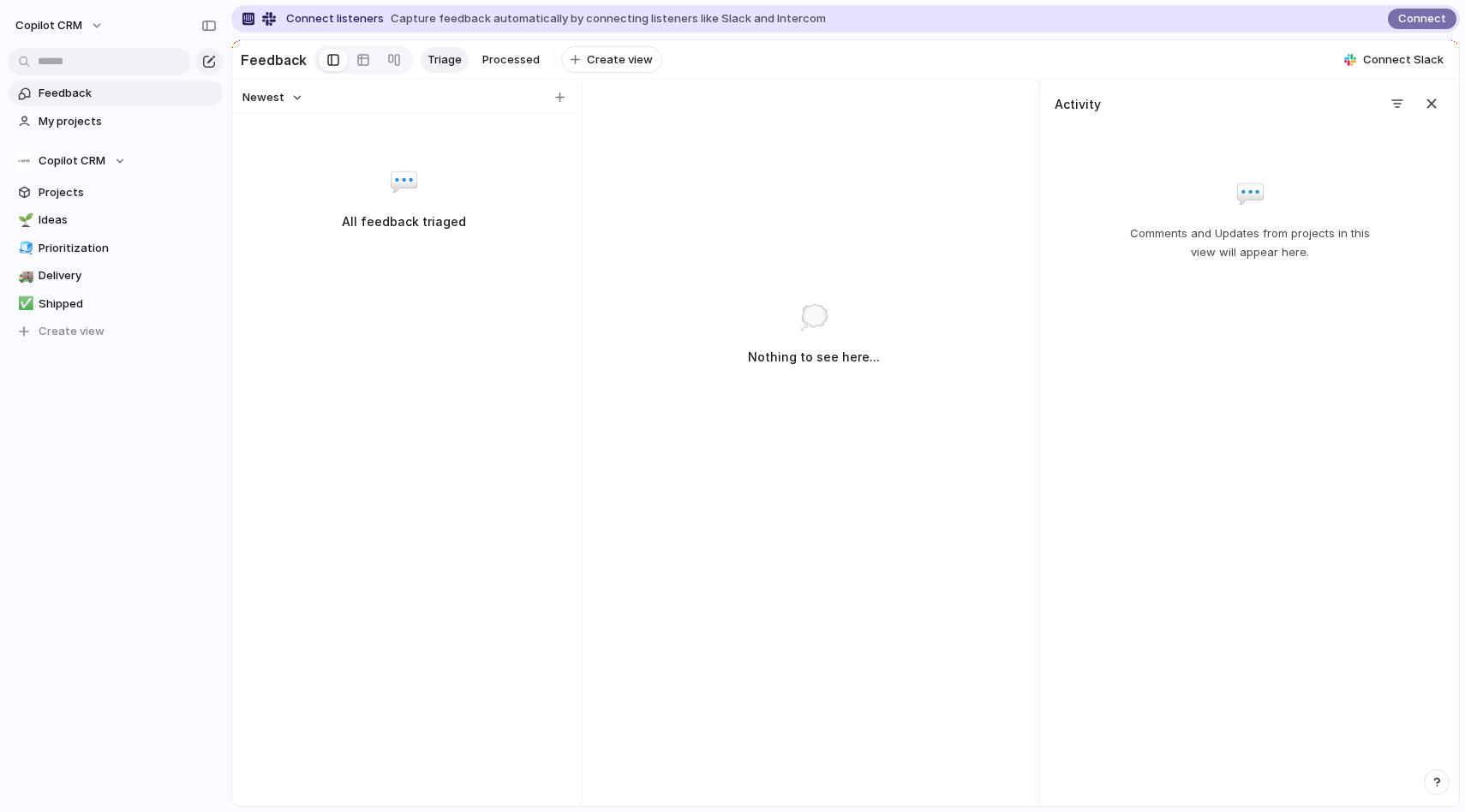 click on "Copilot CRM" at bounding box center (116, 22) 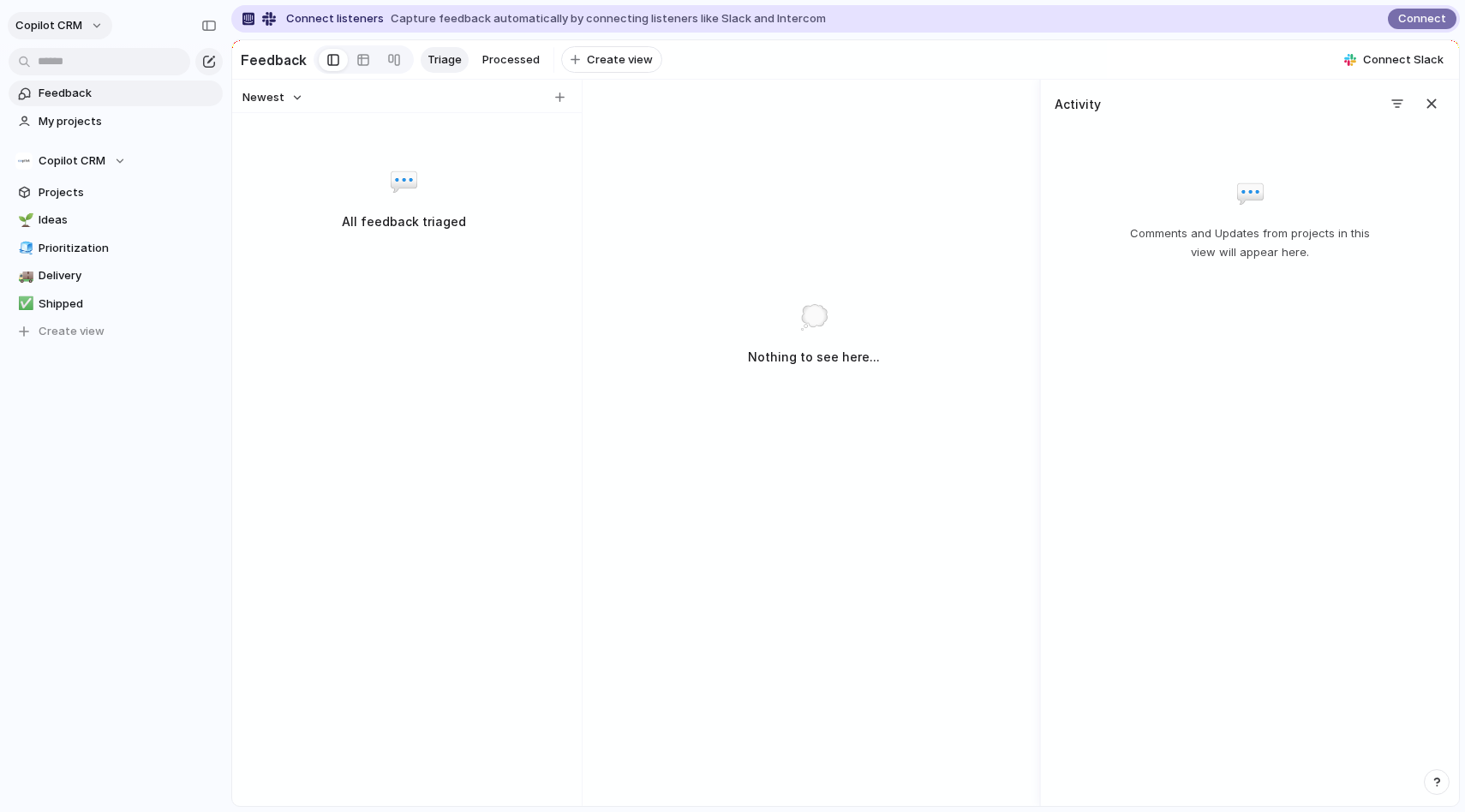 click on "Copilot CRM" at bounding box center [60, 26] 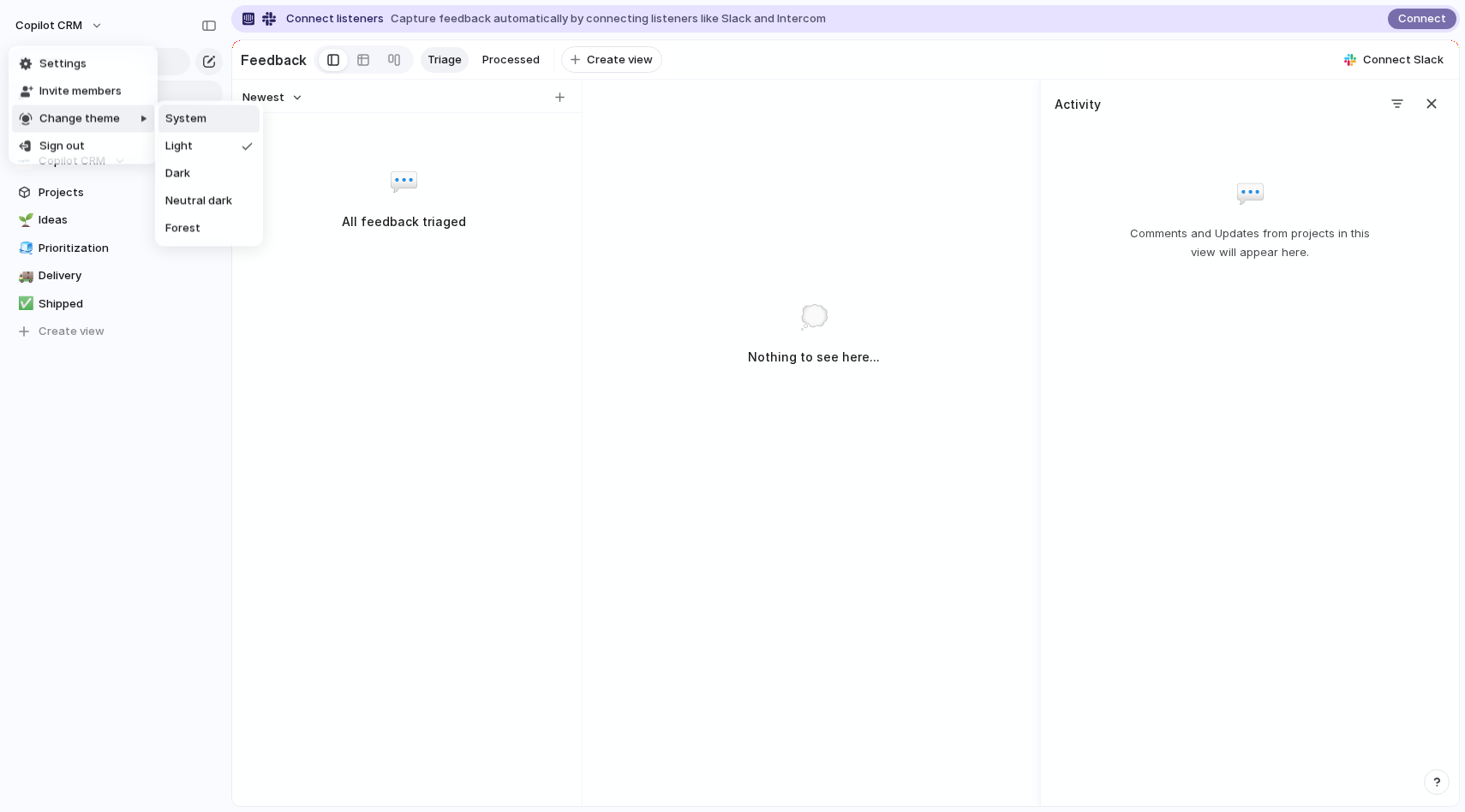 click on "System" at bounding box center [186, 119] 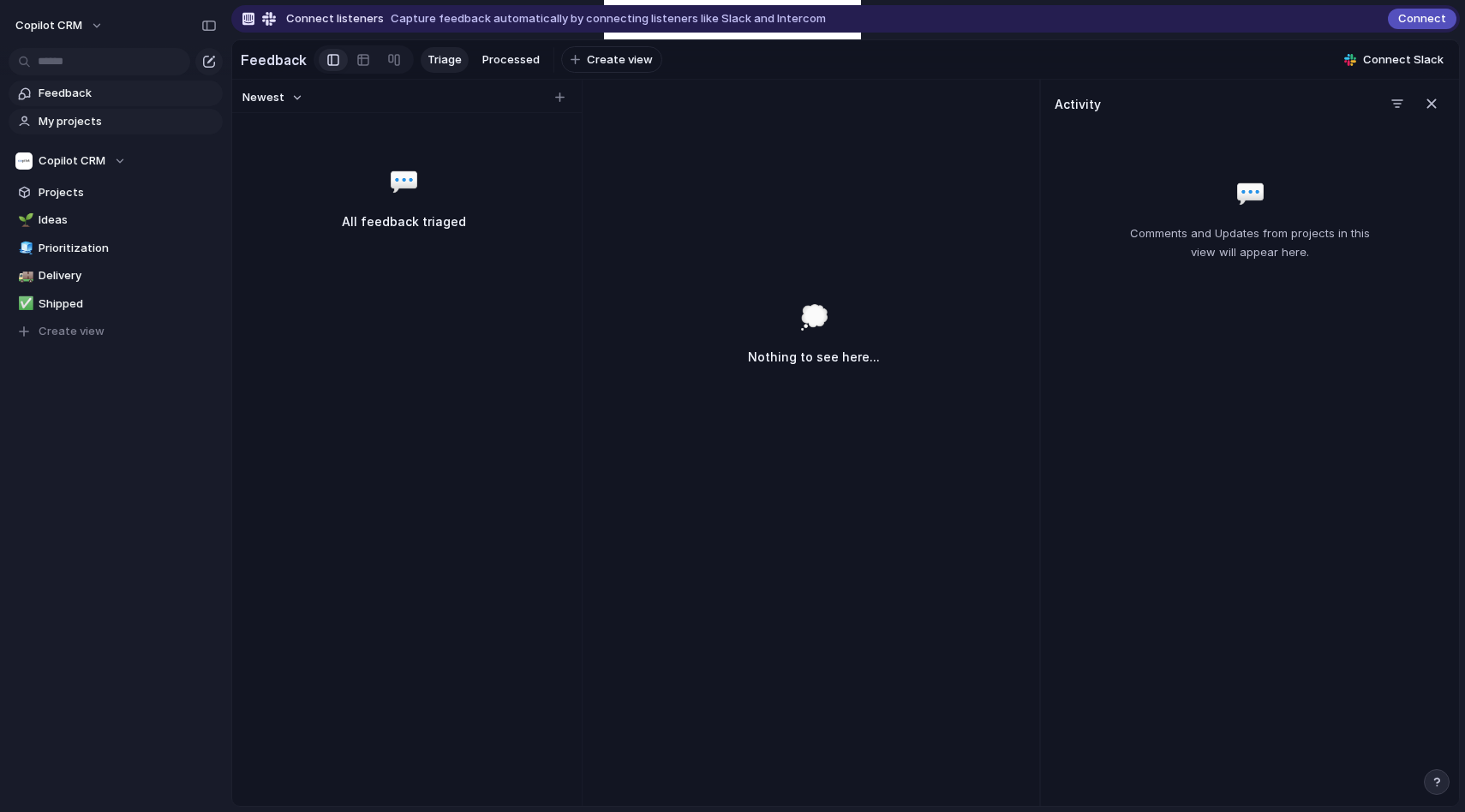 click on "My projects" at bounding box center [116, 122] 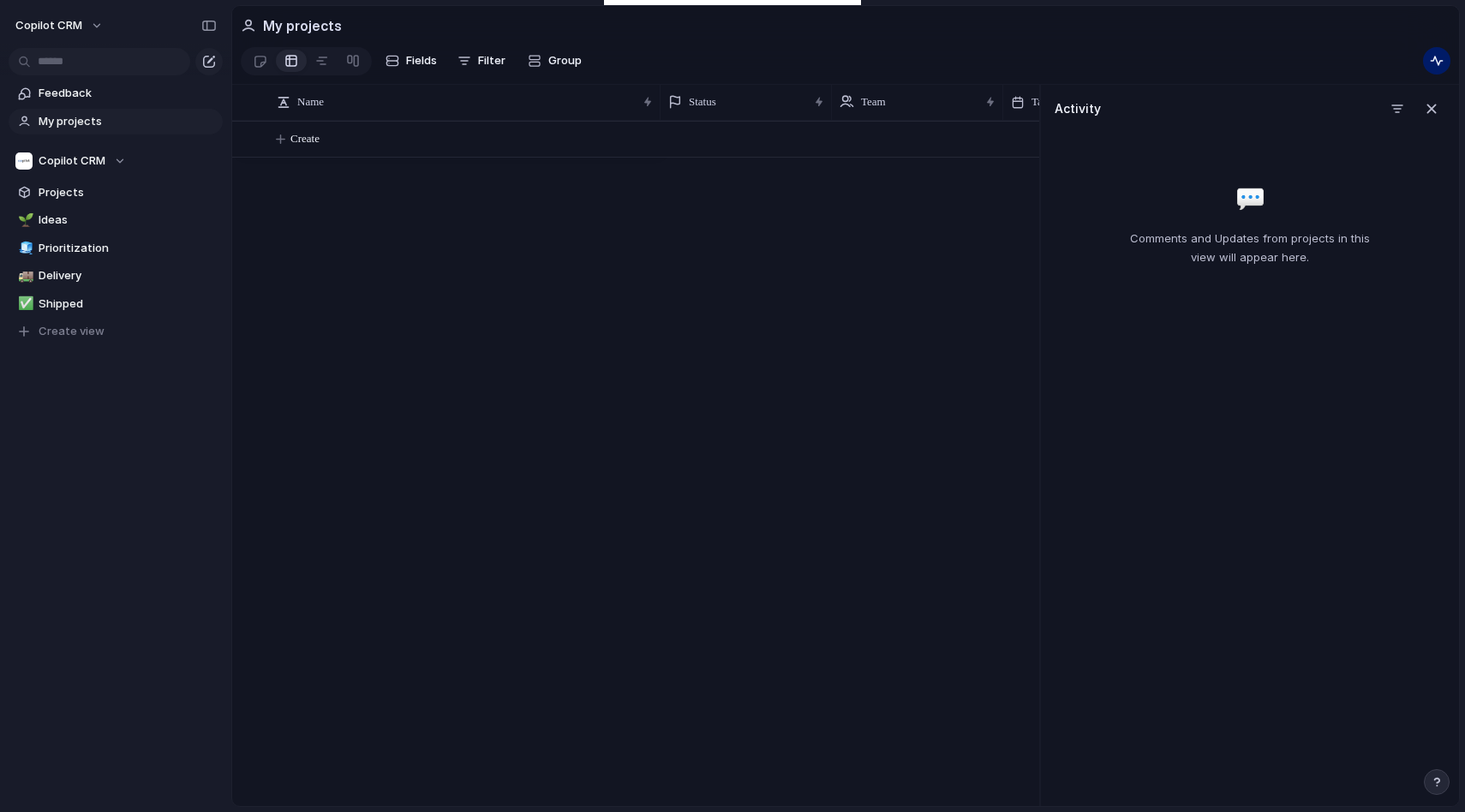 scroll, scrollTop: 0, scrollLeft: 108, axis: horizontal 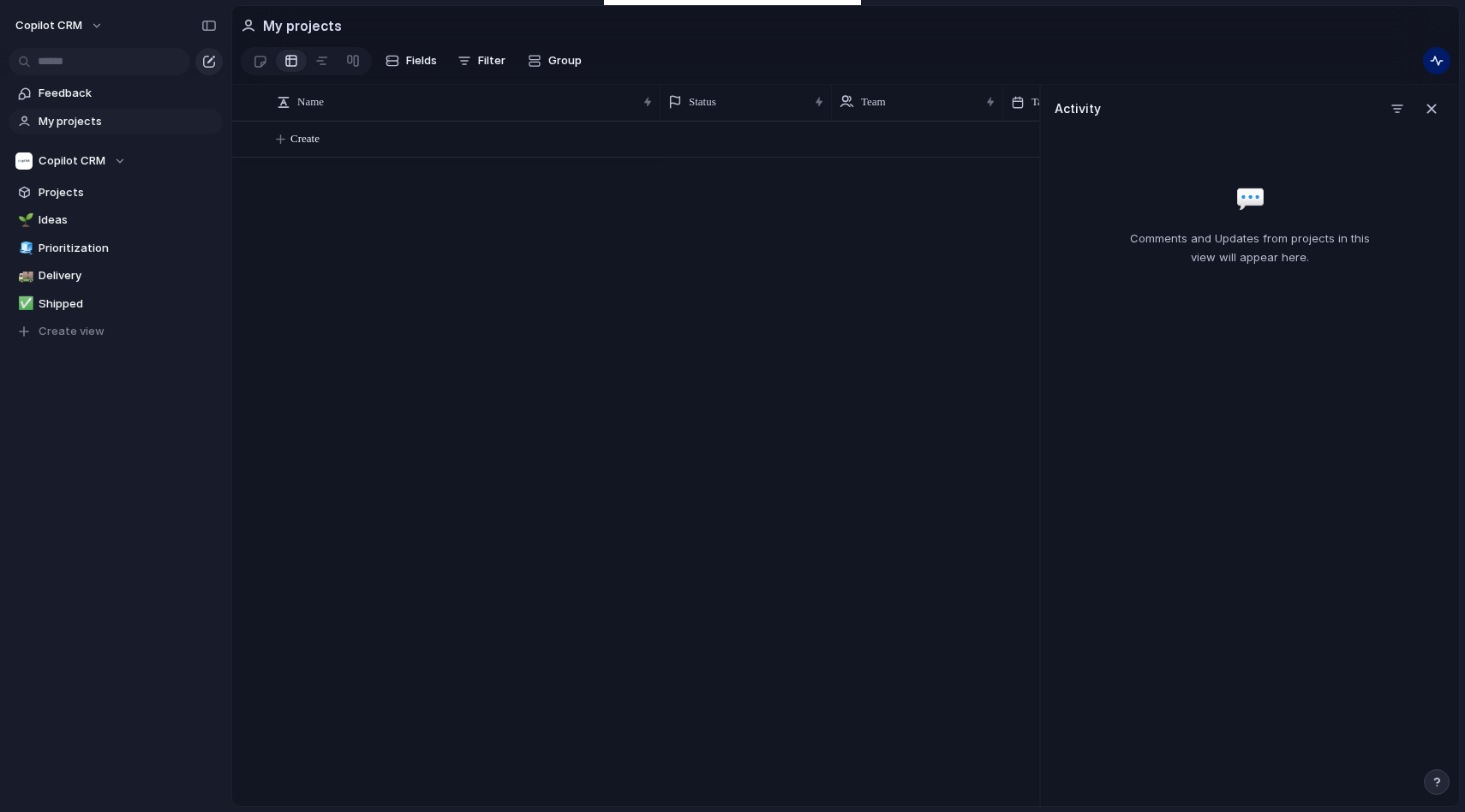 click at bounding box center [209, 62] 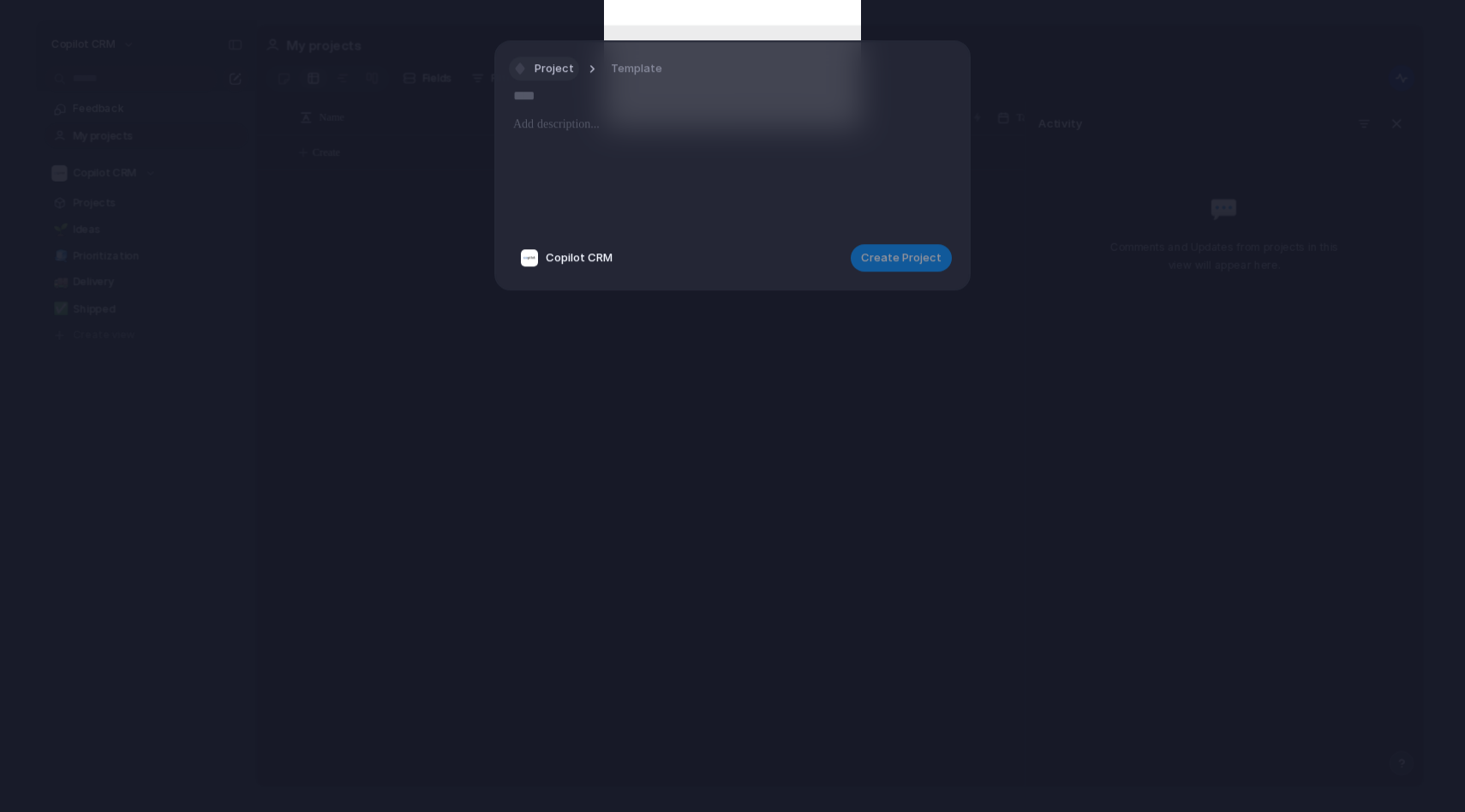 click on "Project" at bounding box center (554, 69) 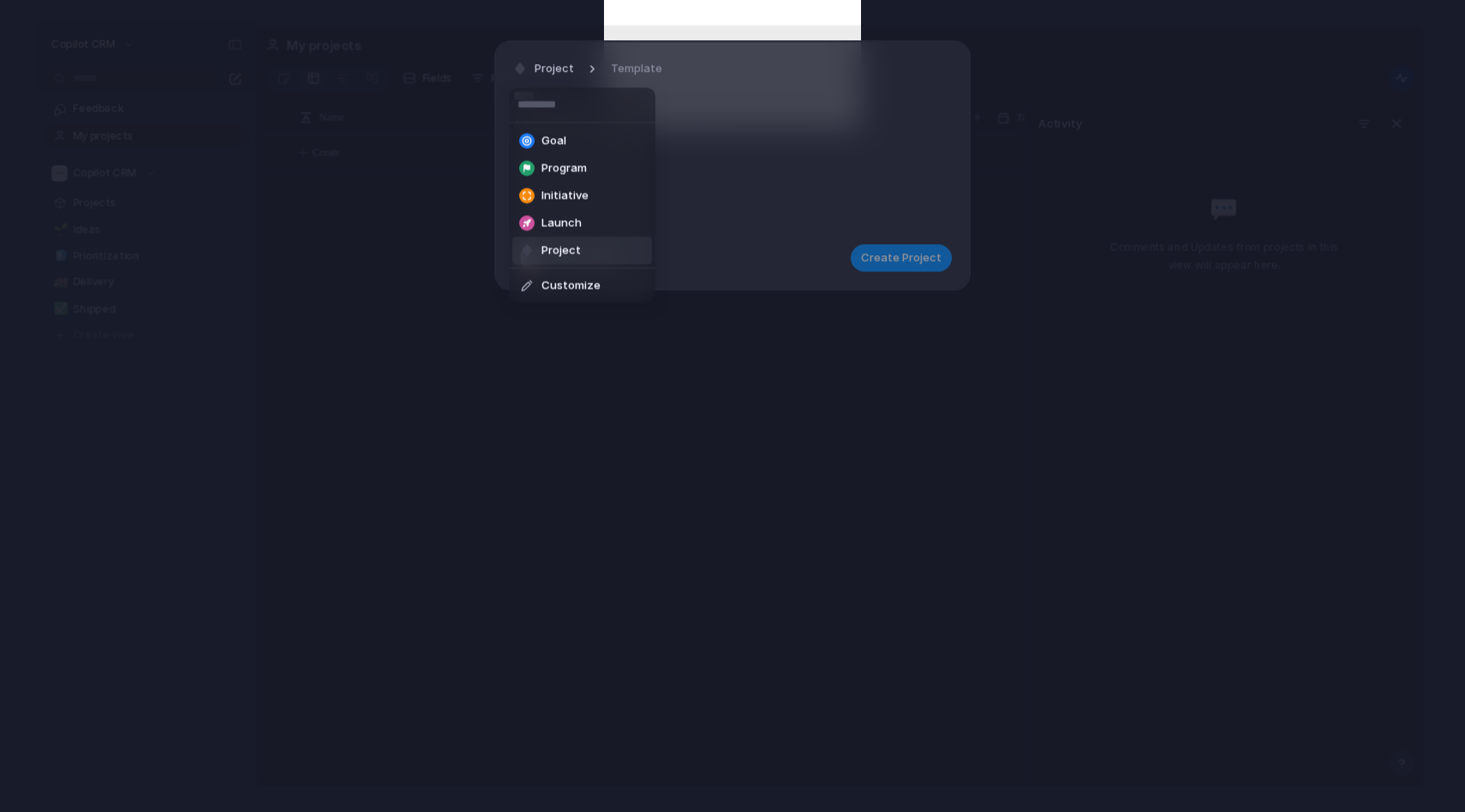 click on "Goal   Program   Initiative   Launch   Project   Customize" at bounding box center (732, 406) 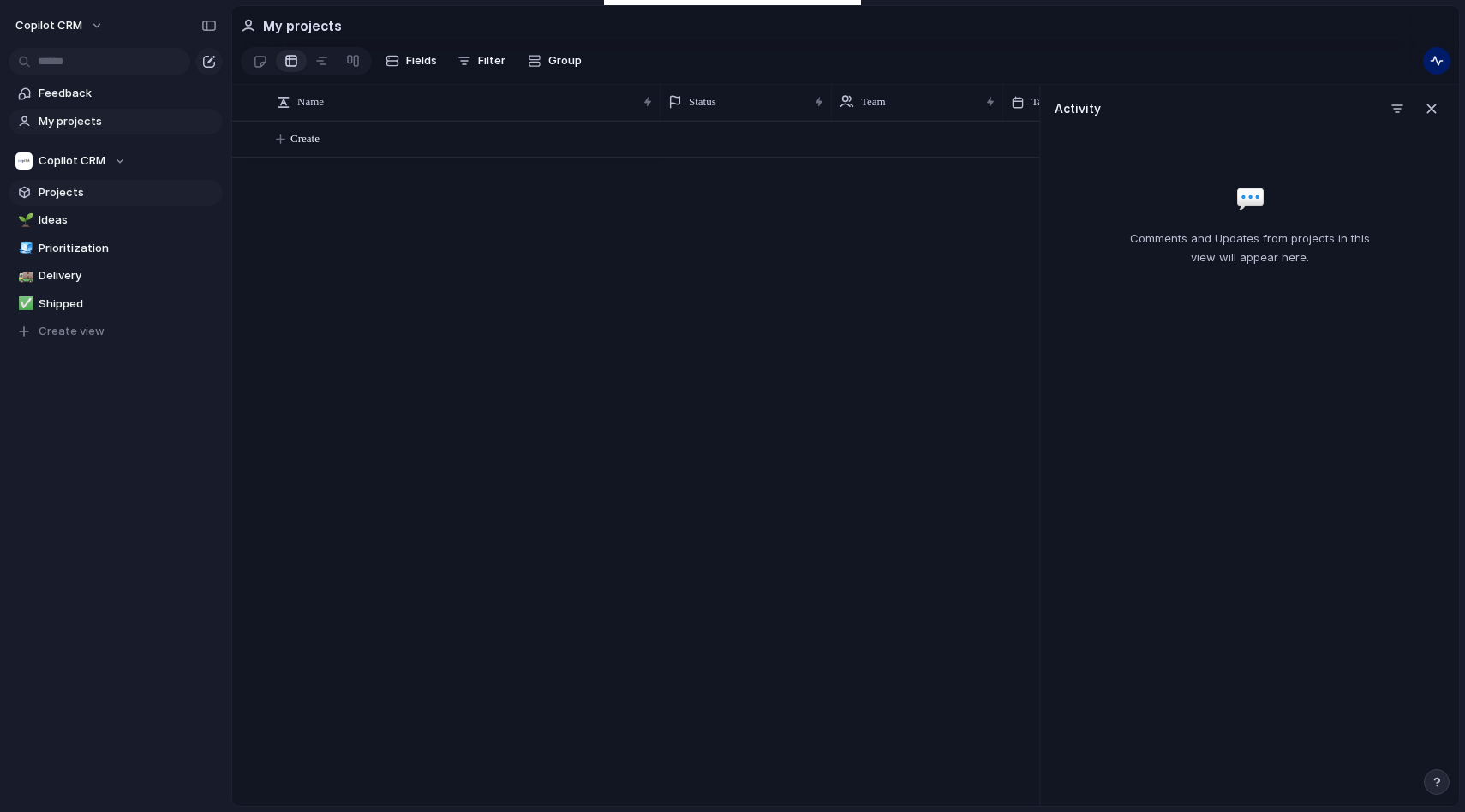 click on "Projects" at bounding box center [116, 193] 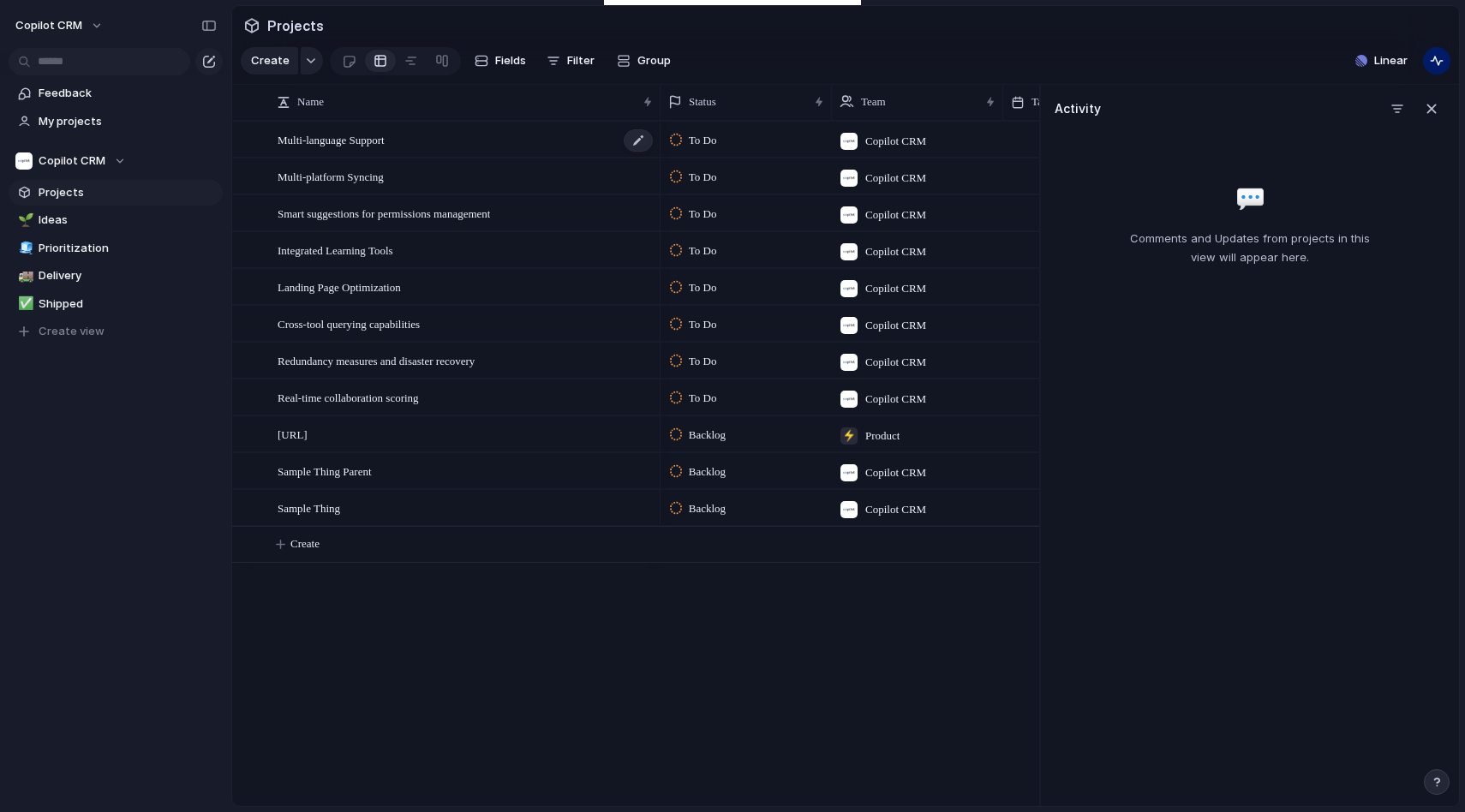 click on "Multi-language Support" at bounding box center (331, 139) 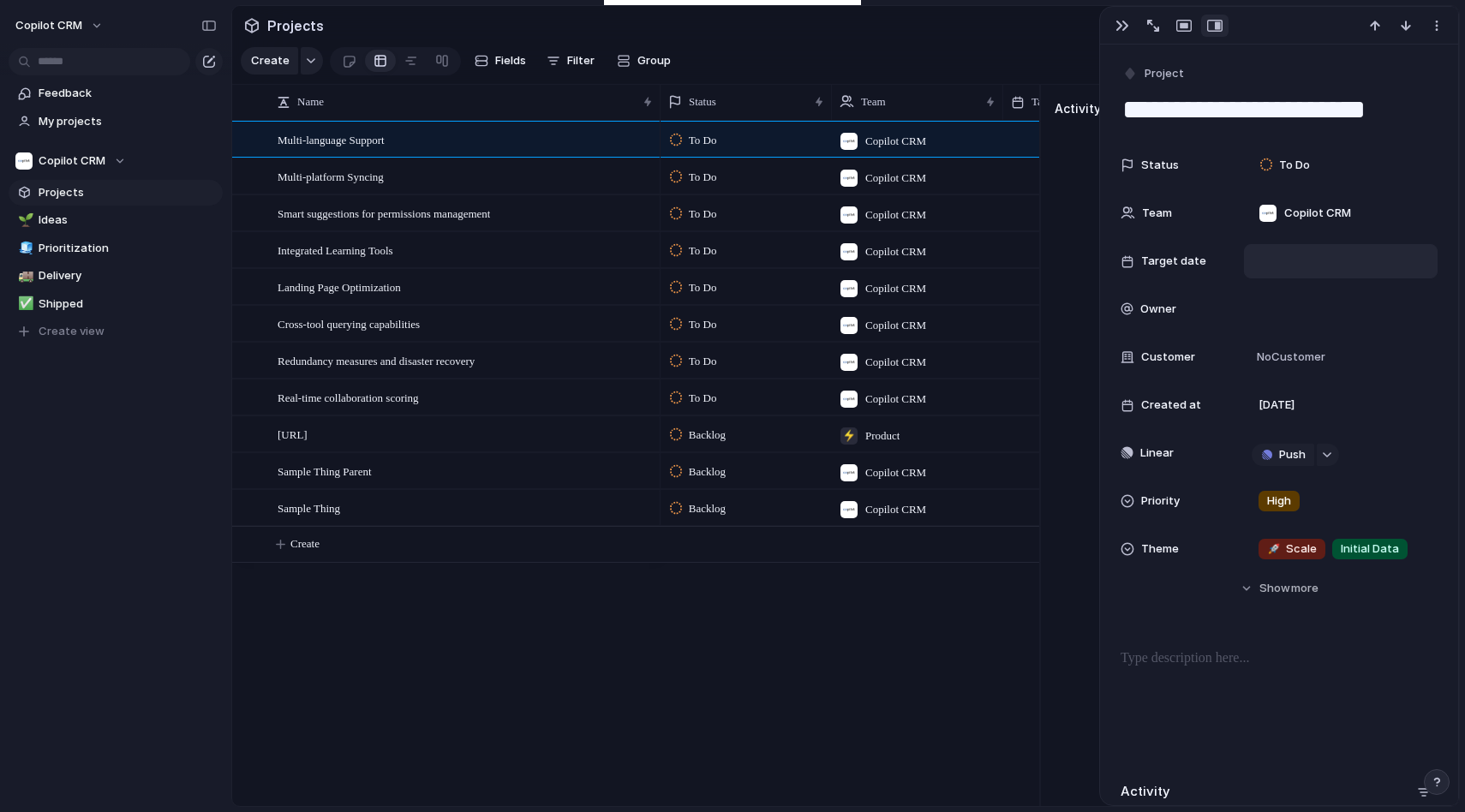 scroll, scrollTop: 6, scrollLeft: 0, axis: vertical 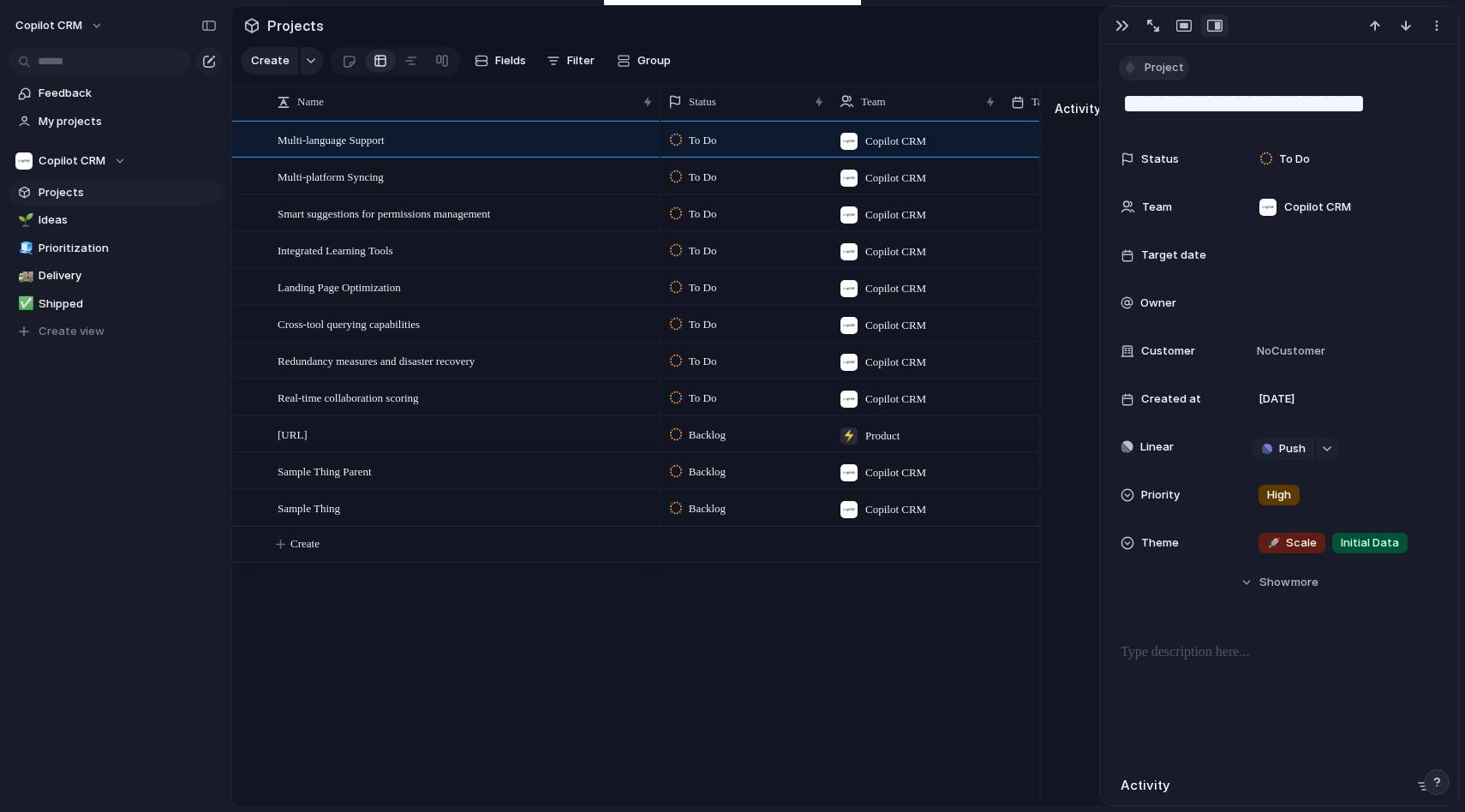 click on "Project" at bounding box center [1164, 68] 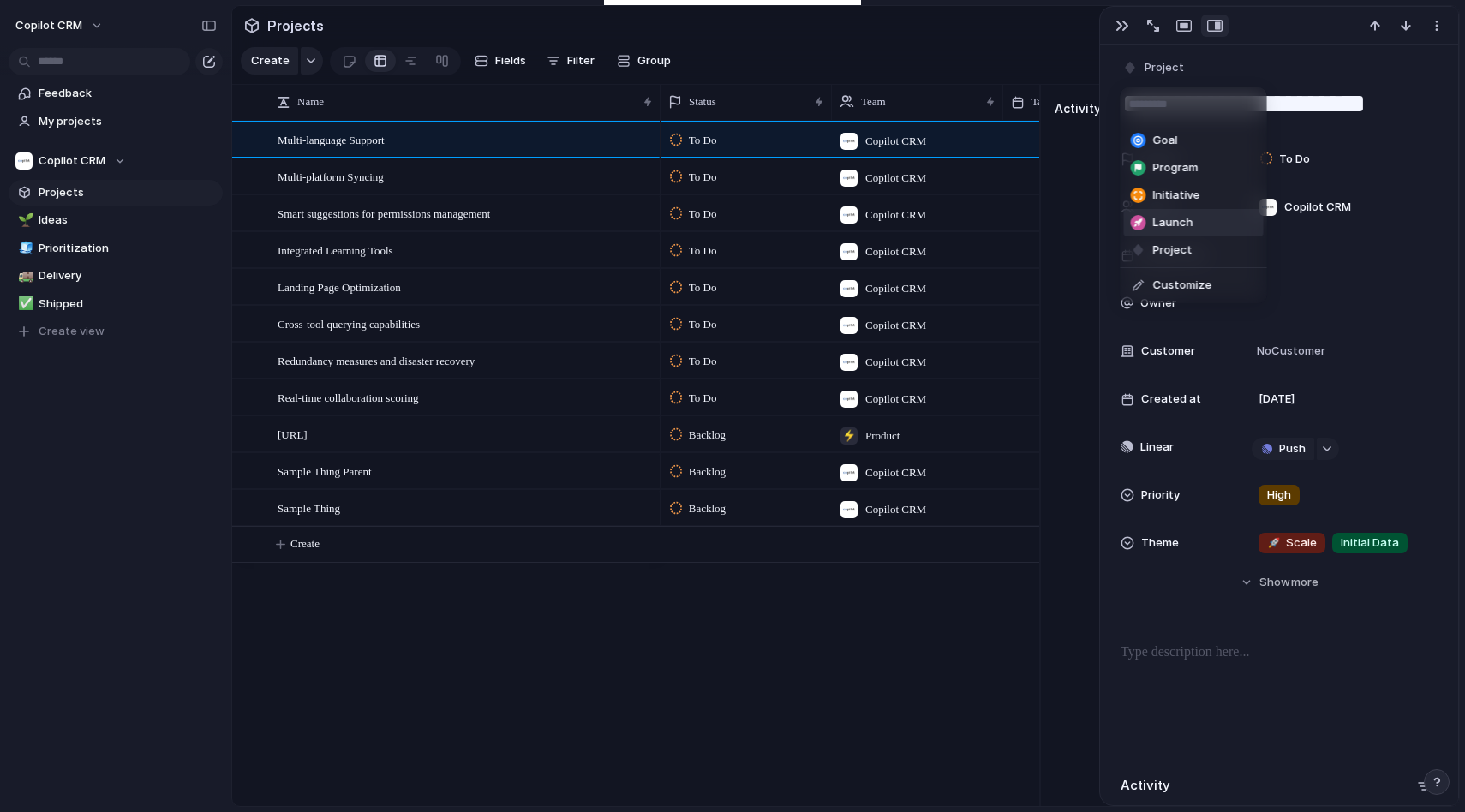 click on "Goal   Program   Initiative   Launch   Project   Customize" at bounding box center [732, 406] 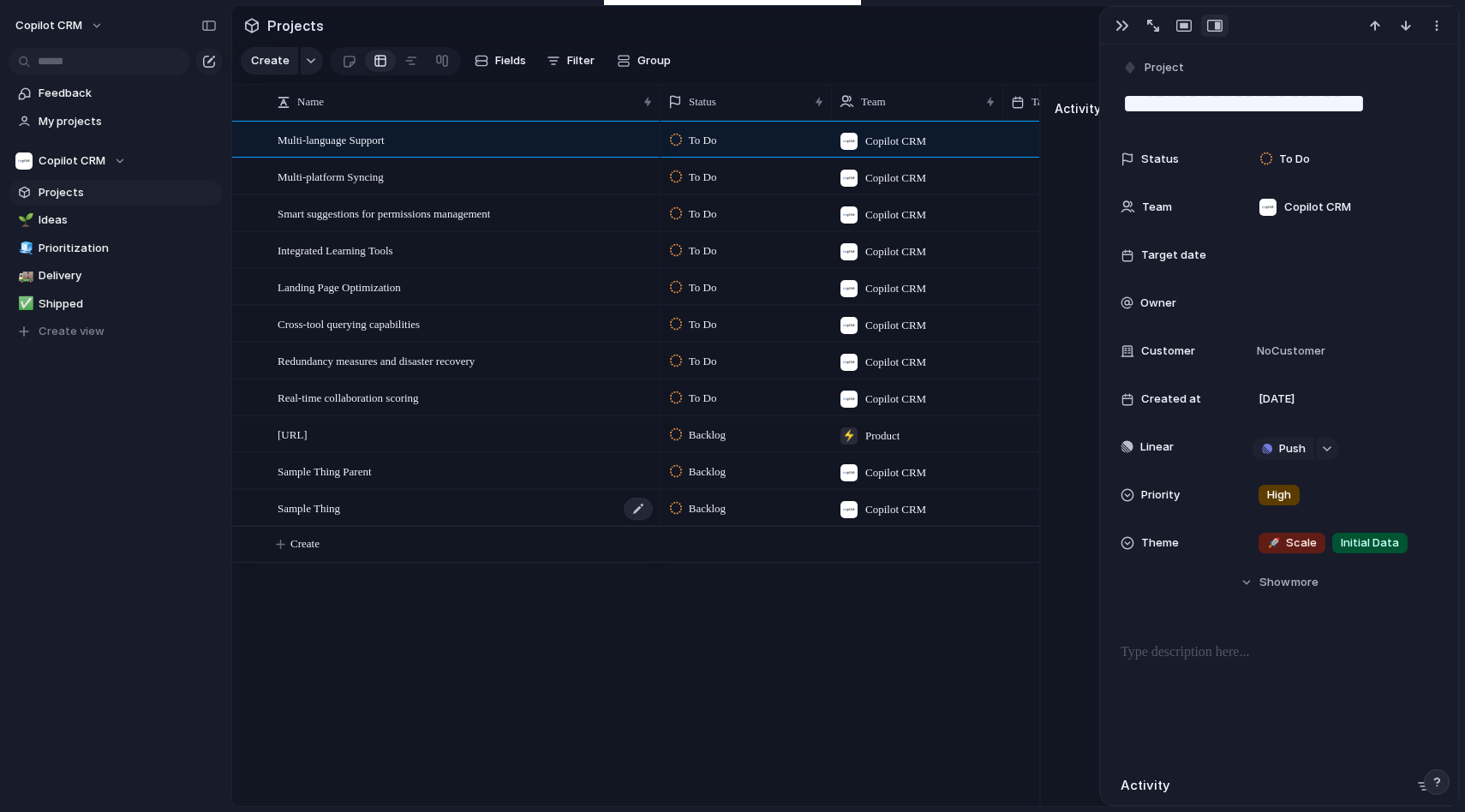 click on "Sample Thing" at bounding box center (466, 508) 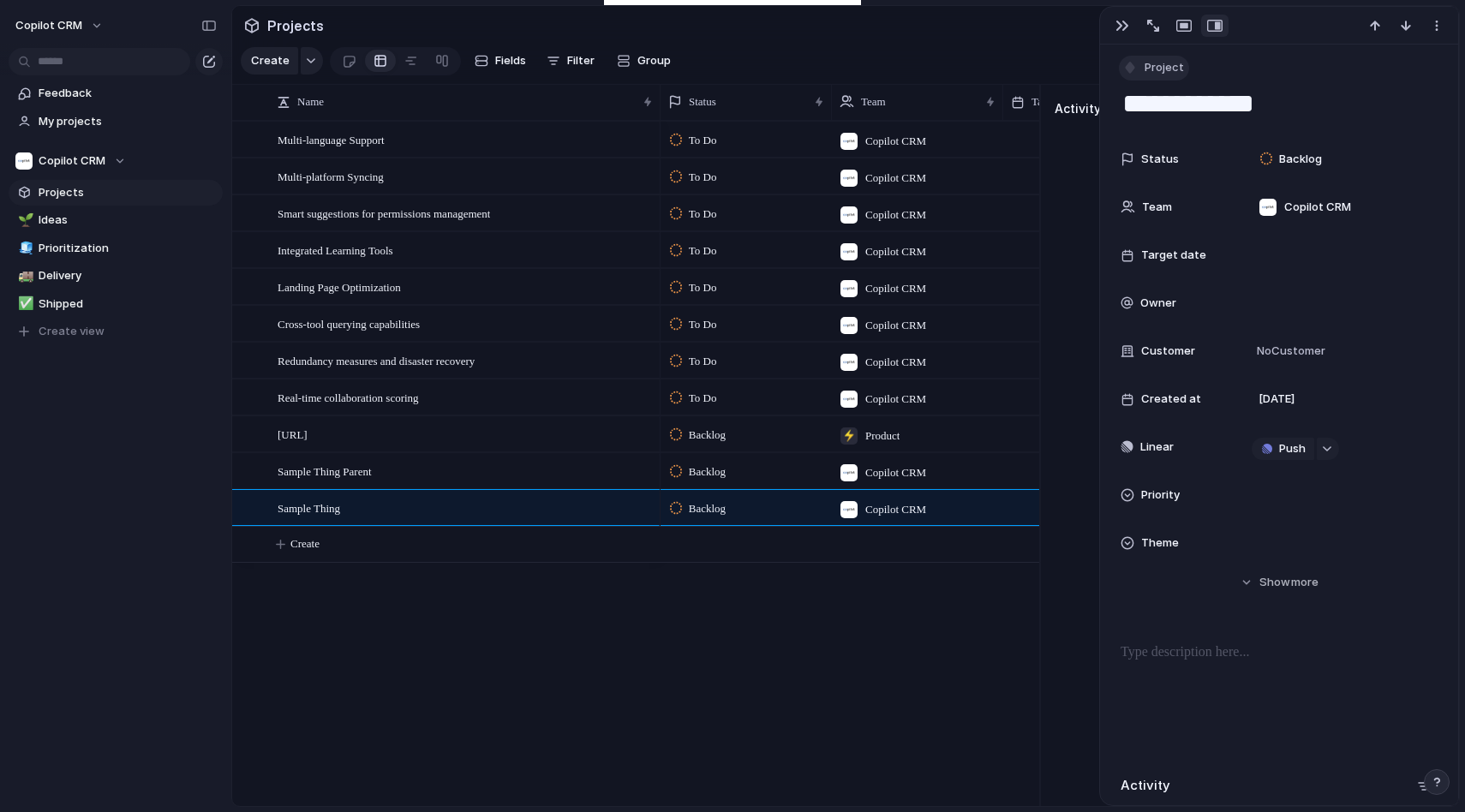 click on "Project" at bounding box center [1164, 68] 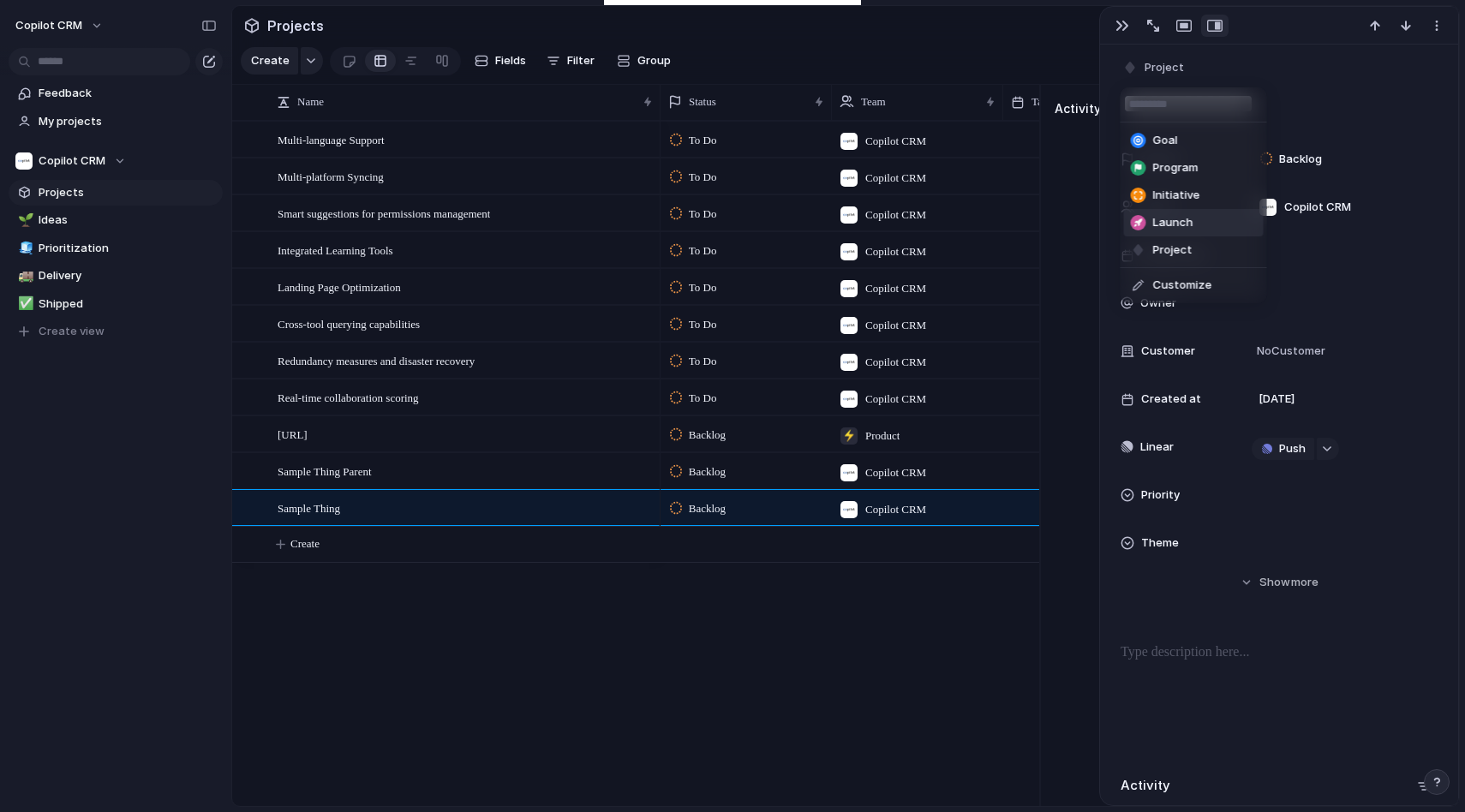 click on "Launch" at bounding box center [1173, 223] 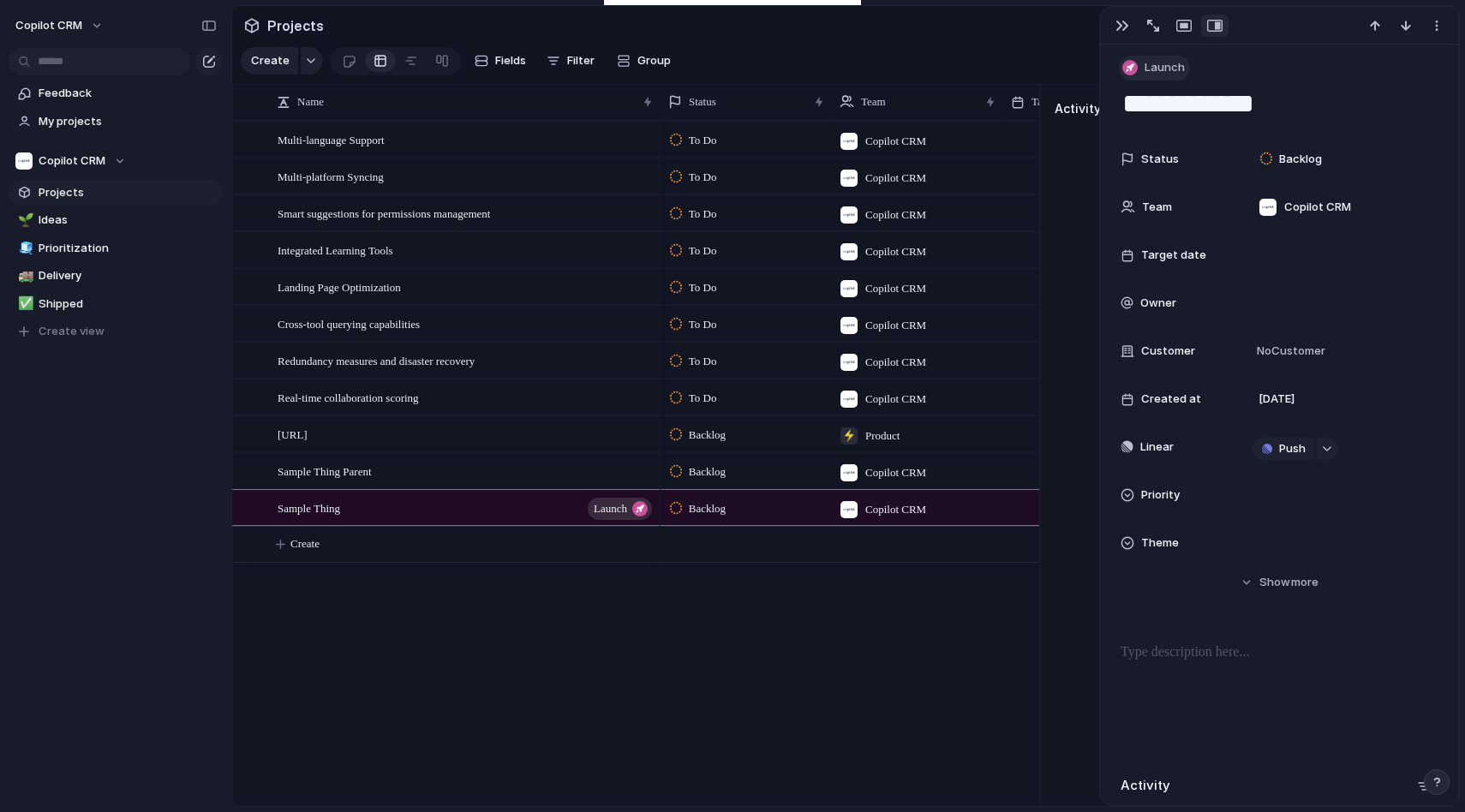 click on "Launch" at bounding box center [1164, 68] 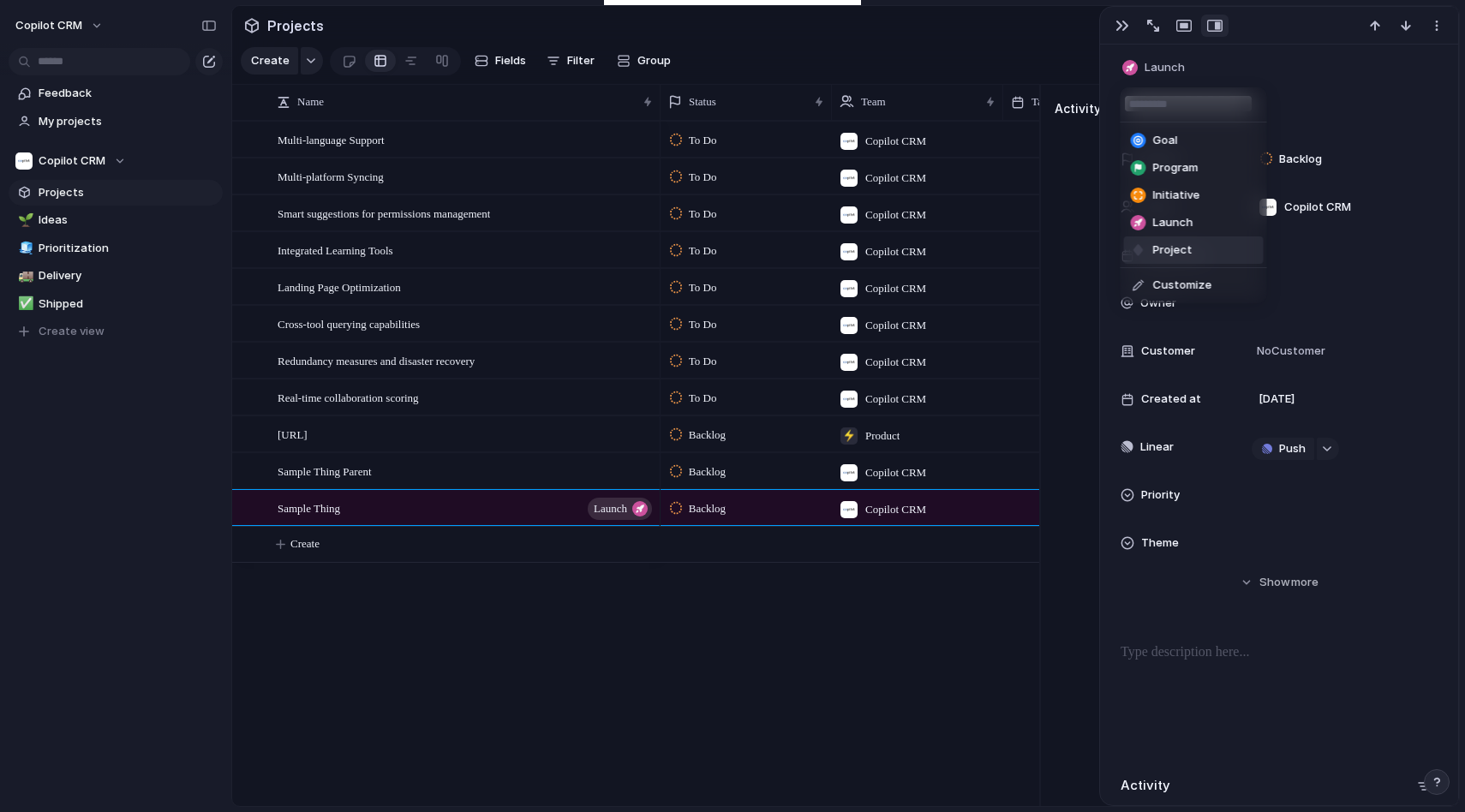 click on "Project" at bounding box center (1193, 250) 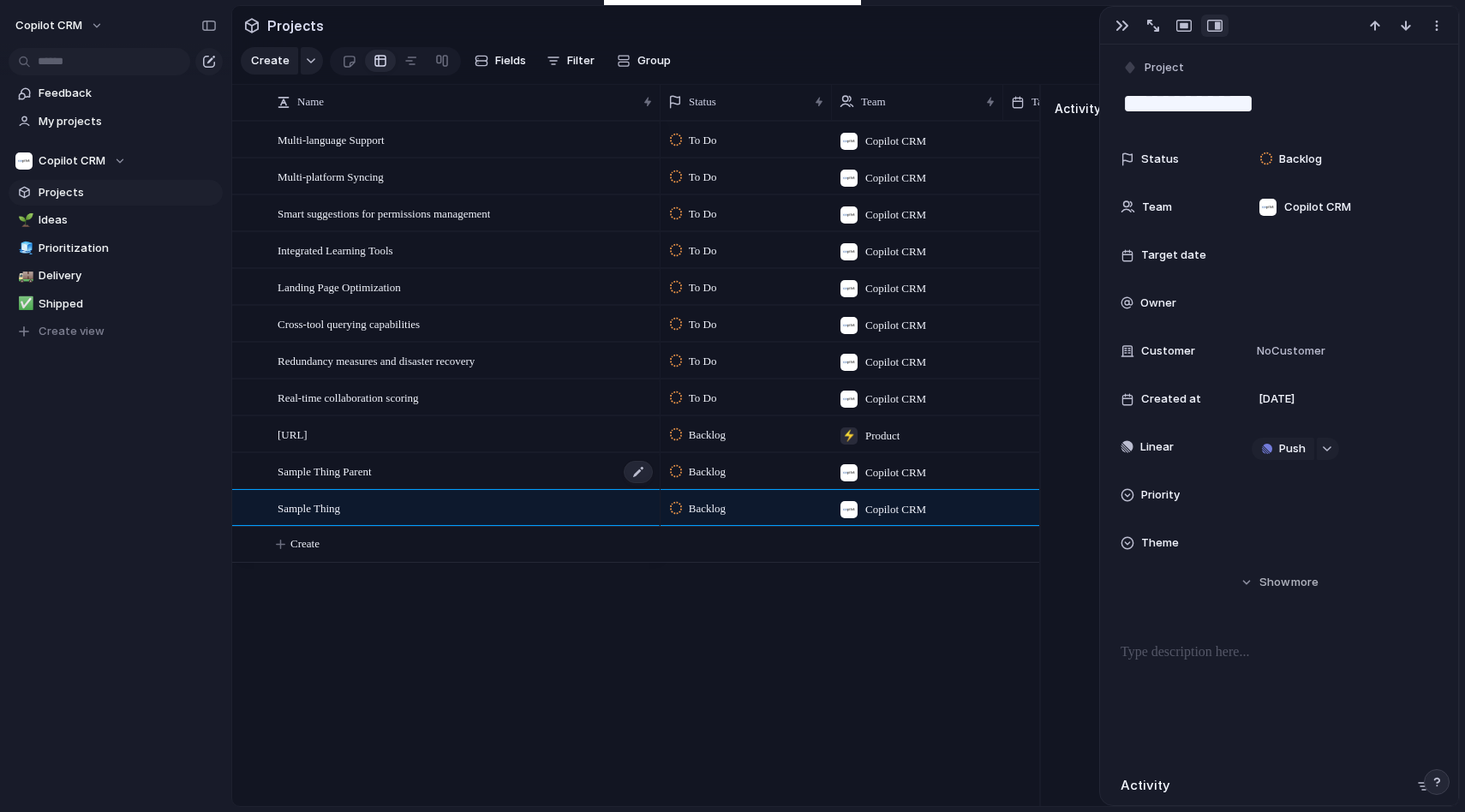 click on "Sample Thing Parent" at bounding box center (466, 471) 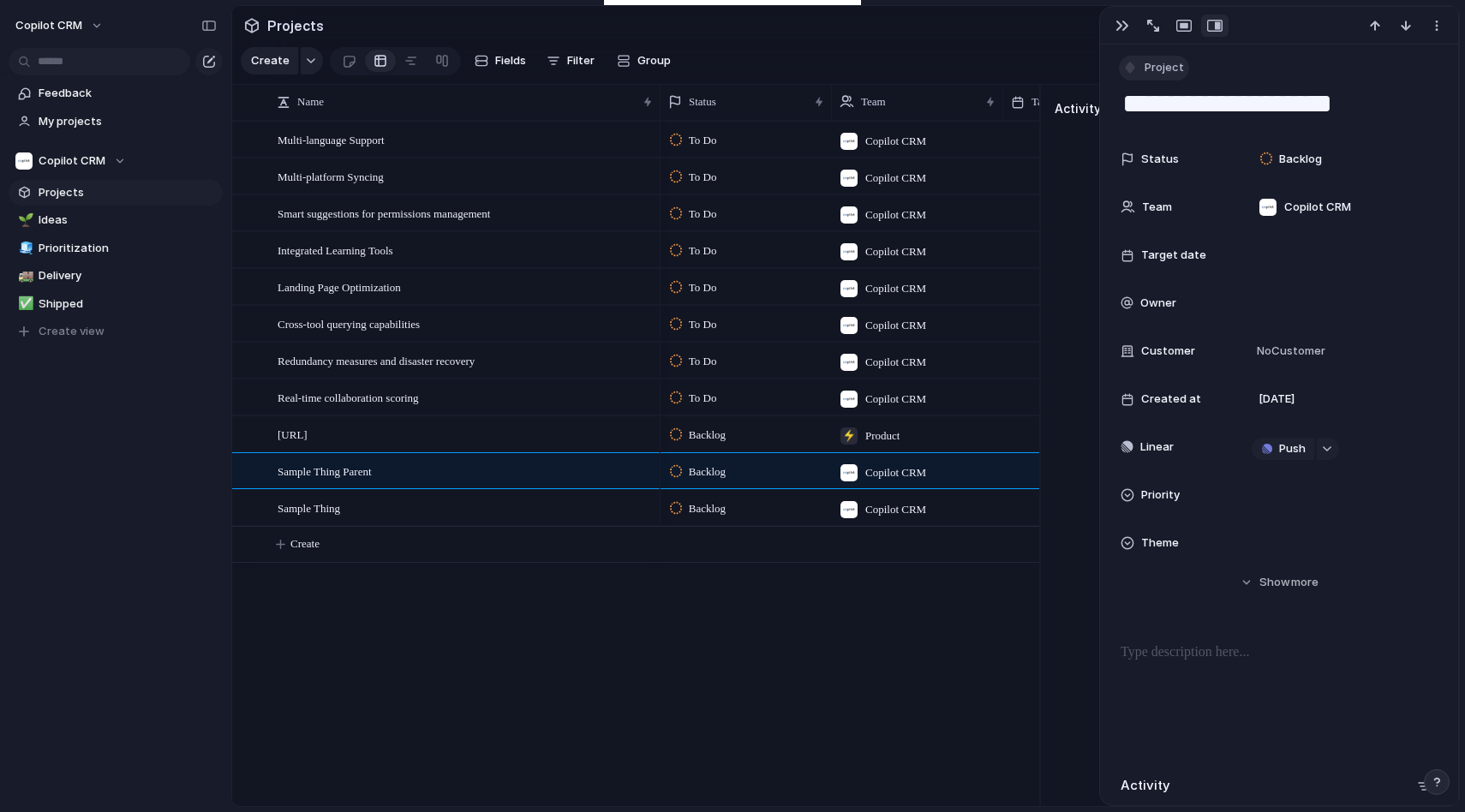 click on "Project" at bounding box center (1164, 68) 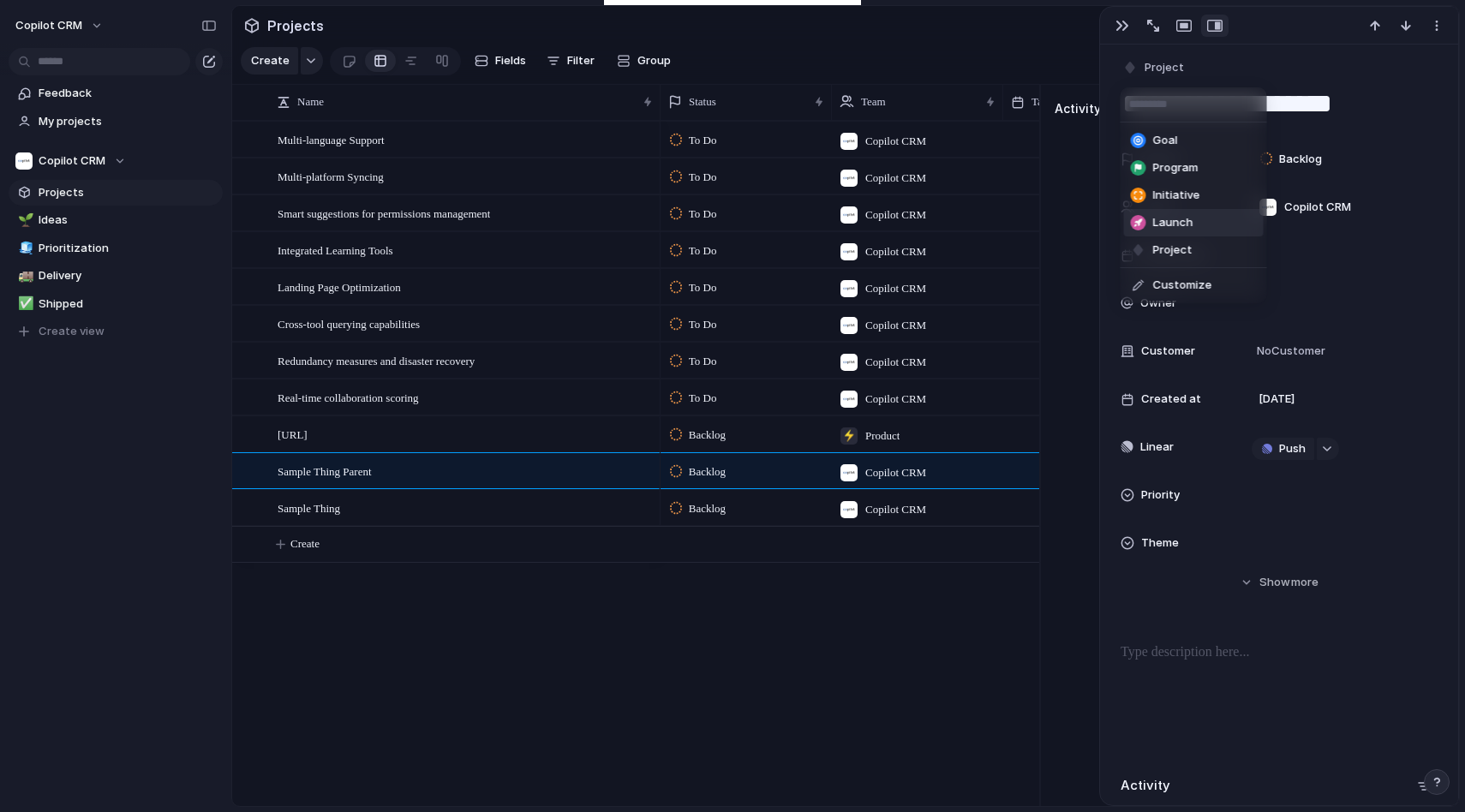 click at bounding box center [1139, 223] 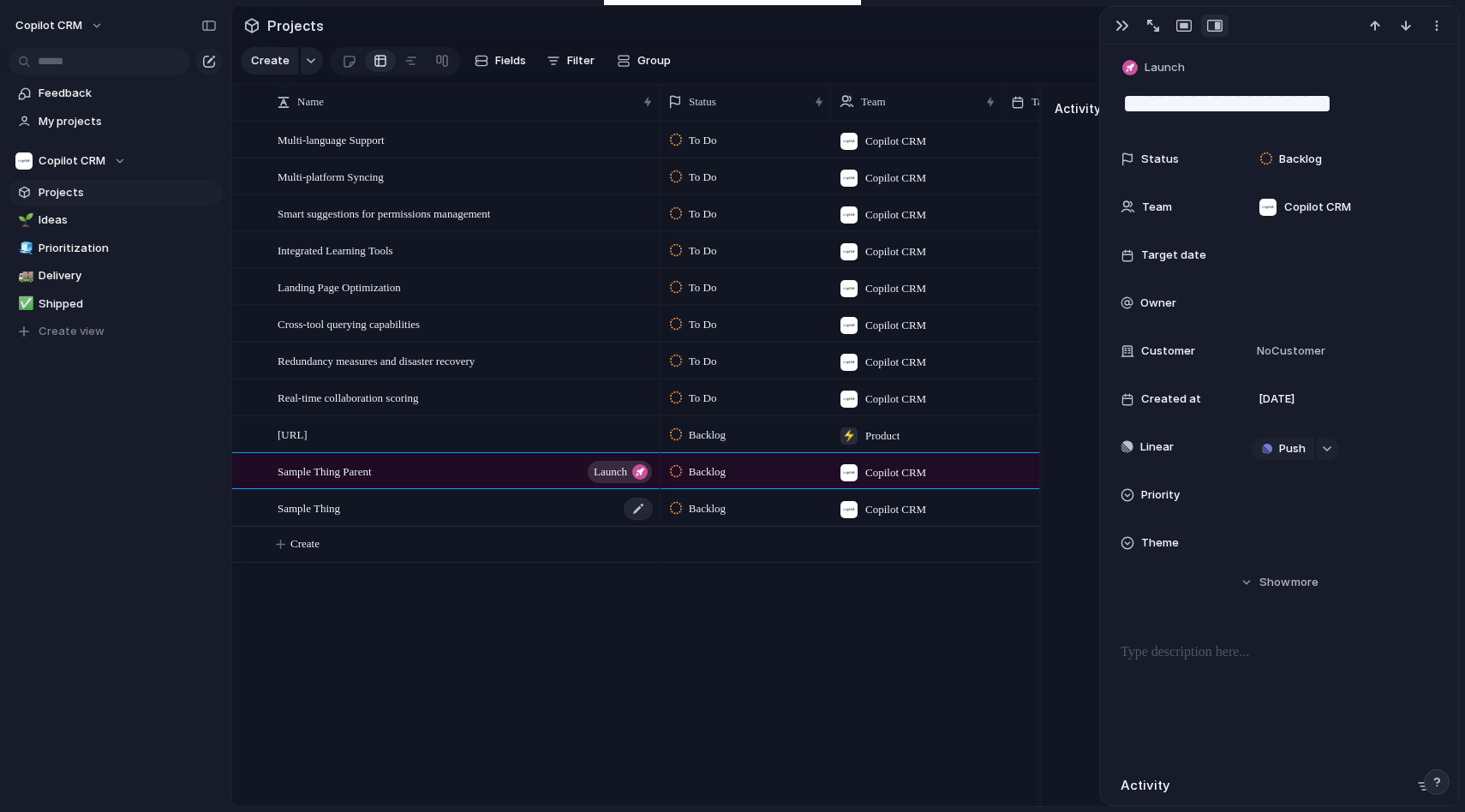 click on "Sample Thing" at bounding box center (466, 508) 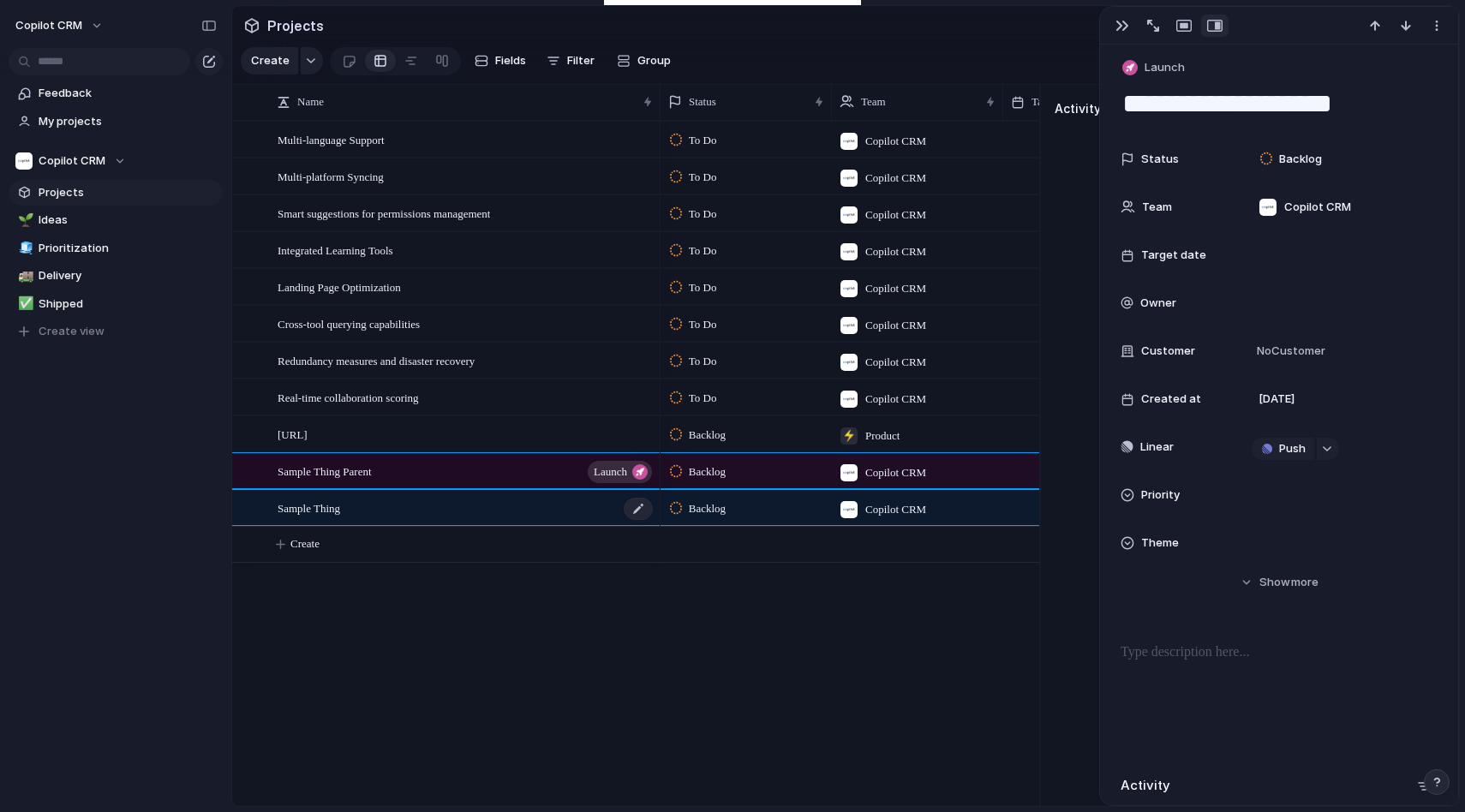 type on "**********" 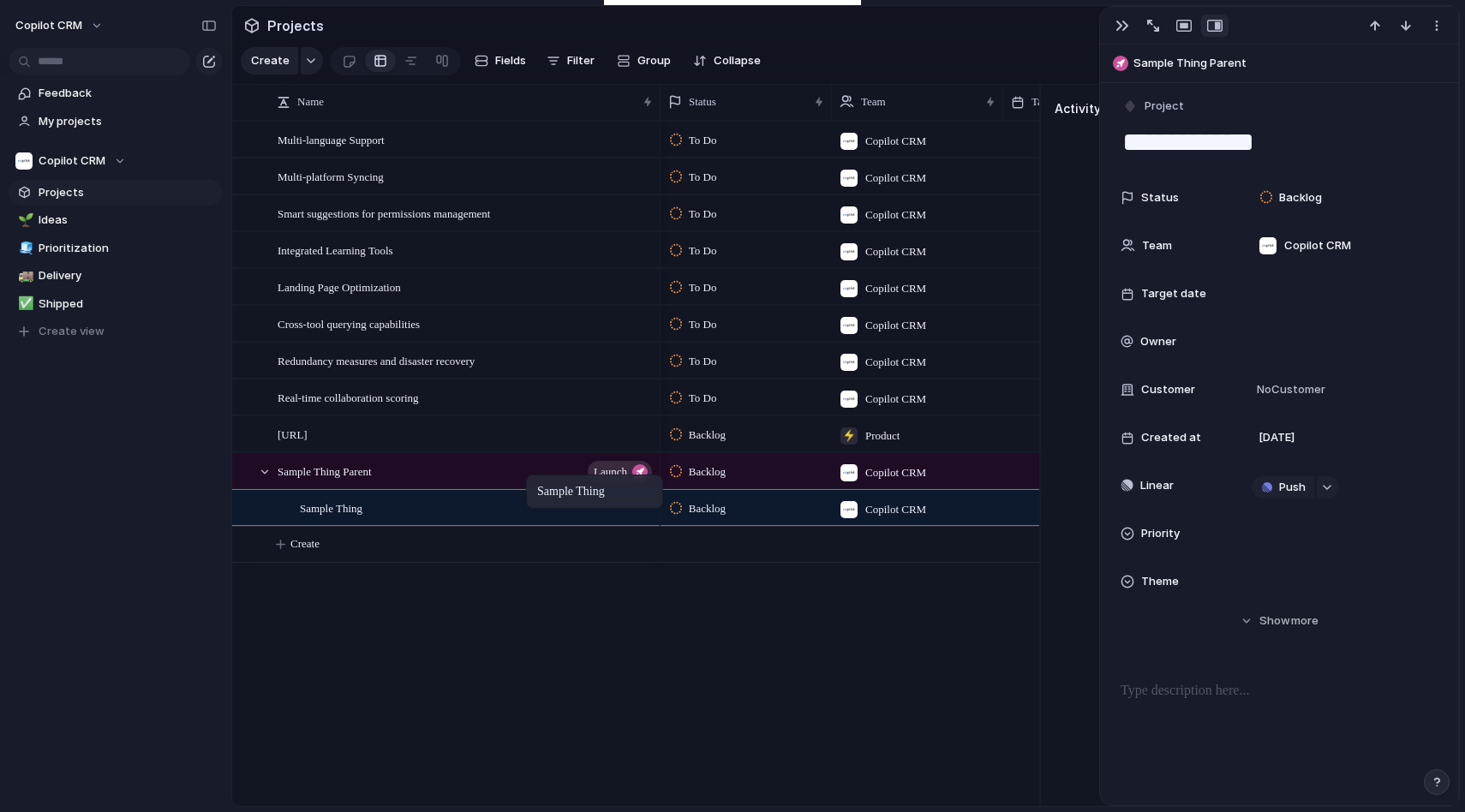 drag, startPoint x: 472, startPoint y: 507, endPoint x: 535, endPoint y: 478, distance: 69.354164 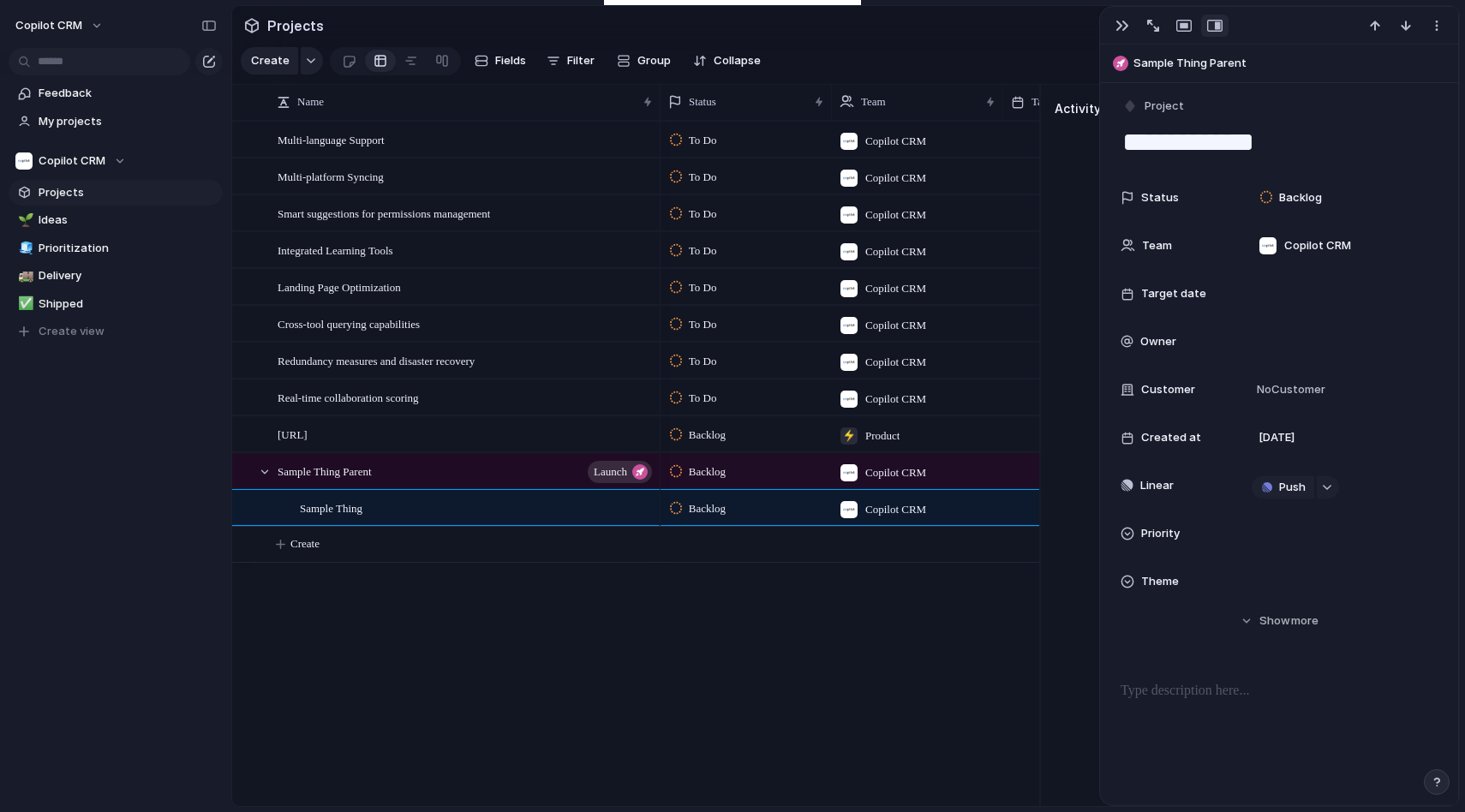 click on "To Do Copilot CRM To Do Copilot CRM To Do Copilot CRM To Do Copilot CRM To Do Copilot CRM To Do Copilot CRM To Do Copilot CRM To Do Copilot CRM Backlog ⚡ Product Backlog Copilot CRM Backlog Copilot CRM" at bounding box center (850, 463) 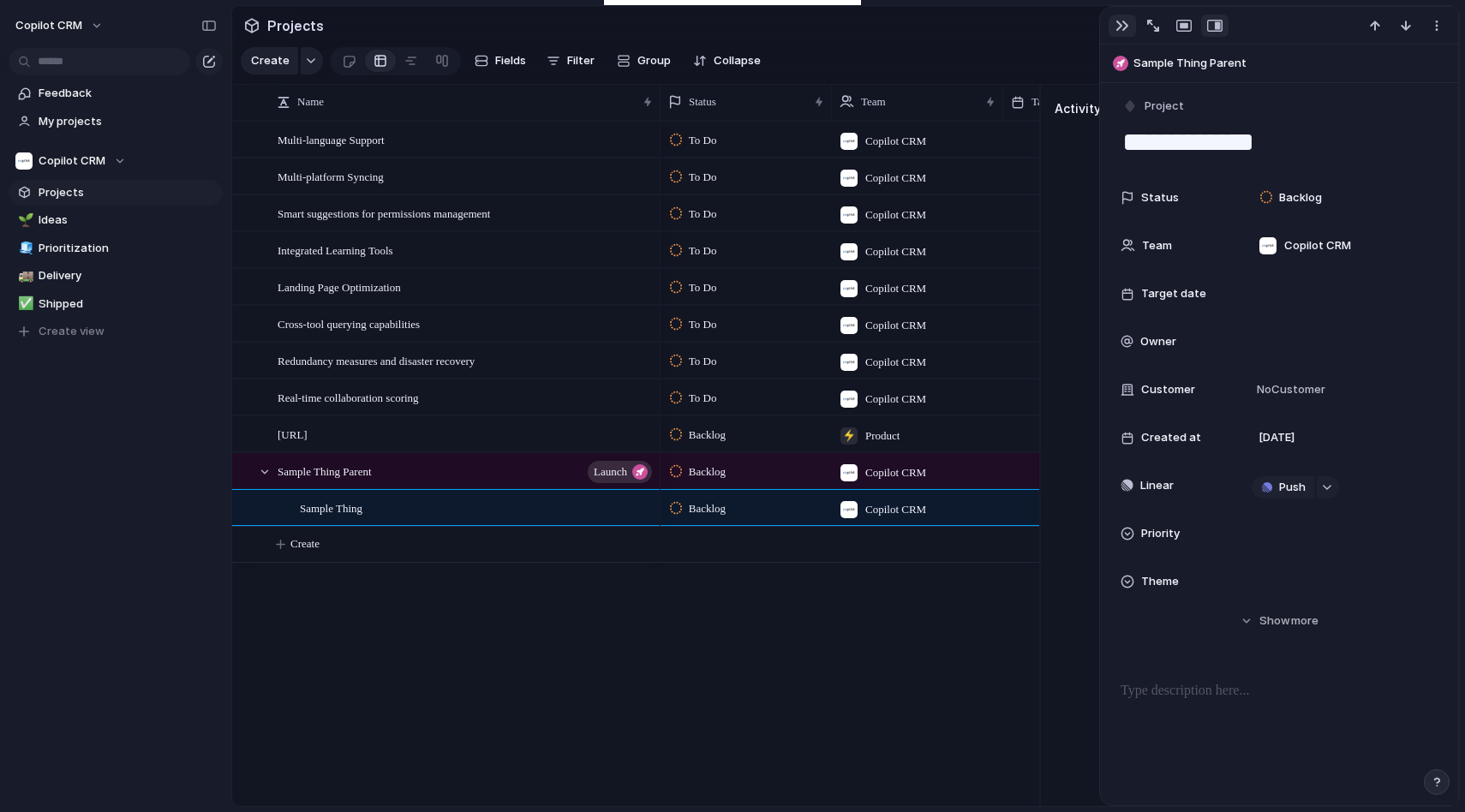 click at bounding box center [1122, 26] 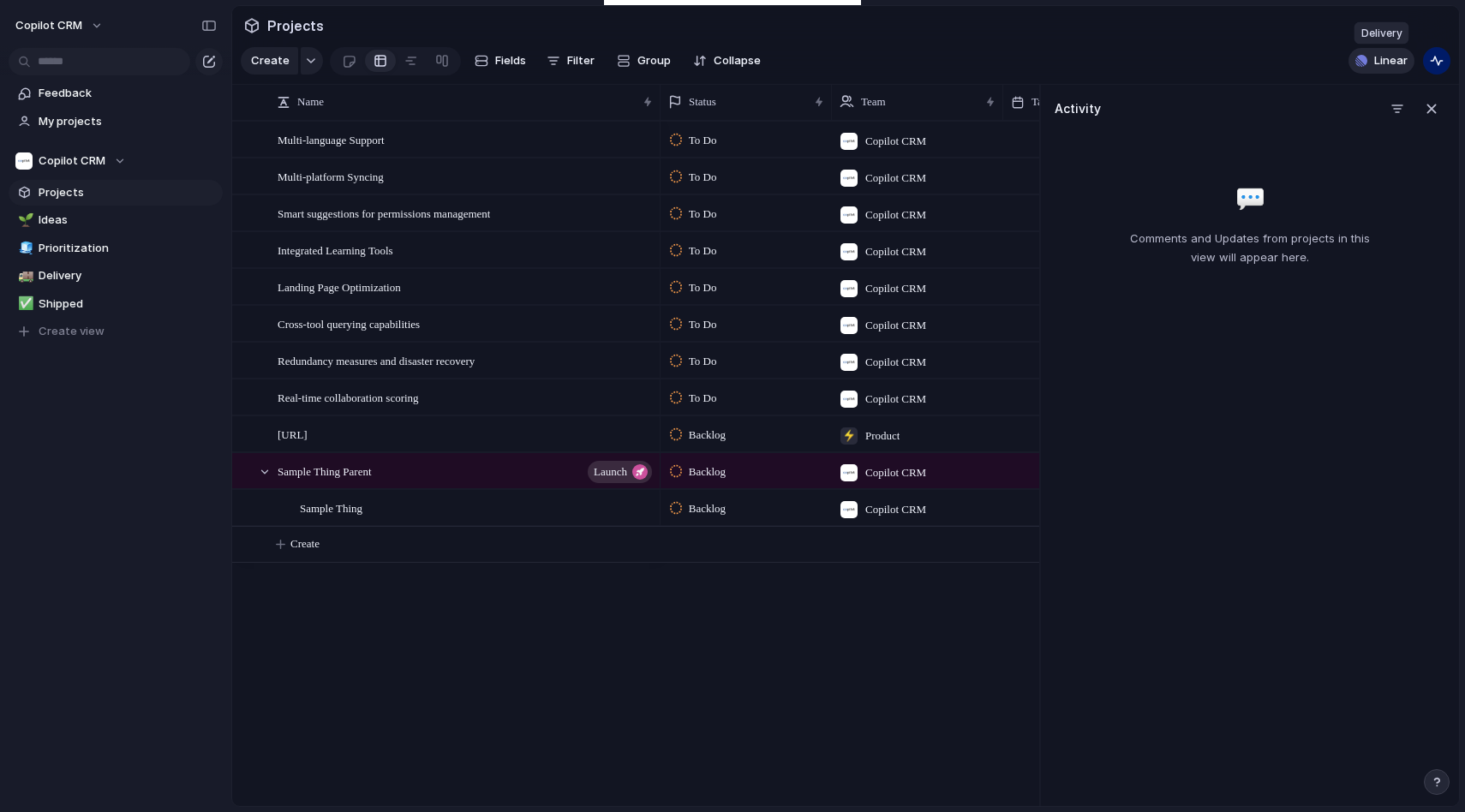 click on "Linear" at bounding box center (1390, 61) 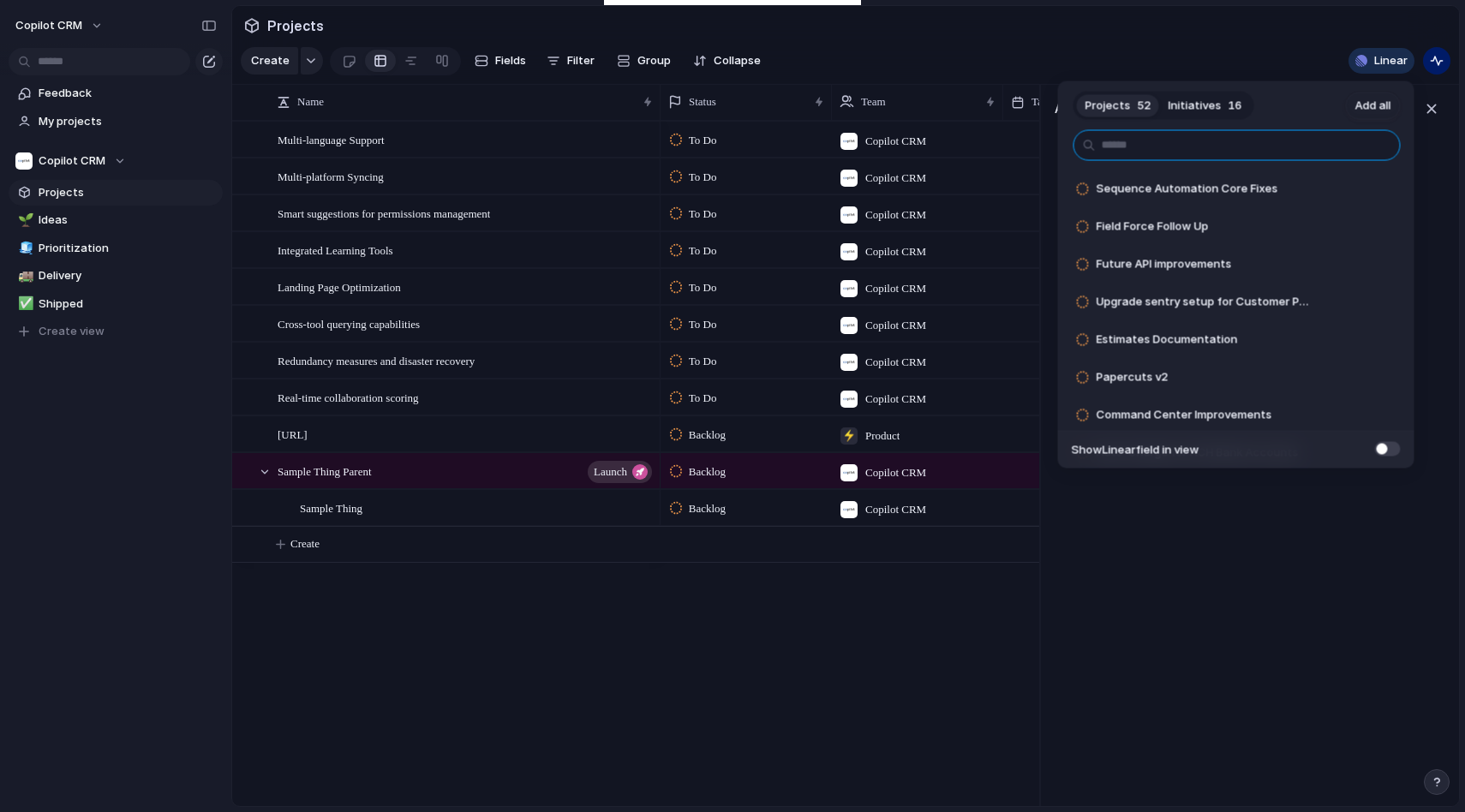 click at bounding box center [1237, 146] 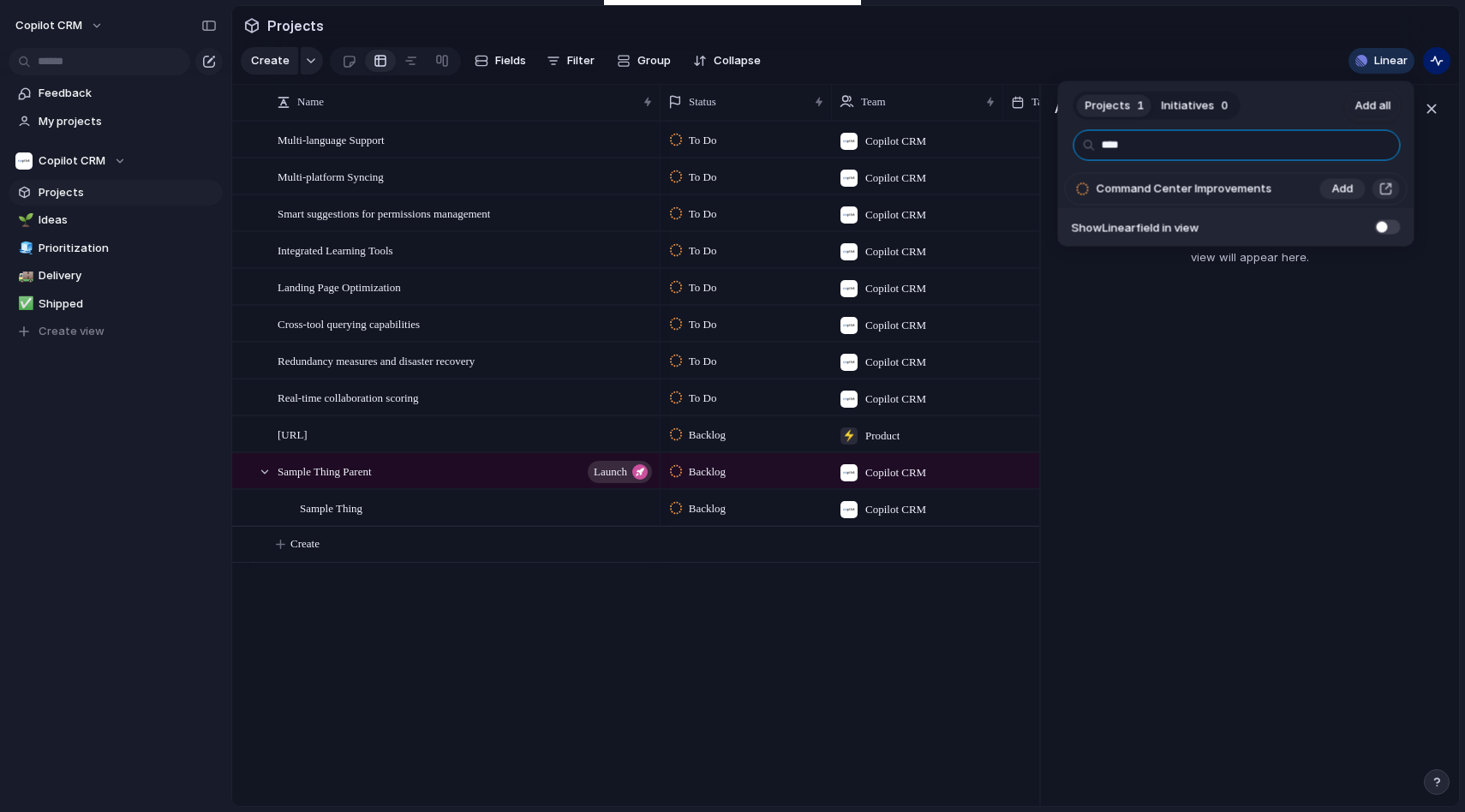 type on "****" 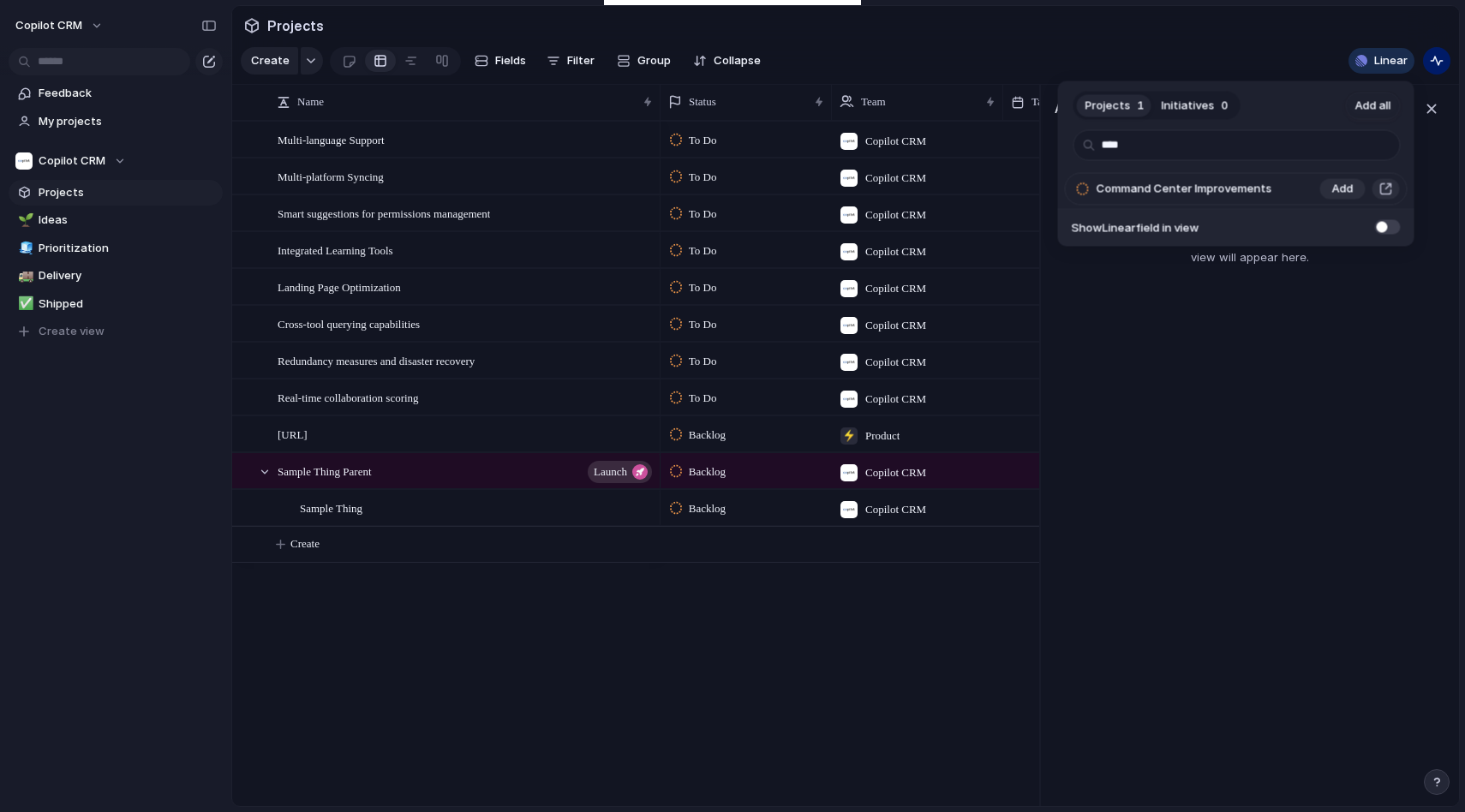 click on "Command Center Improvements" at bounding box center [1187, 189] 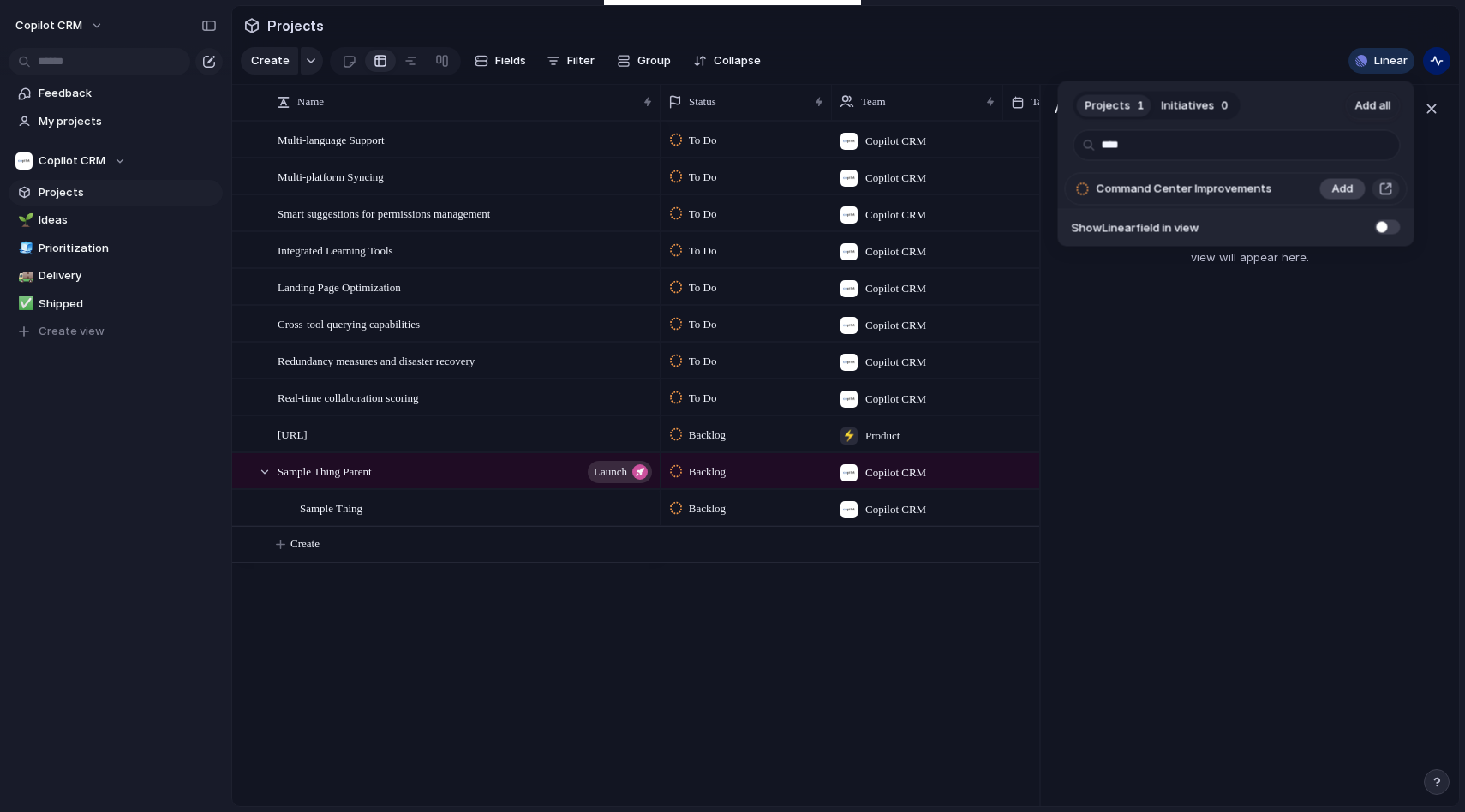 click on "Add" at bounding box center [1342, 189] 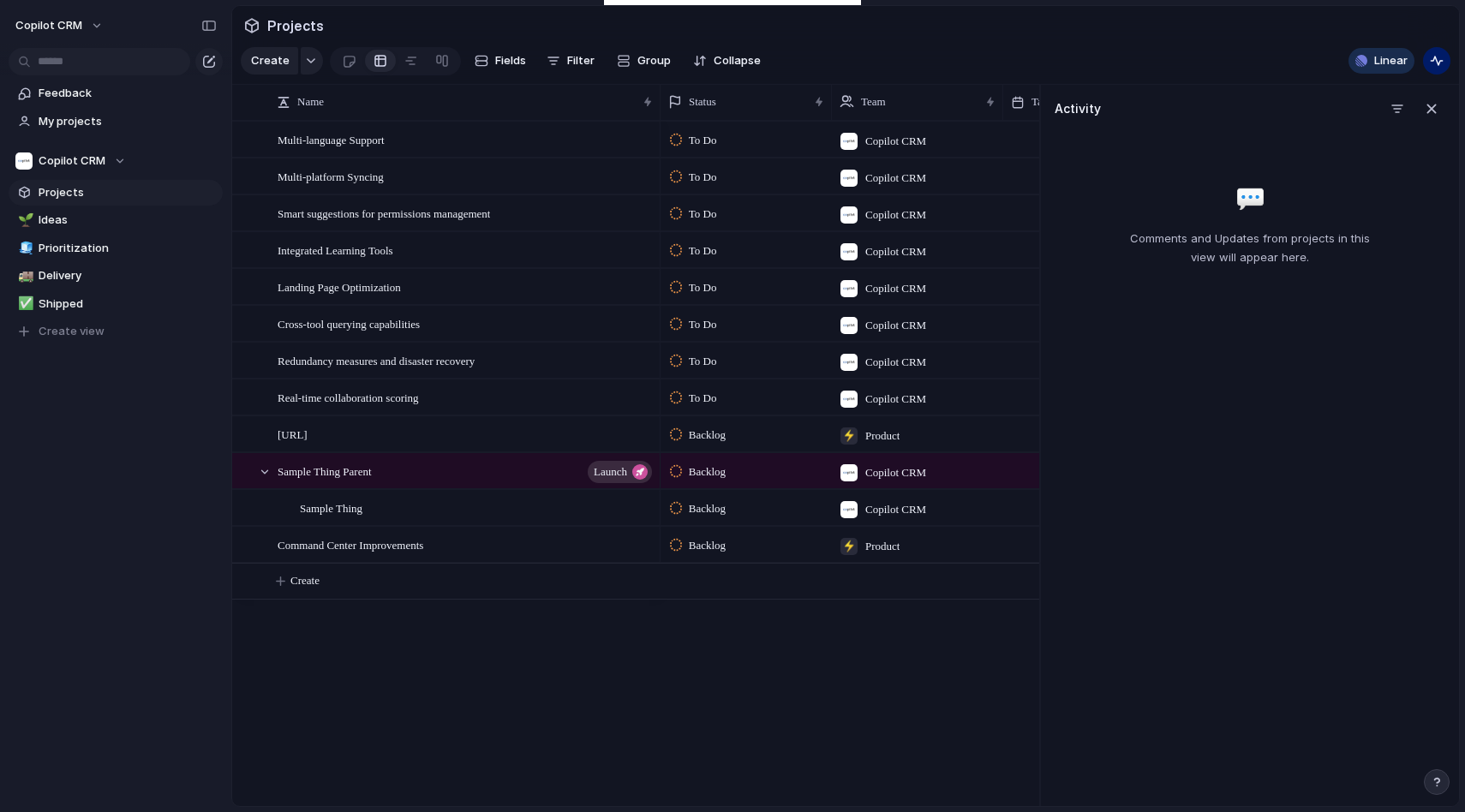 click on "Projects 0 Initiatives 0 Add all **** ✅️ In sync with Linear Show  Linear  field in view" at bounding box center (732, 406) 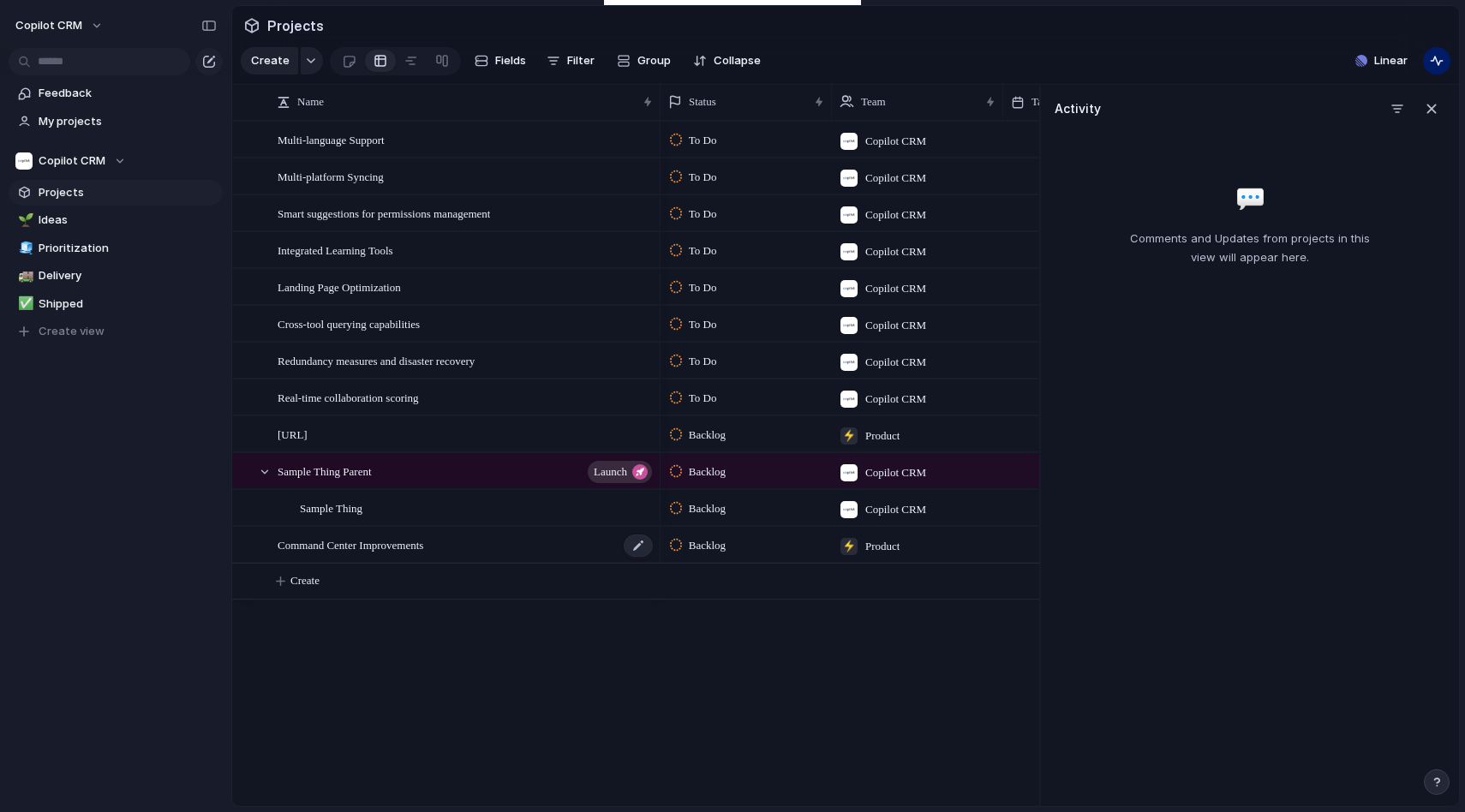 click on "Command Center Improvements" at bounding box center (466, 545) 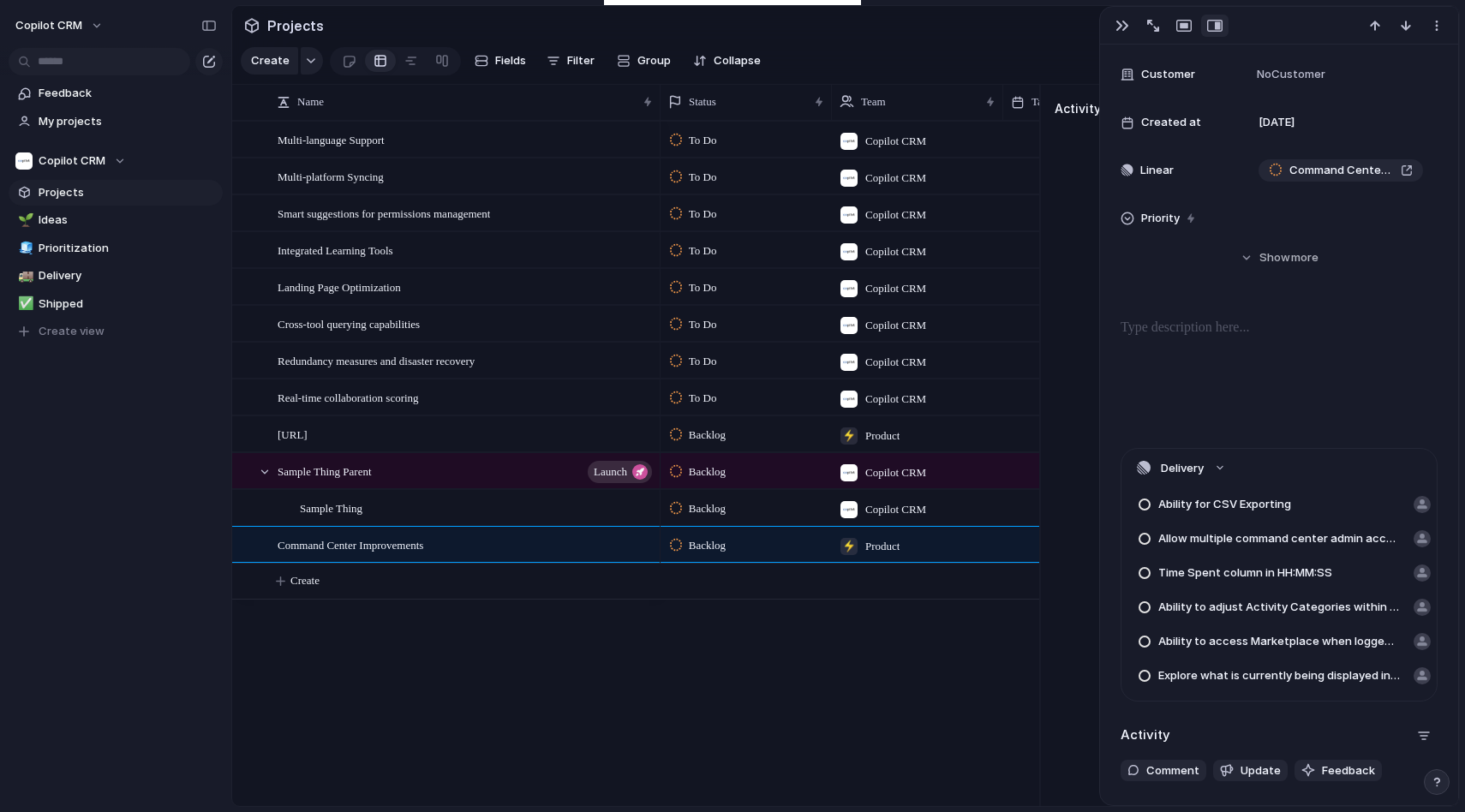 scroll, scrollTop: 321, scrollLeft: 0, axis: vertical 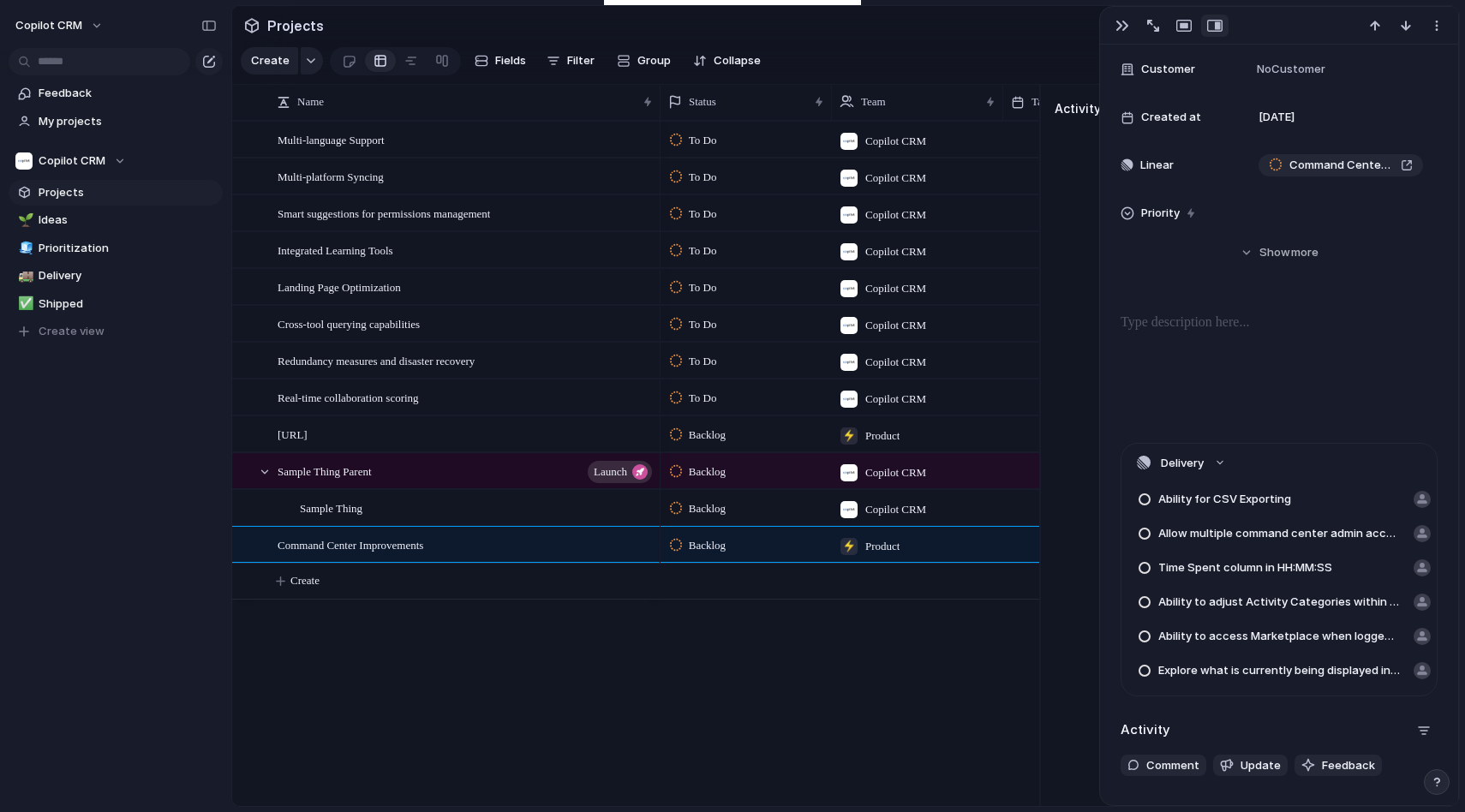click at bounding box center (1145, 499) 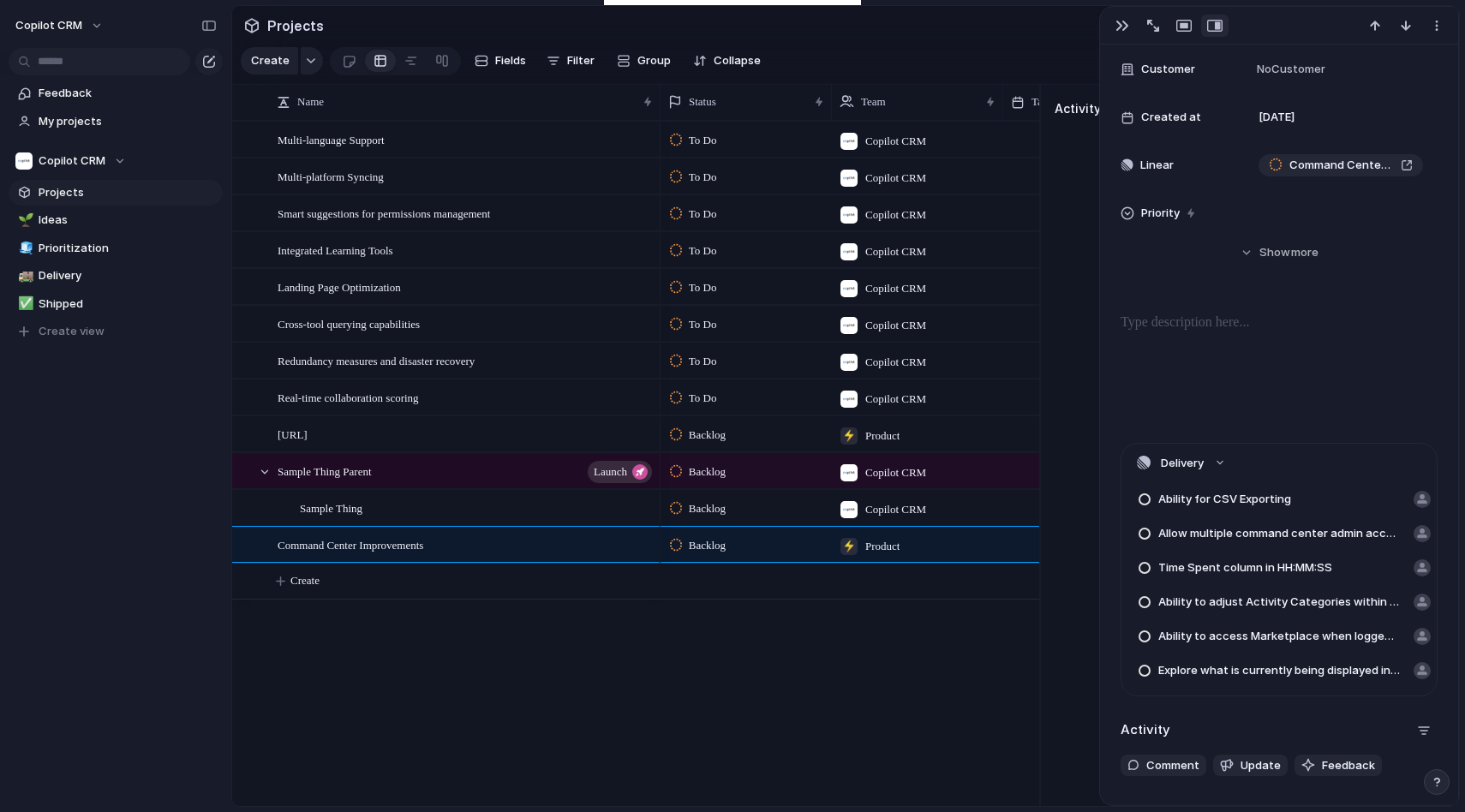 drag, startPoint x: 1352, startPoint y: 496, endPoint x: 703, endPoint y: 629, distance: 662.4877 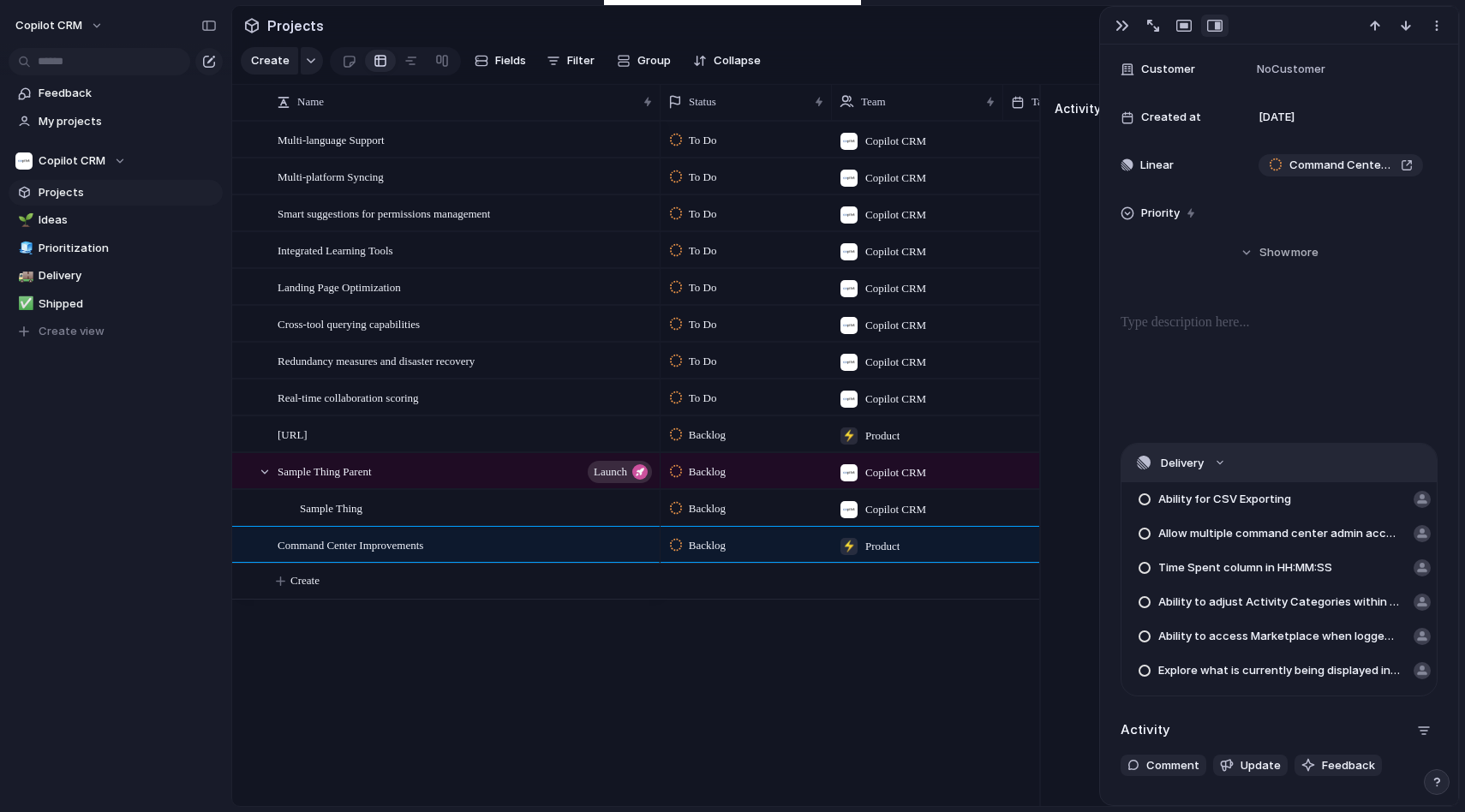 click on "Delivery" at bounding box center (1279, 463) 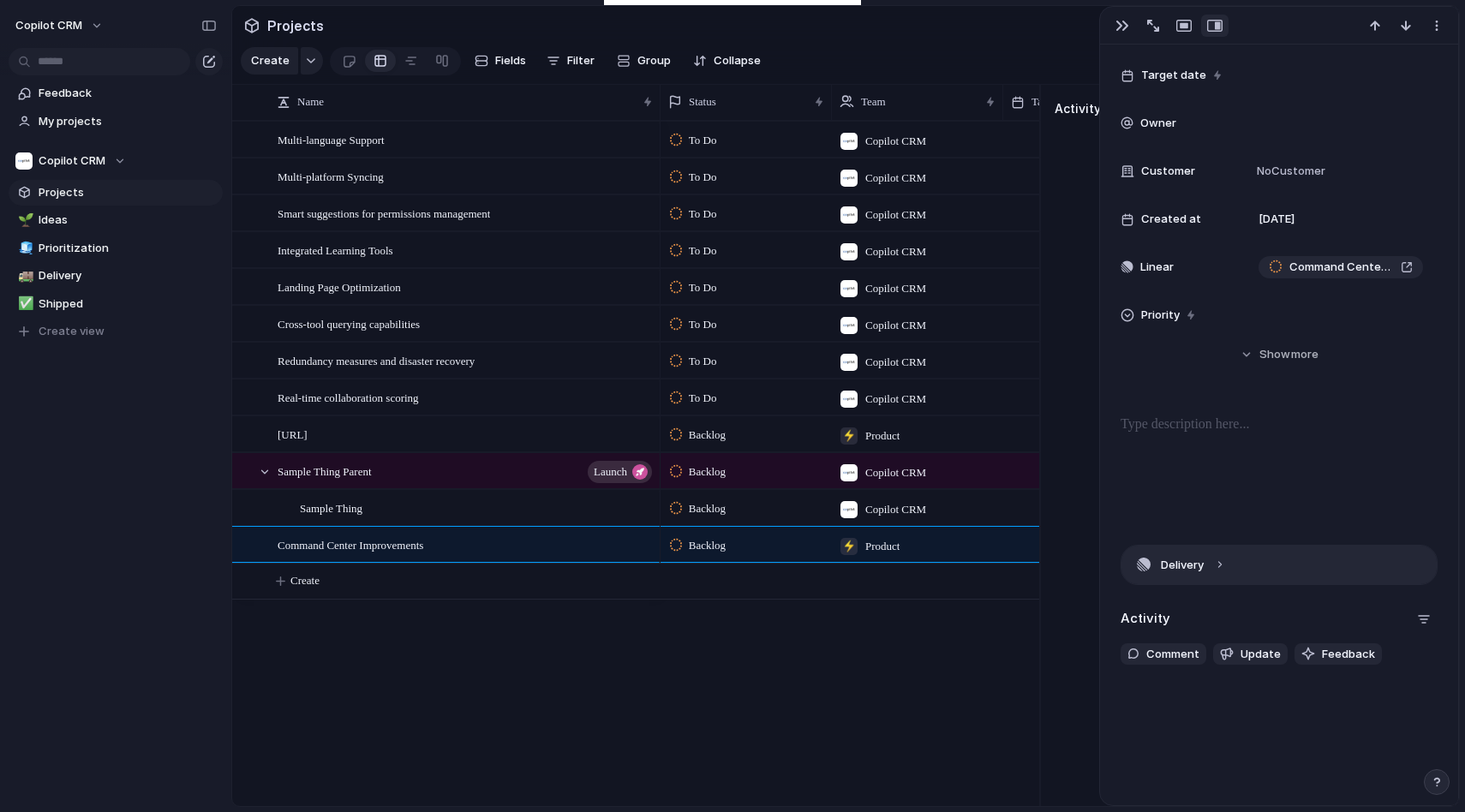 scroll, scrollTop: 221, scrollLeft: 0, axis: vertical 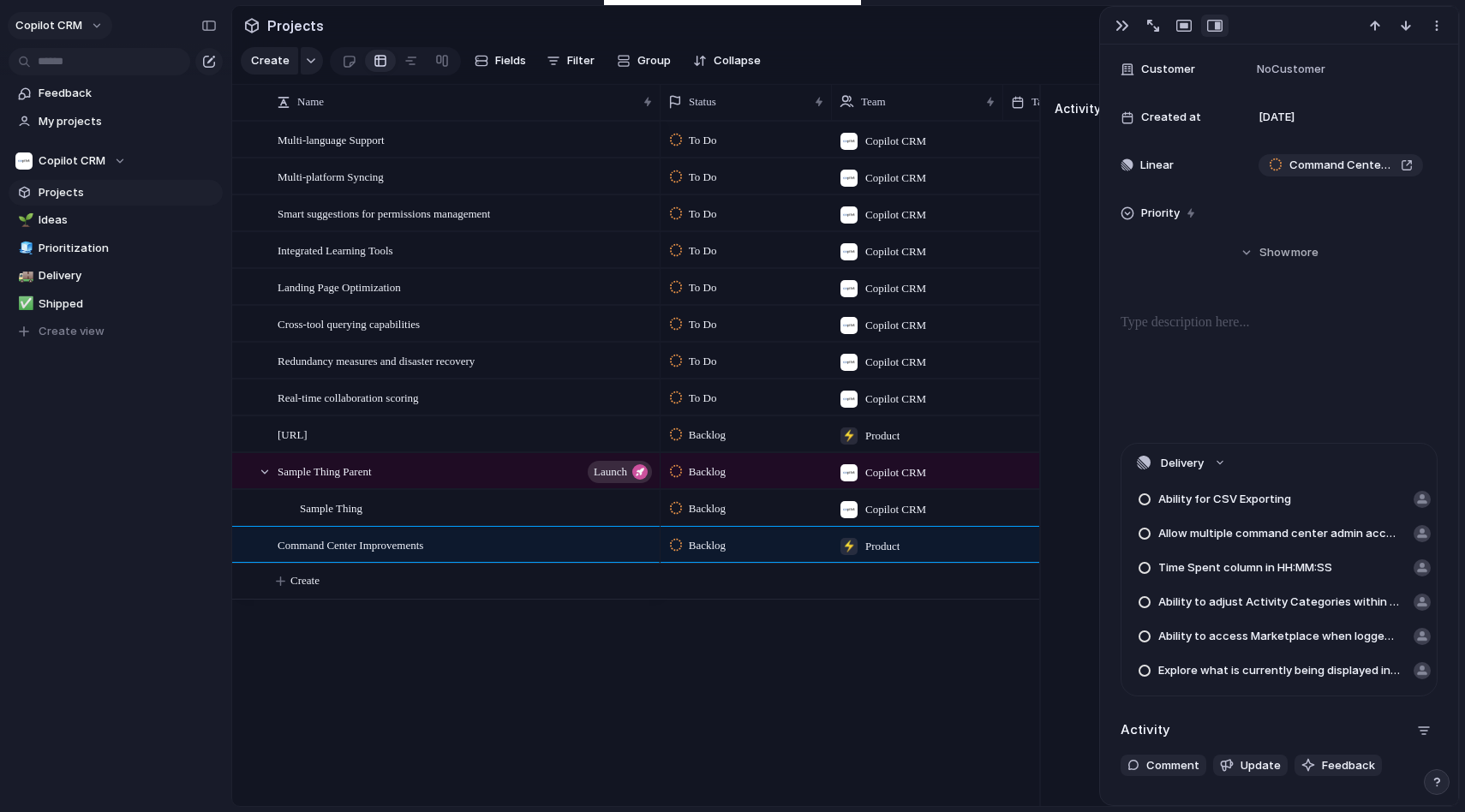 click on "Copilot CRM" at bounding box center [60, 26] 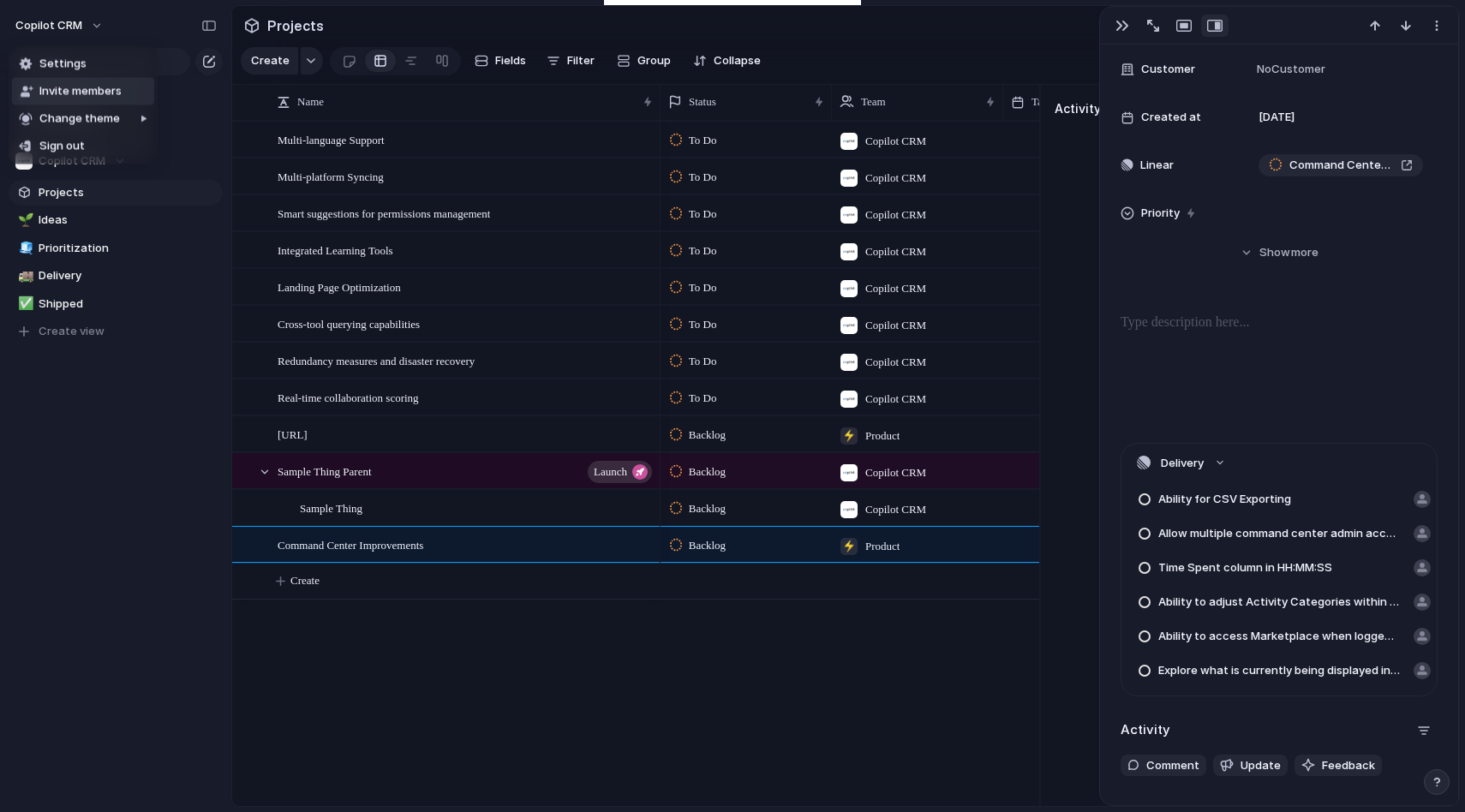 click on "Settings   Invite members   Change theme   Sign out" at bounding box center [732, 406] 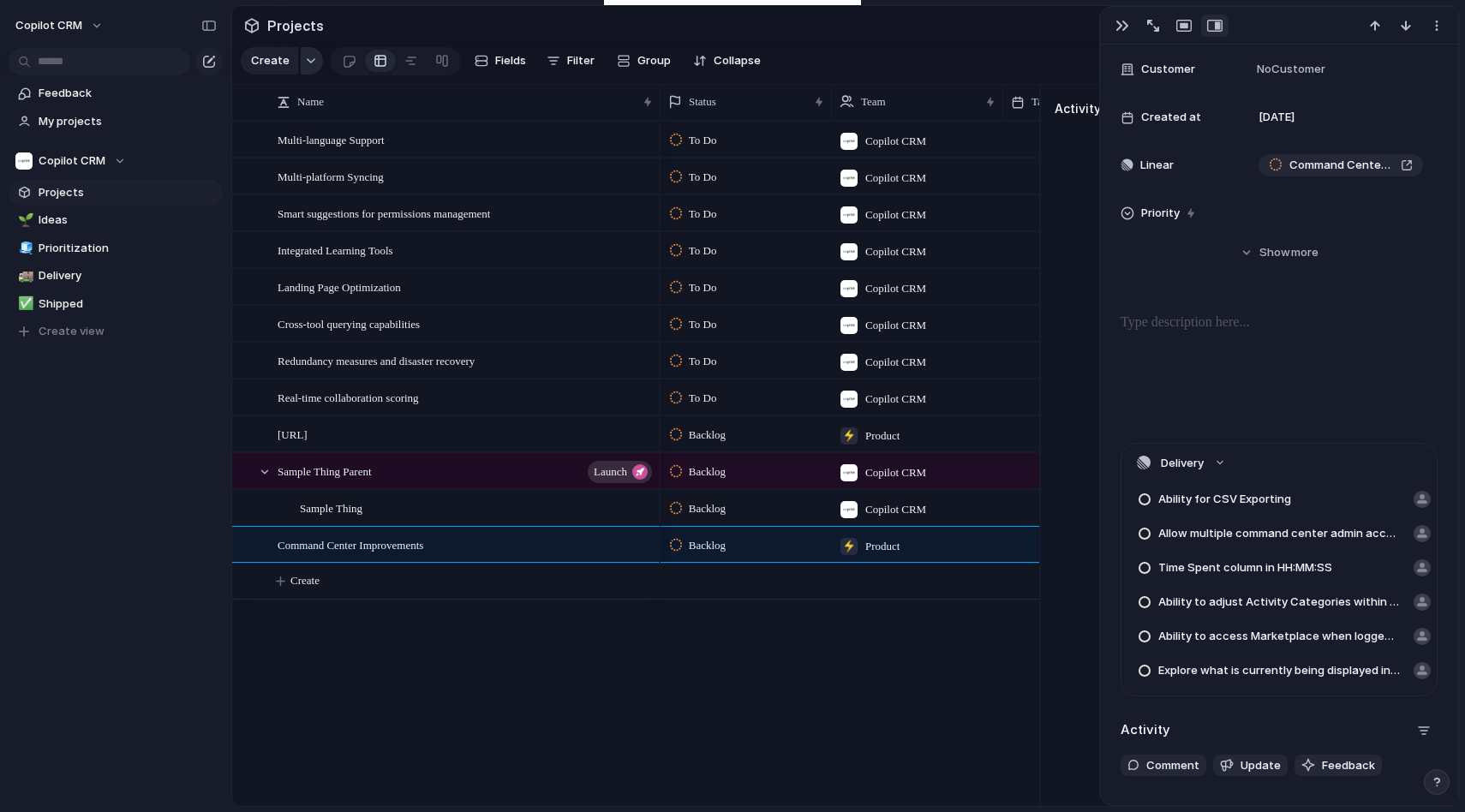 click at bounding box center (311, 61) 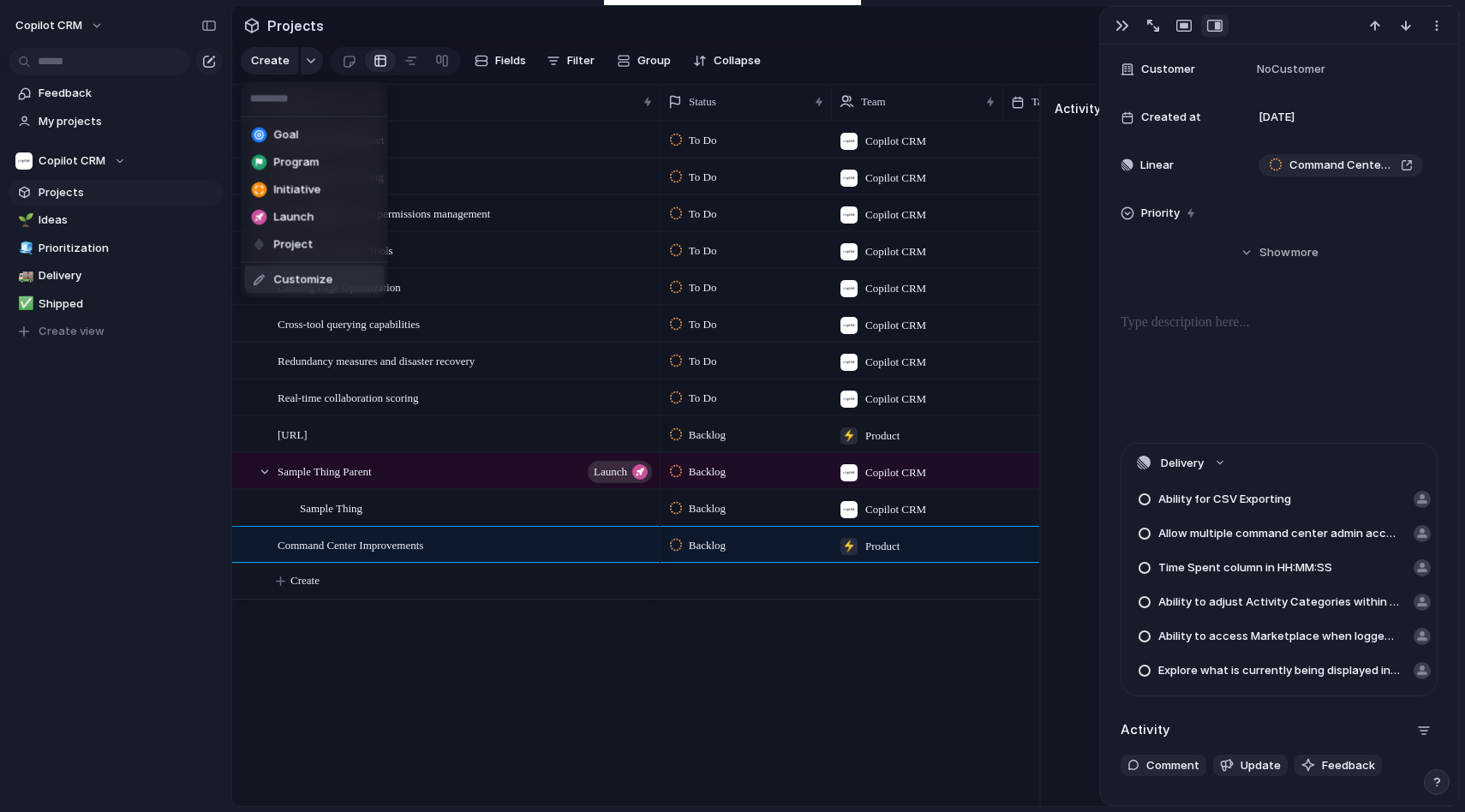 click on "Customize" at bounding box center [303, 280] 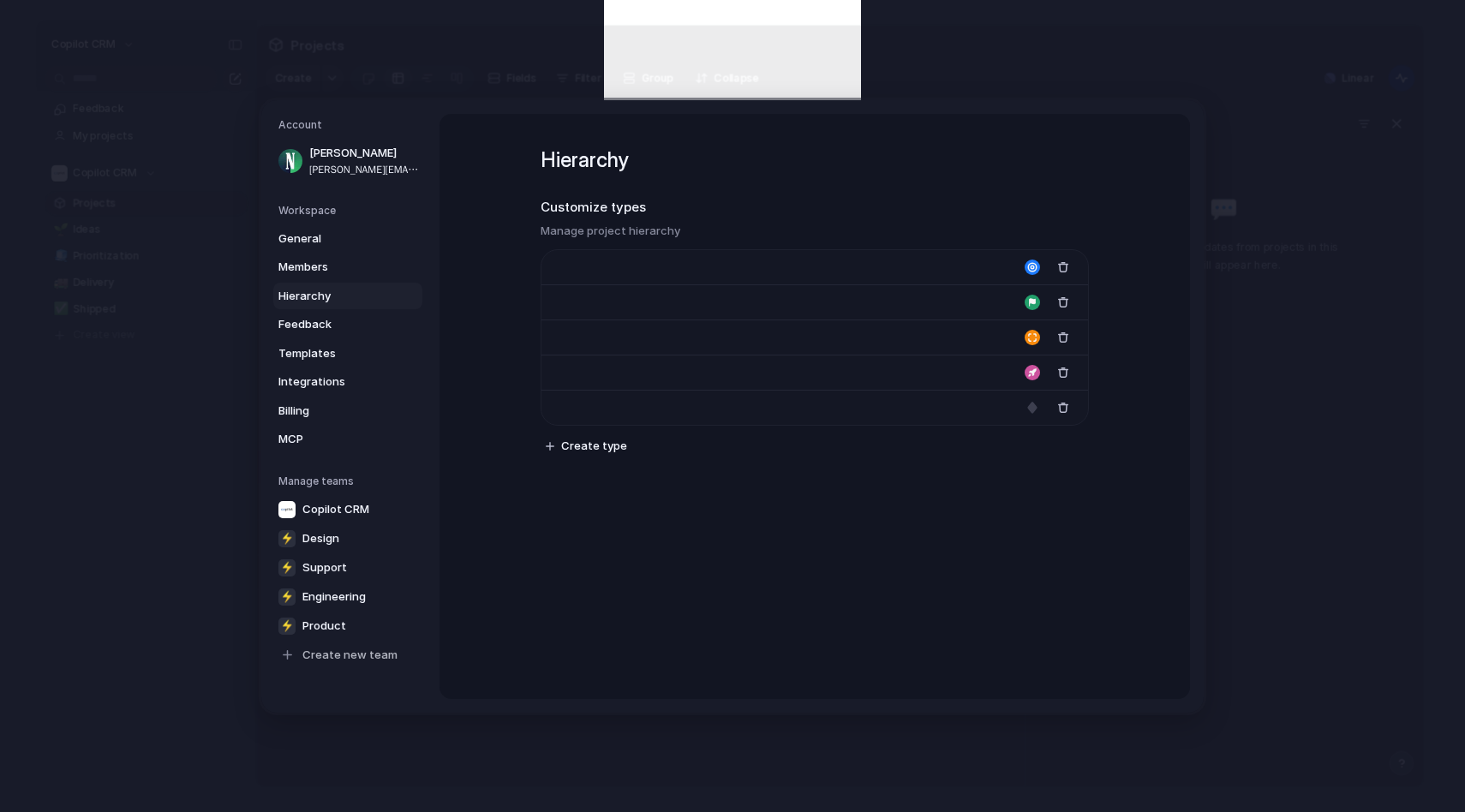 type on "****" 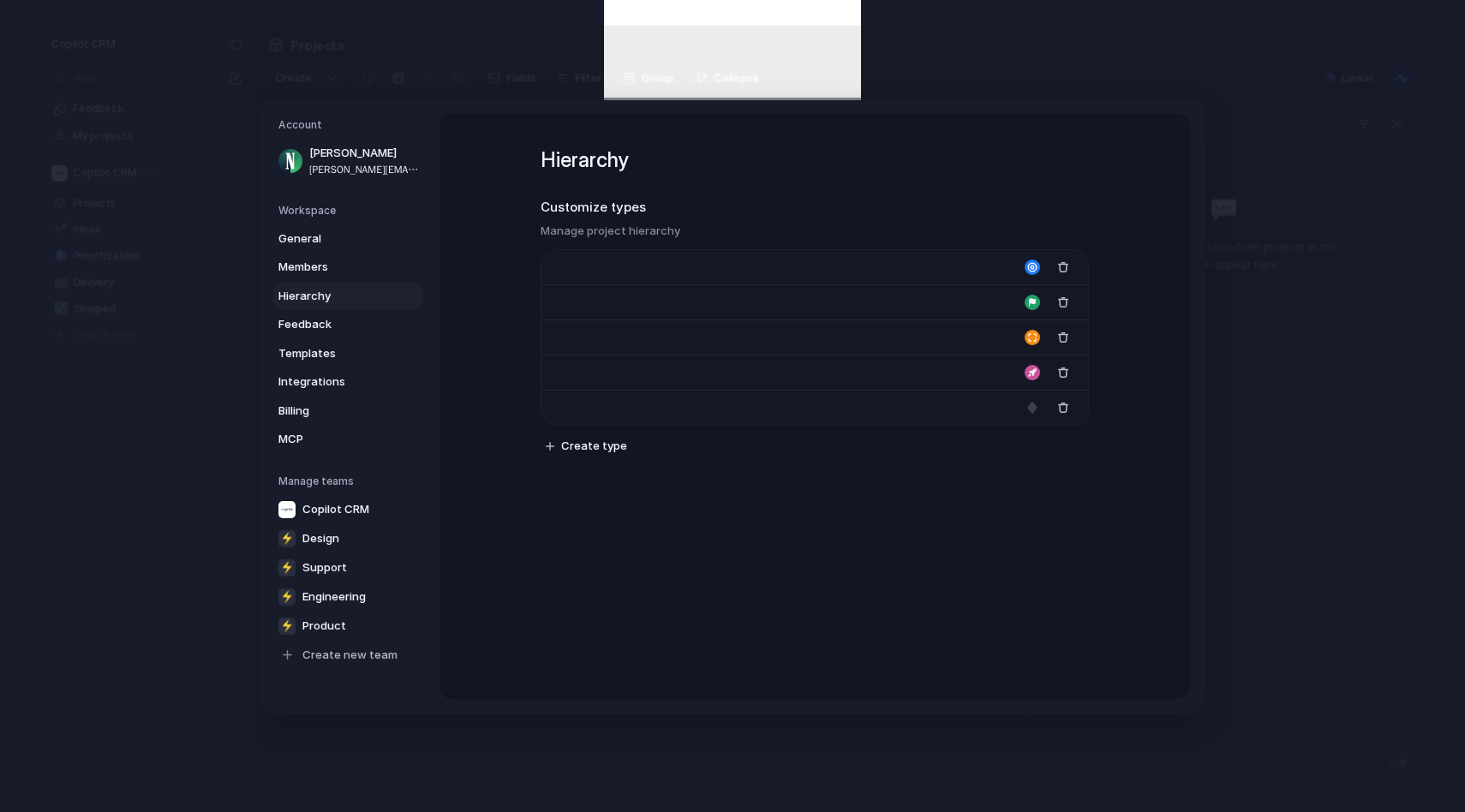 type on "*******" 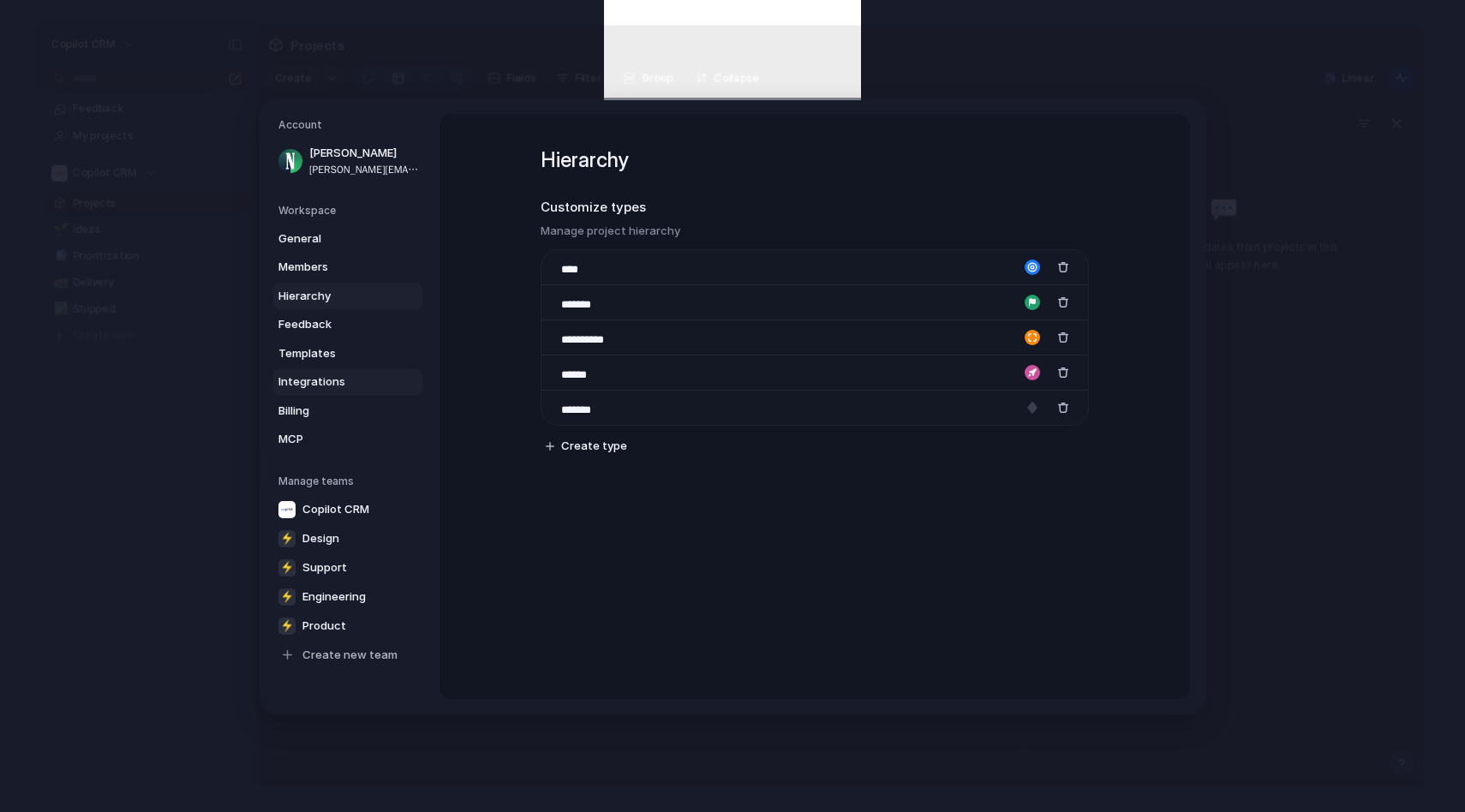 click on "Integrations" at bounding box center (333, 382) 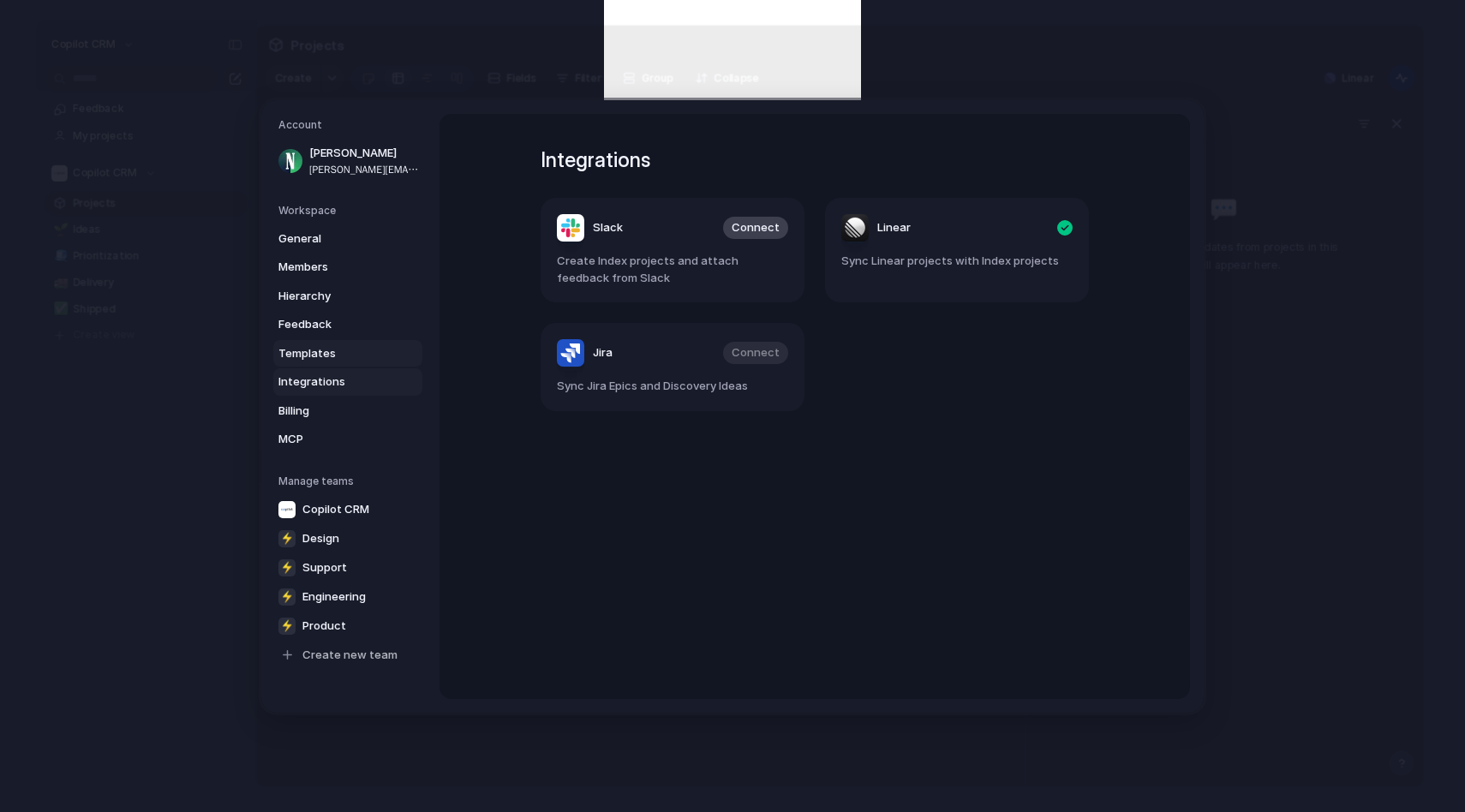 click on "Templates" at bounding box center [333, 353] 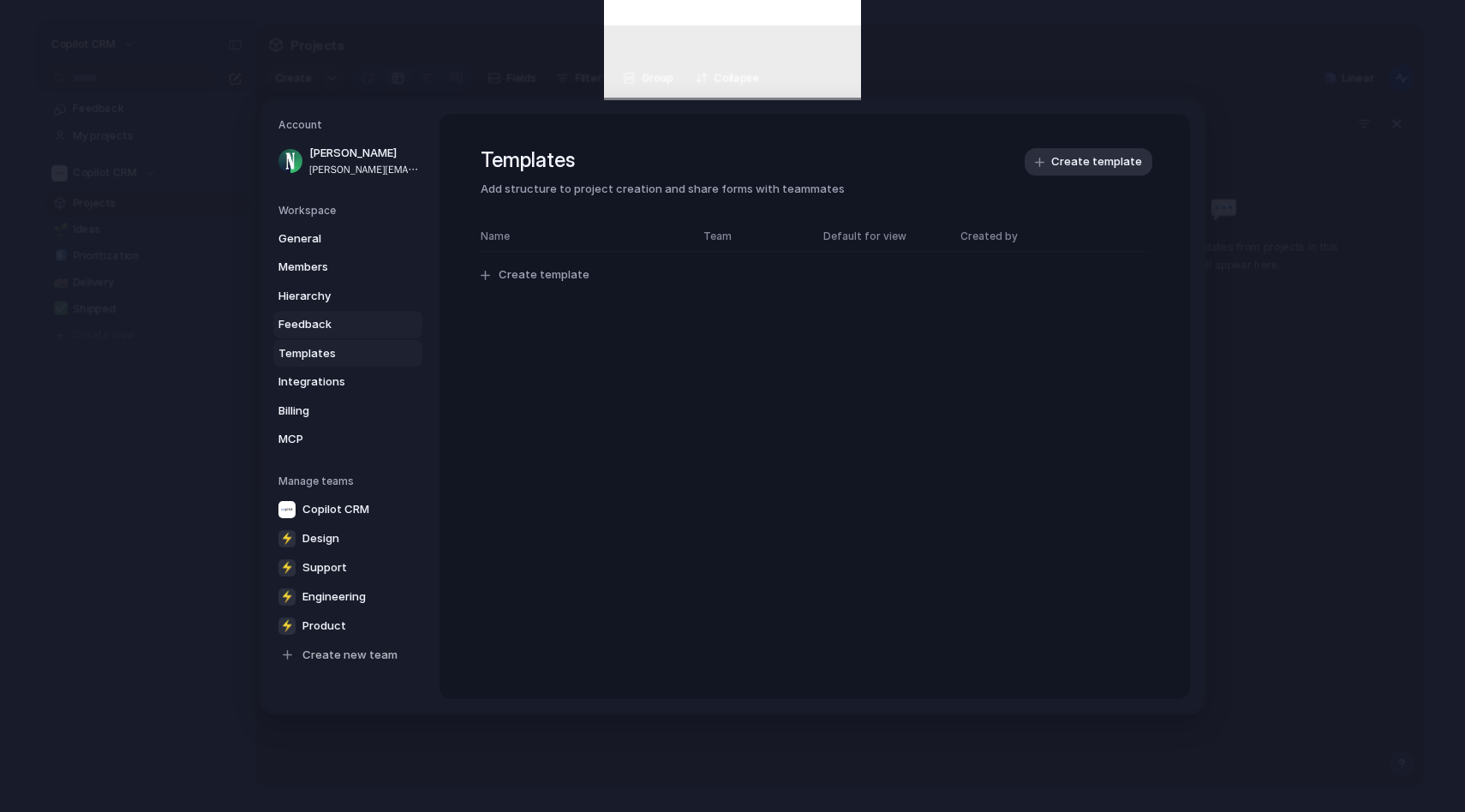 click on "Feedback" at bounding box center [333, 325] 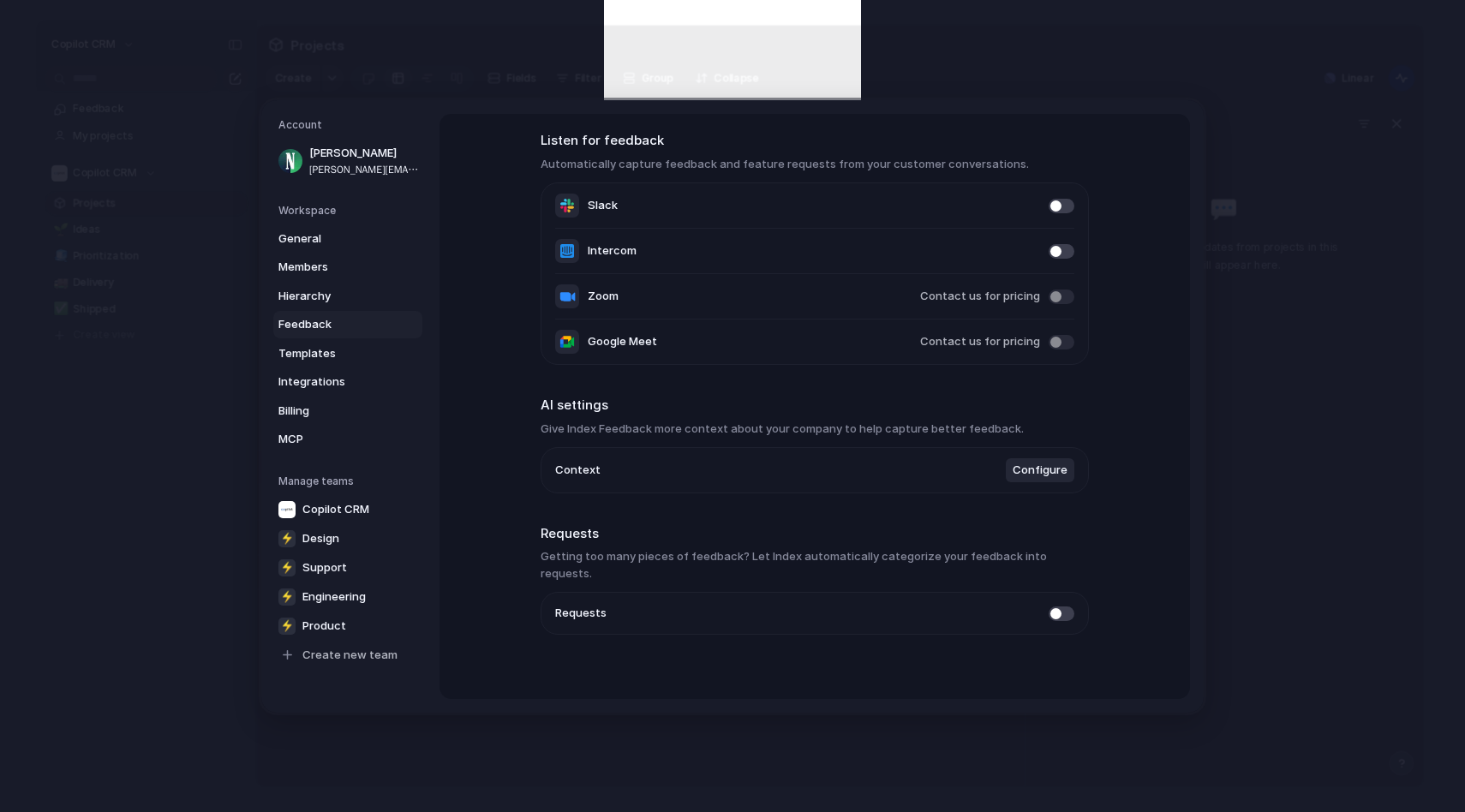 scroll, scrollTop: 0, scrollLeft: 0, axis: both 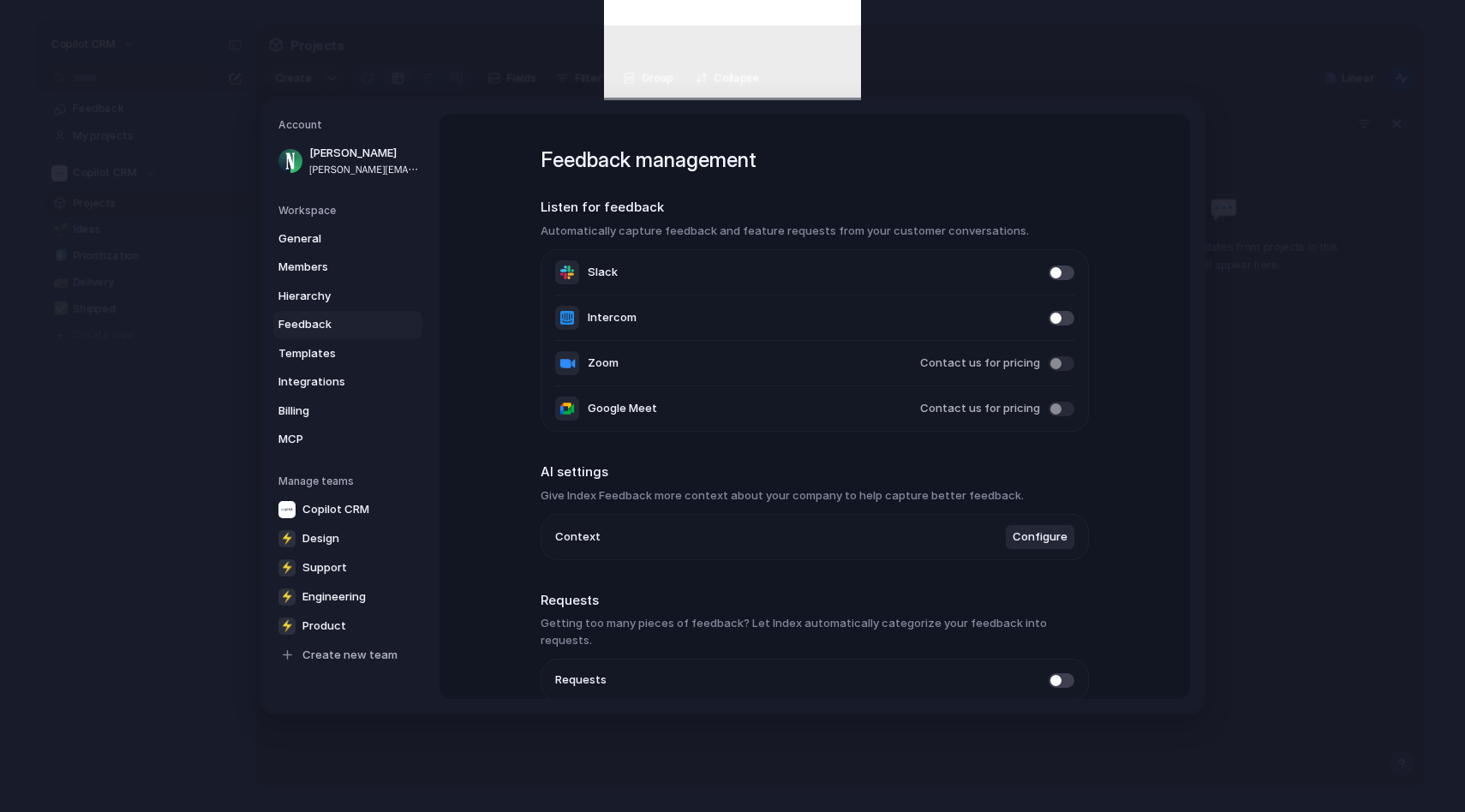 click at bounding box center [1061, 272] 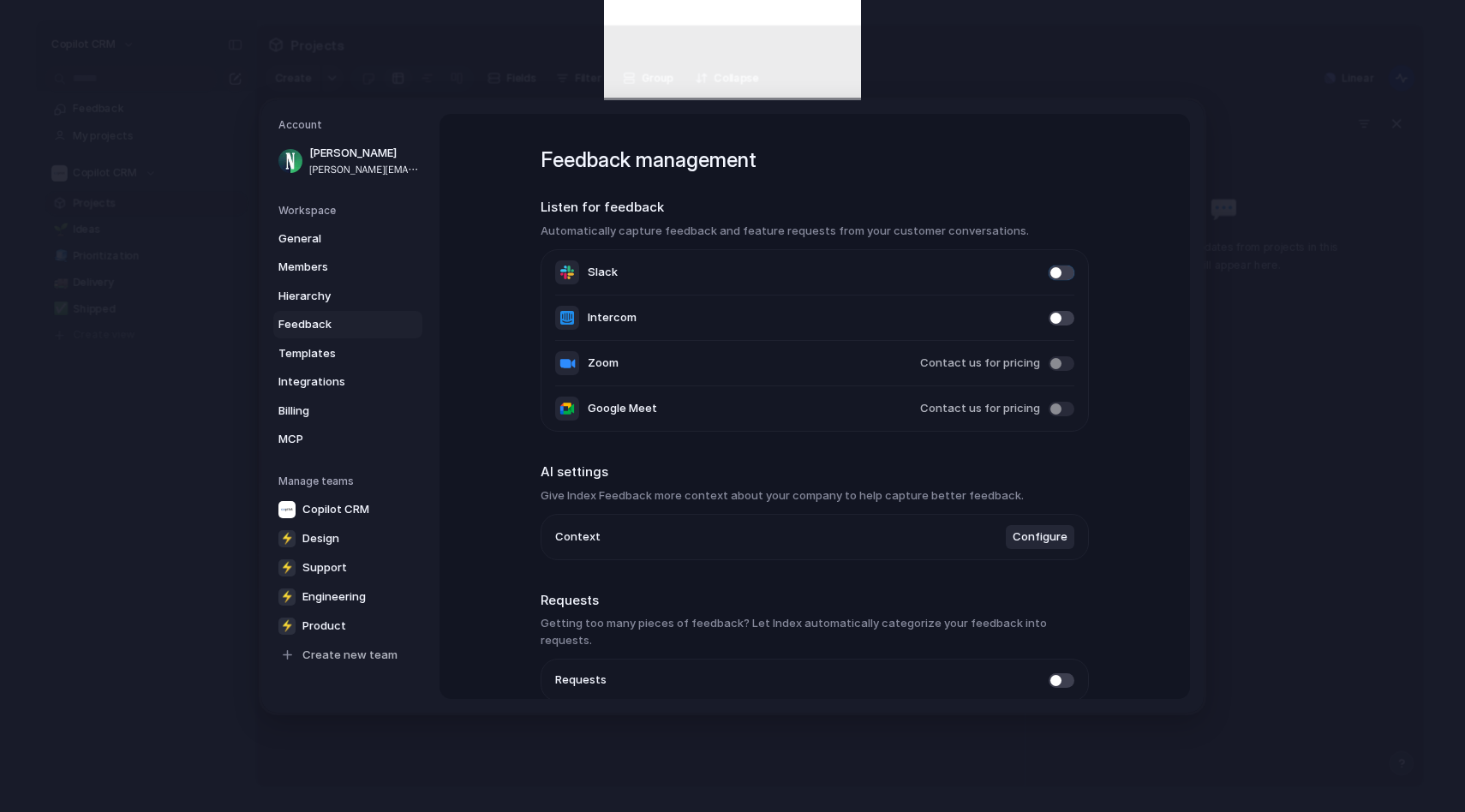scroll, scrollTop: 67, scrollLeft: 0, axis: vertical 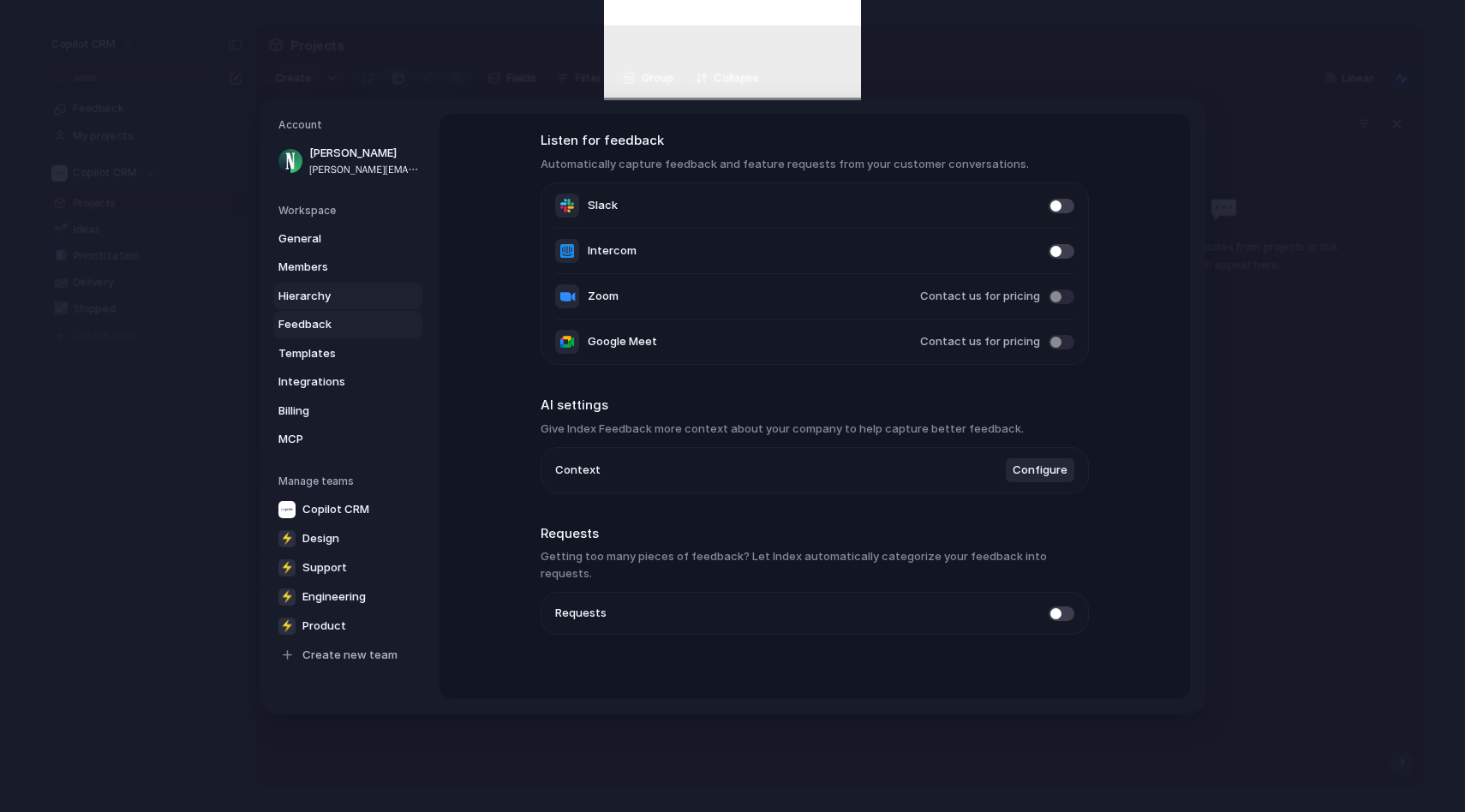 click on "Hierarchy" at bounding box center [333, 296] 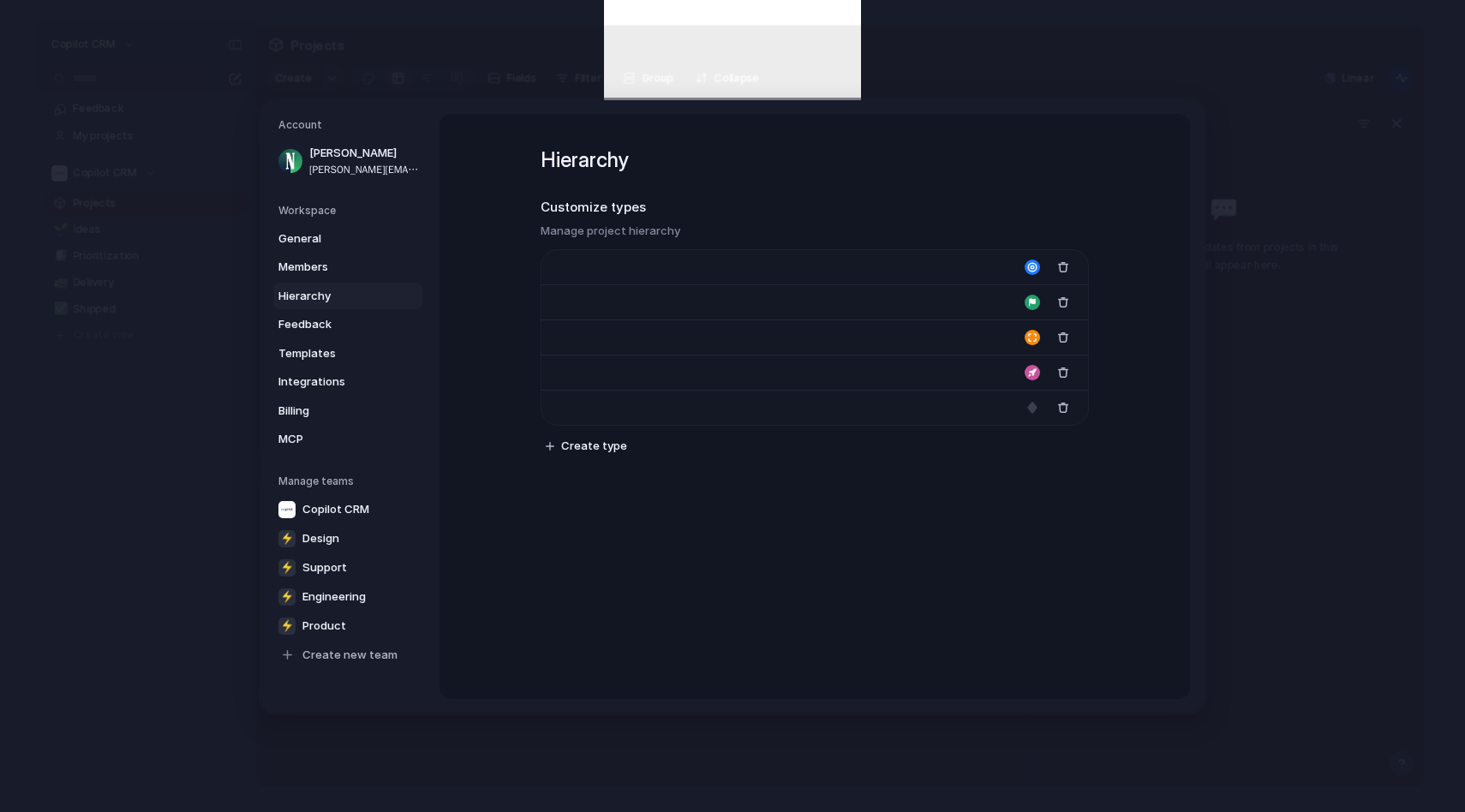 type on "****" 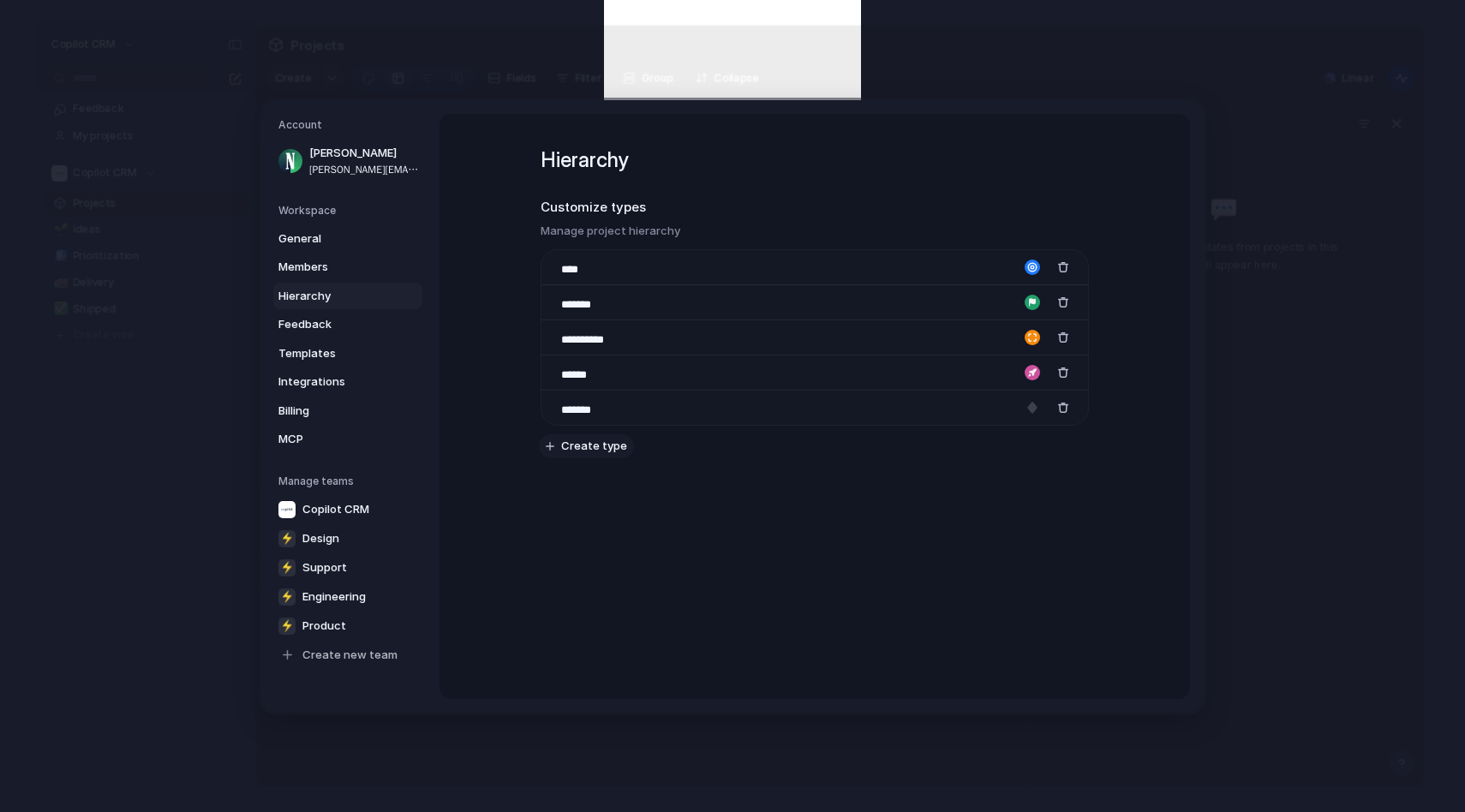 click on "Create type" at bounding box center [594, 446] 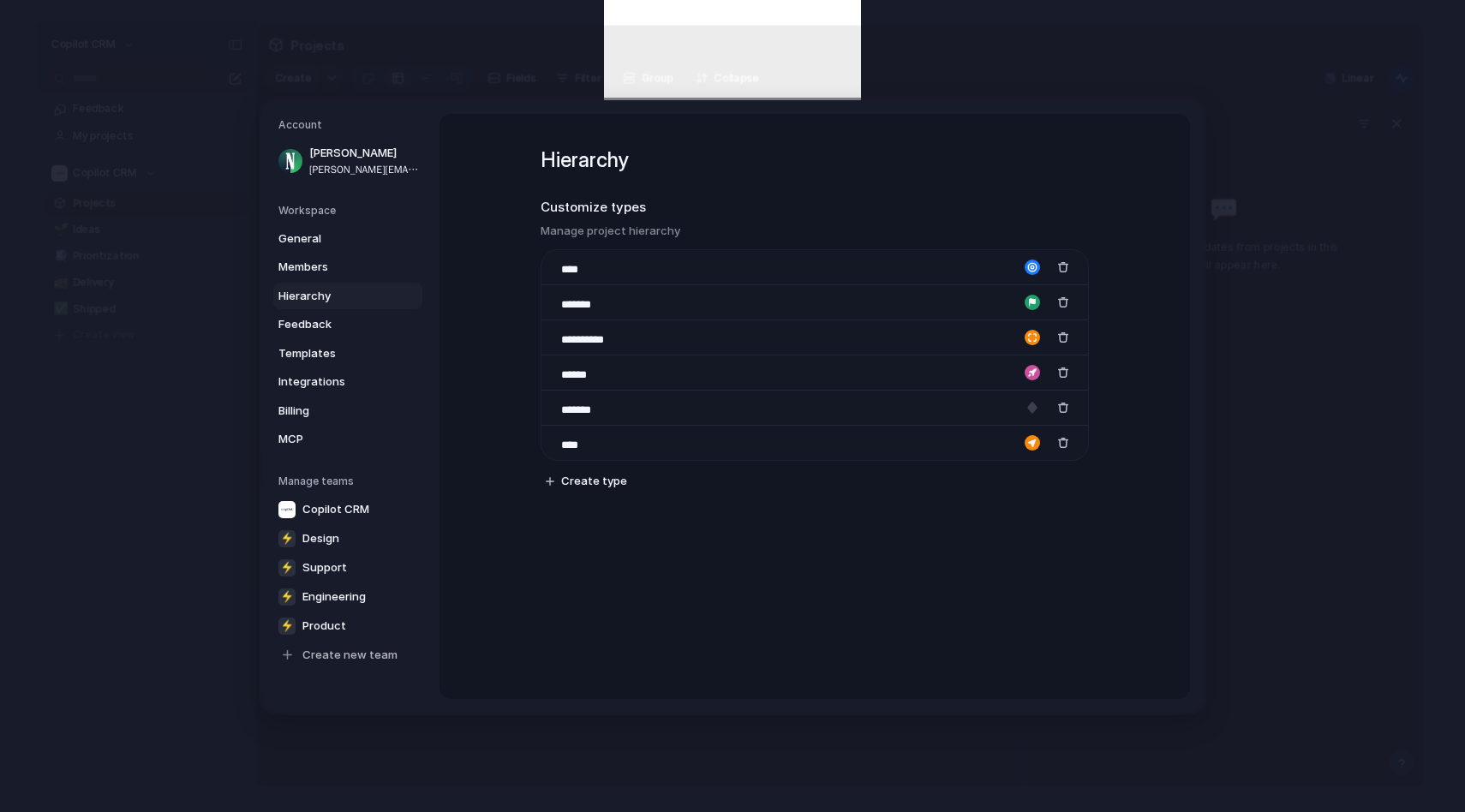 type on "****" 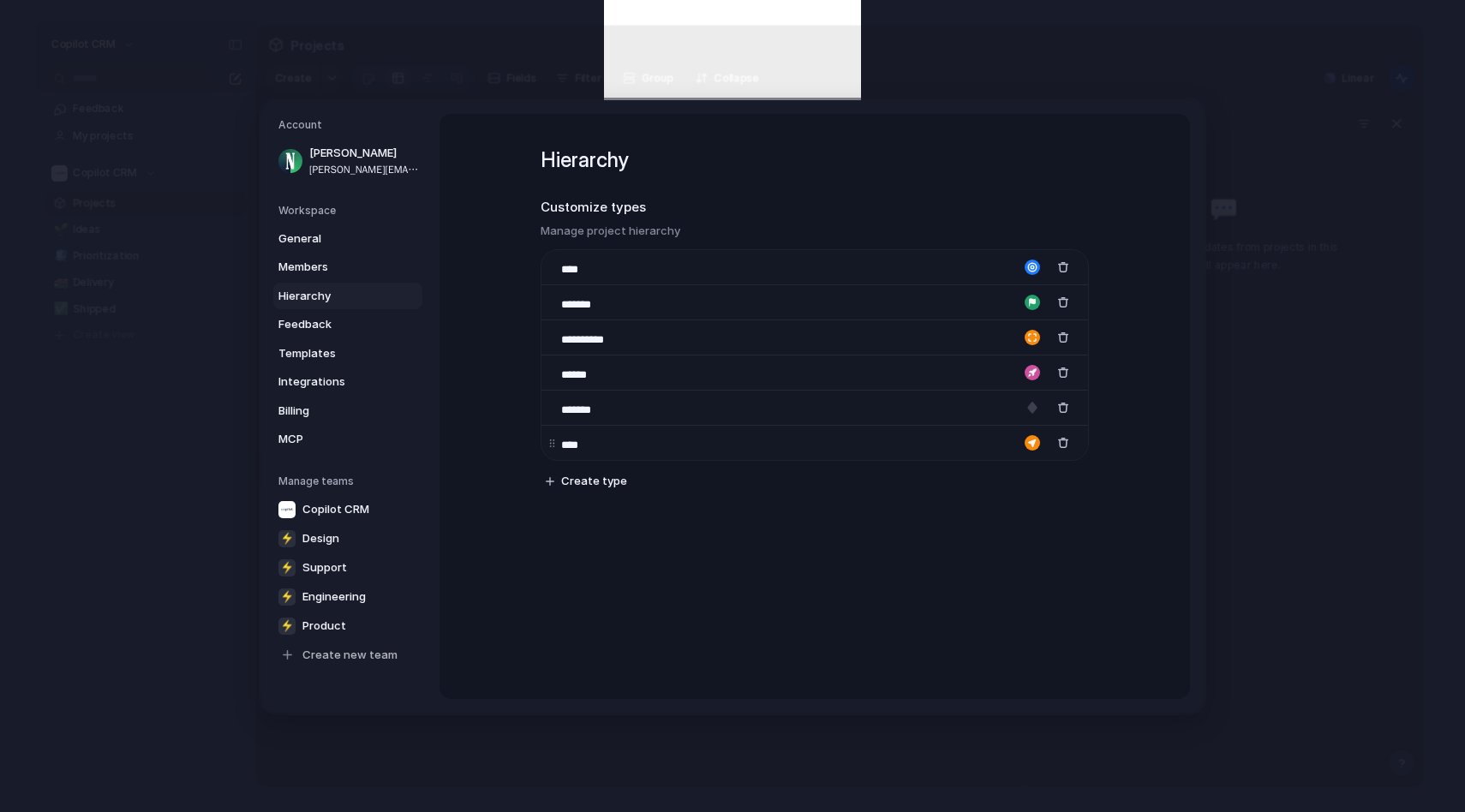click at bounding box center (1032, 443) 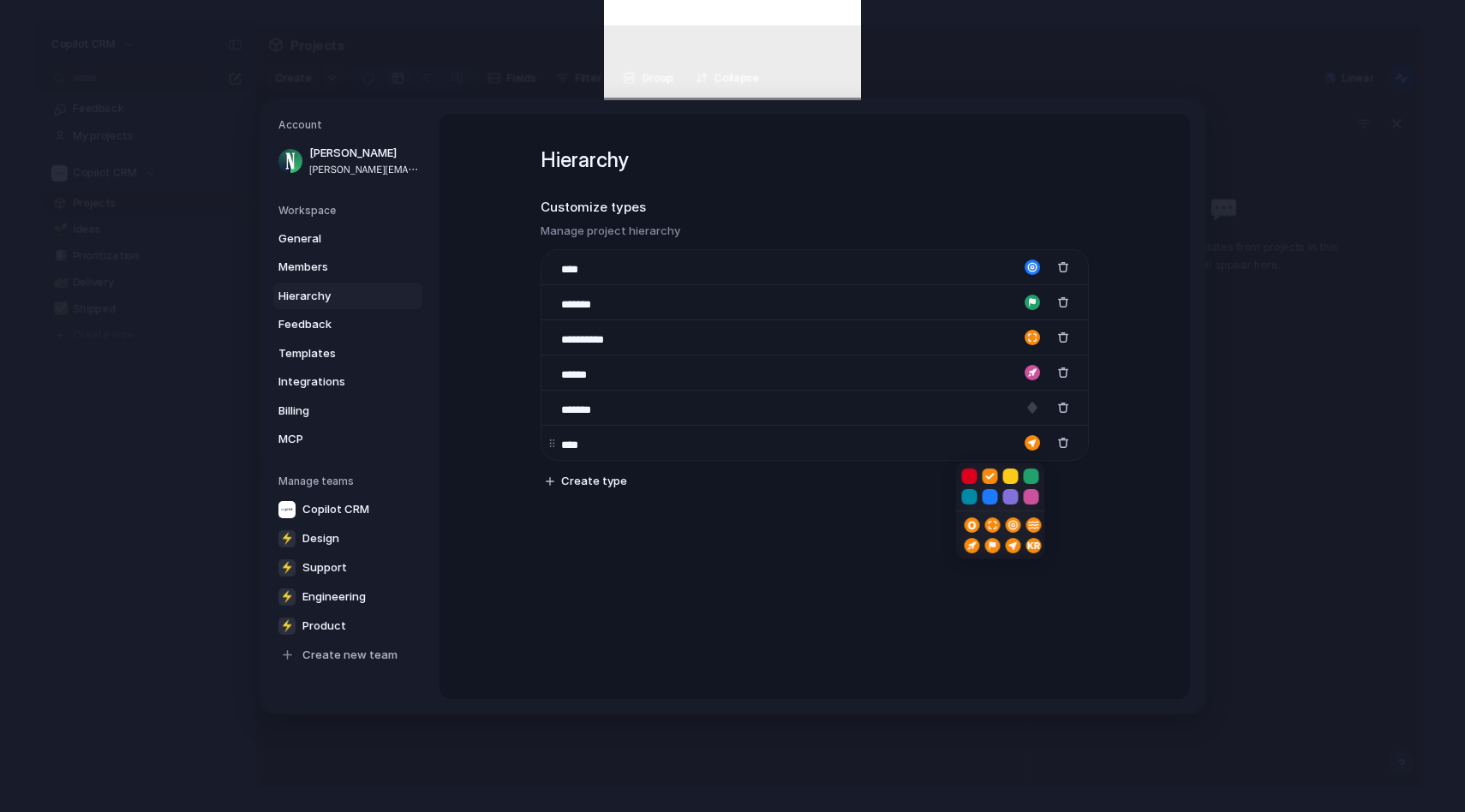 click at bounding box center (732, 406) 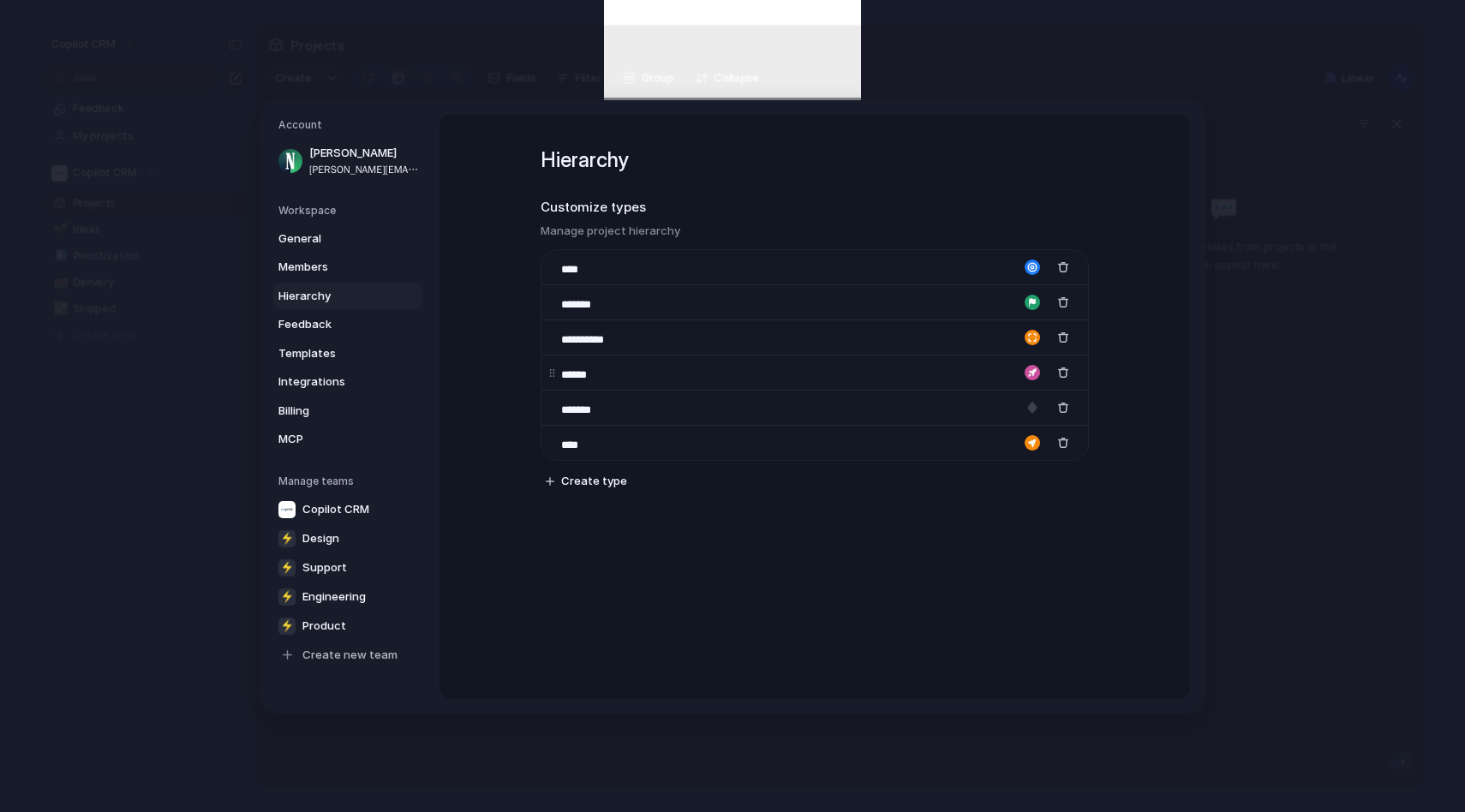 click at bounding box center (1032, 373) 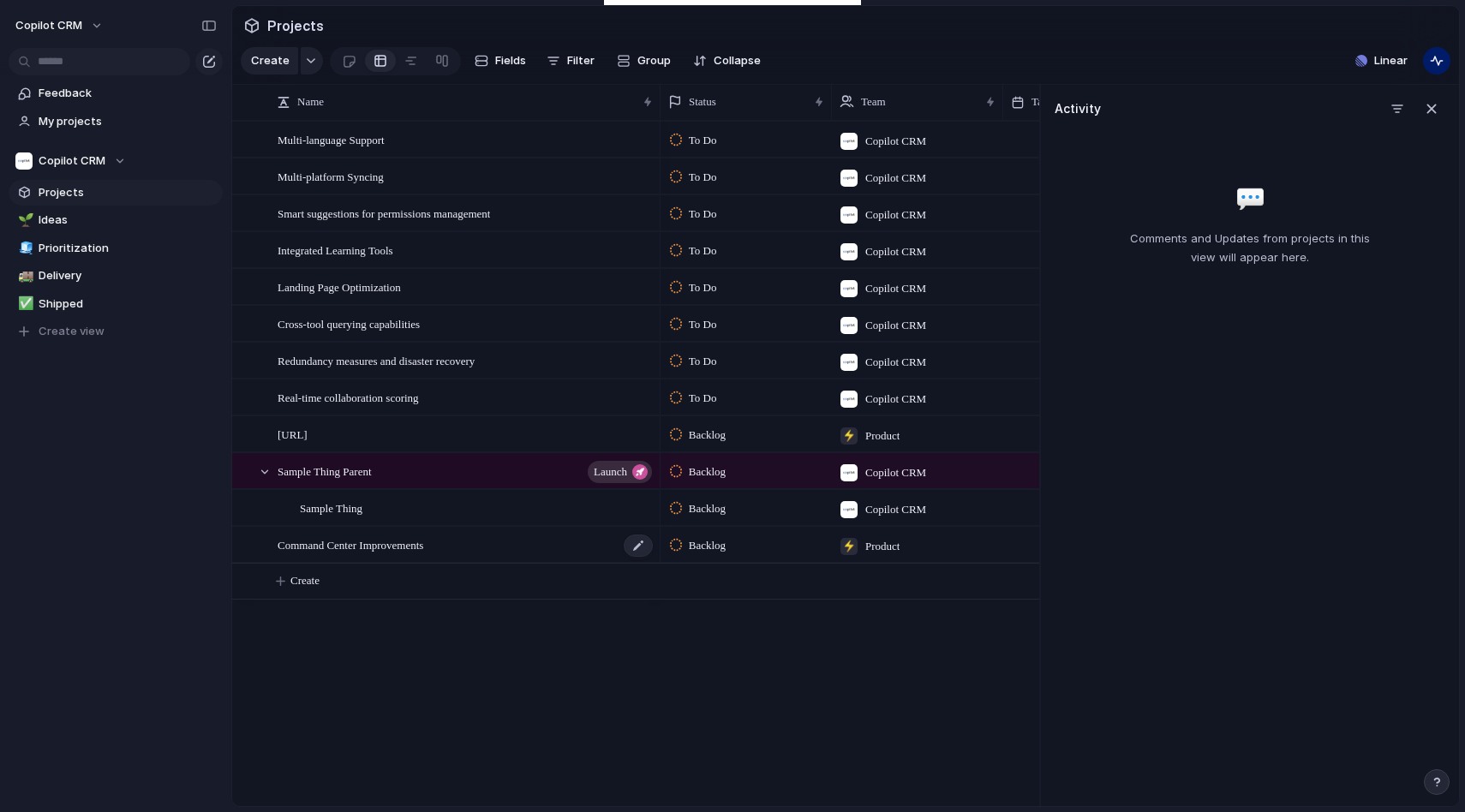 click on "Command Center Improvements" at bounding box center (350, 544) 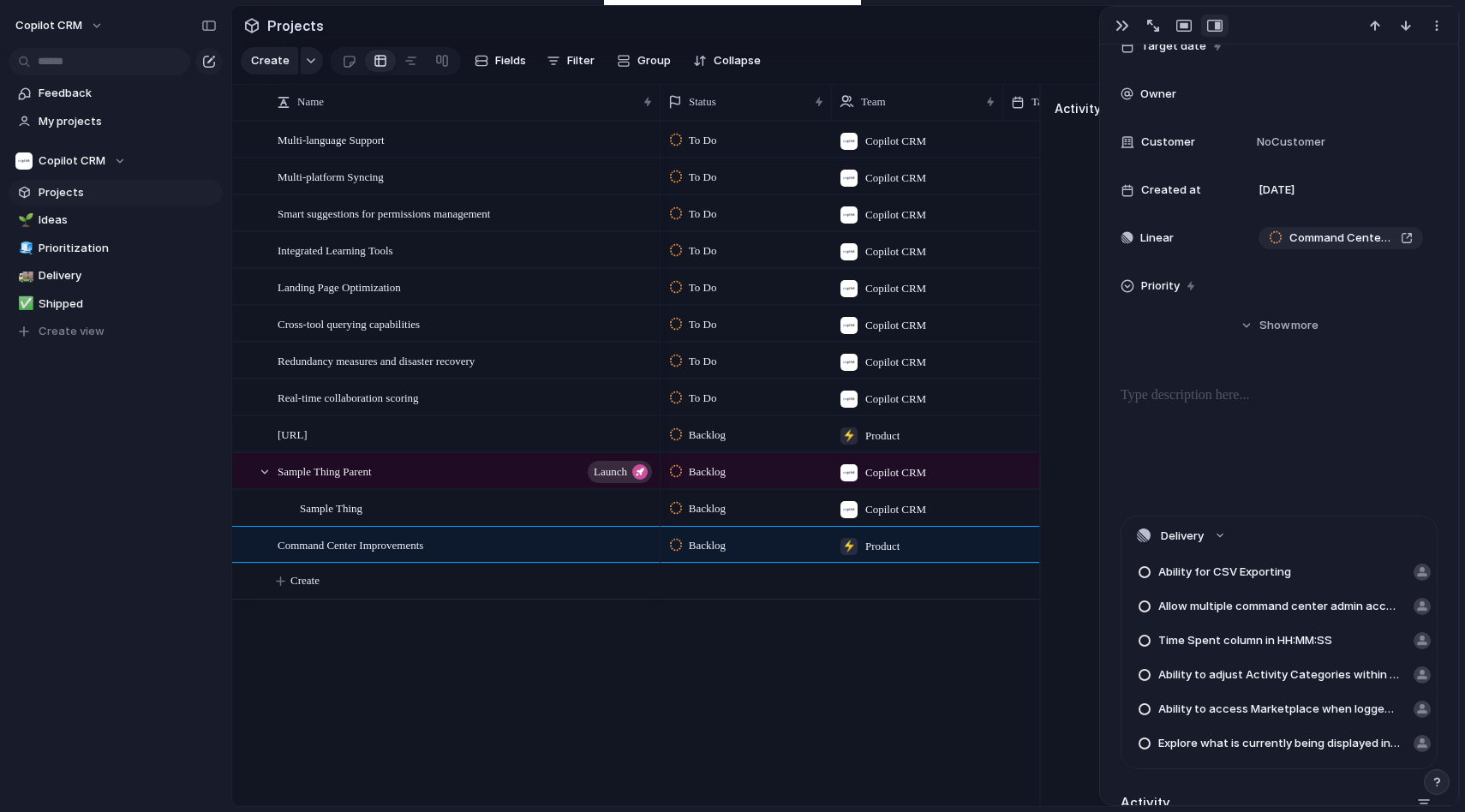 scroll, scrollTop: 434, scrollLeft: 0, axis: vertical 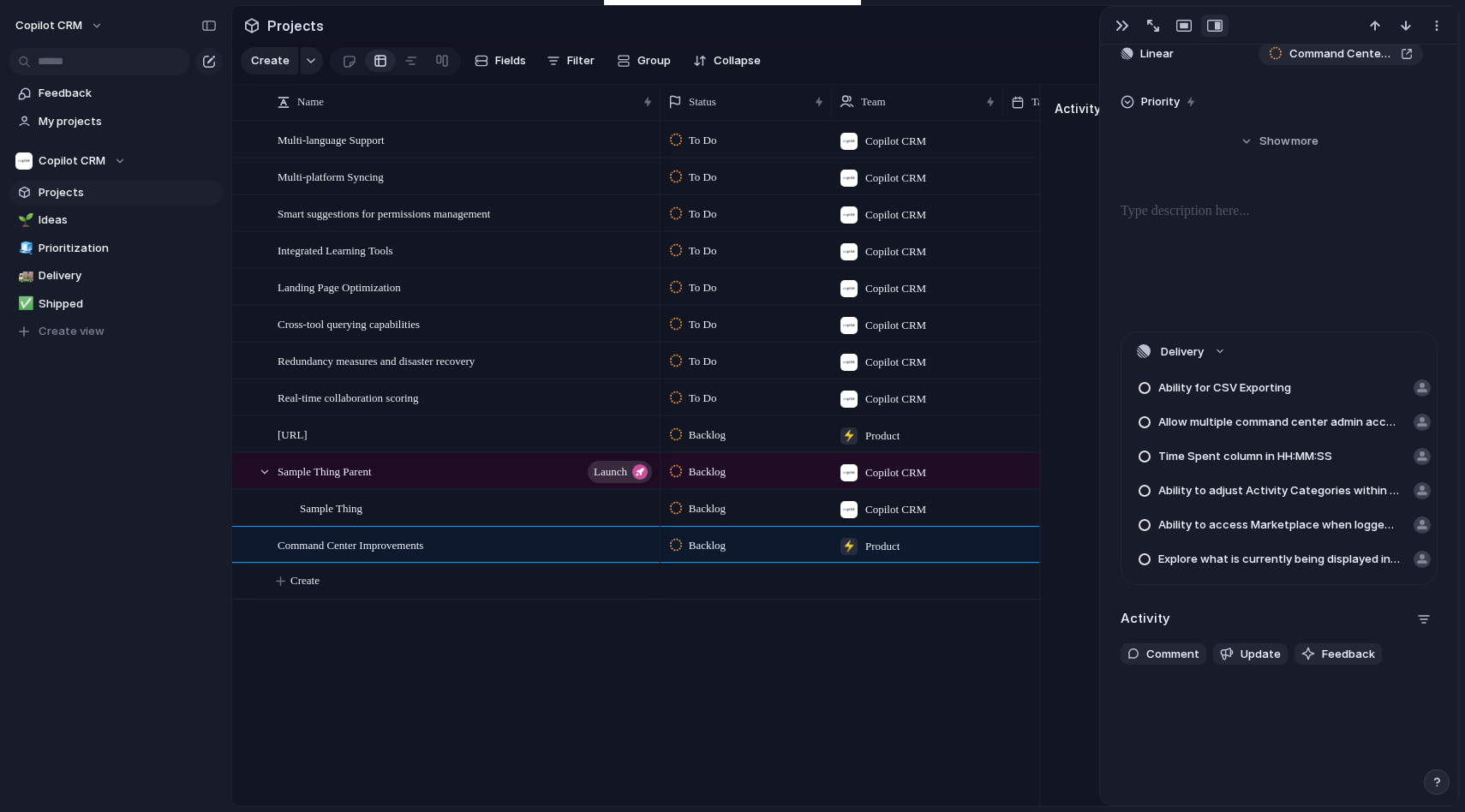 drag, startPoint x: 1227, startPoint y: 520, endPoint x: 747, endPoint y: 607, distance: 487.8207 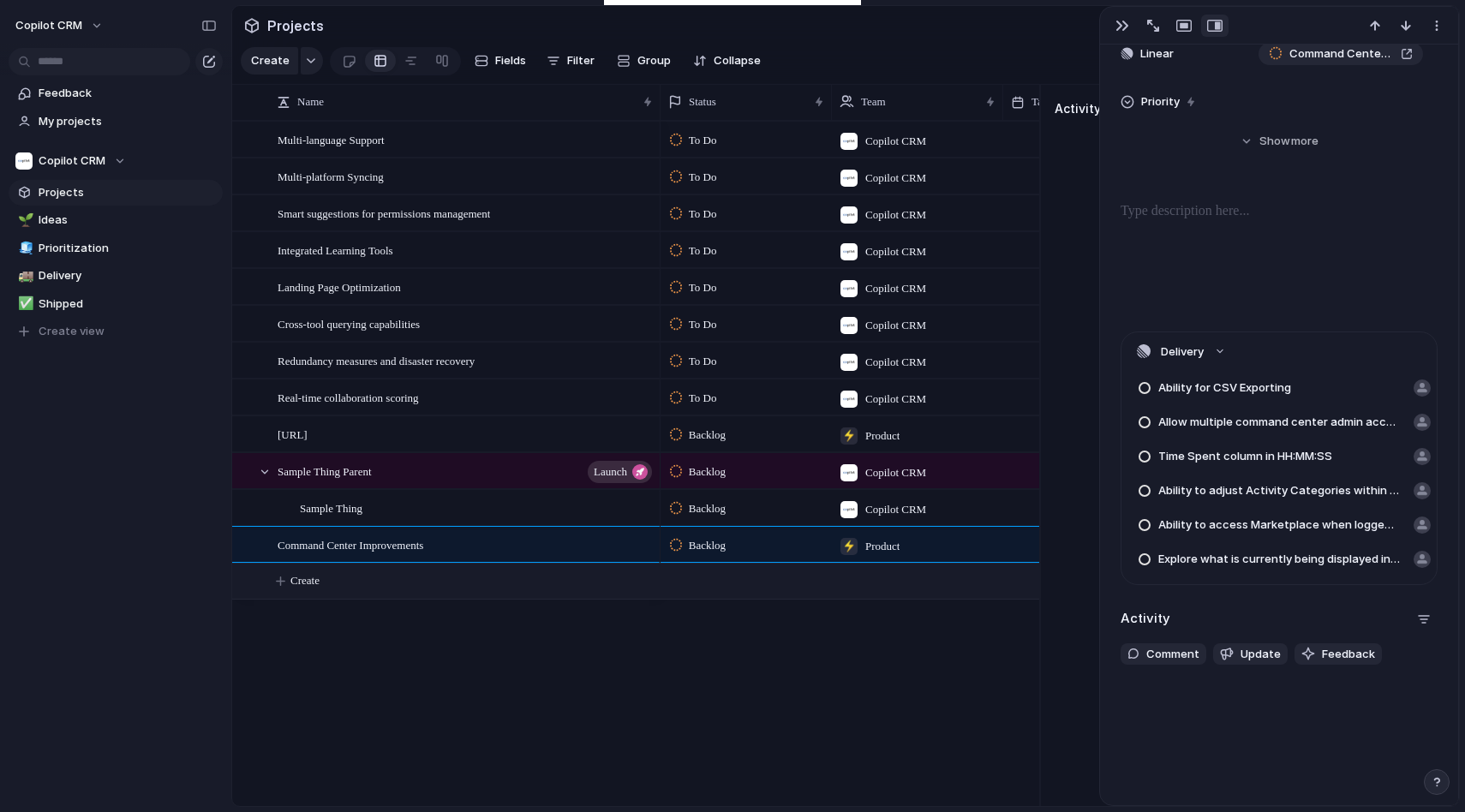 click on "Create" at bounding box center (305, 581) 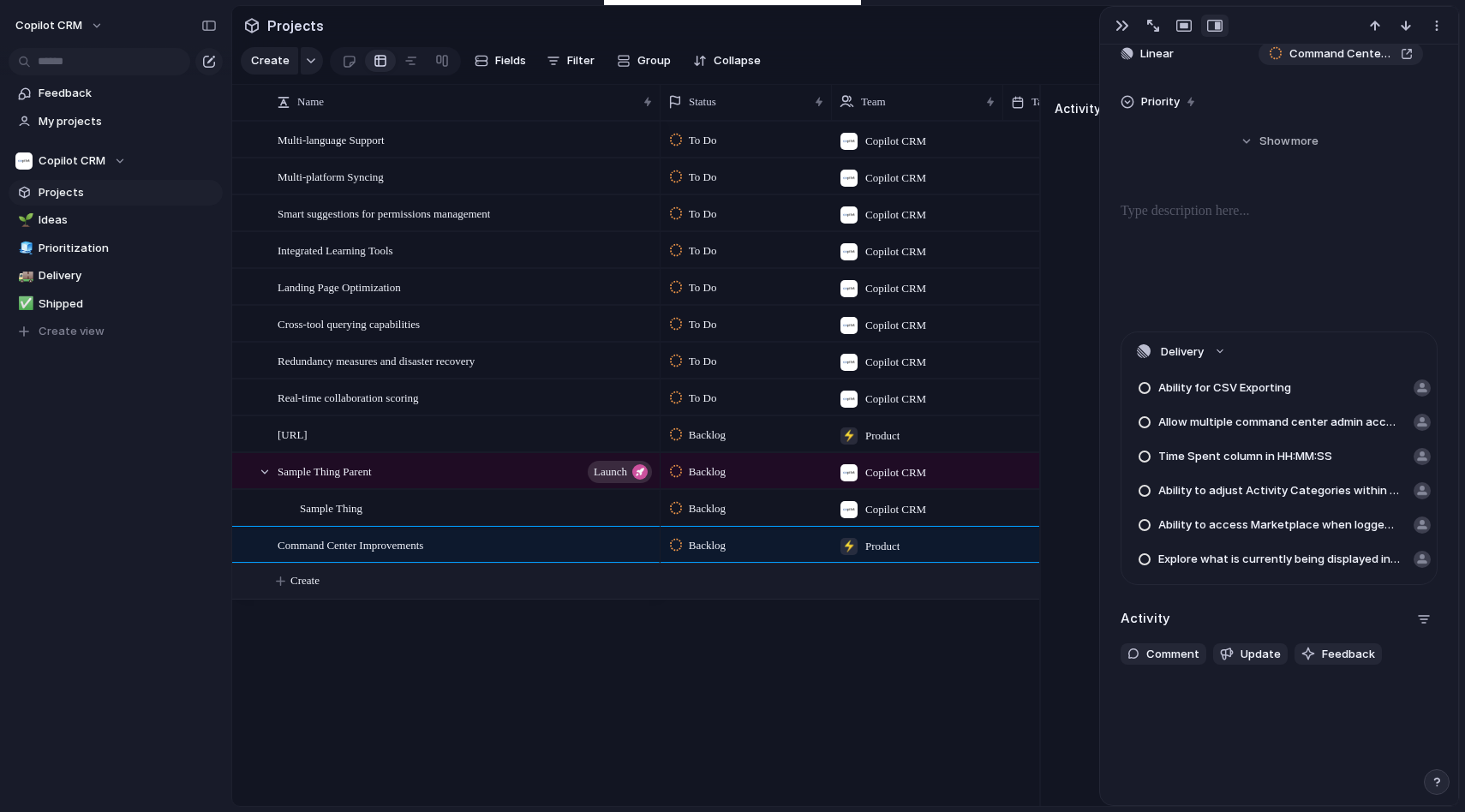 click on "Multi-language Support Multi-platform Syncing Smart suggestions for permissions management Integrated Learning Tools Landing Page Optimization Cross-tool querying capabilities Redundancy measures and disaster recovery Real-time collaboration scoring [URL] Sample Thing Parent launch Sample Thing Command Center Improvements To Do Copilot CRM To Do Copilot CRM To Do Copilot CRM To Do Copilot CRM To Do Copilot CRM To Do Copilot CRM To Do Copilot CRM To Do Copilot CRM Backlog ⚡ Product Backlog Copilot CRM Backlog Copilot CRM Backlog ⚡ Product Create" at bounding box center [636, 463] 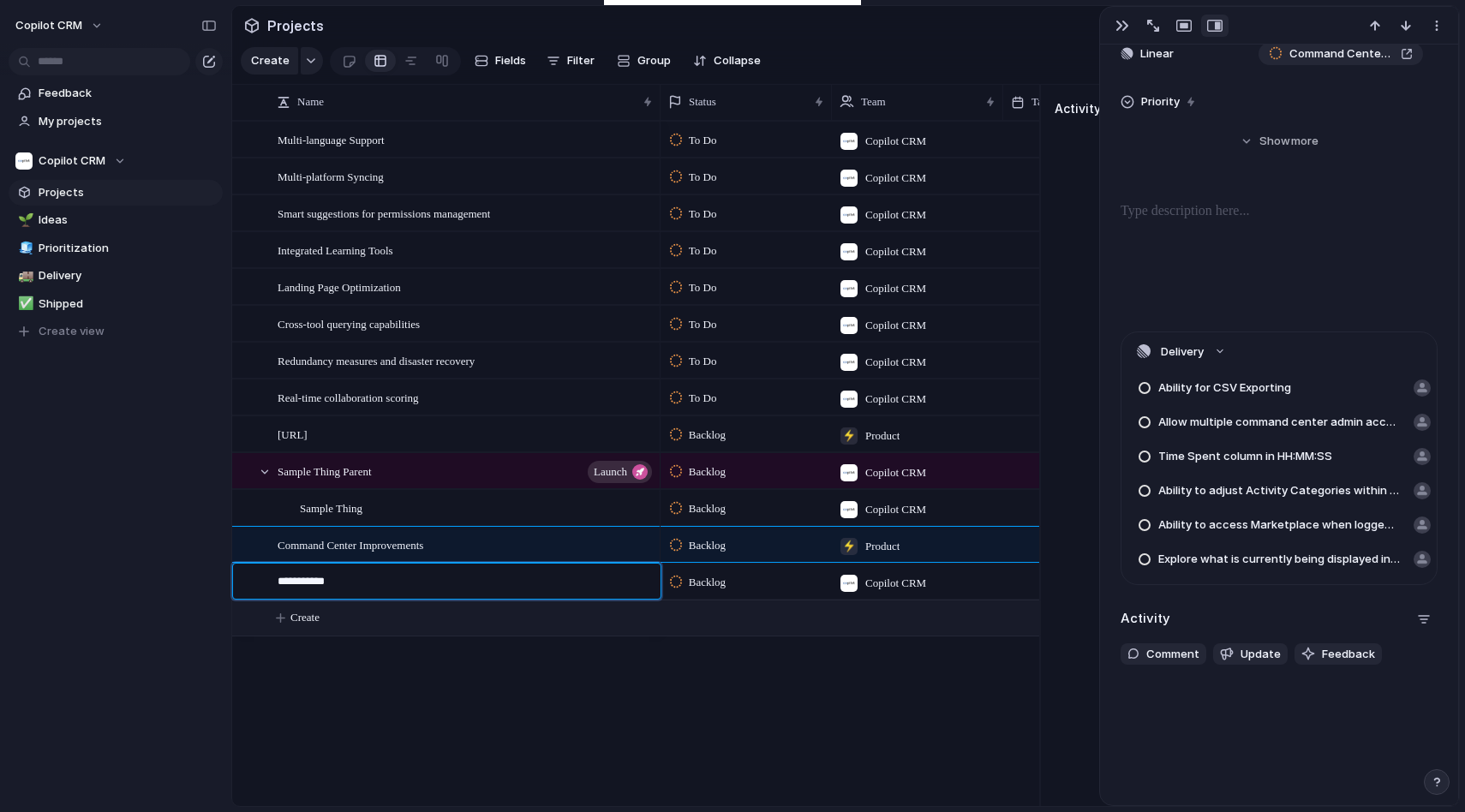 type on "**********" 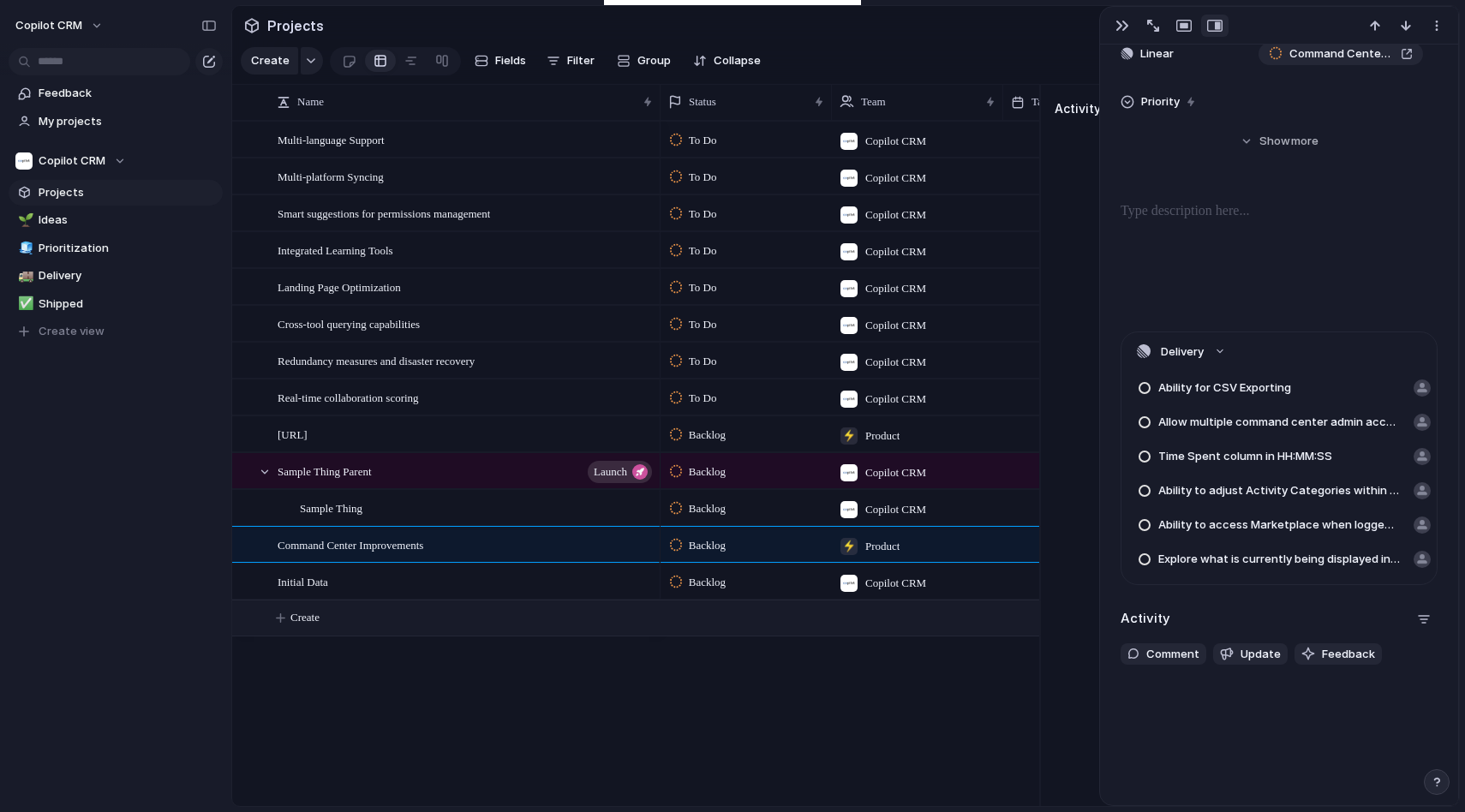 scroll, scrollTop: 0, scrollLeft: 0, axis: both 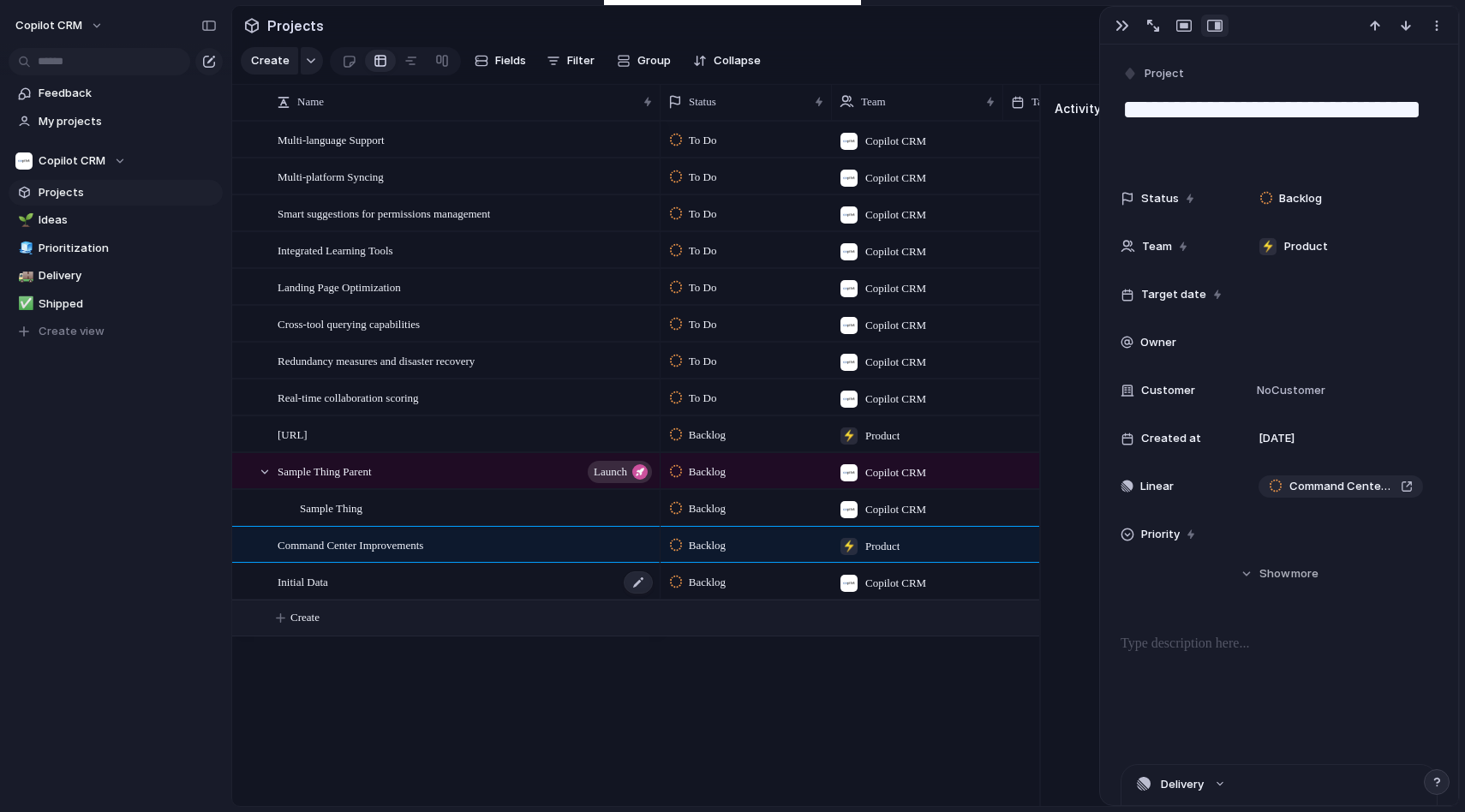 click on "Initial Data" at bounding box center [466, 582] 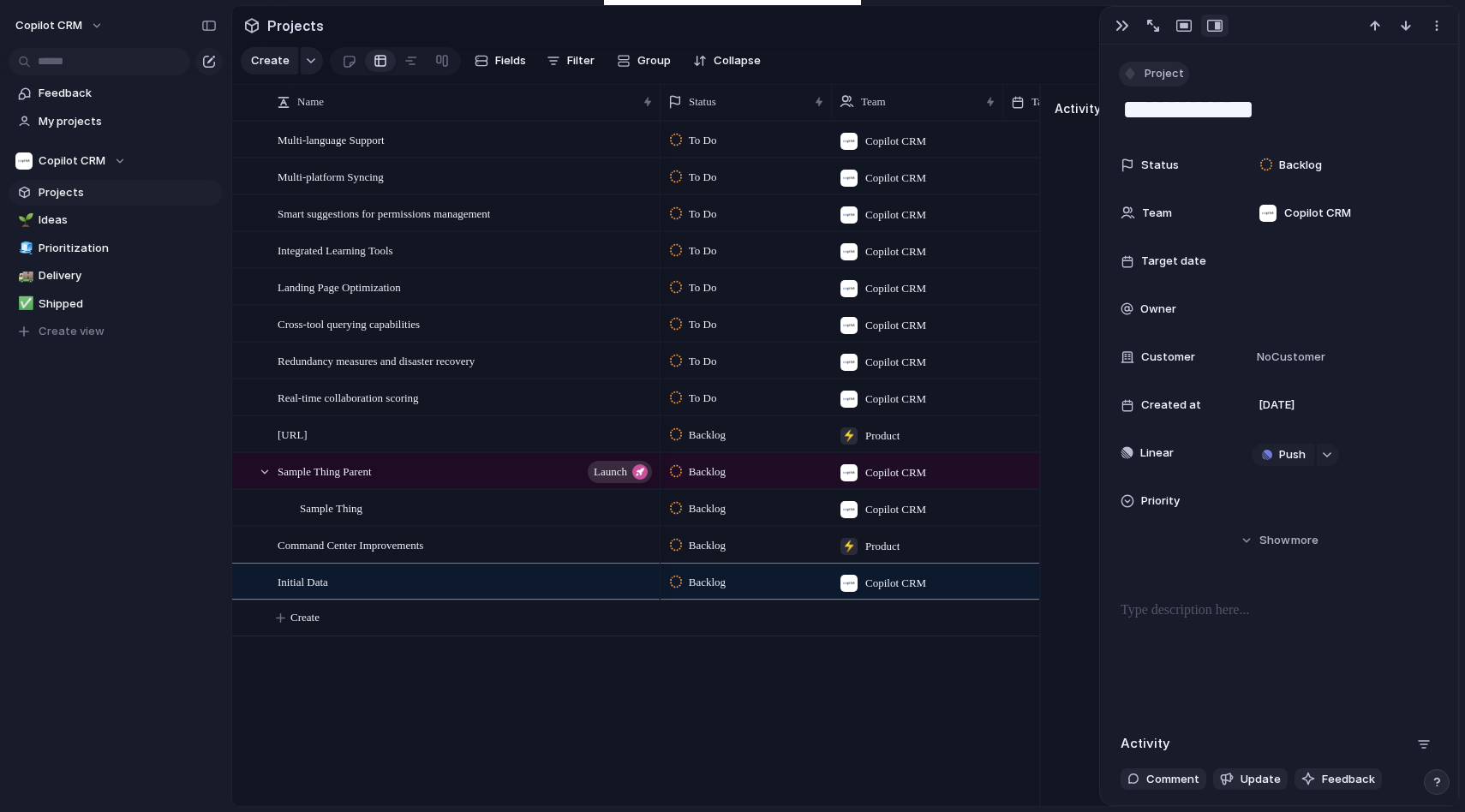click on "Project" at bounding box center [1164, 74] 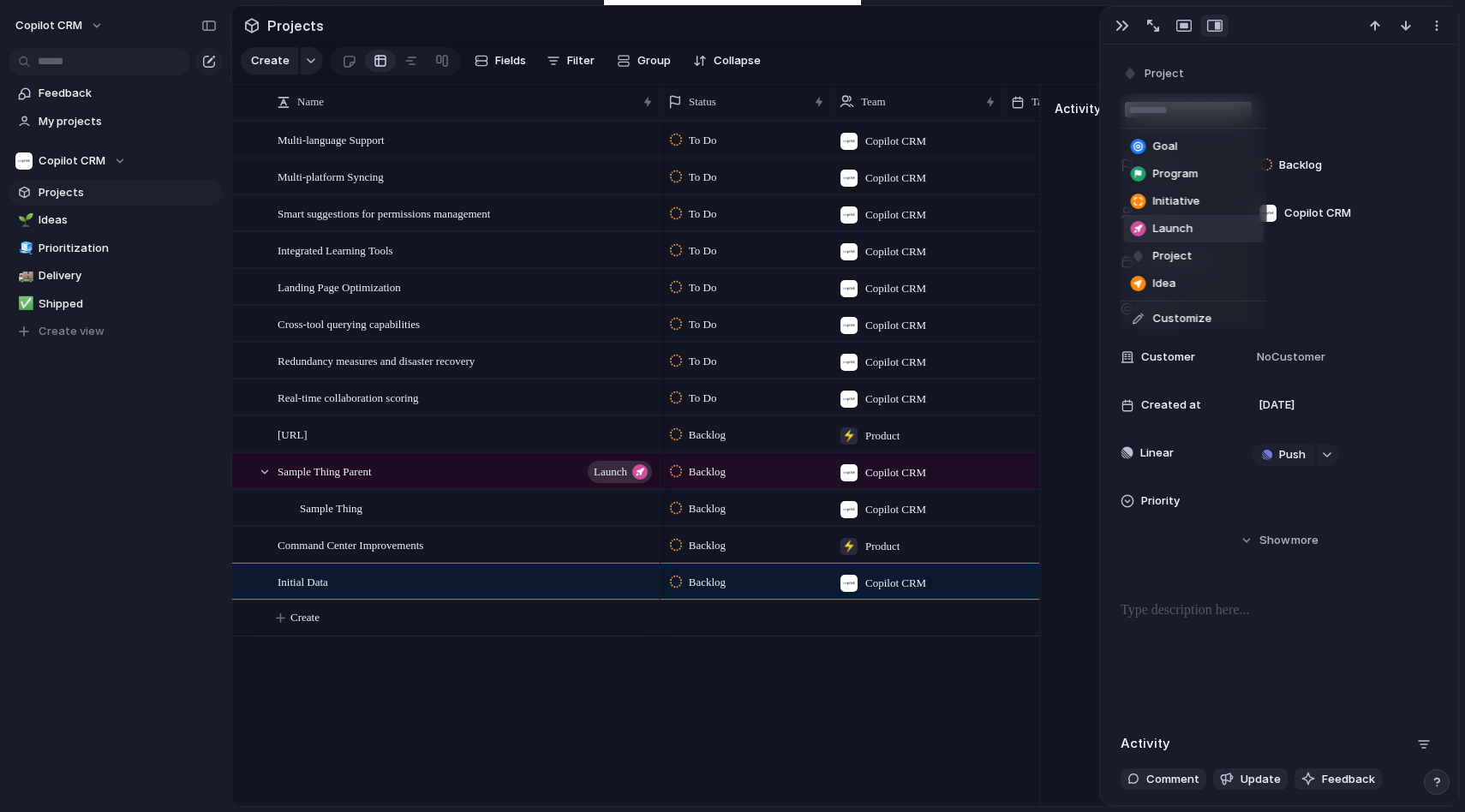 click on "Launch" at bounding box center [1173, 229] 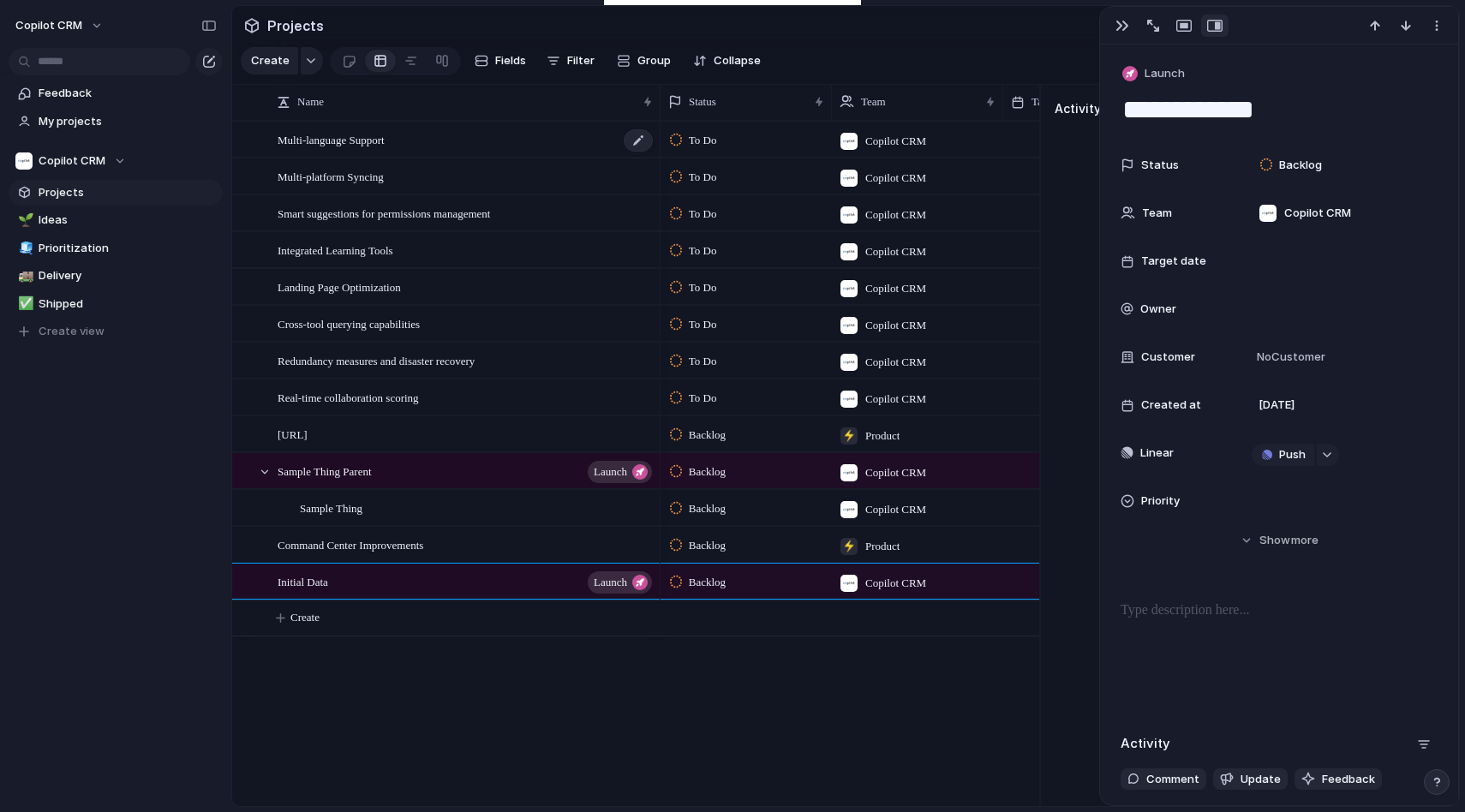 click on "Multi-language Support" at bounding box center [331, 139] 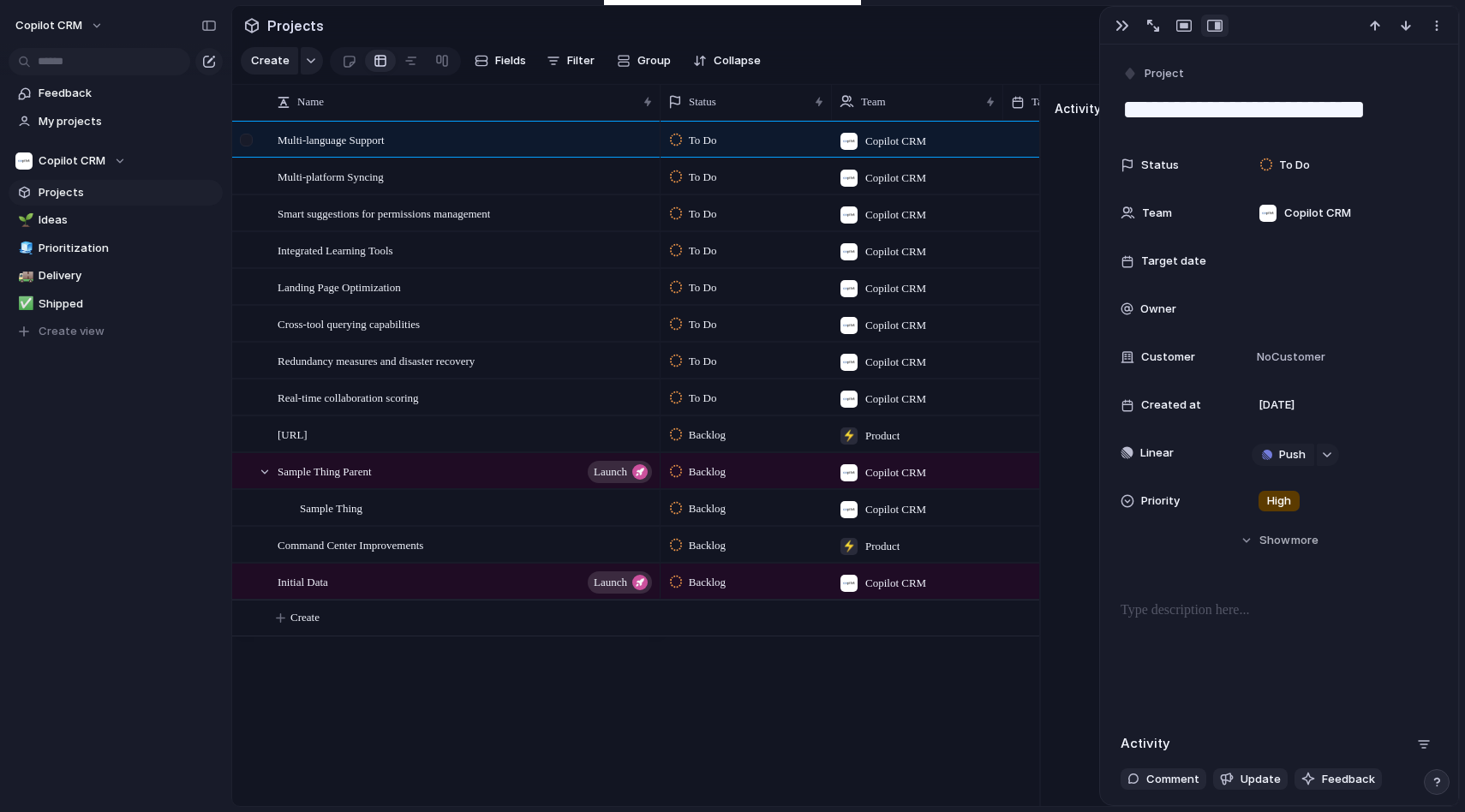 click at bounding box center (246, 140) 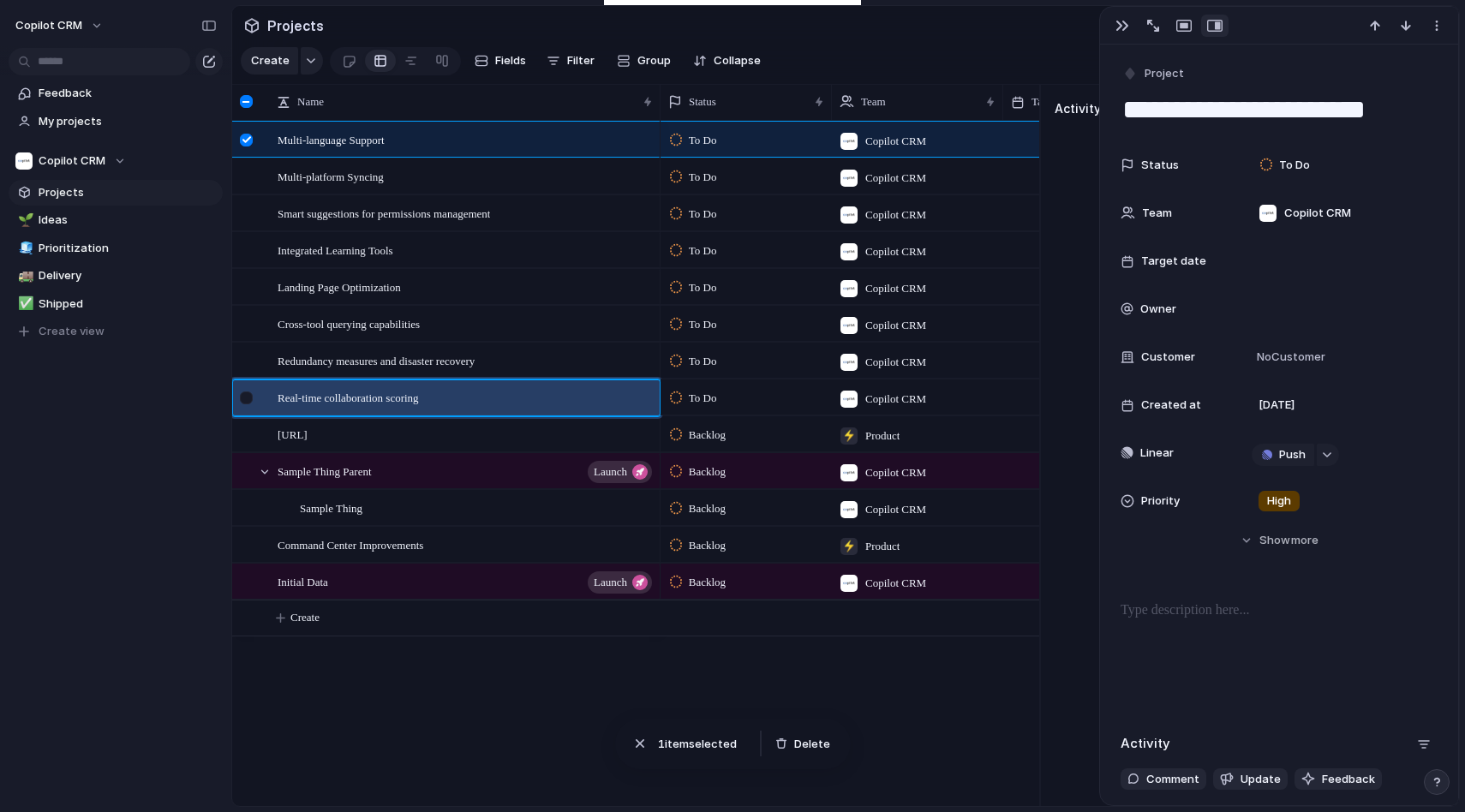 click at bounding box center [246, 397] 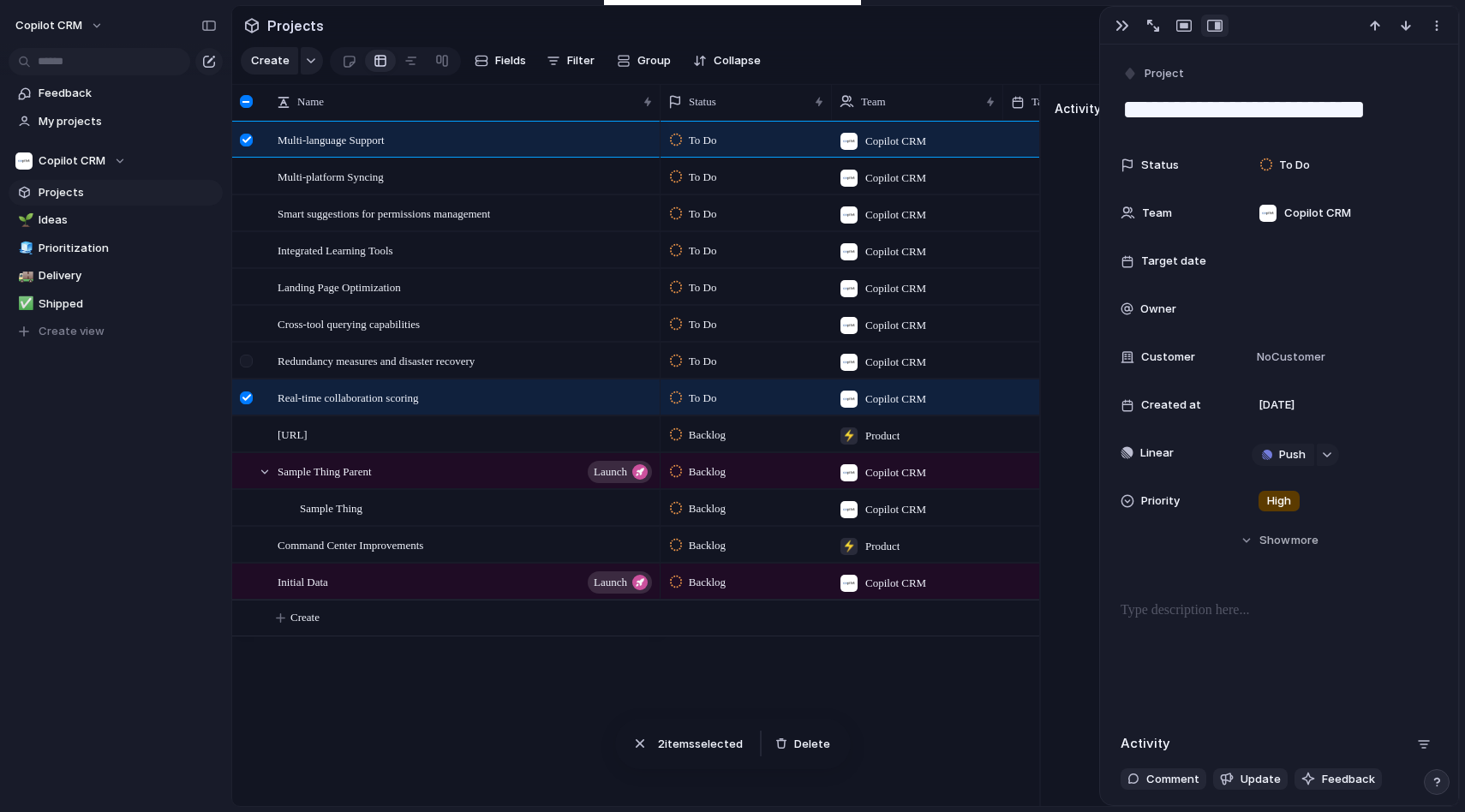 click at bounding box center [248, 367] 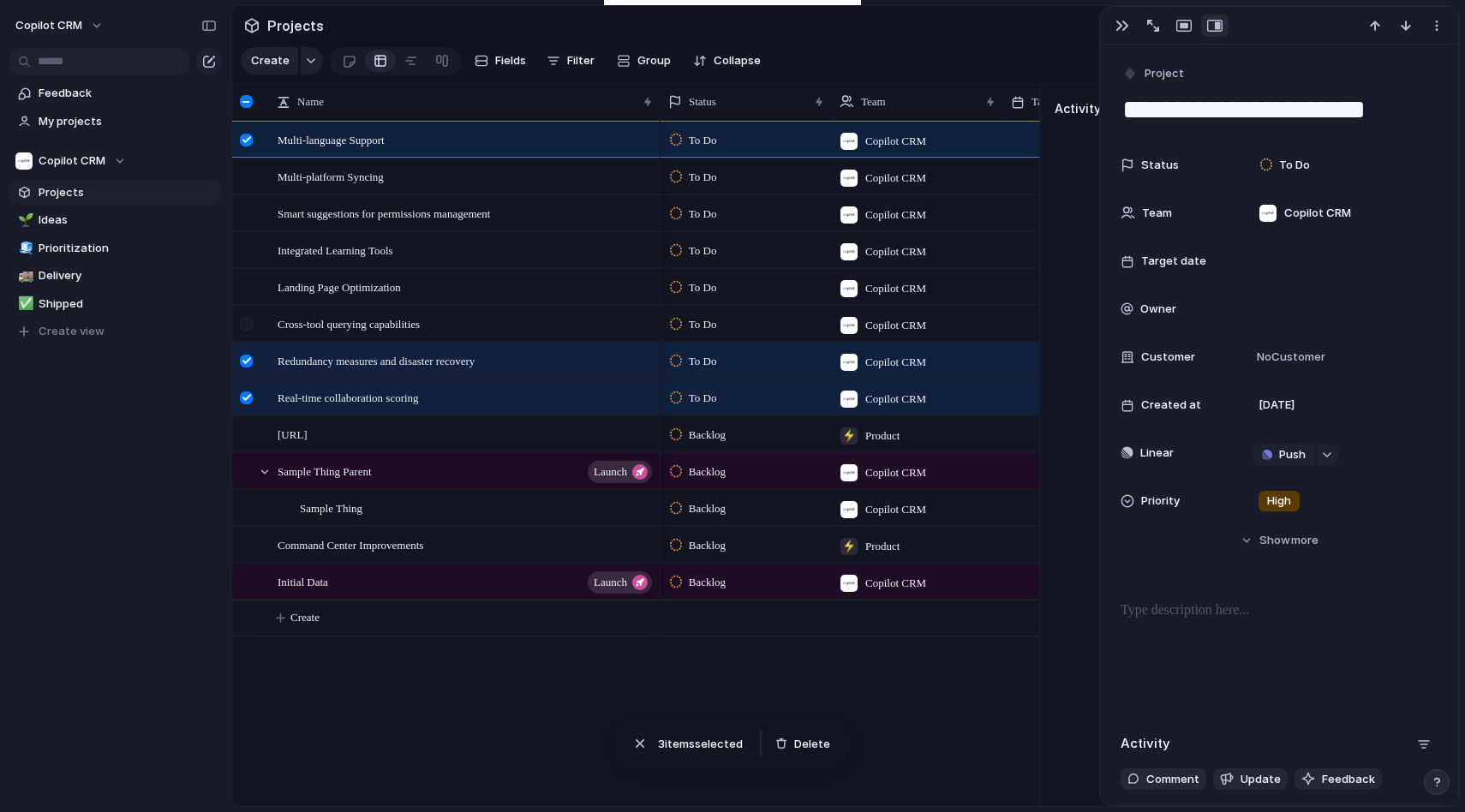 click at bounding box center [246, 324] 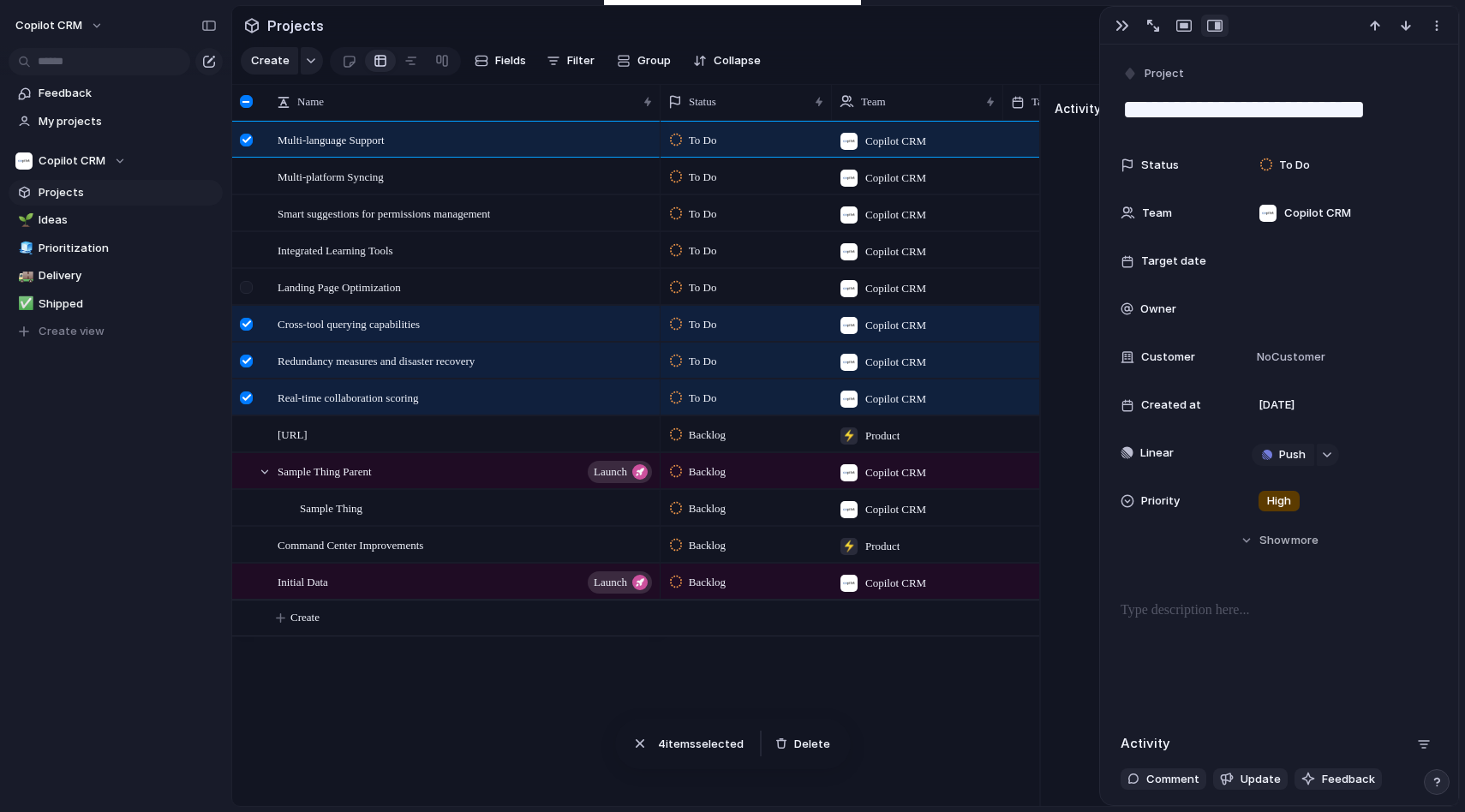 click at bounding box center (246, 287) 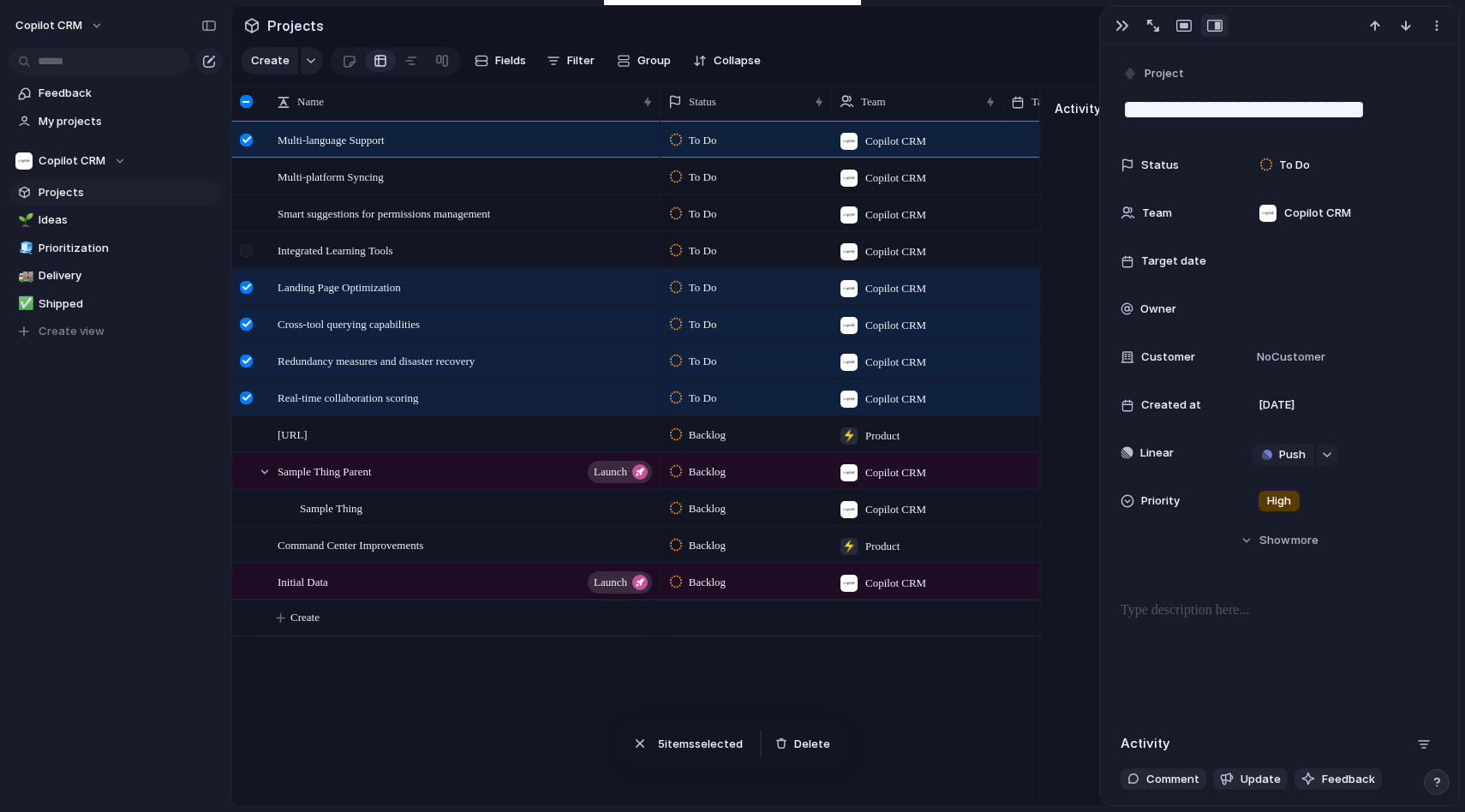 click at bounding box center [246, 250] 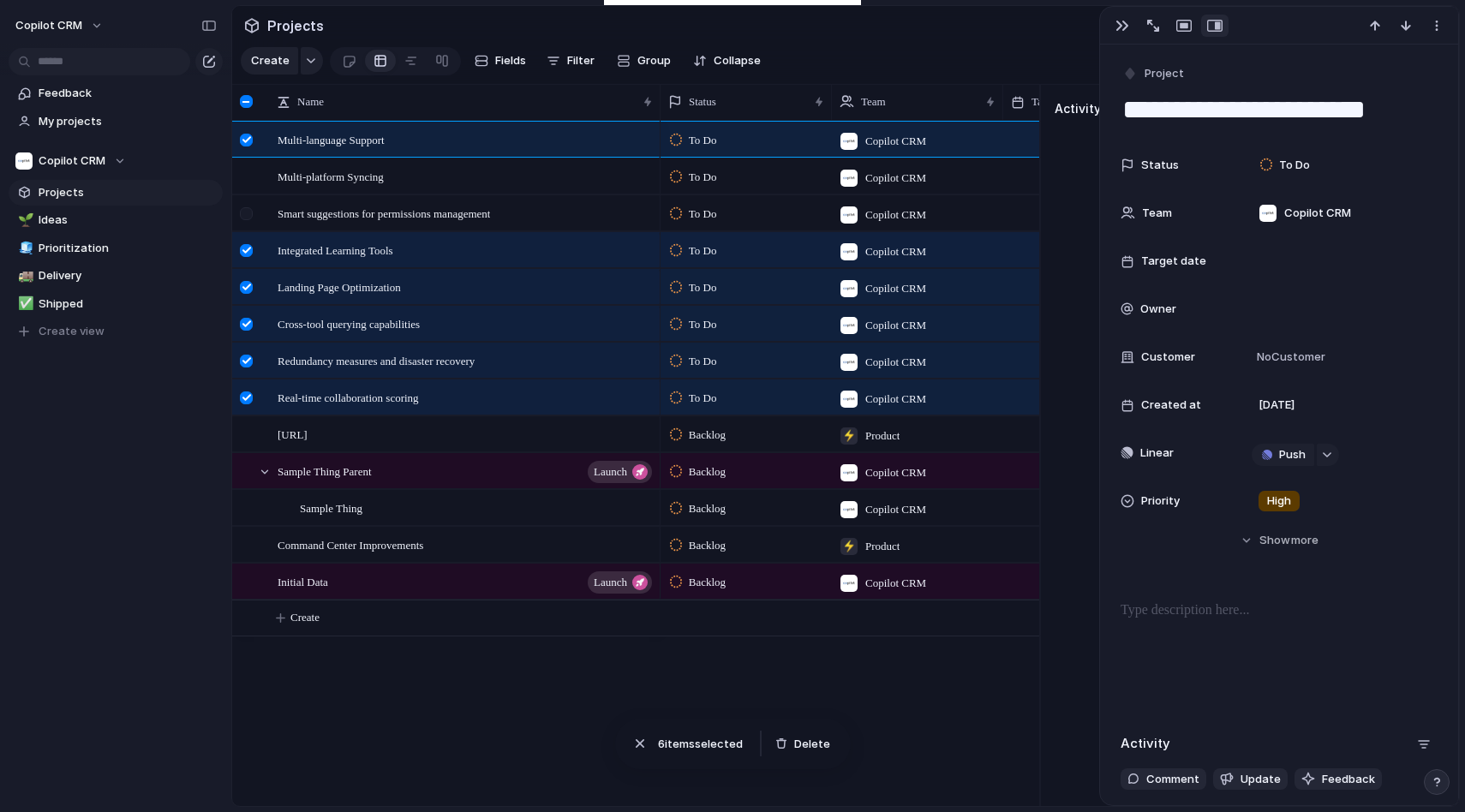 click at bounding box center [246, 213] 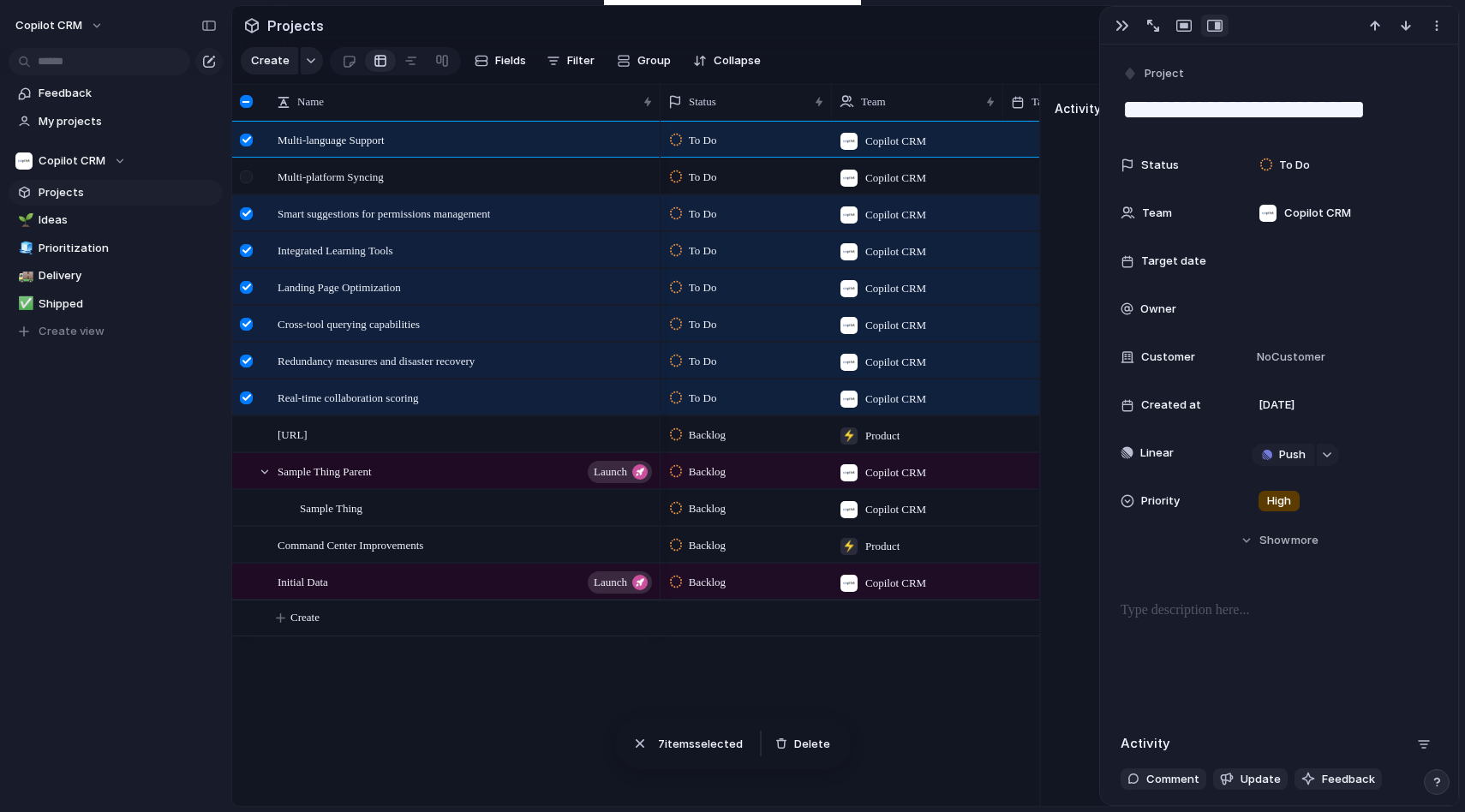 click at bounding box center [246, 176] 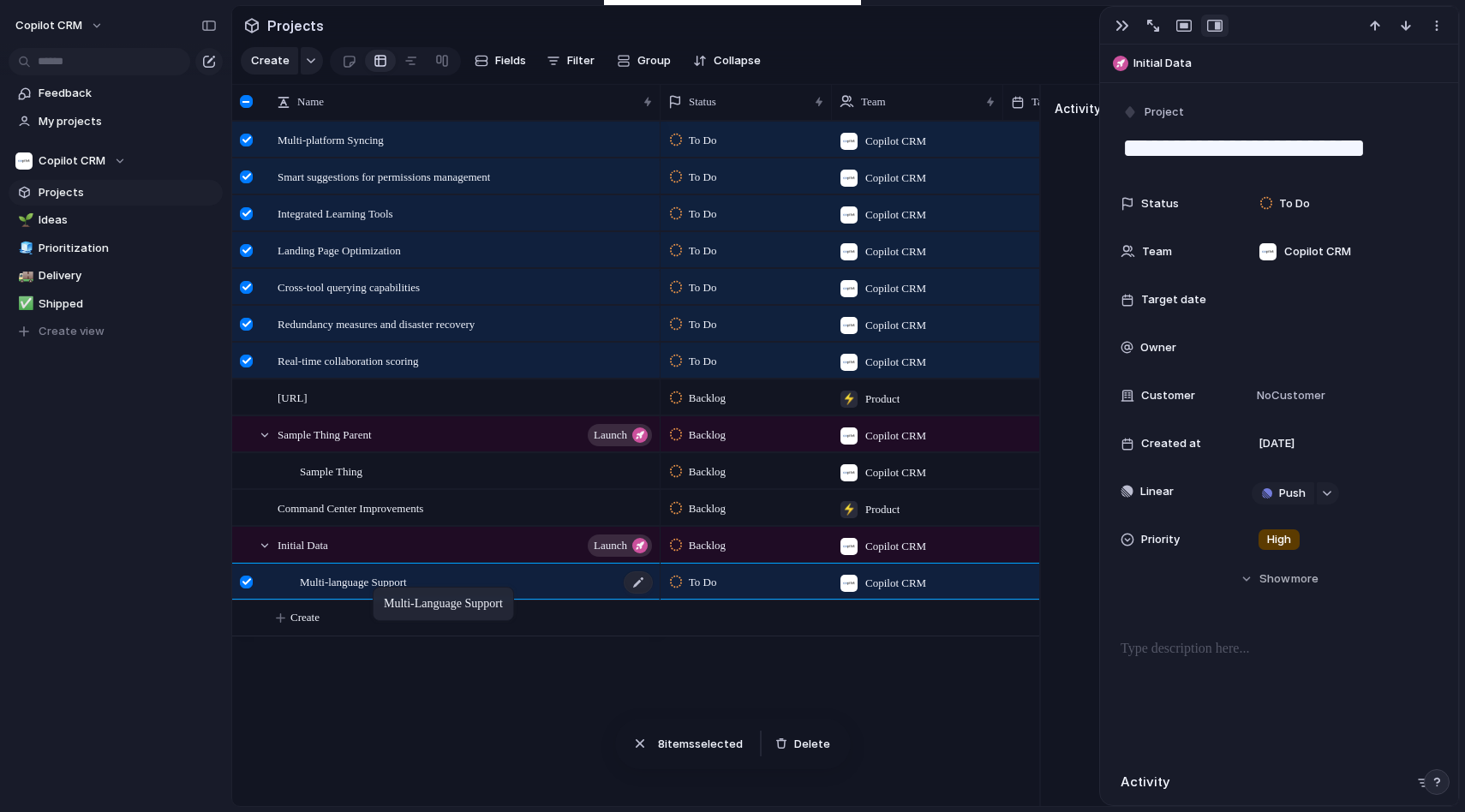 drag, startPoint x: 443, startPoint y: 135, endPoint x: 382, endPoint y: 590, distance: 459.0708 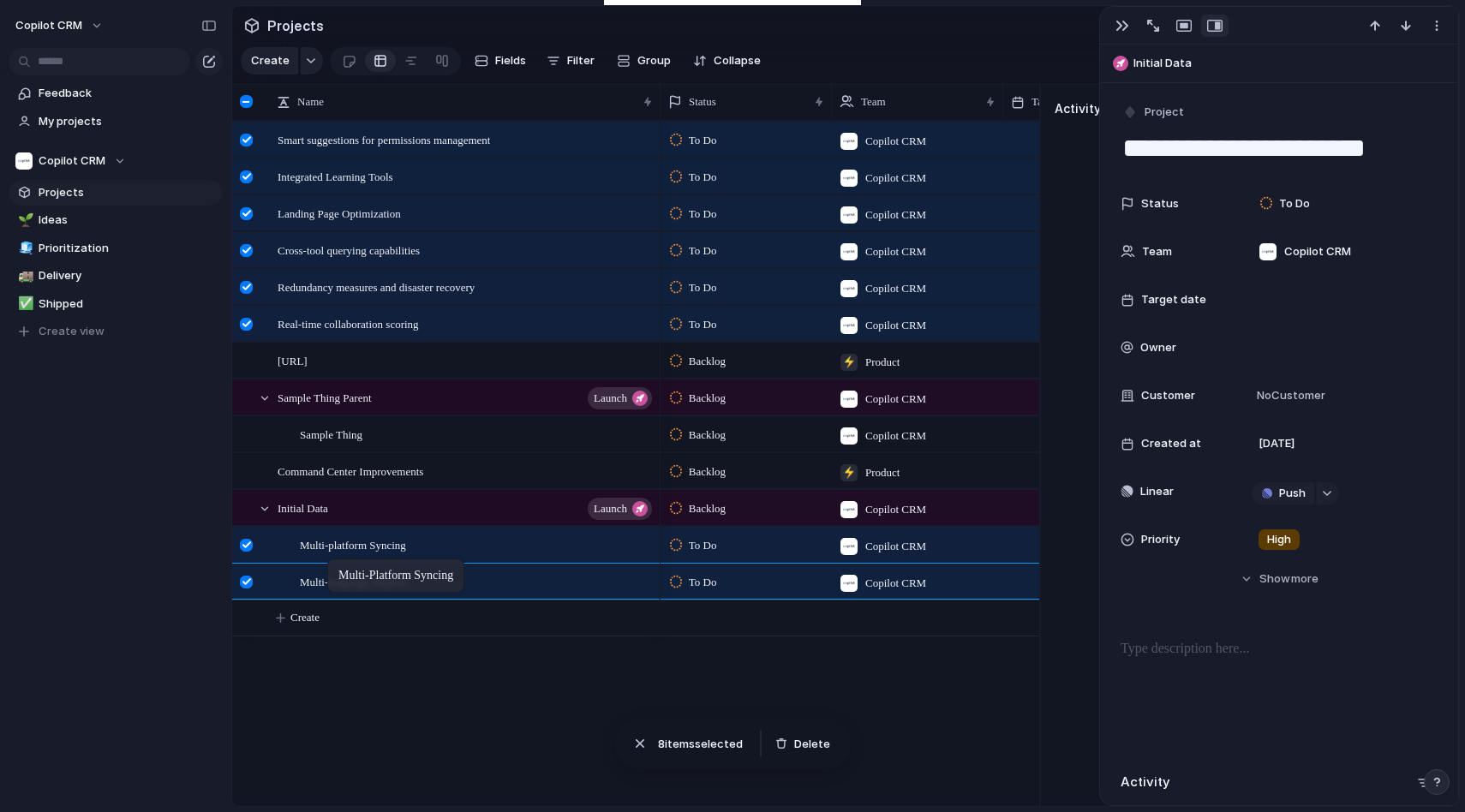 drag, startPoint x: 266, startPoint y: 146, endPoint x: 336, endPoint y: 562, distance: 421.84831 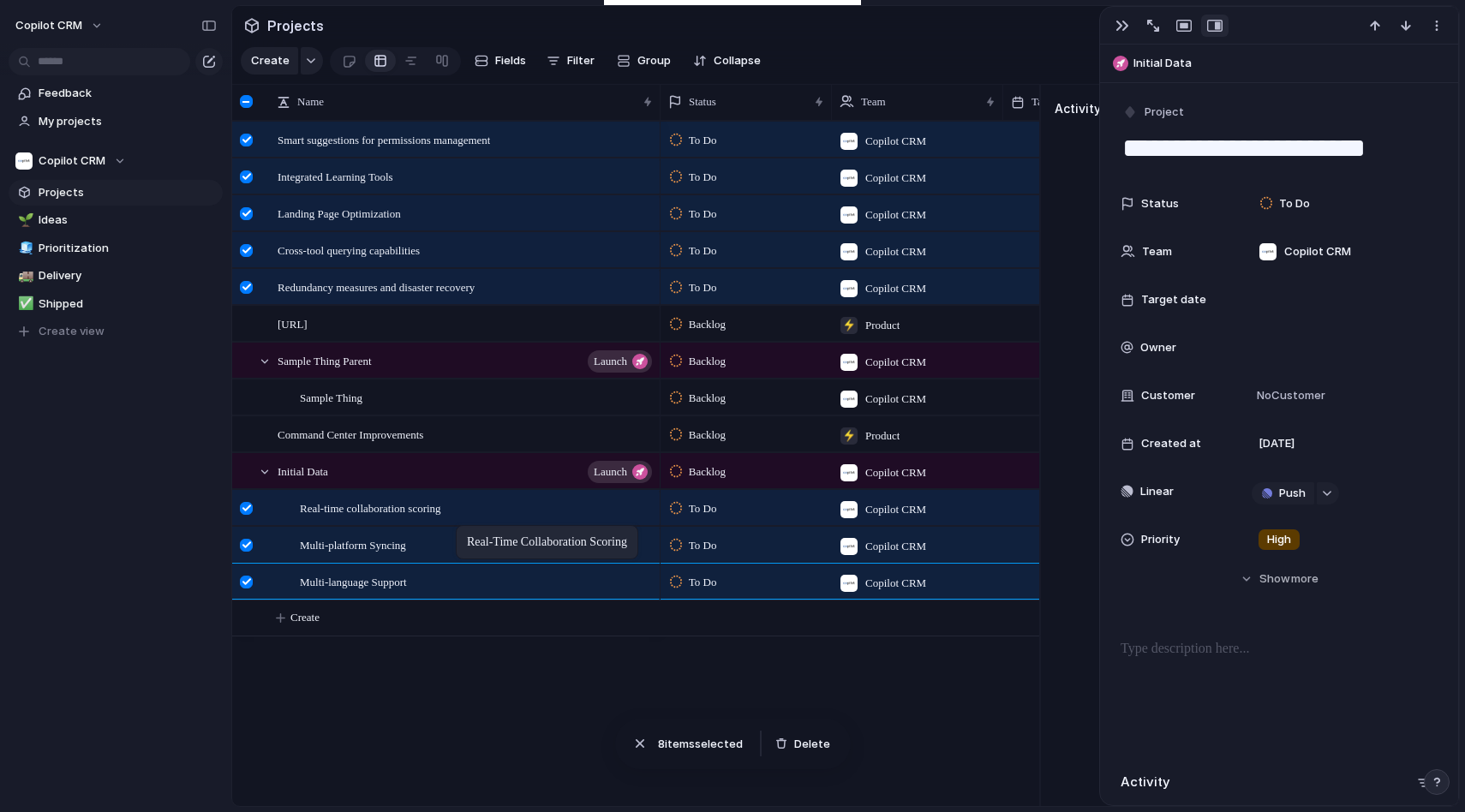 drag, startPoint x: 493, startPoint y: 320, endPoint x: 464, endPoint y: 528, distance: 210.0119 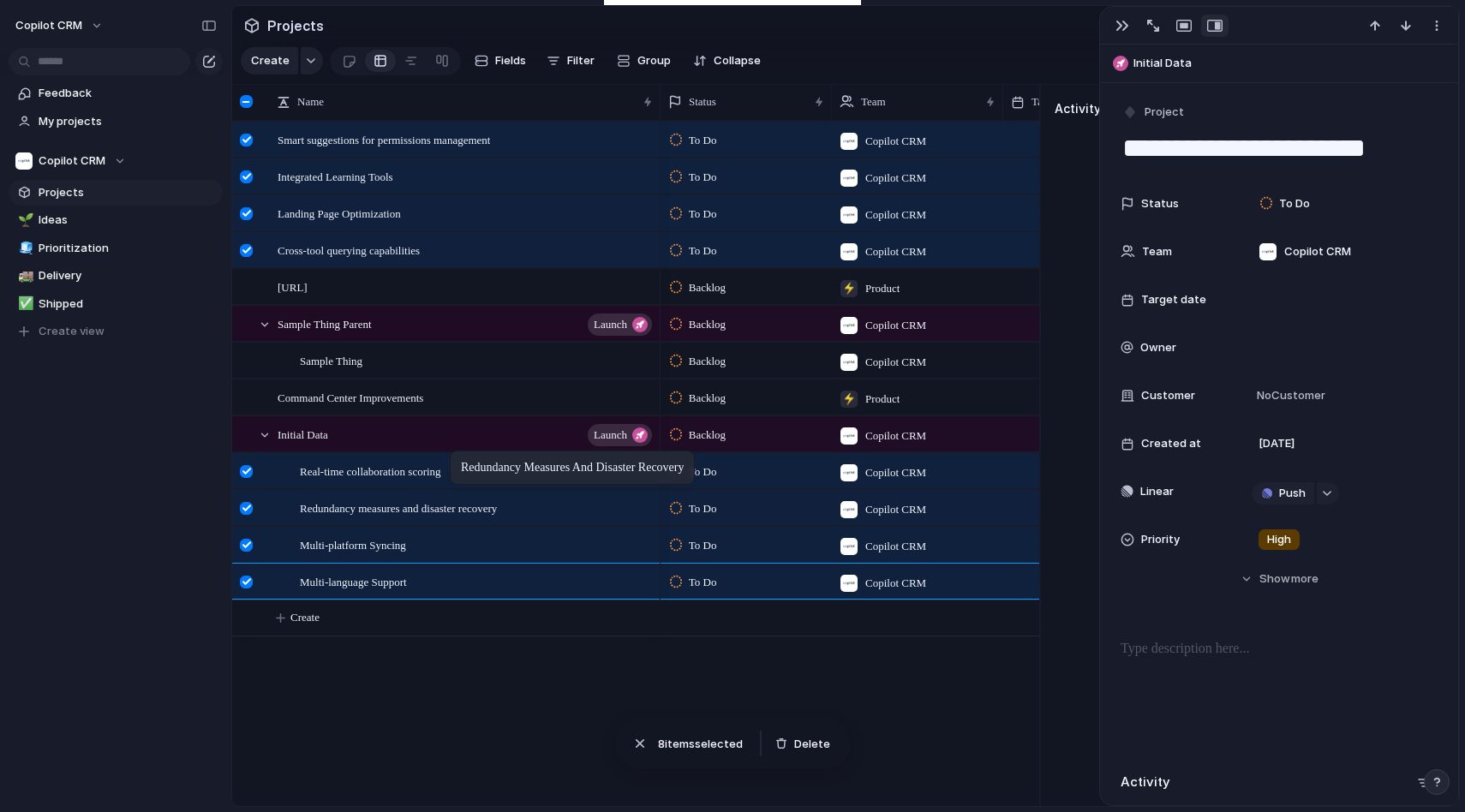drag, startPoint x: 482, startPoint y: 281, endPoint x: 458, endPoint y: 454, distance: 174.65681 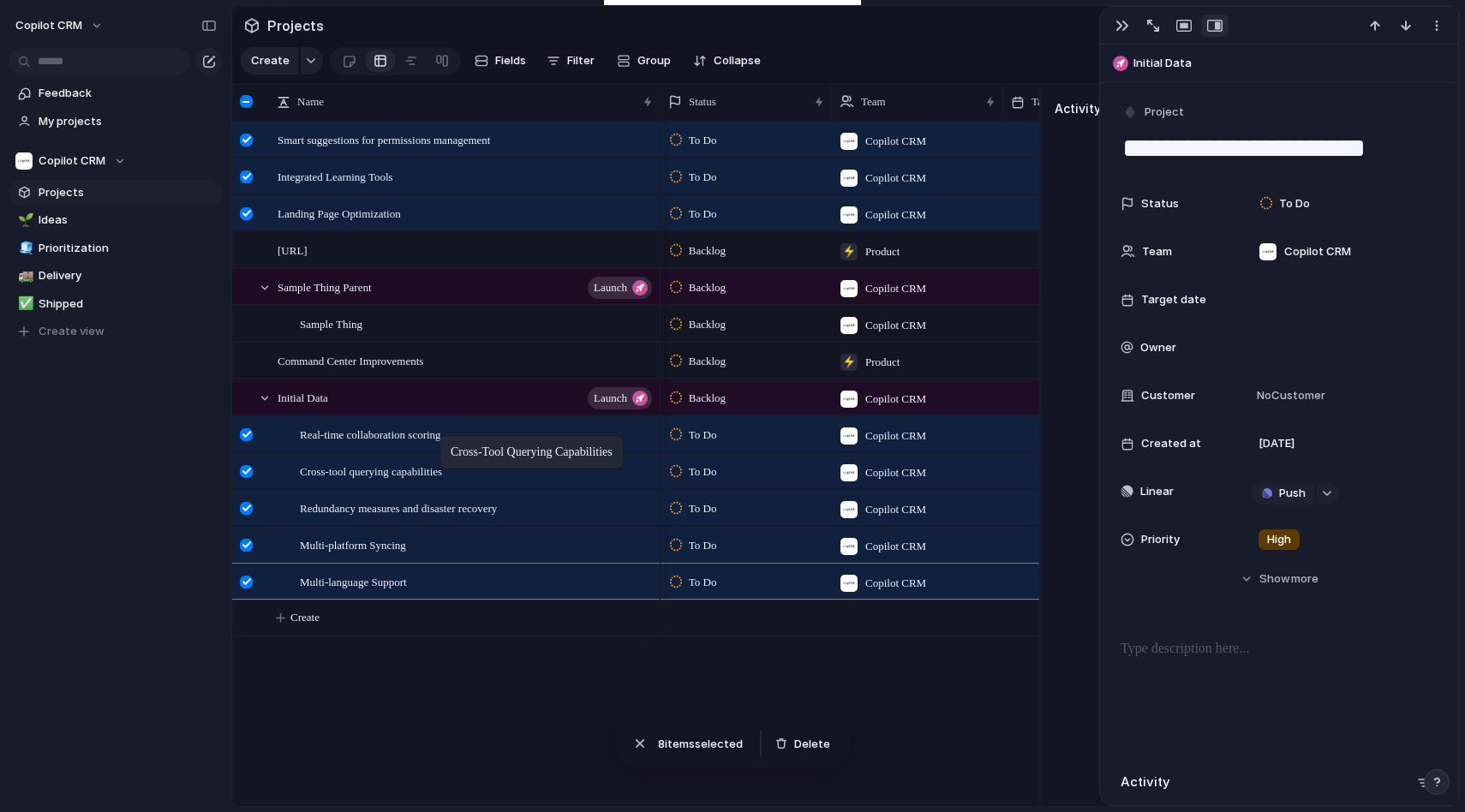 drag, startPoint x: 455, startPoint y: 242, endPoint x: 448, endPoint y: 439, distance: 197.12433 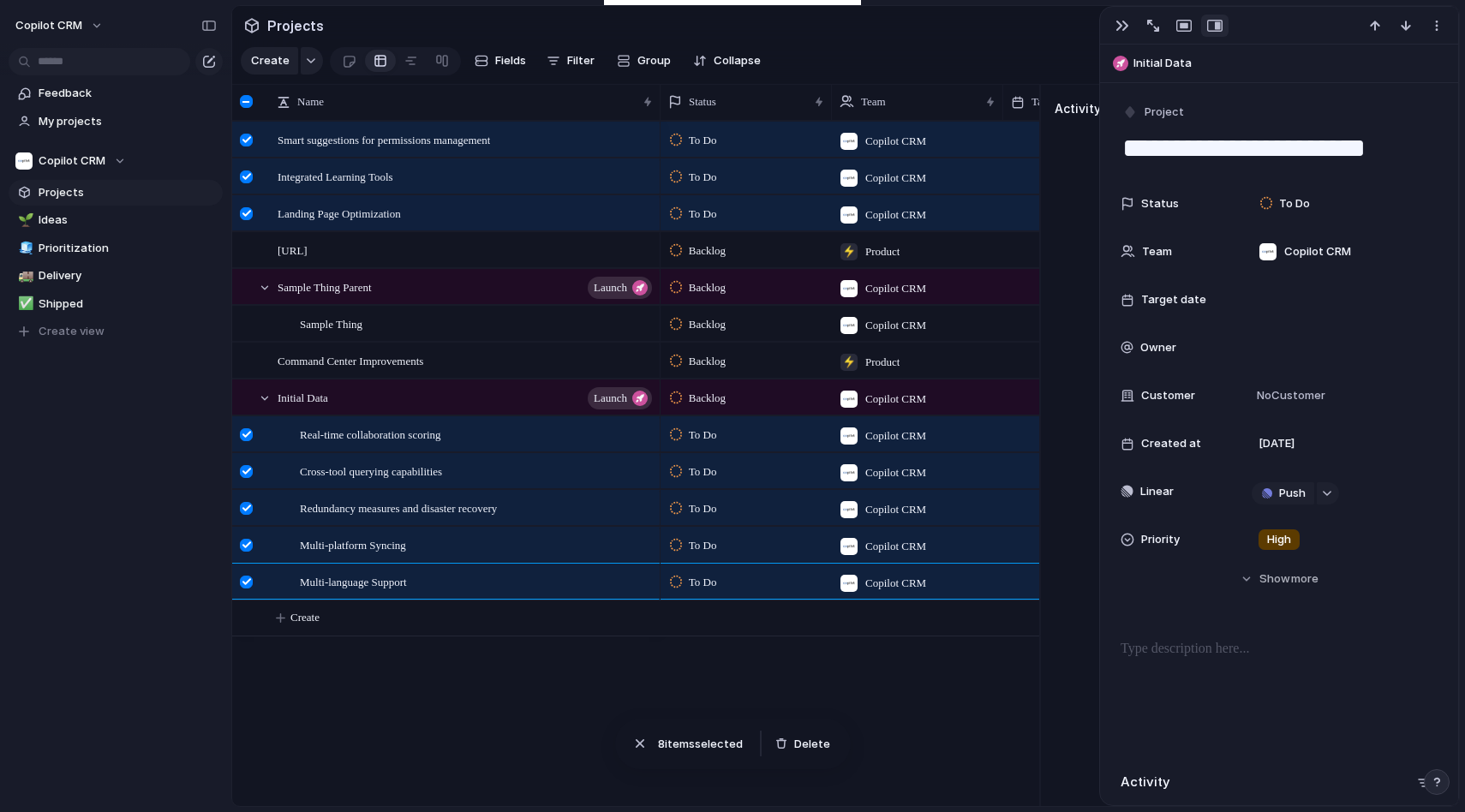 click at bounding box center [246, 101] 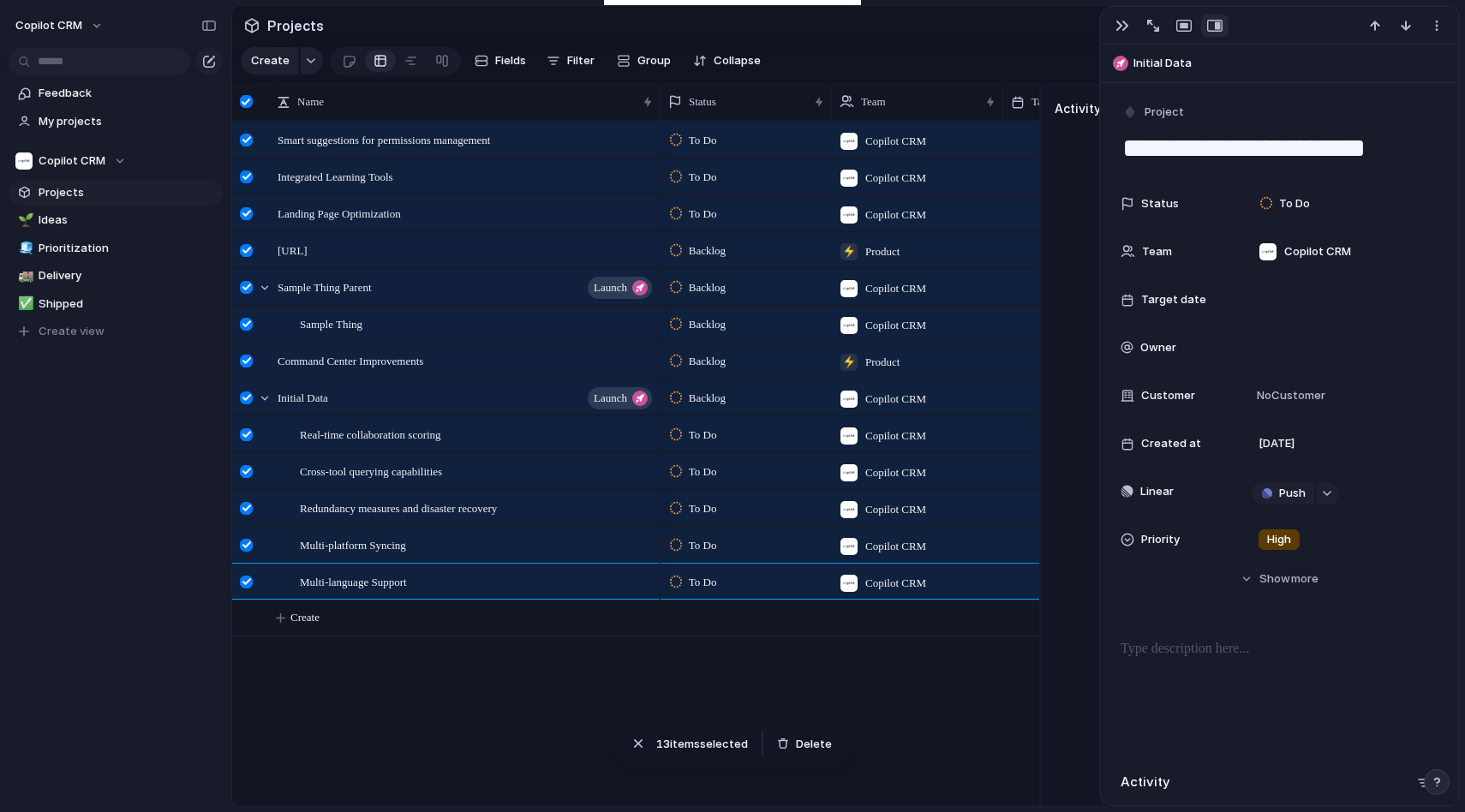 click at bounding box center [246, 101] 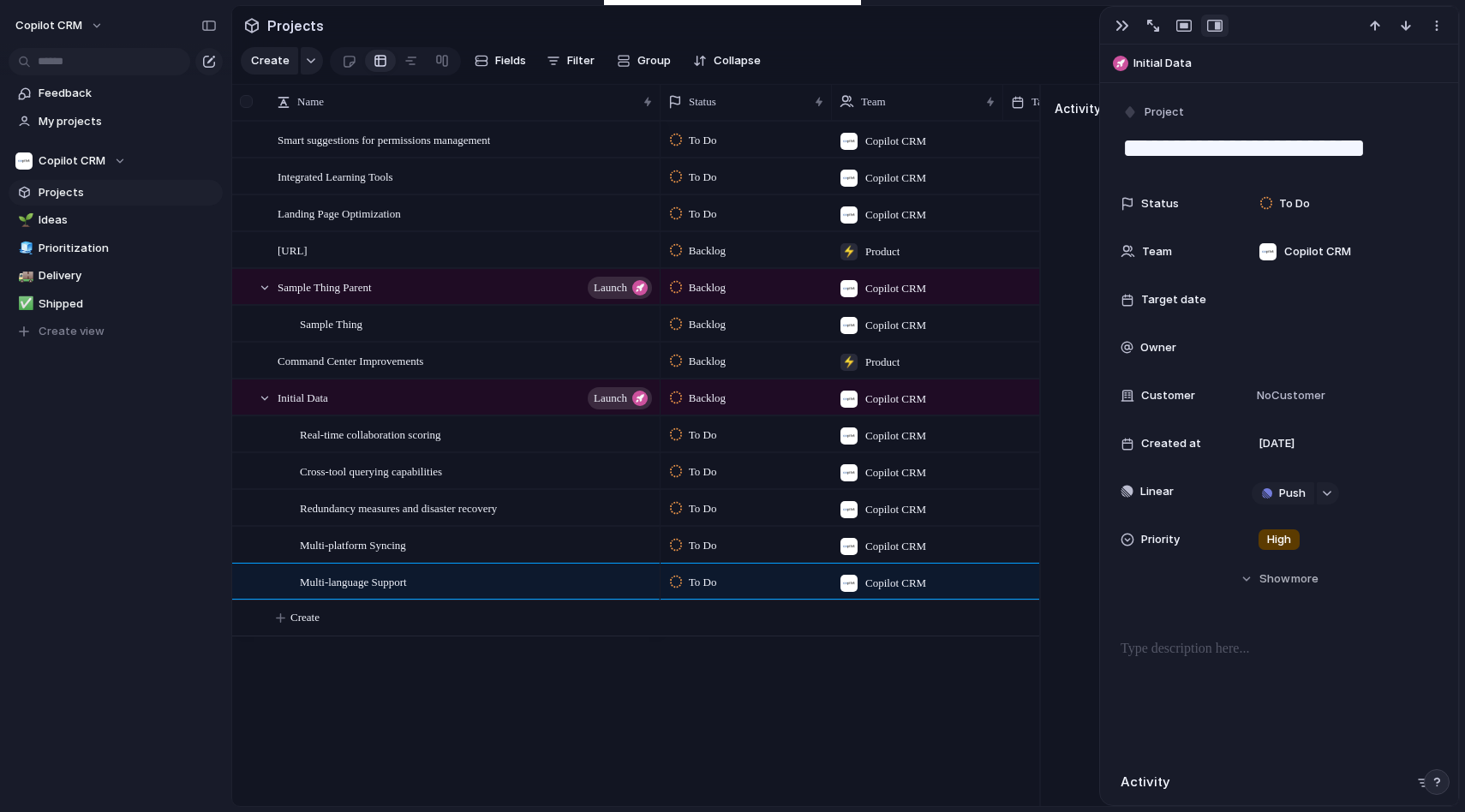 click at bounding box center (246, 101) 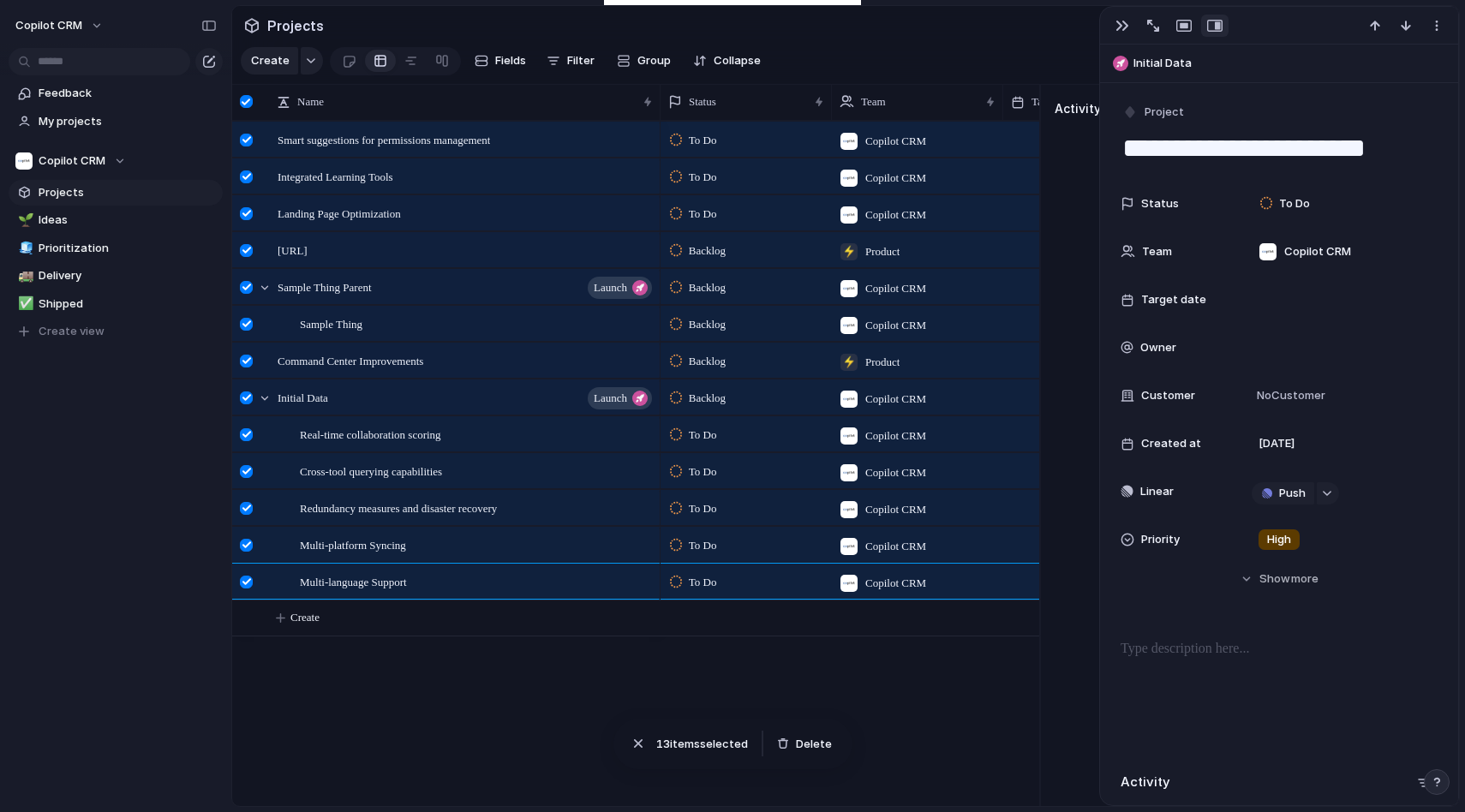 click at bounding box center [246, 101] 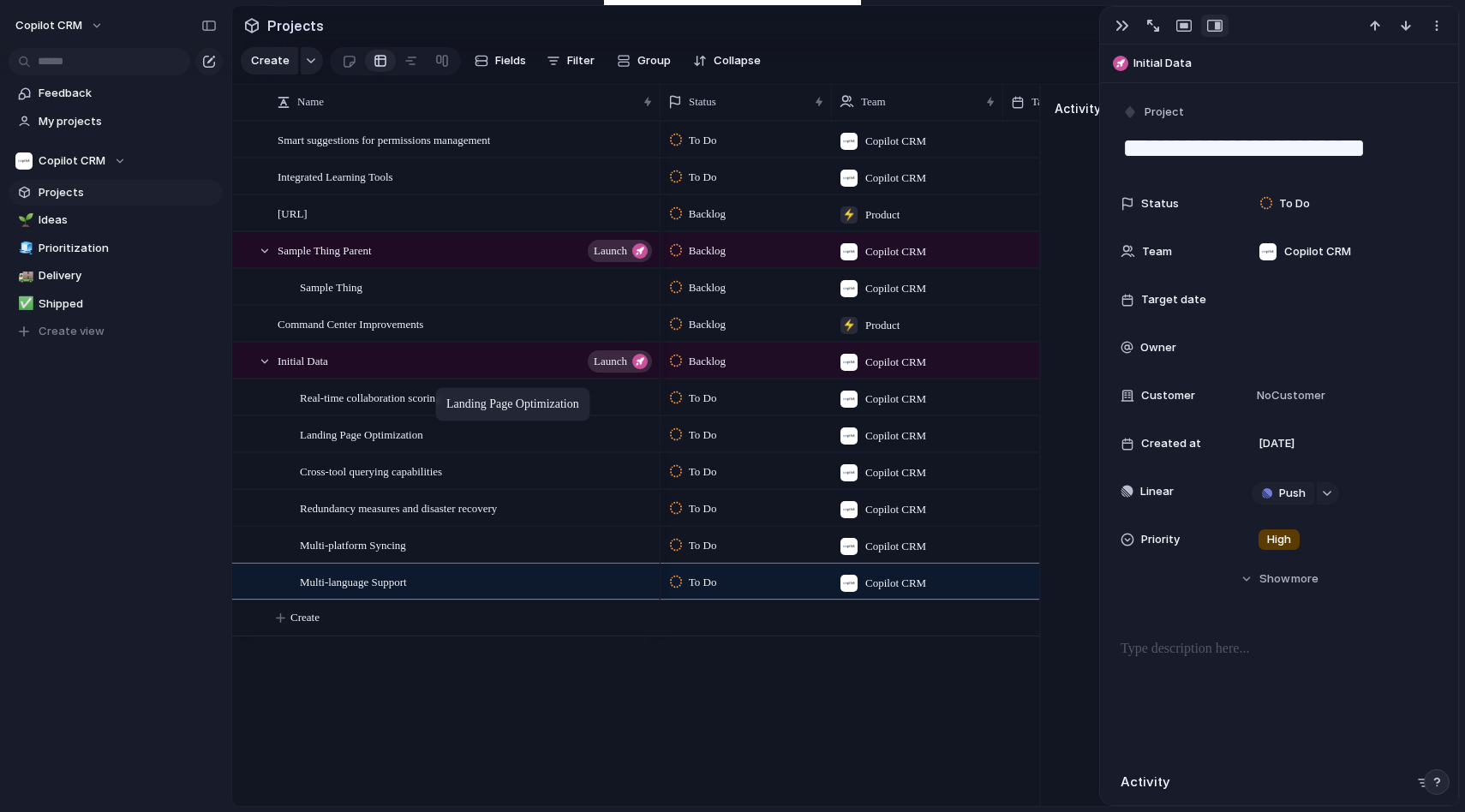 drag, startPoint x: 443, startPoint y: 222, endPoint x: 444, endPoint y: 390, distance: 168.00298 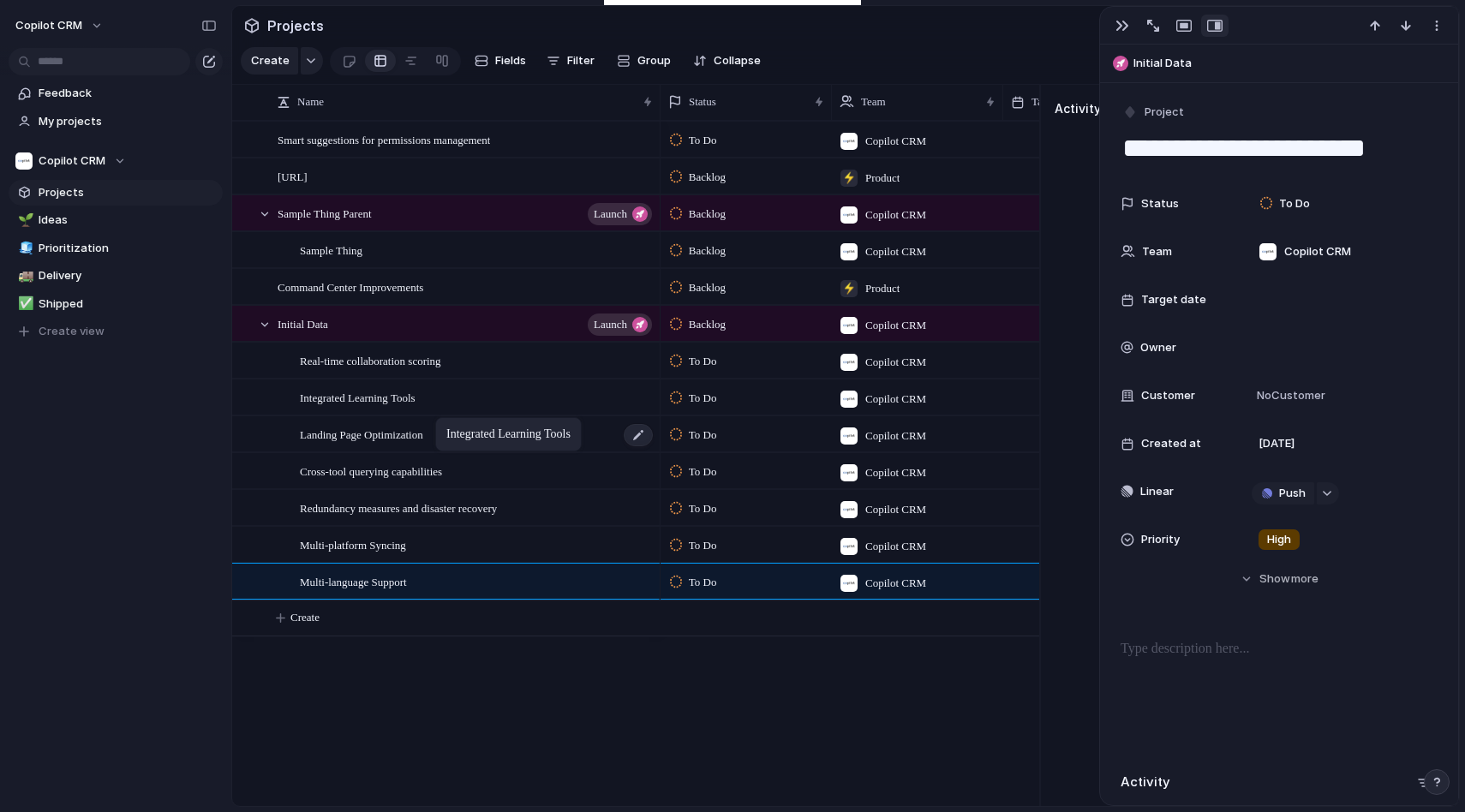 drag, startPoint x: 463, startPoint y: 181, endPoint x: 445, endPoint y: 419, distance: 238.6797 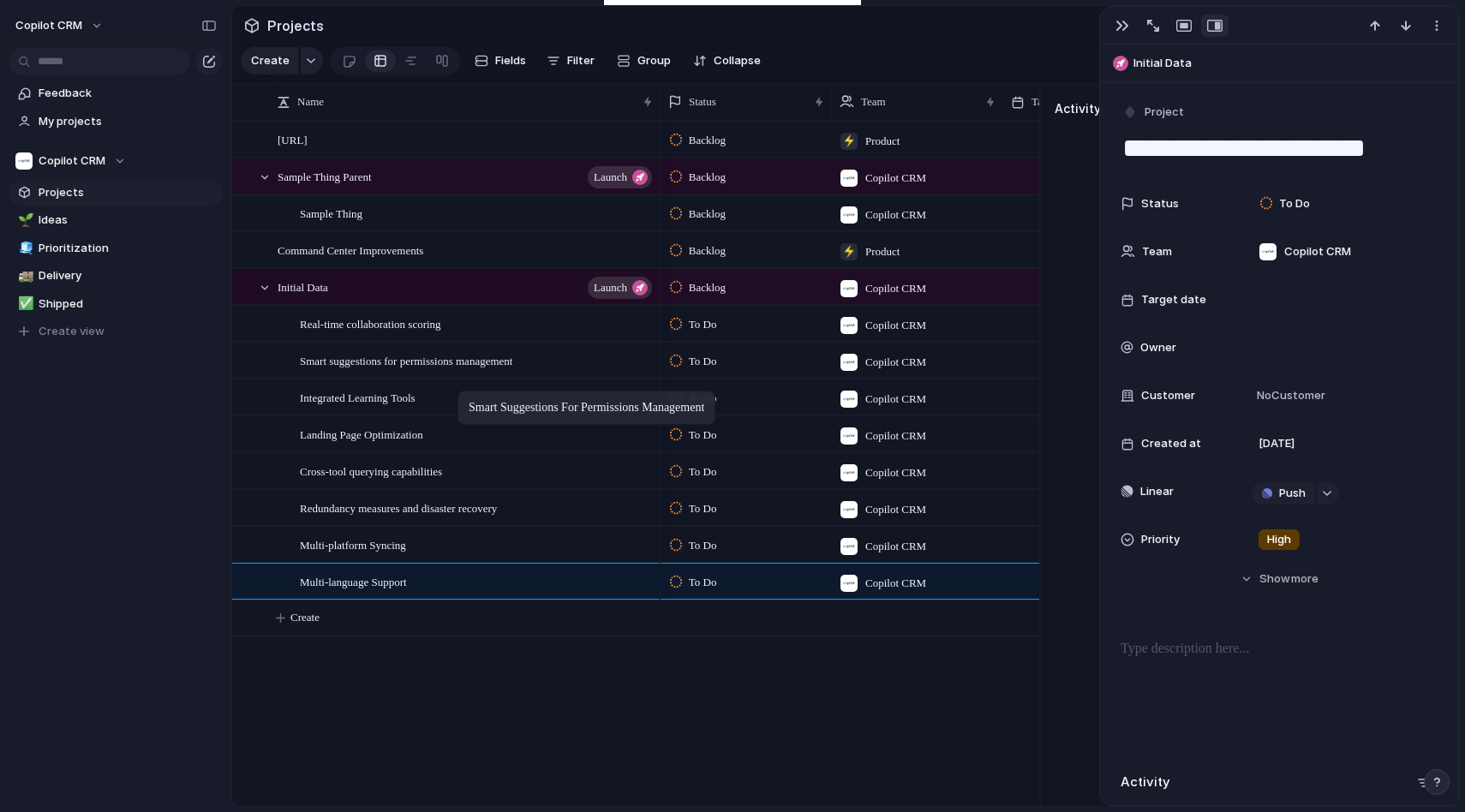 drag, startPoint x: 485, startPoint y: 145, endPoint x: 466, endPoint y: 397, distance: 252.7153 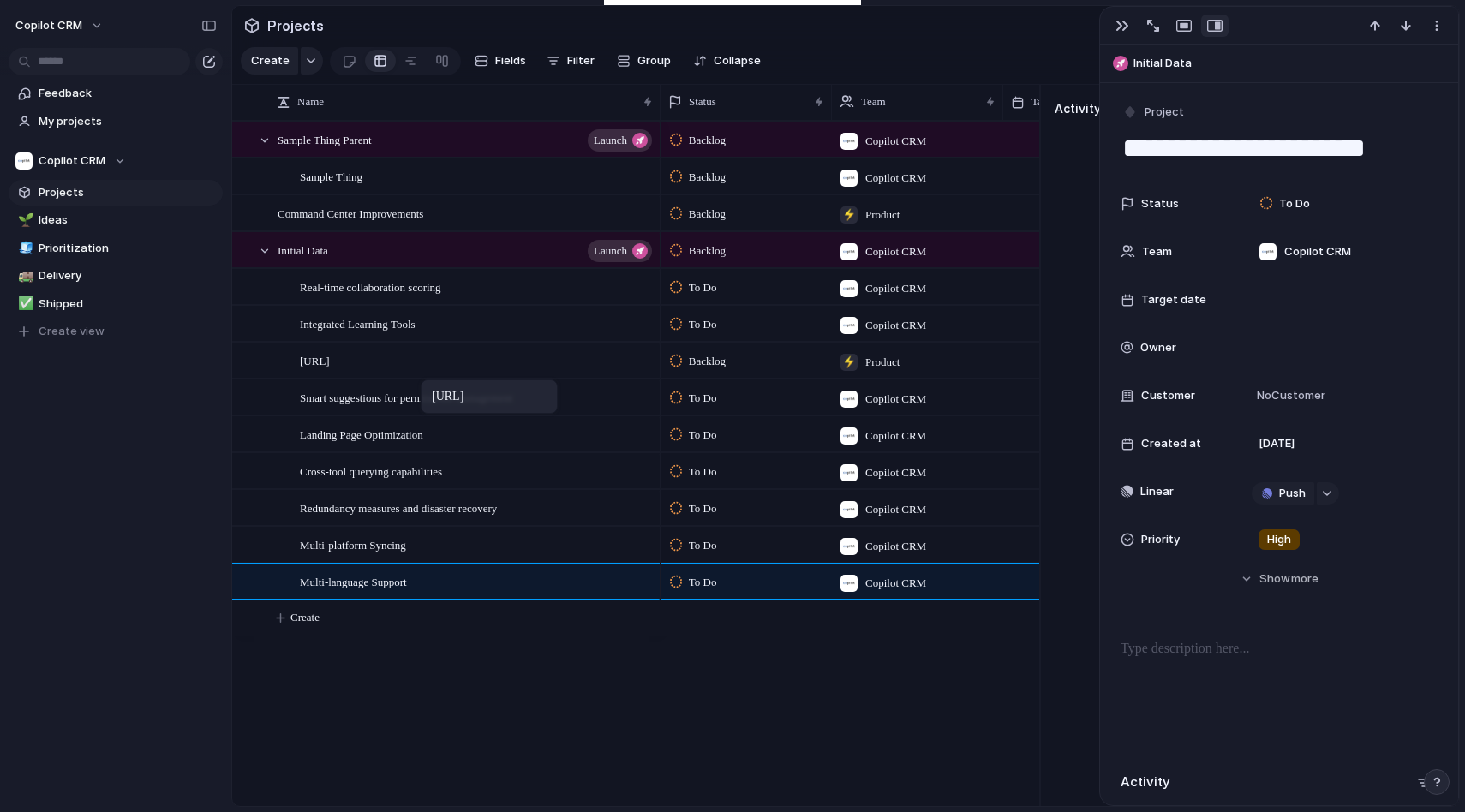 drag, startPoint x: 430, startPoint y: 142, endPoint x: 428, endPoint y: 385, distance: 243.00823 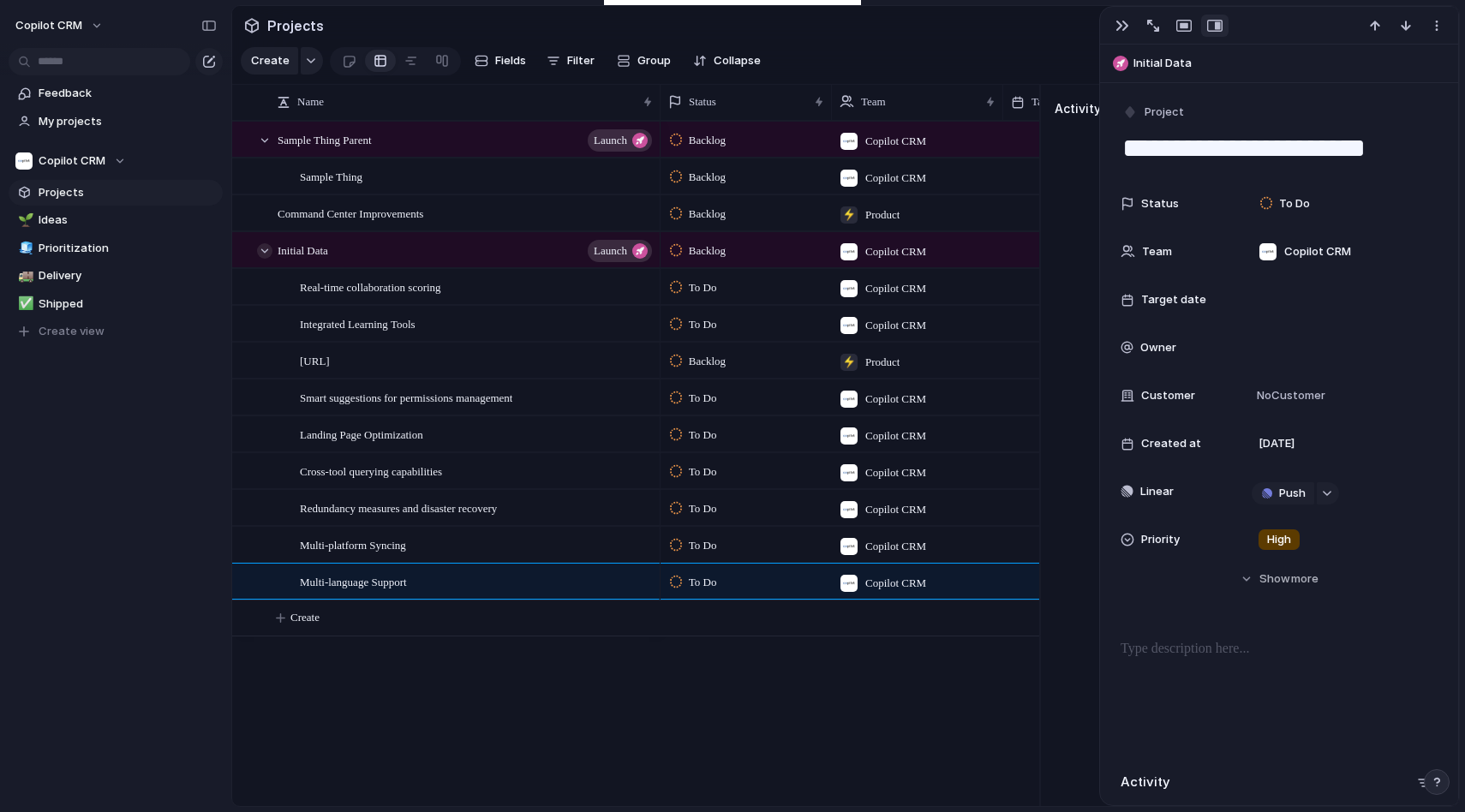 click at bounding box center [265, 251] 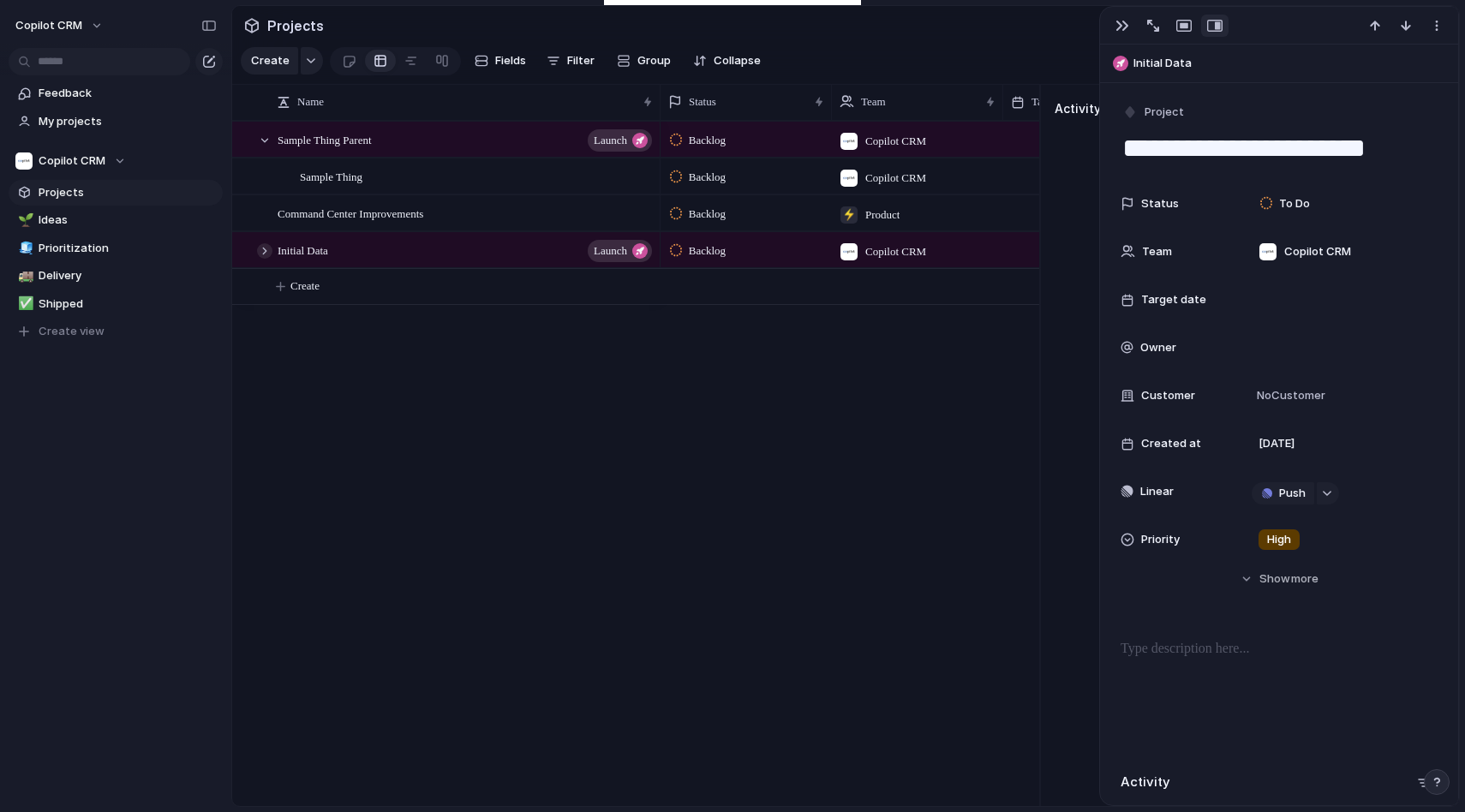click at bounding box center (265, 251) 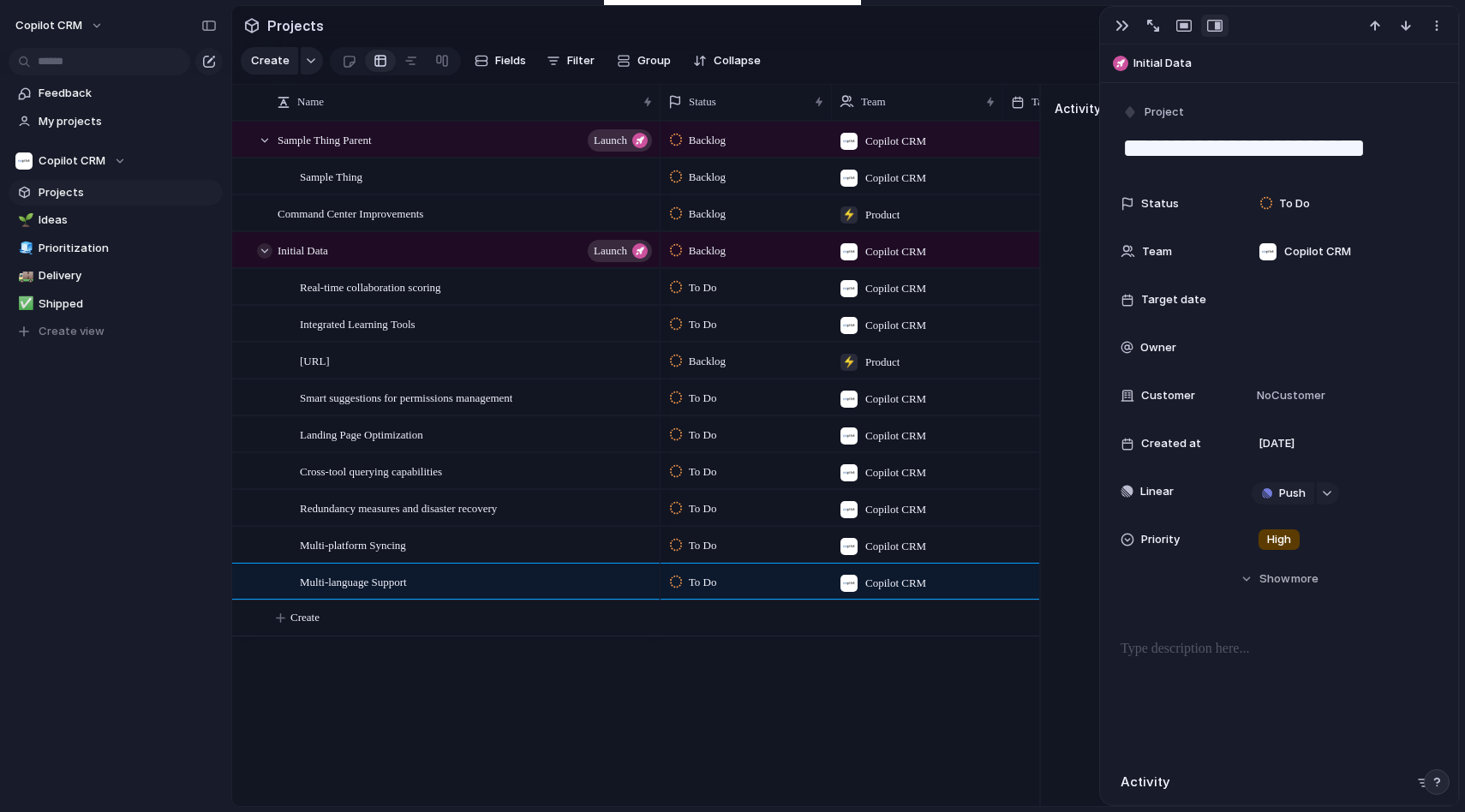click at bounding box center (265, 251) 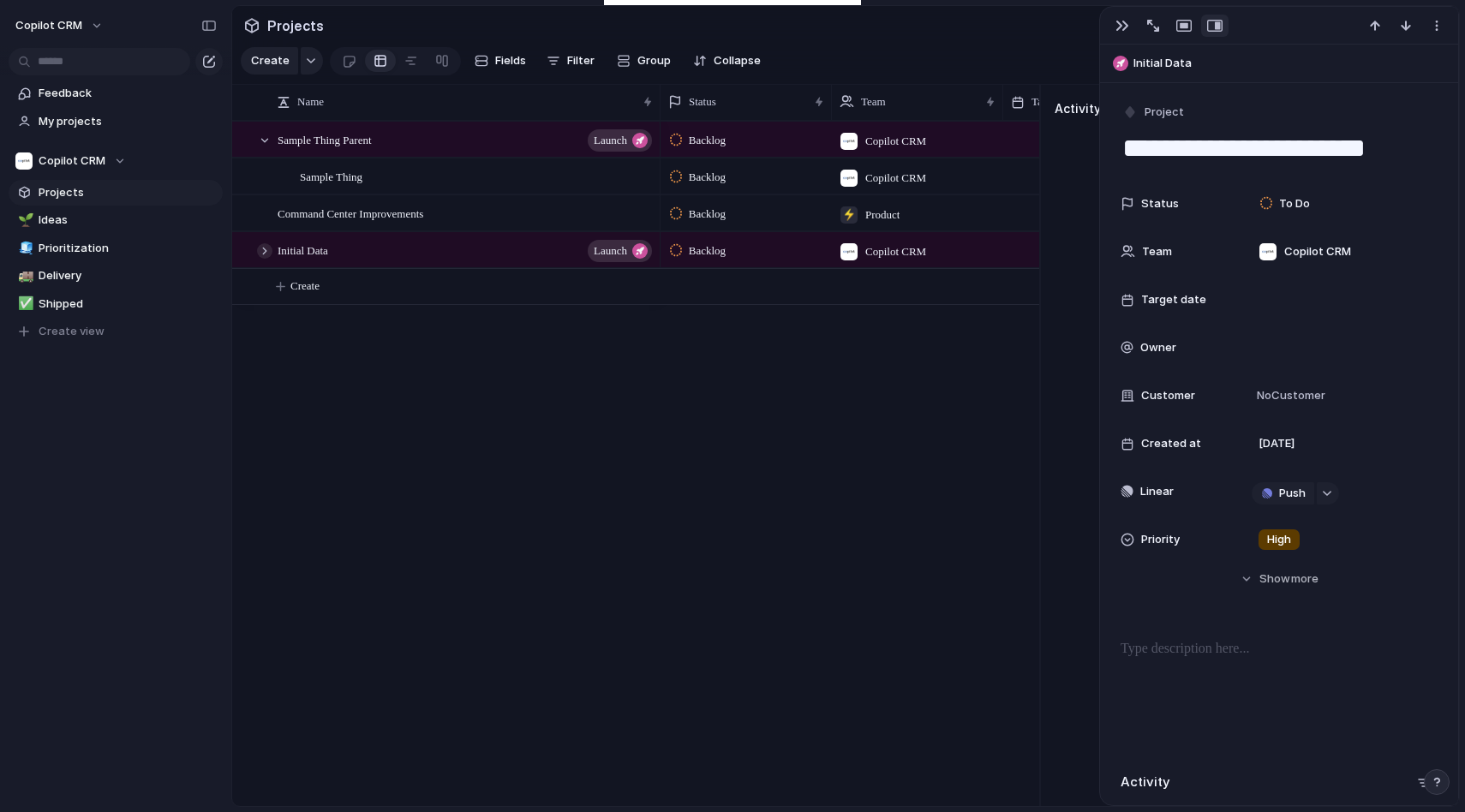 click at bounding box center (265, 251) 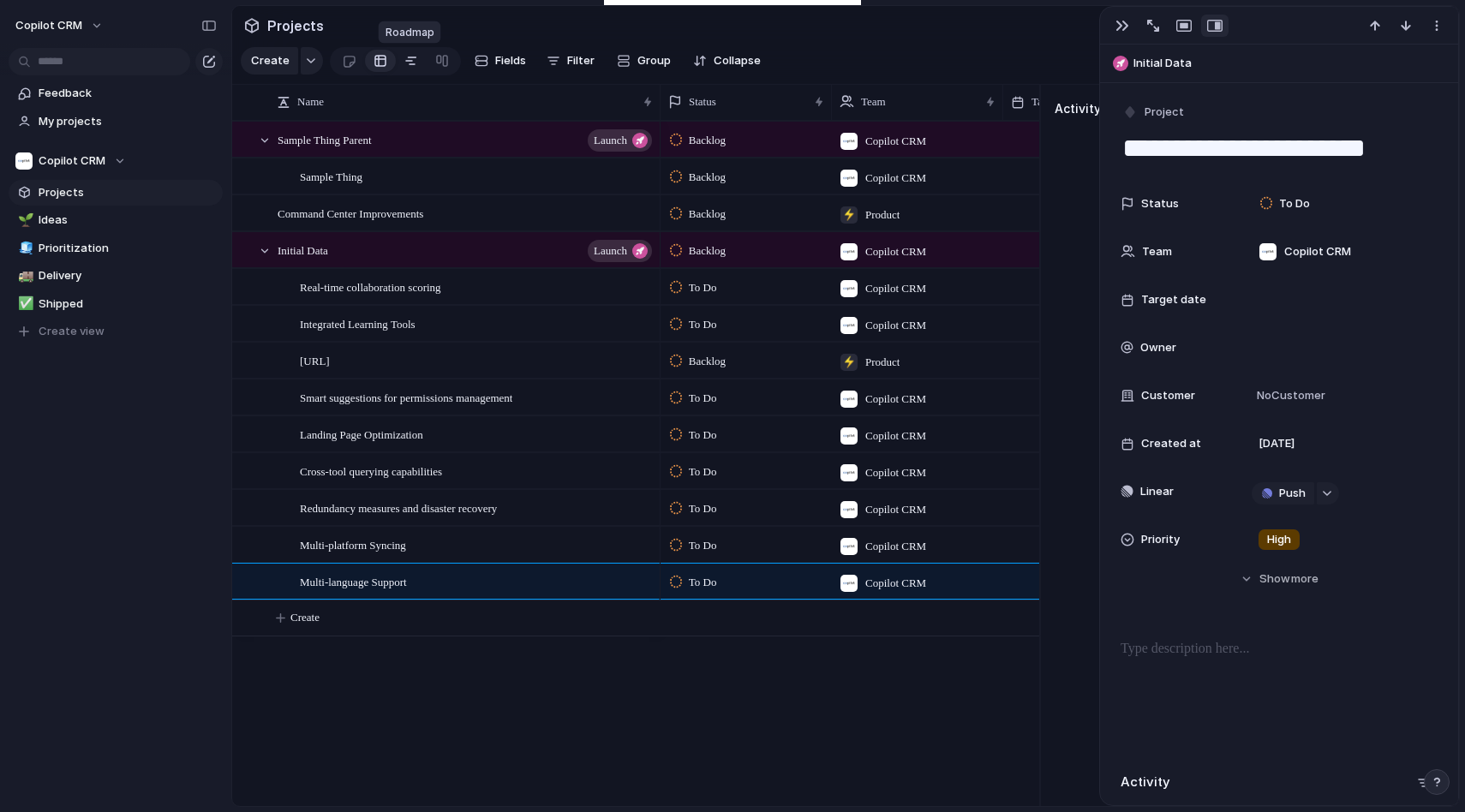 click at bounding box center (411, 61) 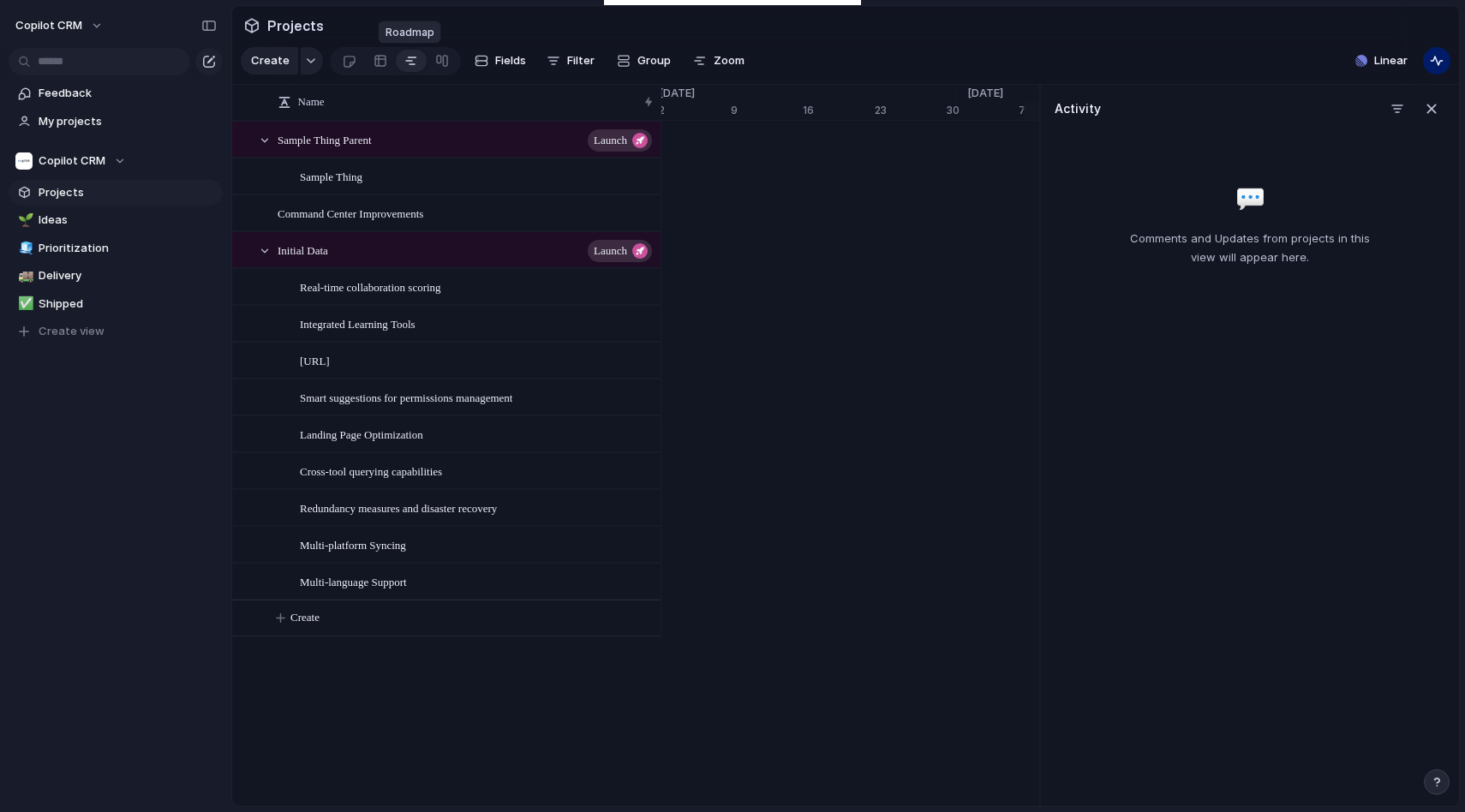 scroll, scrollTop: 0, scrollLeft: 10972, axis: horizontal 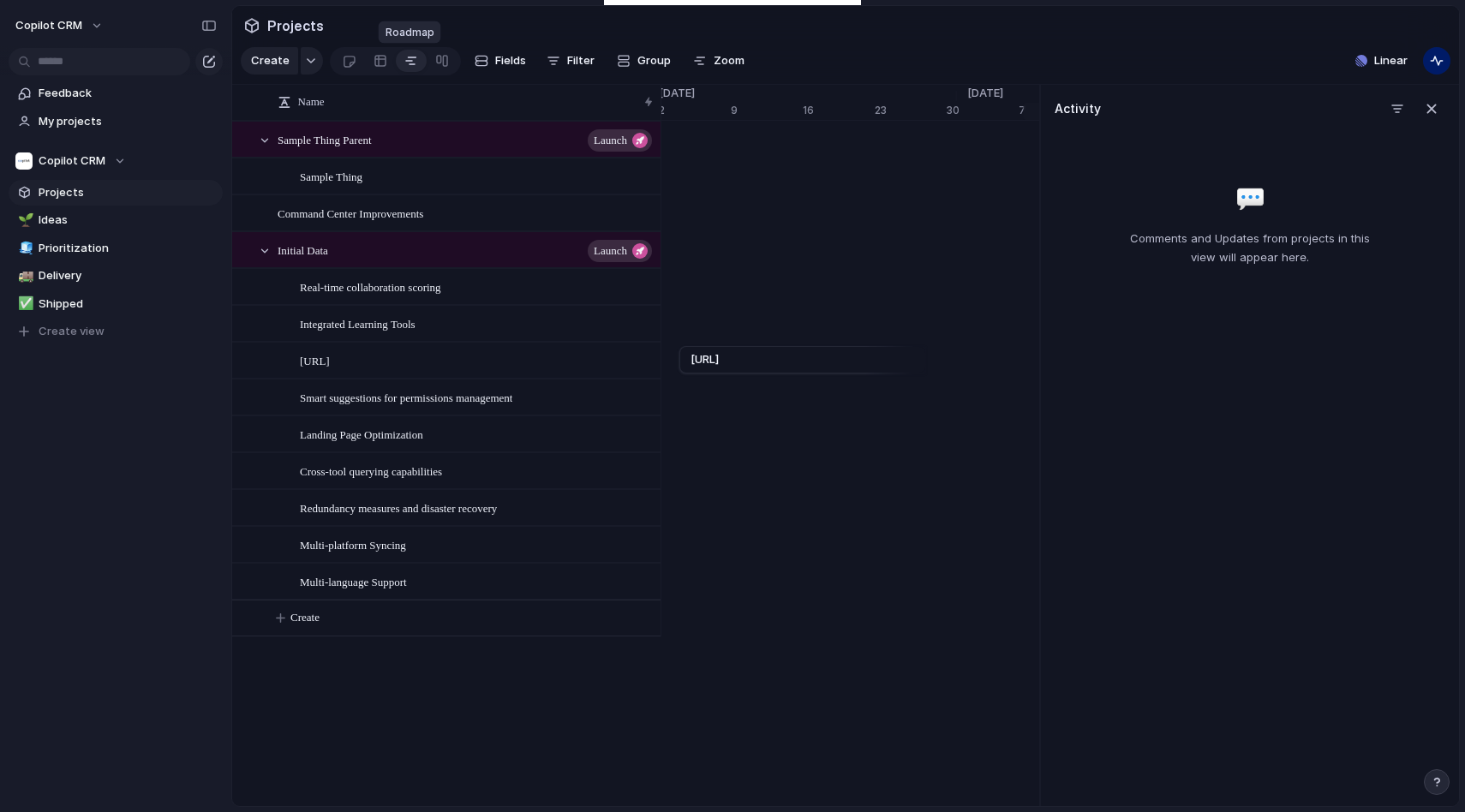 click at bounding box center [411, 61] 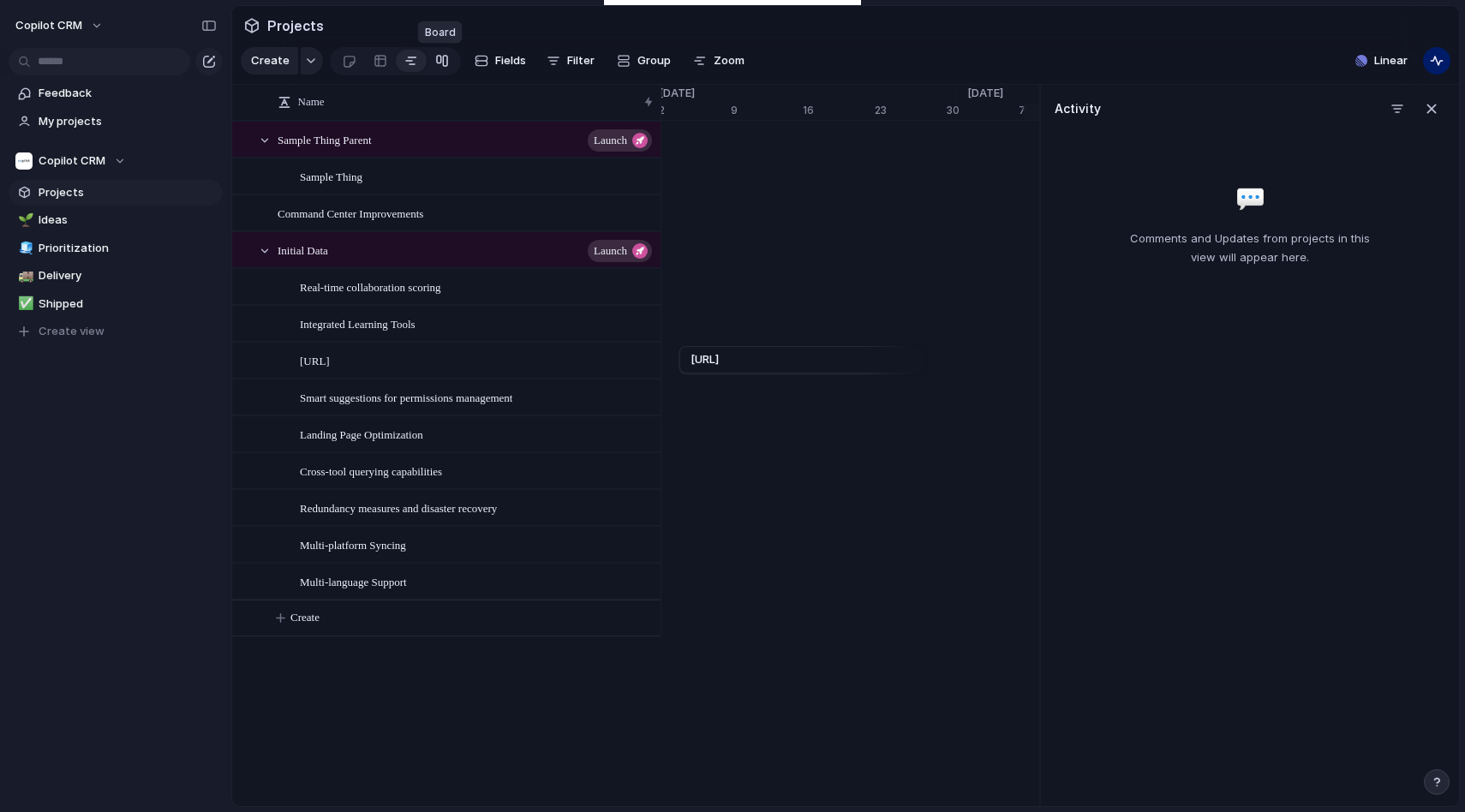 click at bounding box center [442, 61] 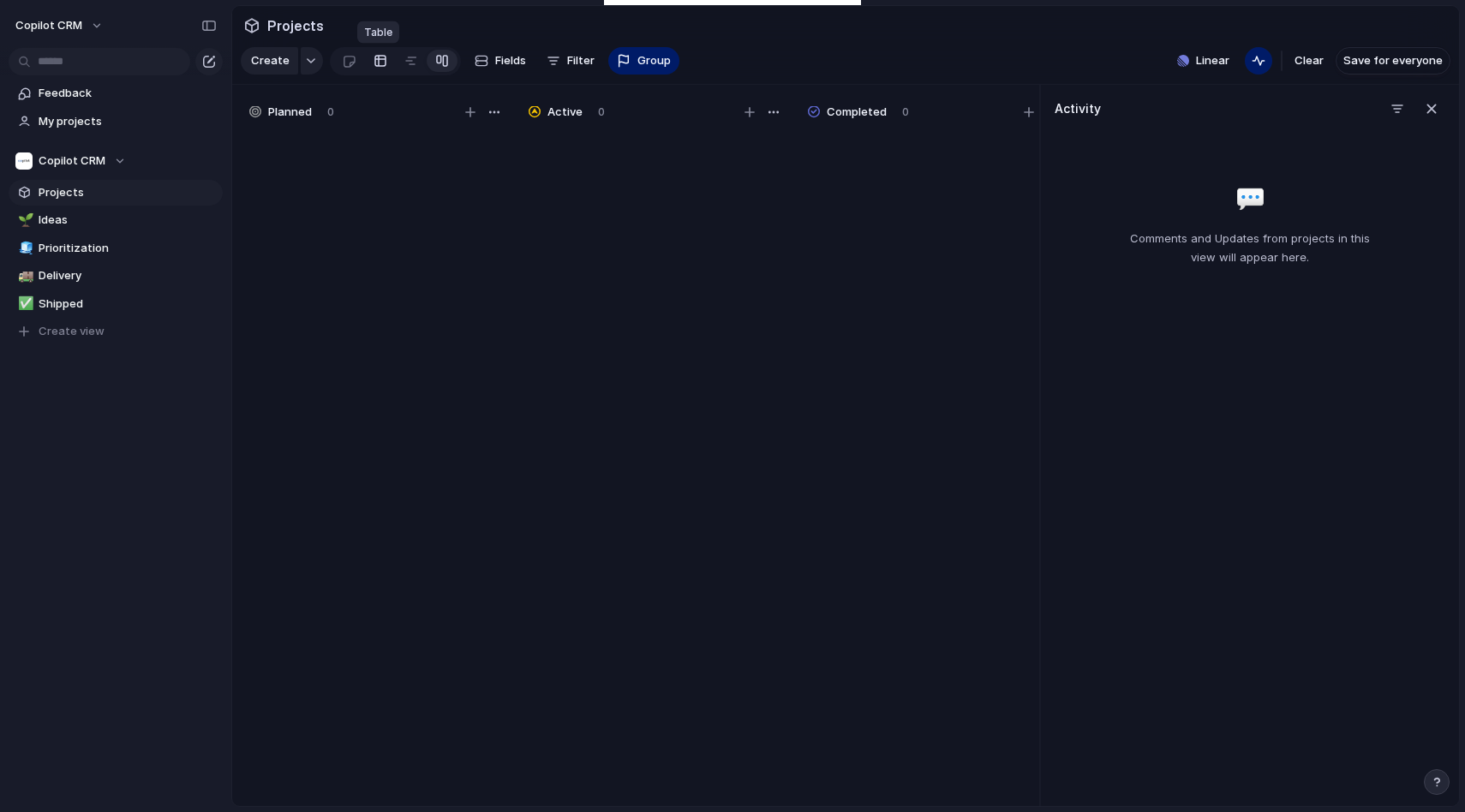 click at bounding box center [380, 61] 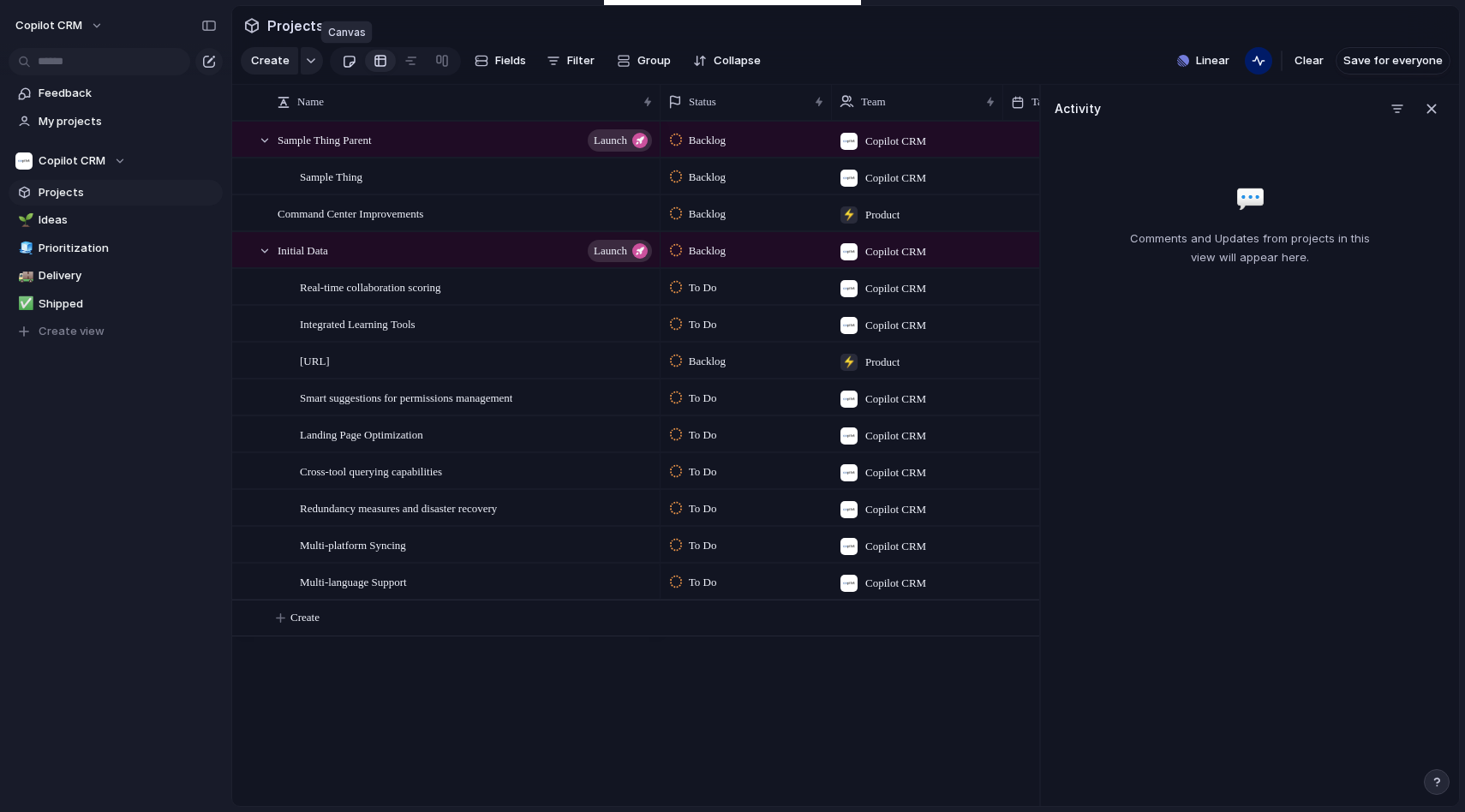 click at bounding box center [349, 61] 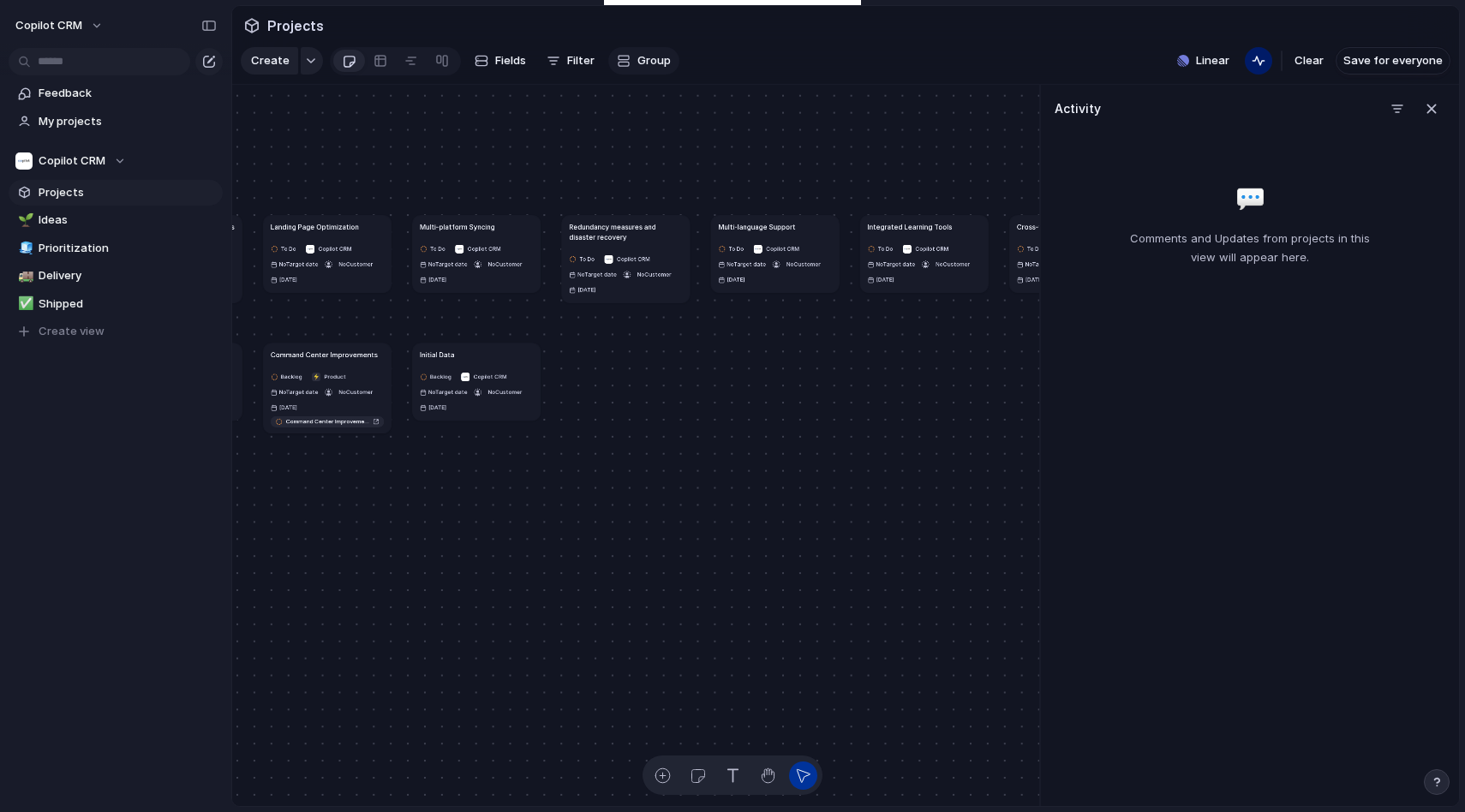 click on "Group" at bounding box center [654, 61] 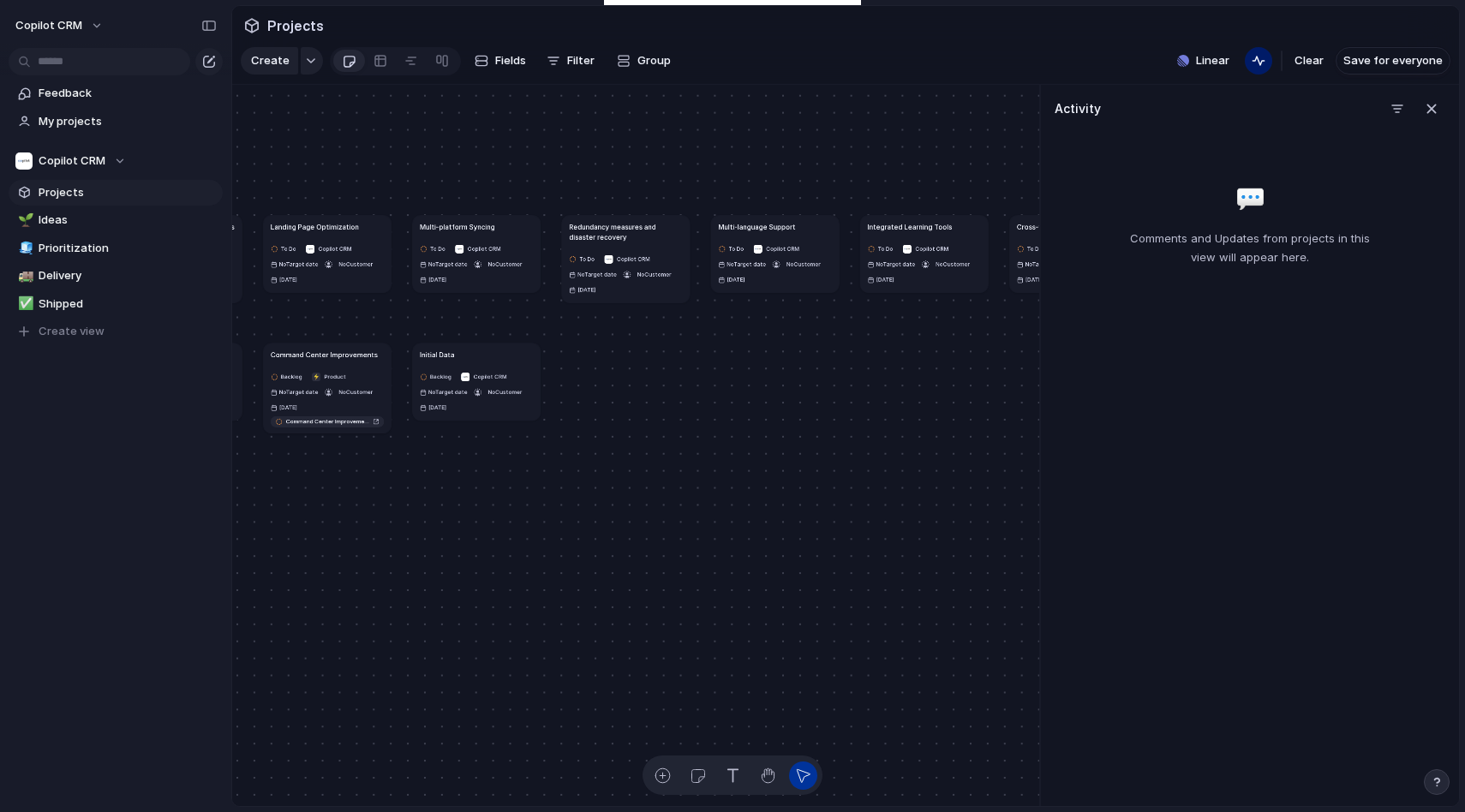 click on "Owner   Team   Customer   Priority   Impact   Effort   Design ready   Theme   Status             Created by" at bounding box center (732, 406) 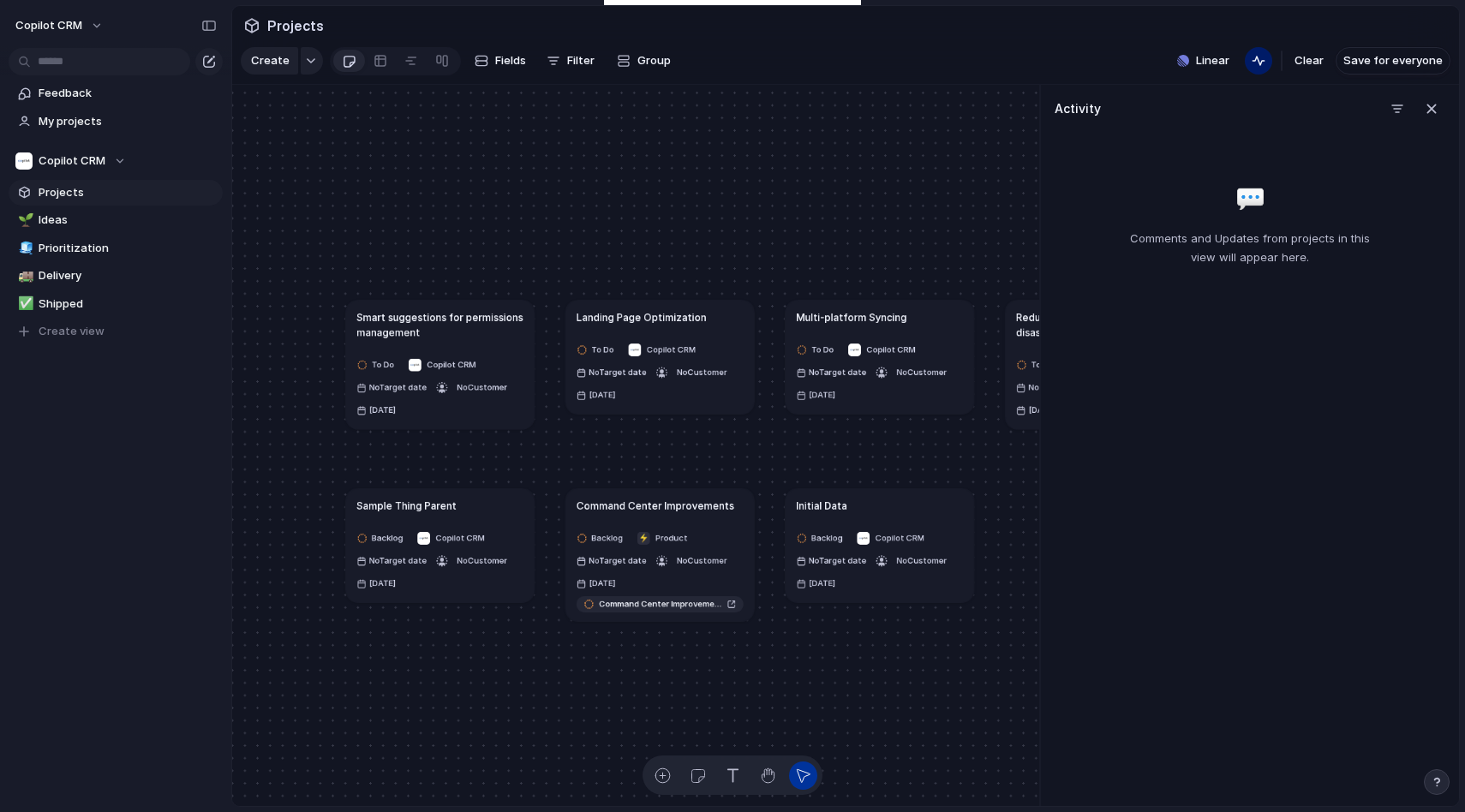 click on "Smart suggestions for permissions management To Do Copilot CRM No  Target date No  Customer [DATE]" at bounding box center (440, 364) 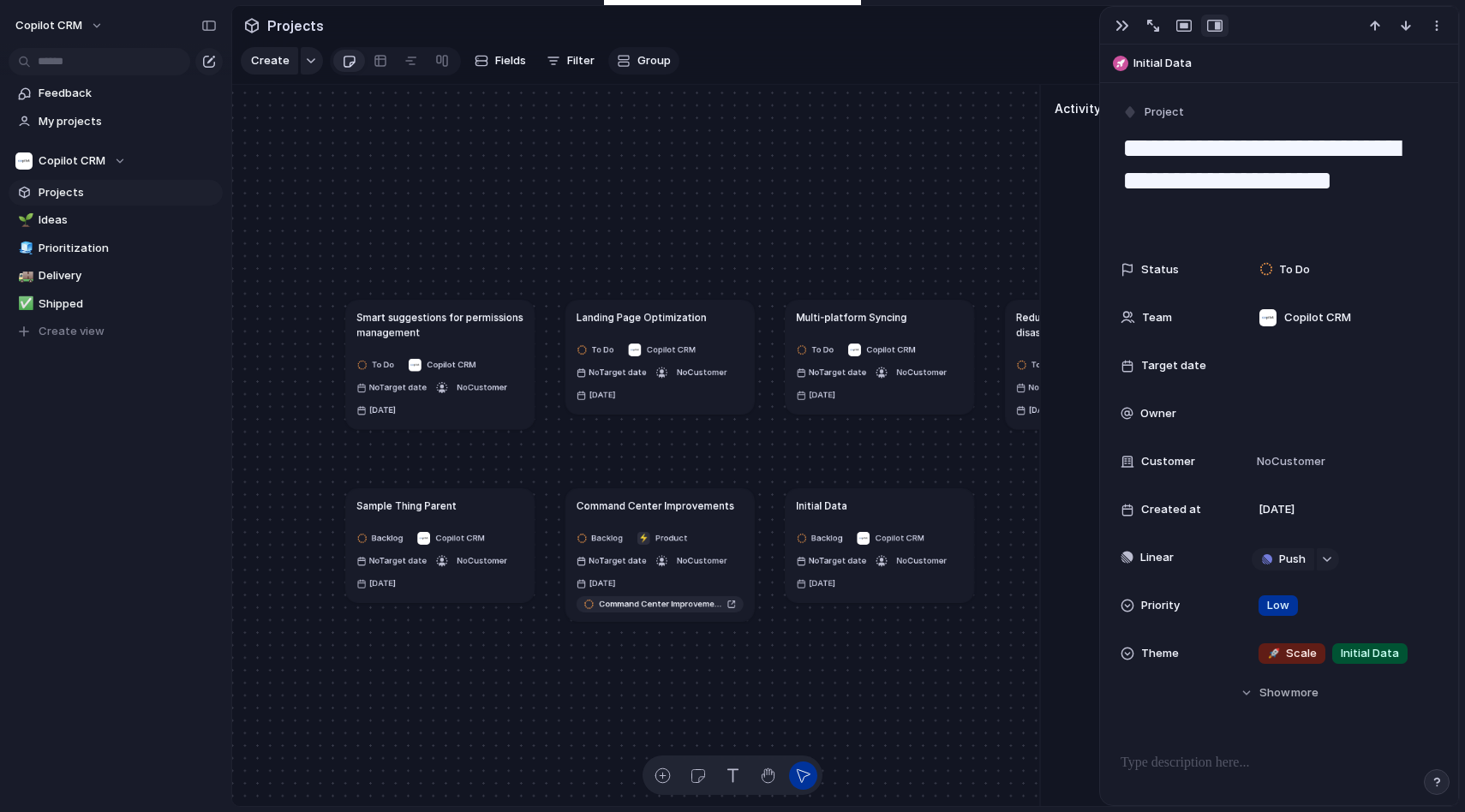click at bounding box center (624, 61) 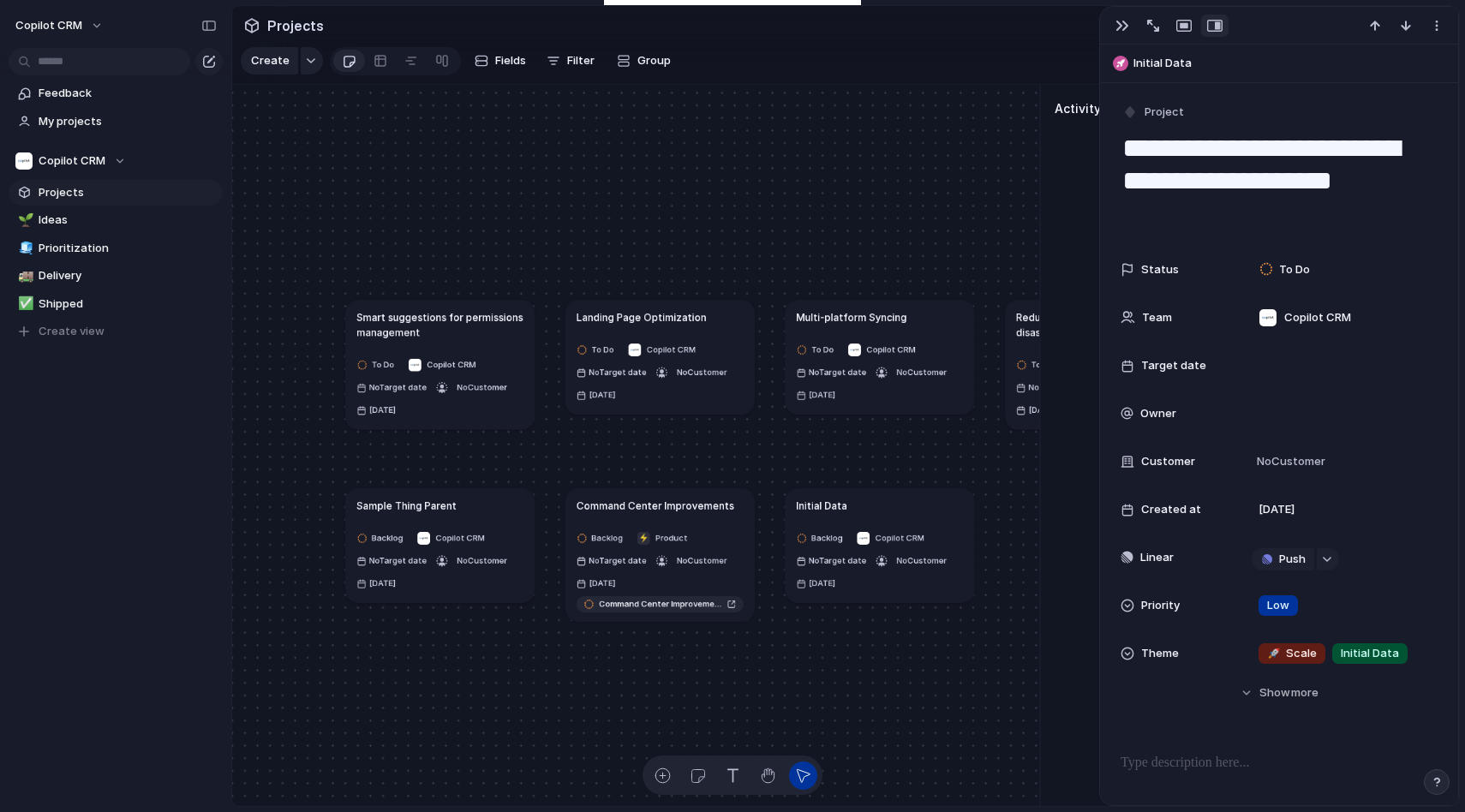 click on "Owner   Team   Customer   Priority   Impact   Effort   Design ready   Theme   Status             Created by" at bounding box center [732, 406] 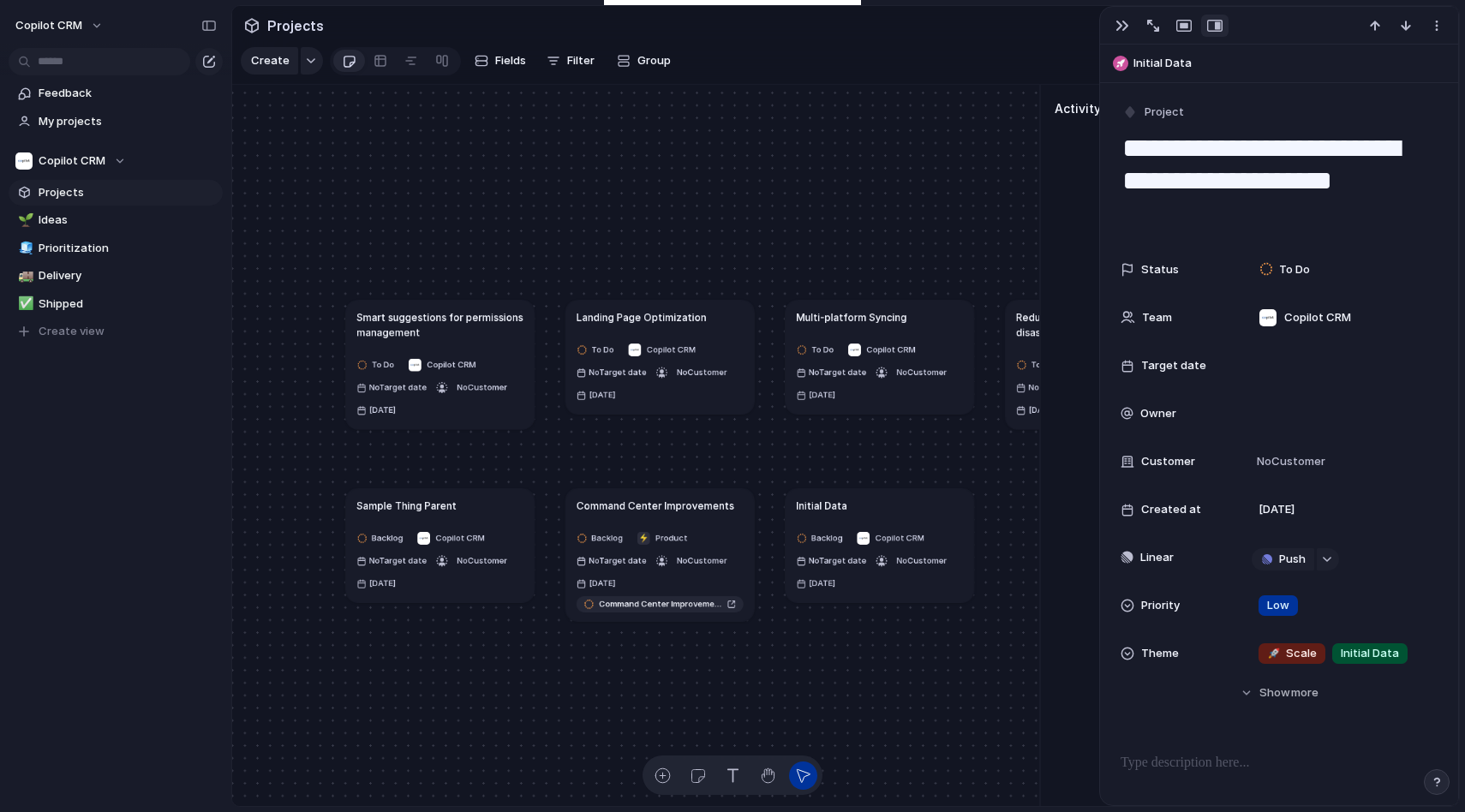 click on "Projects" at bounding box center [296, 26] 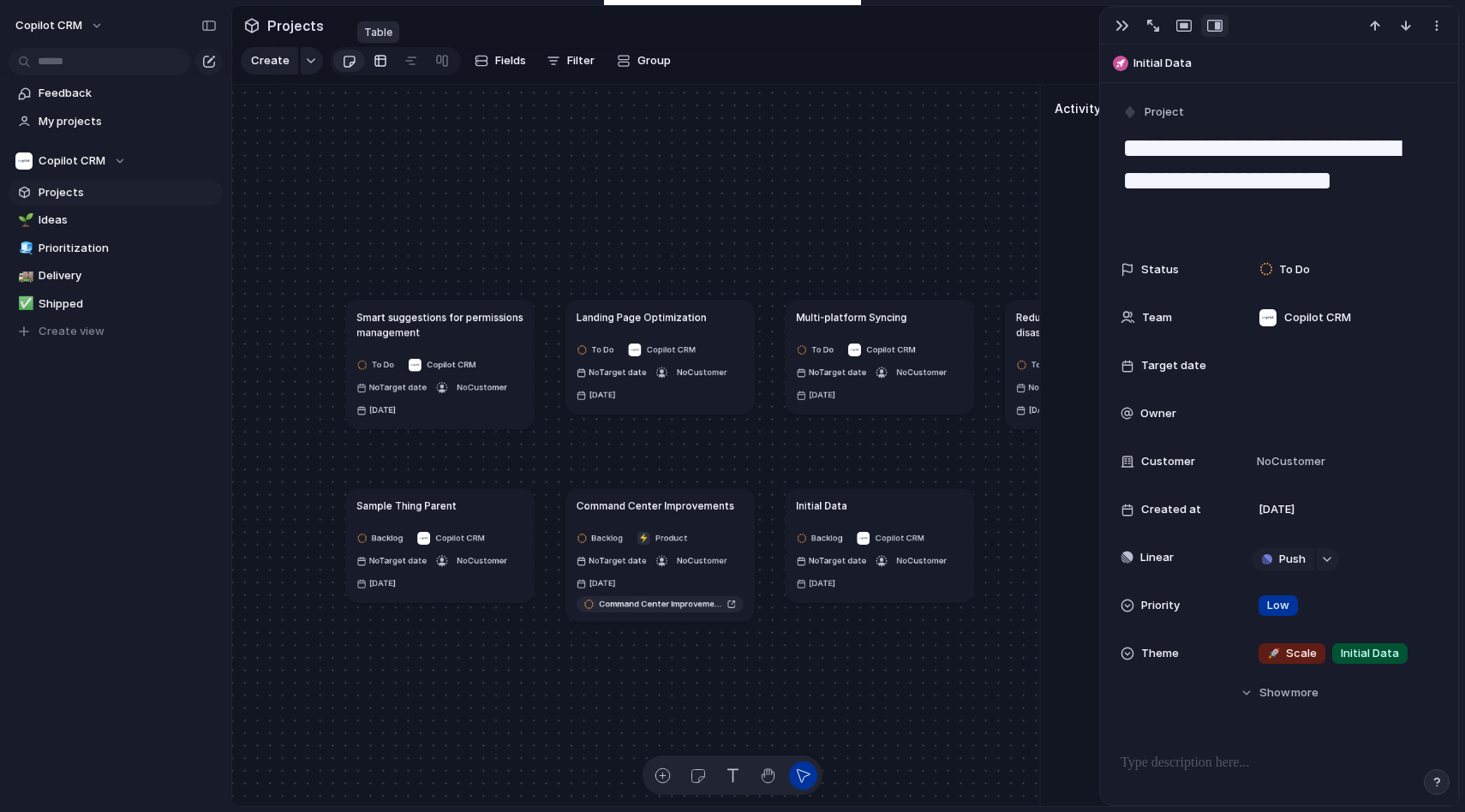 click at bounding box center (380, 61) 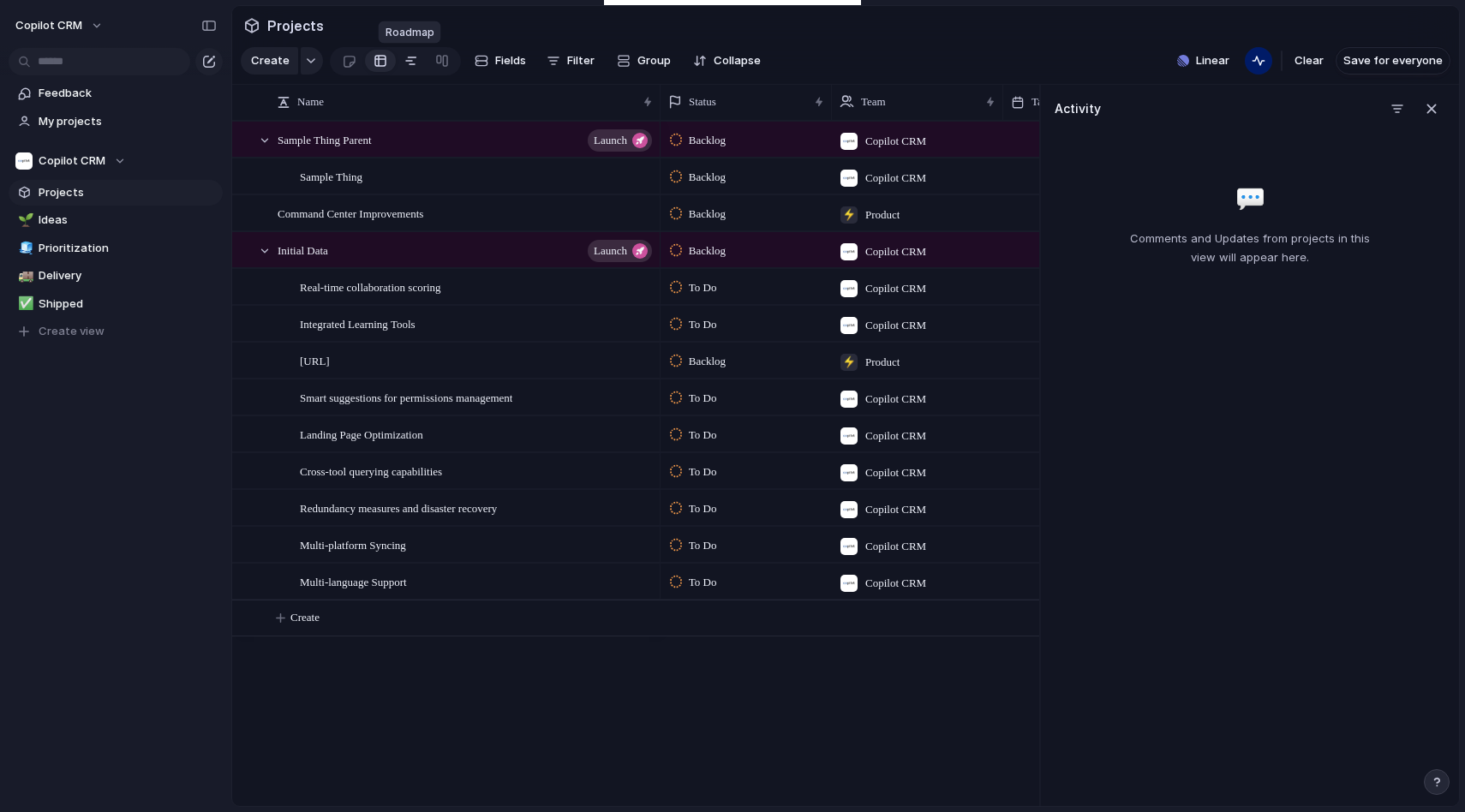 click at bounding box center [411, 61] 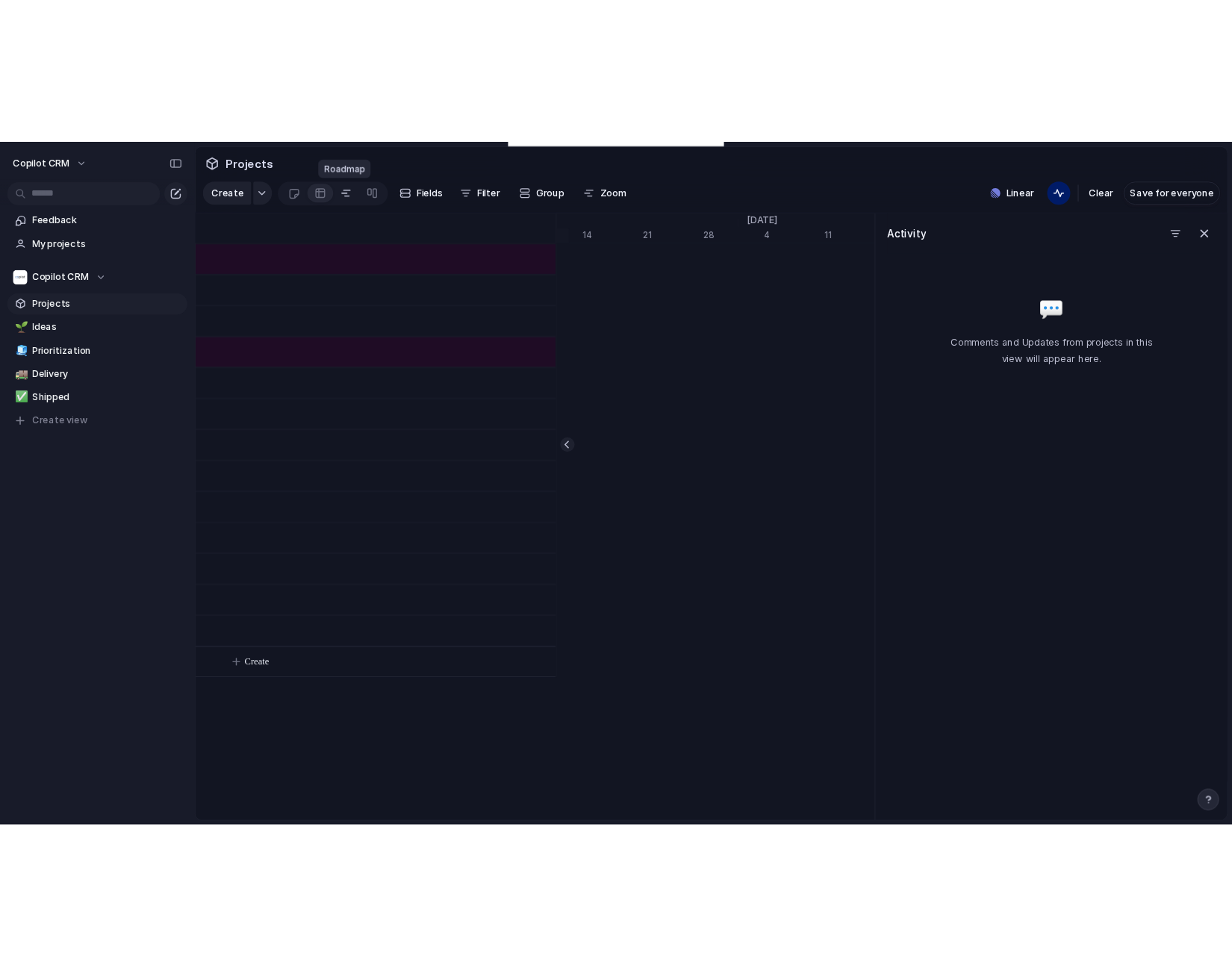 scroll, scrollTop: 0, scrollLeft: 9910, axis: horizontal 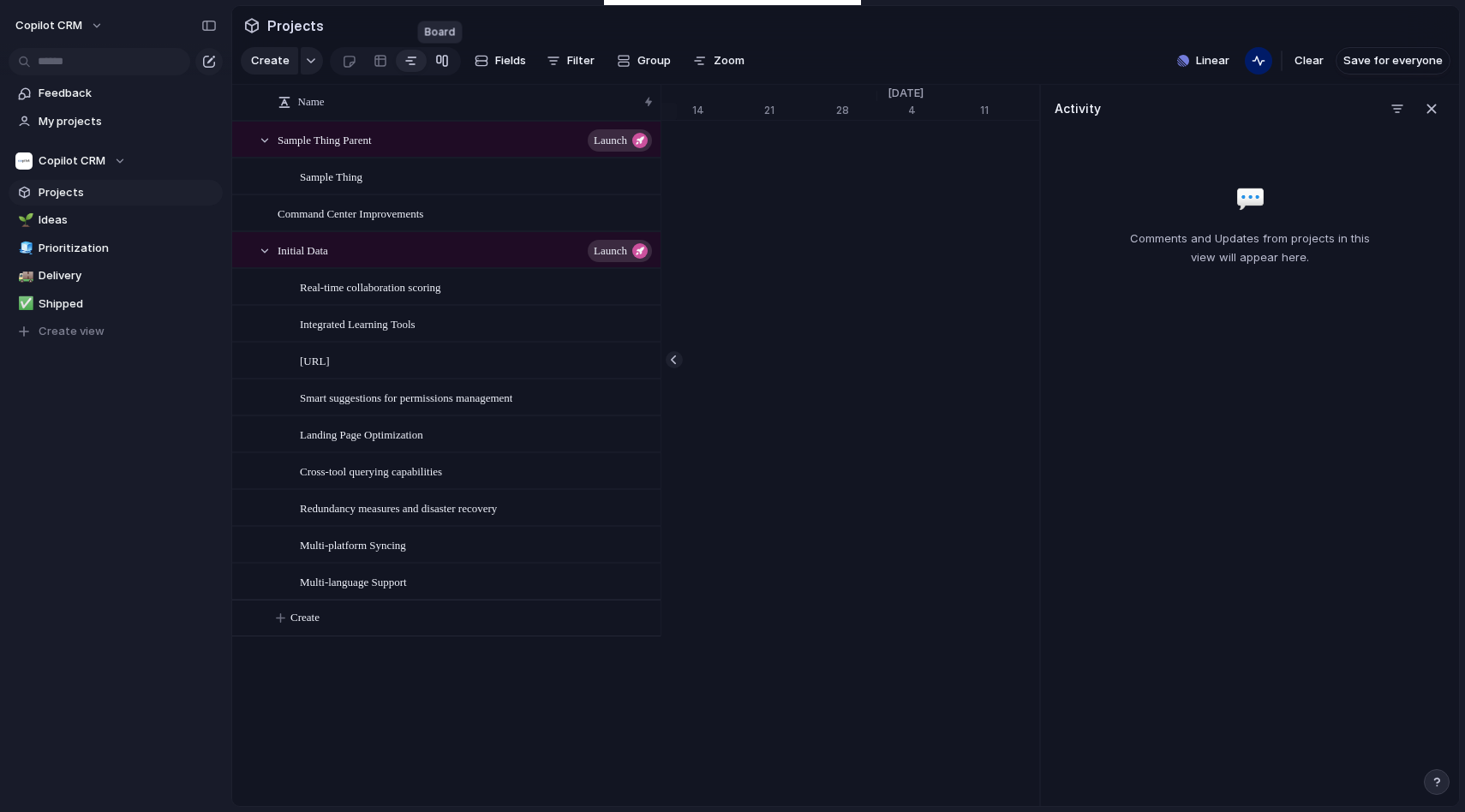 click at bounding box center (442, 61) 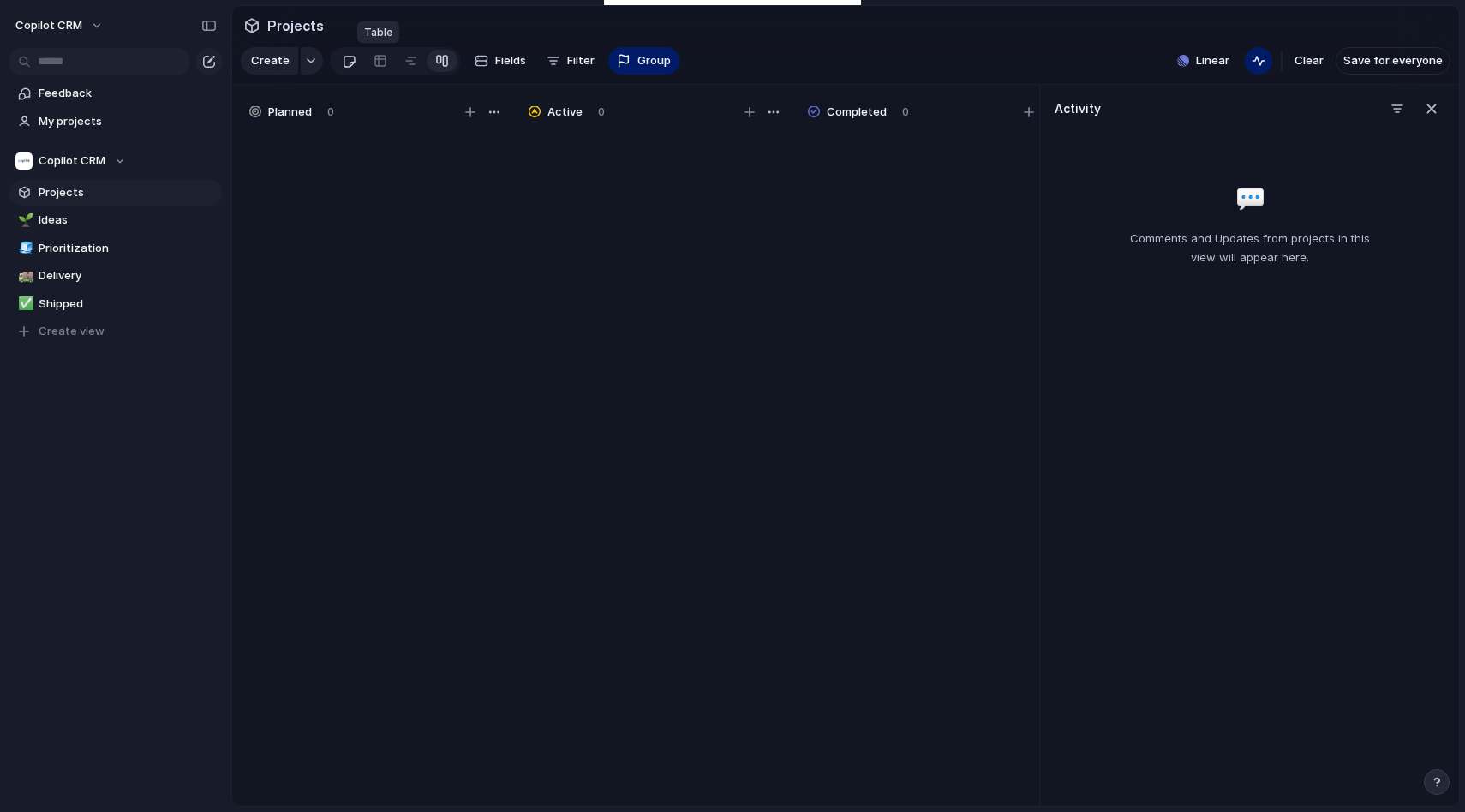 click at bounding box center [349, 61] 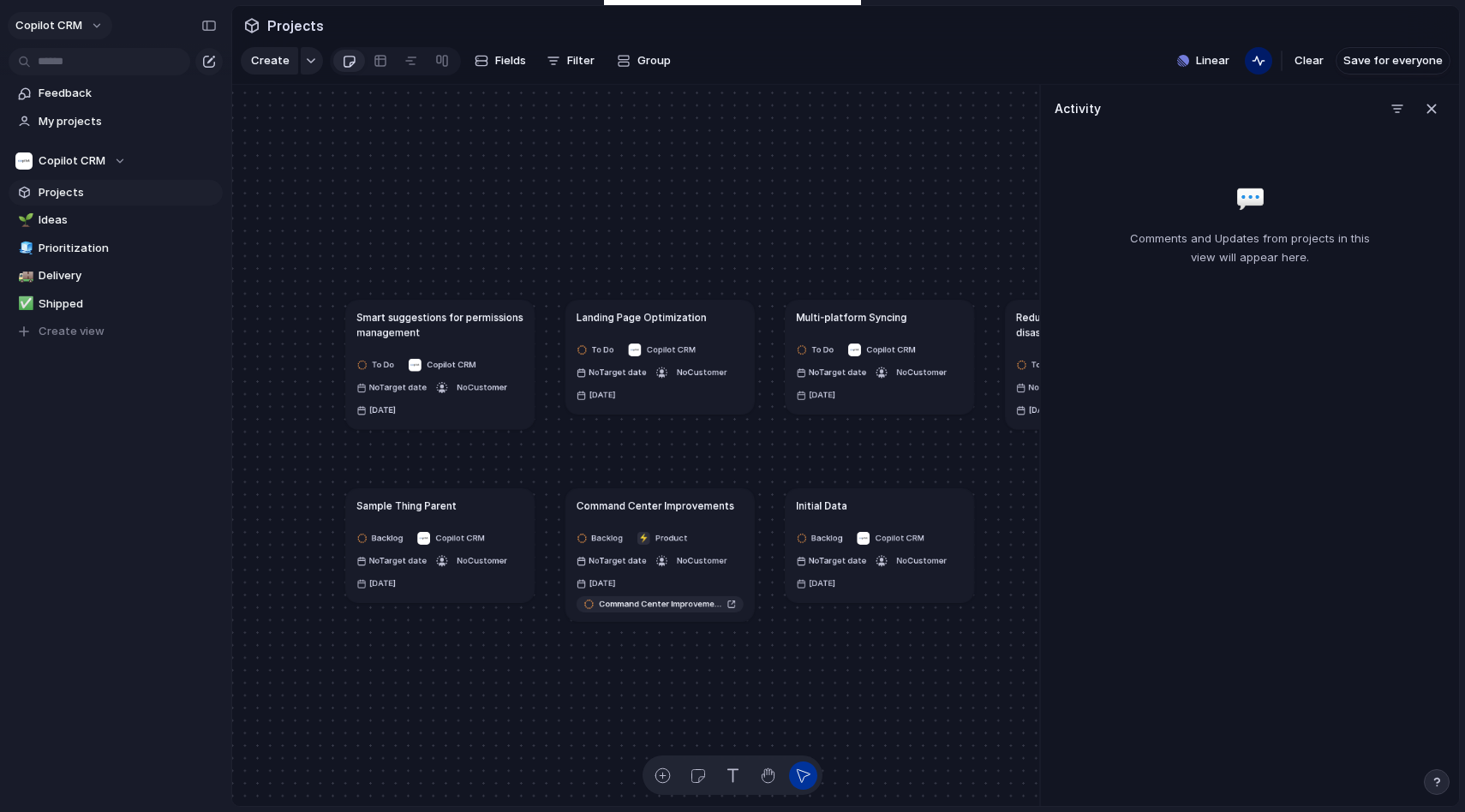 click on "Copilot CRM" at bounding box center [60, 26] 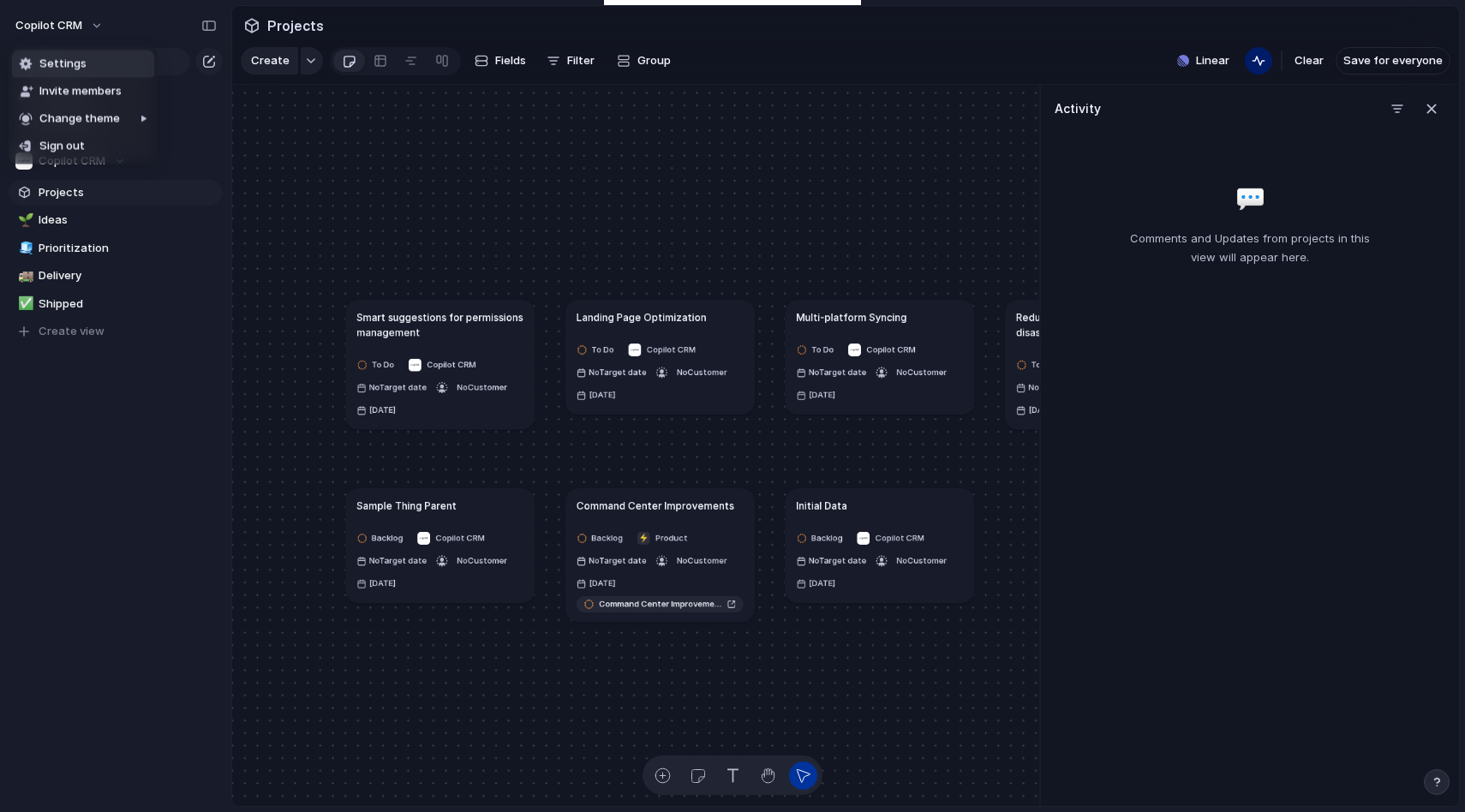 click on "Settings" at bounding box center (83, 64) 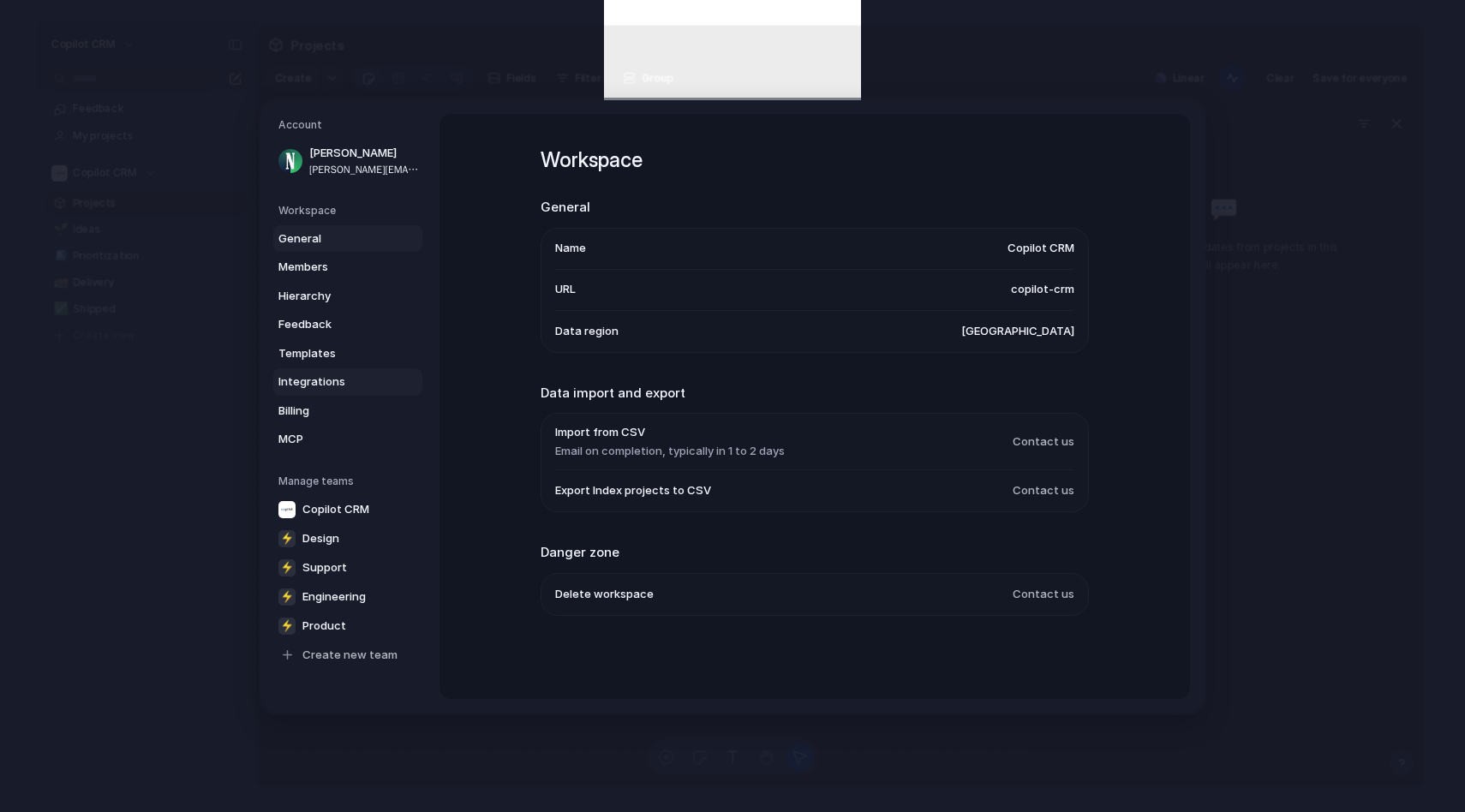 click on "Integrations" at bounding box center [333, 382] 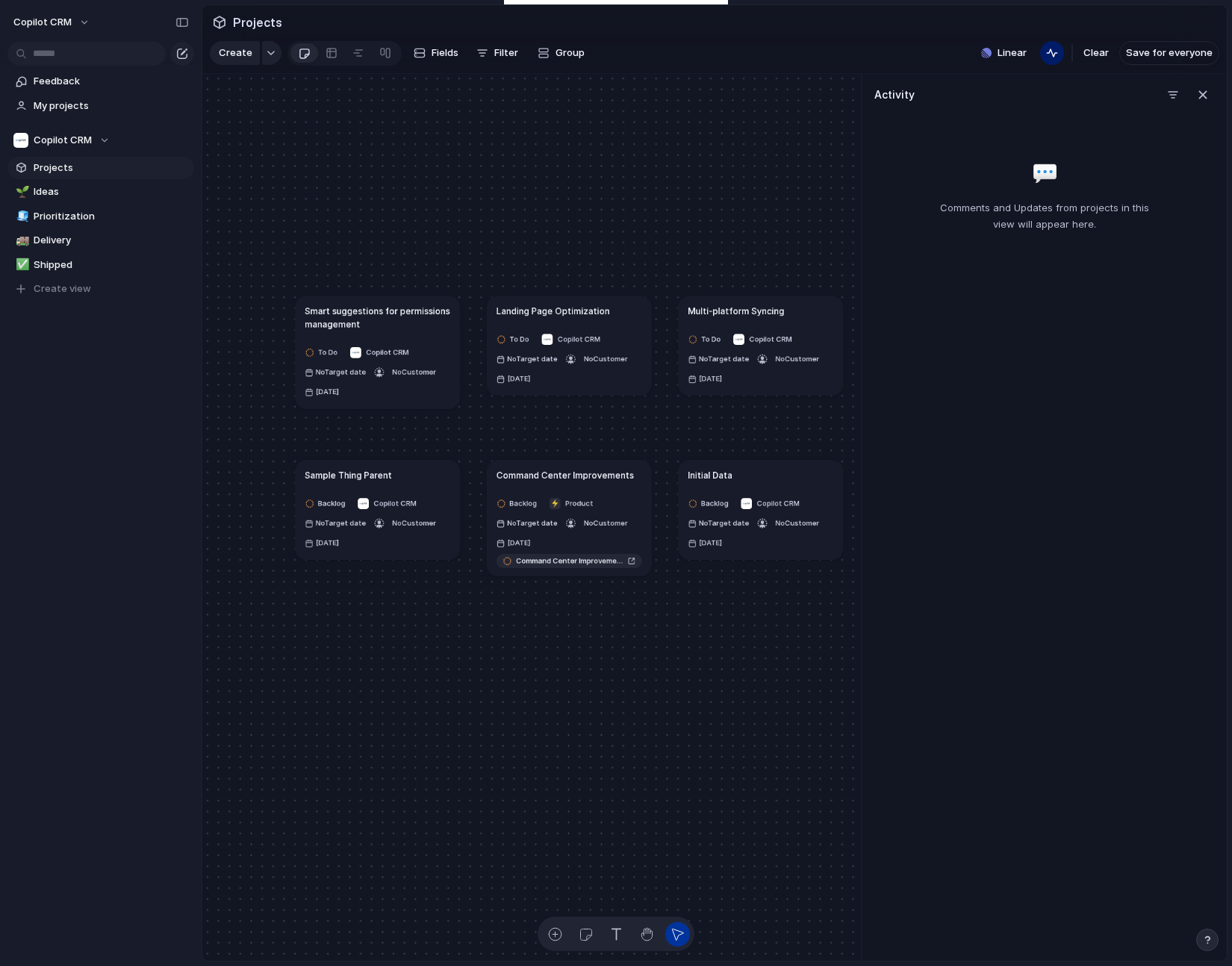 click on "Activity 💬 Comments and Updates from projects in this view will appear here." at bounding box center (1044, 517) 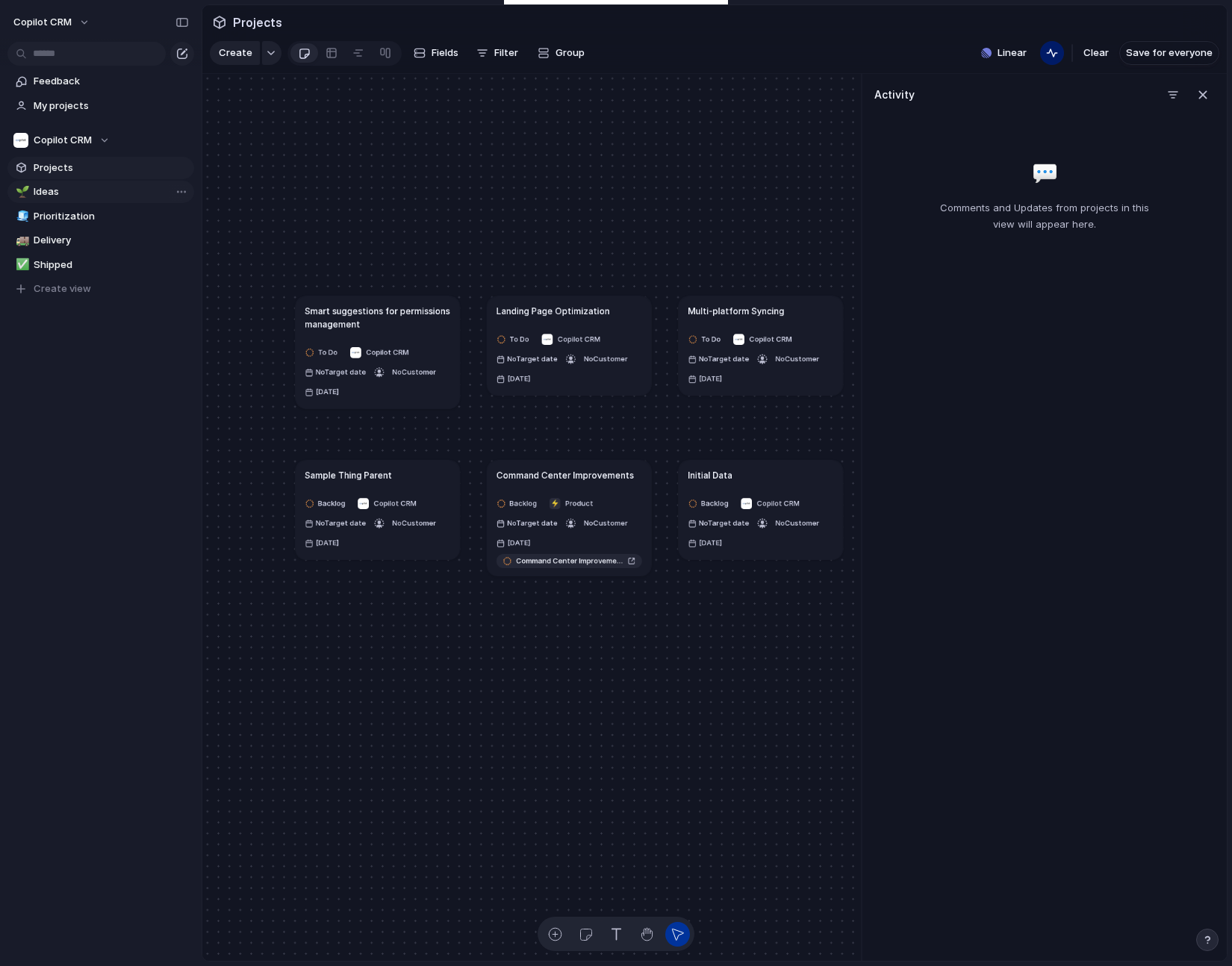 click on "Ideas" at bounding box center (111, 192) 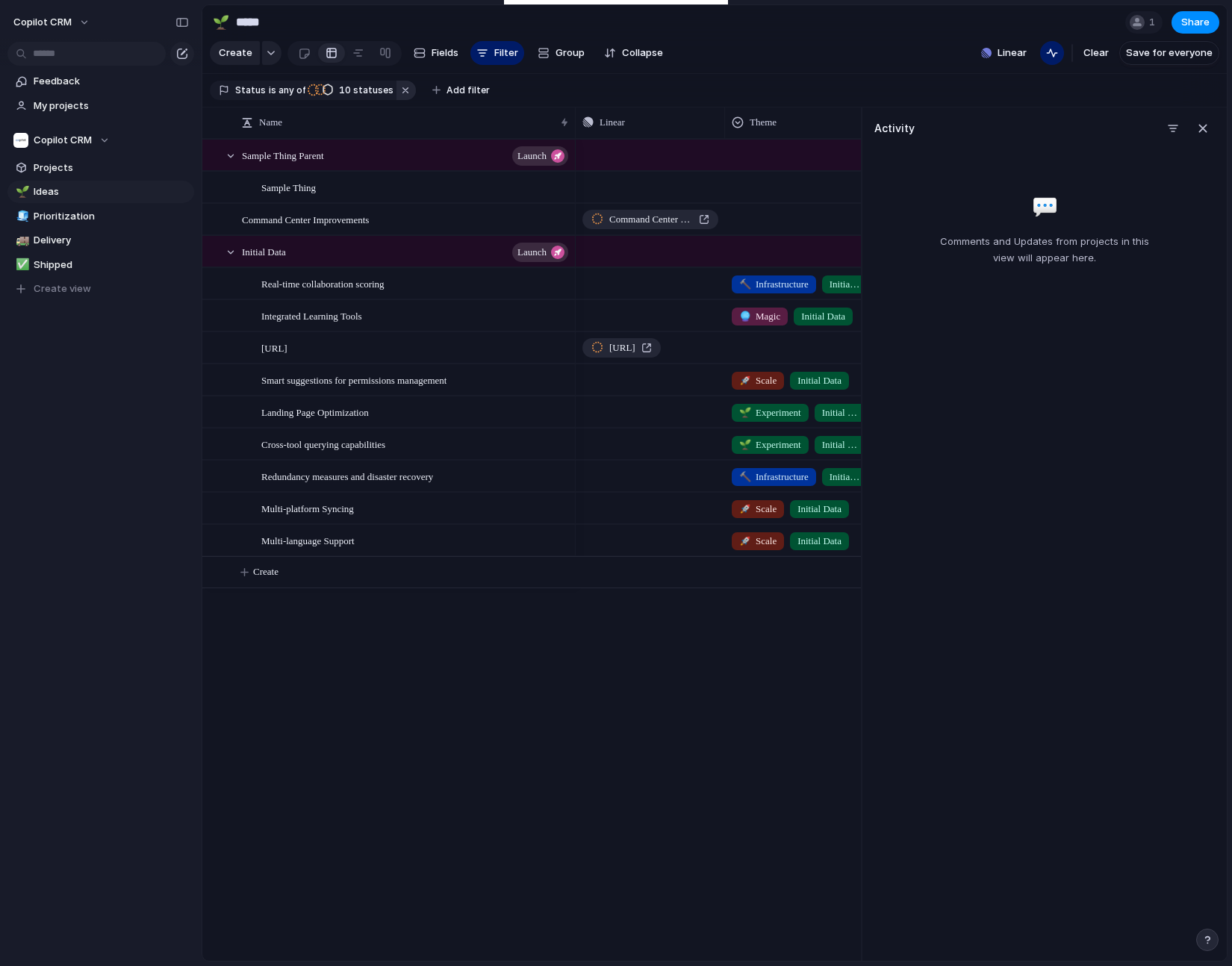 click at bounding box center [406, 90] 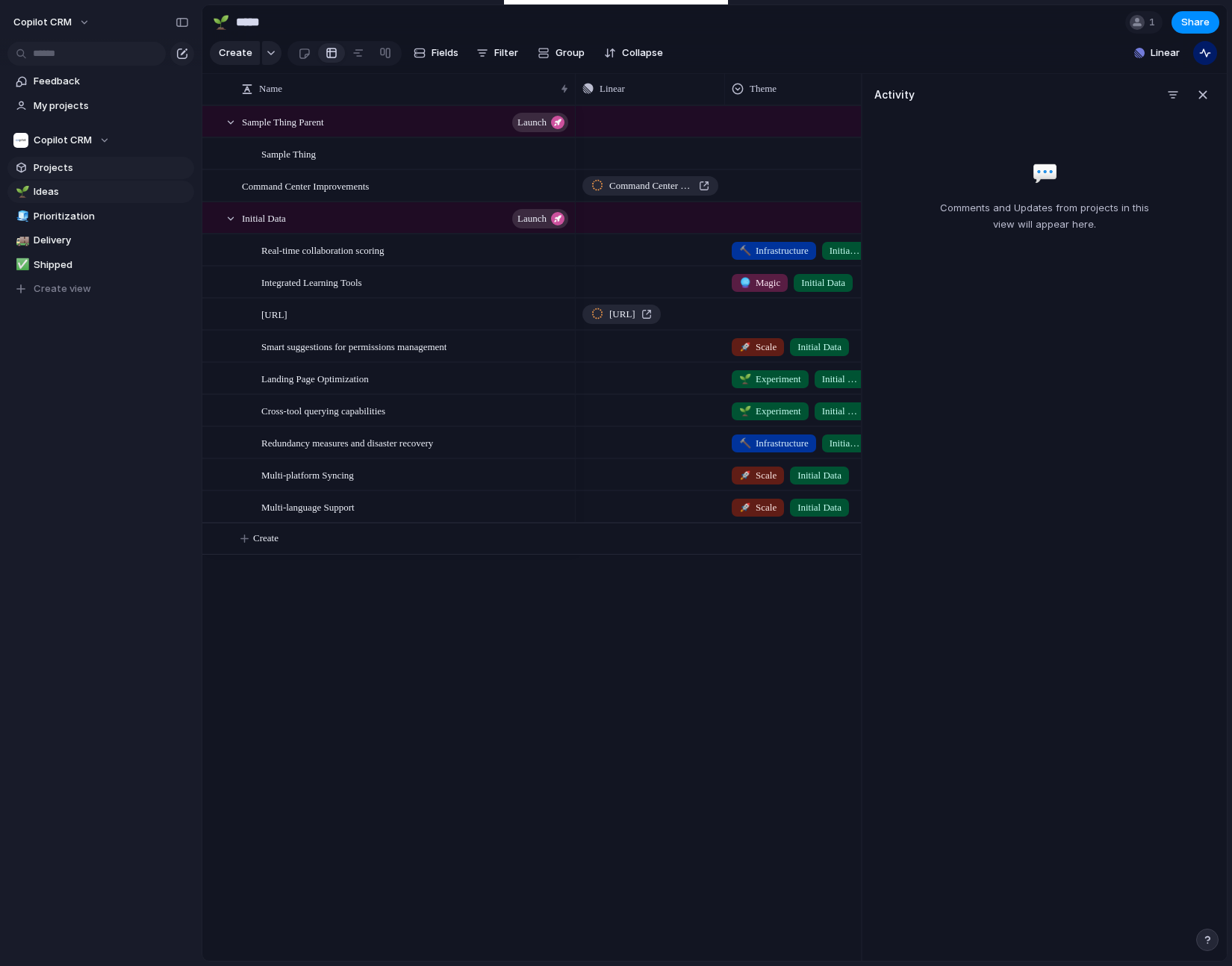 click on "Projects" at bounding box center (101, 168) 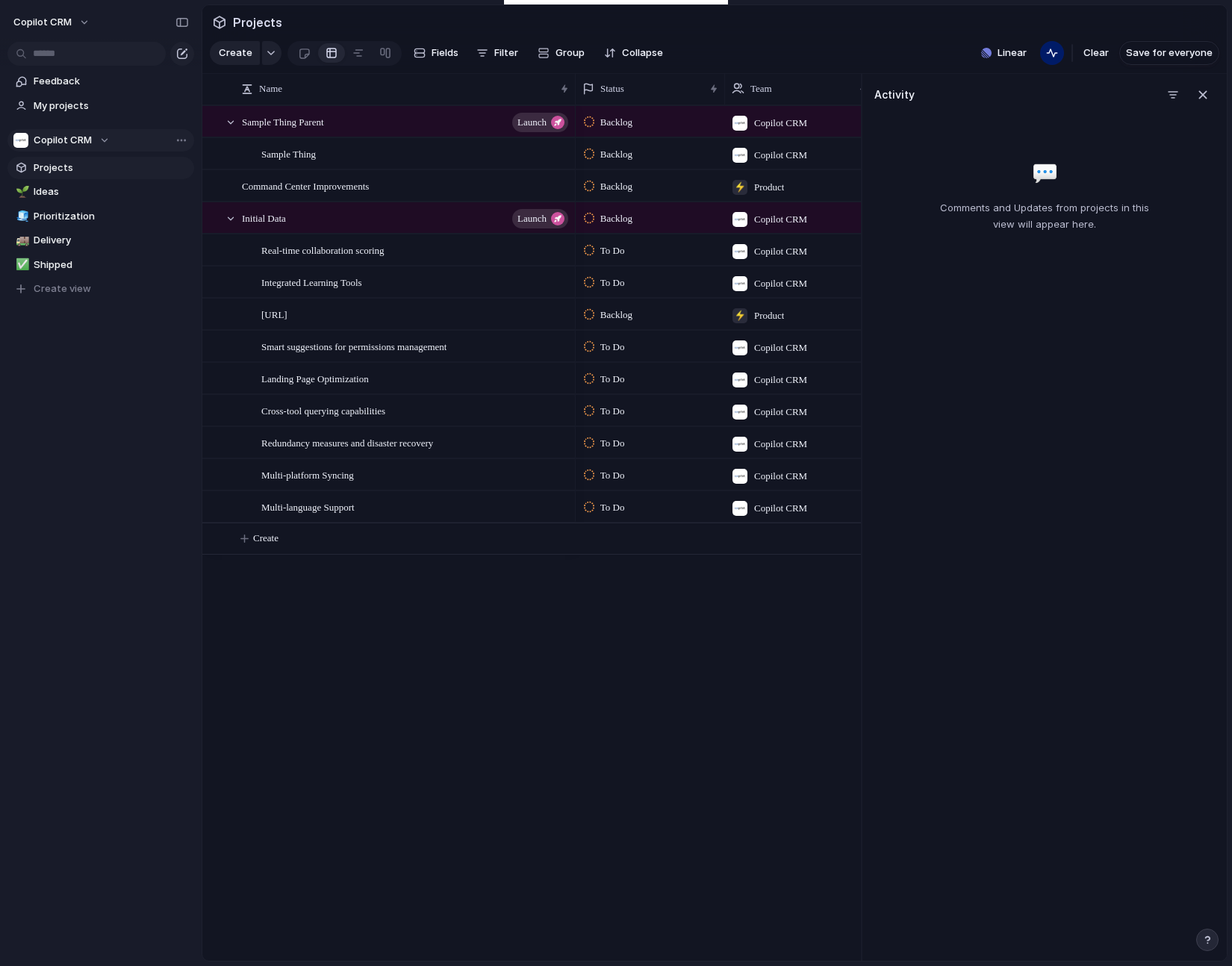 click on "Copilot CRM" at bounding box center (101, 140) 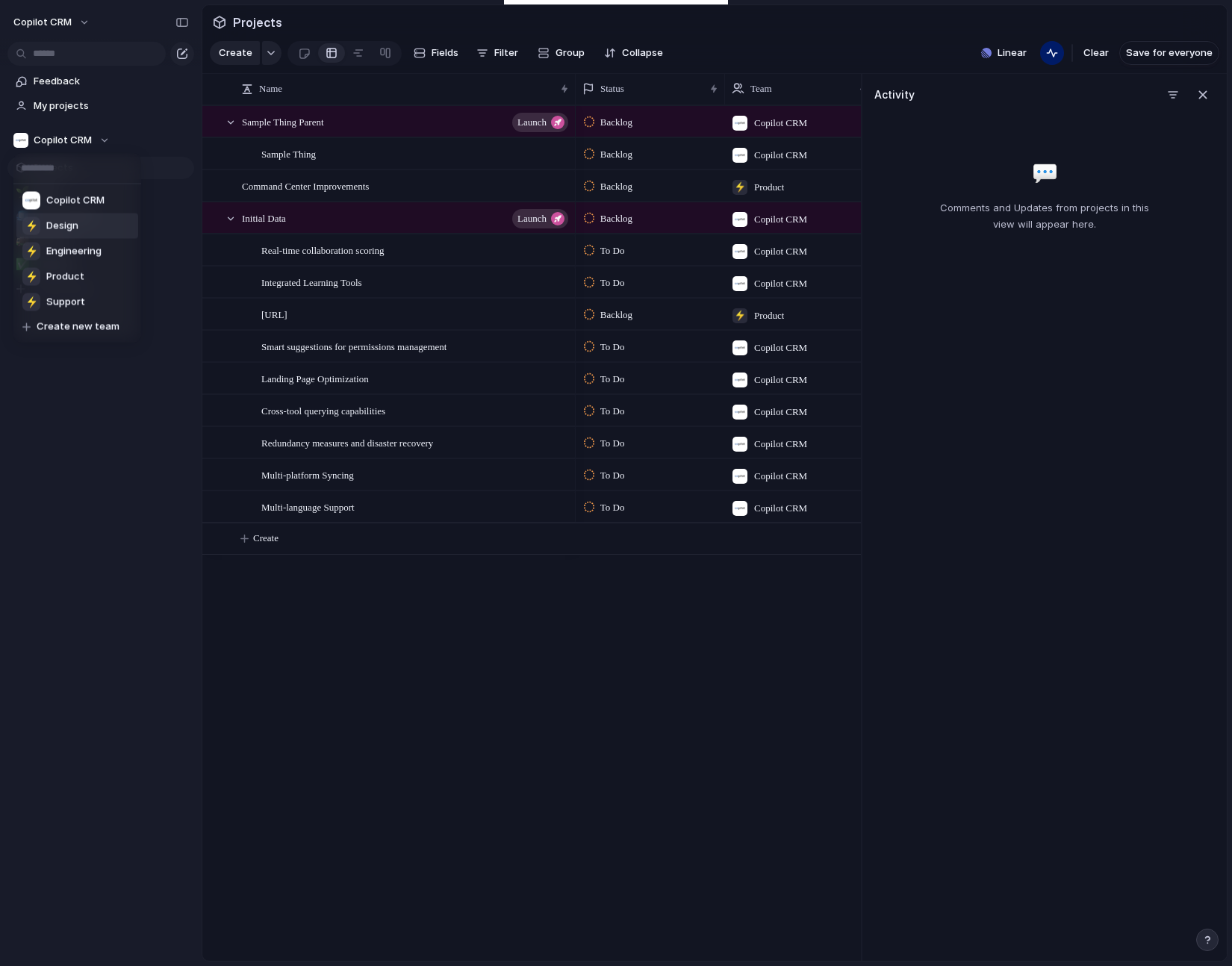 click on "⚡ Design" at bounding box center (77, 226) 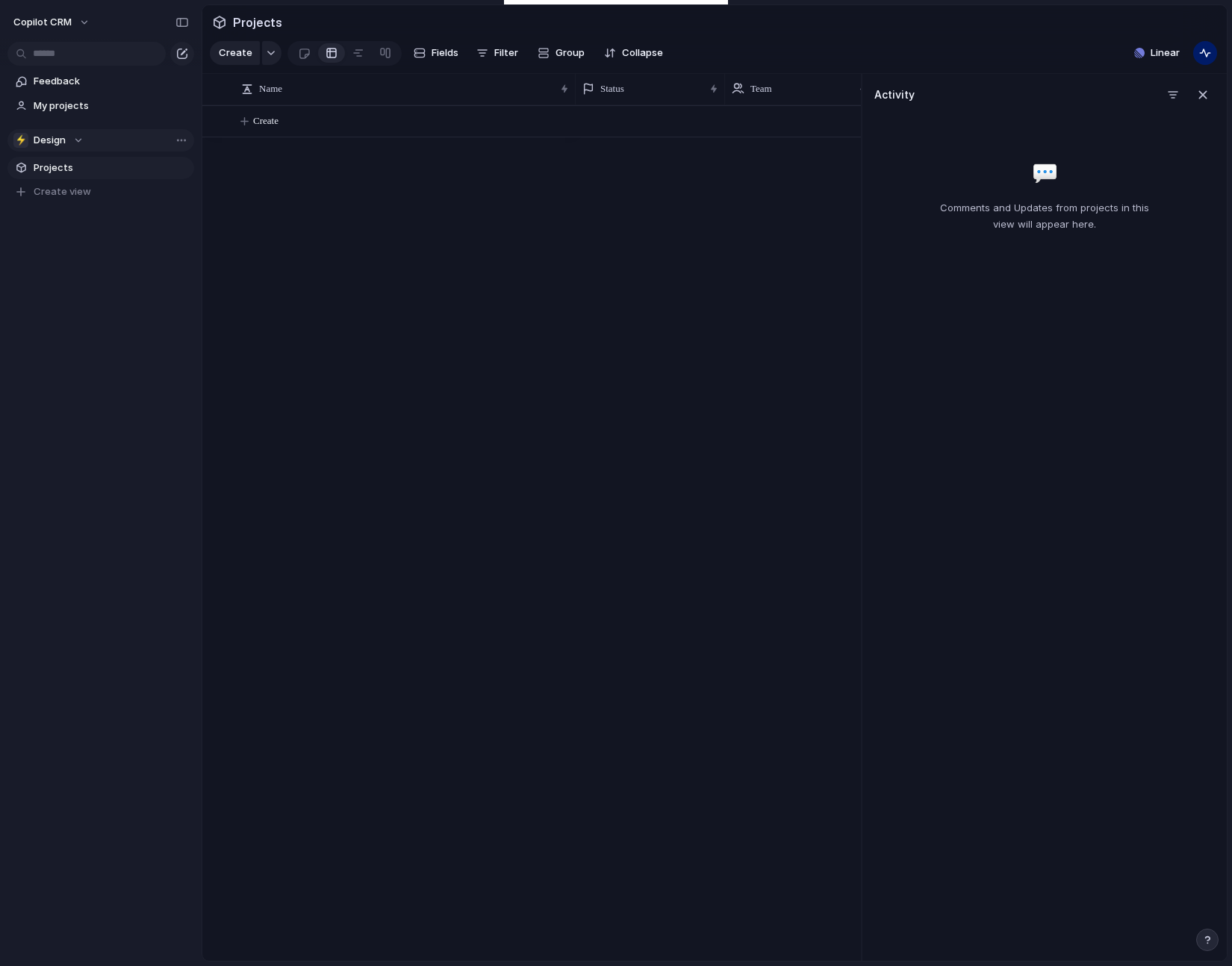 click on "⚡ Design" at bounding box center (49, 140) 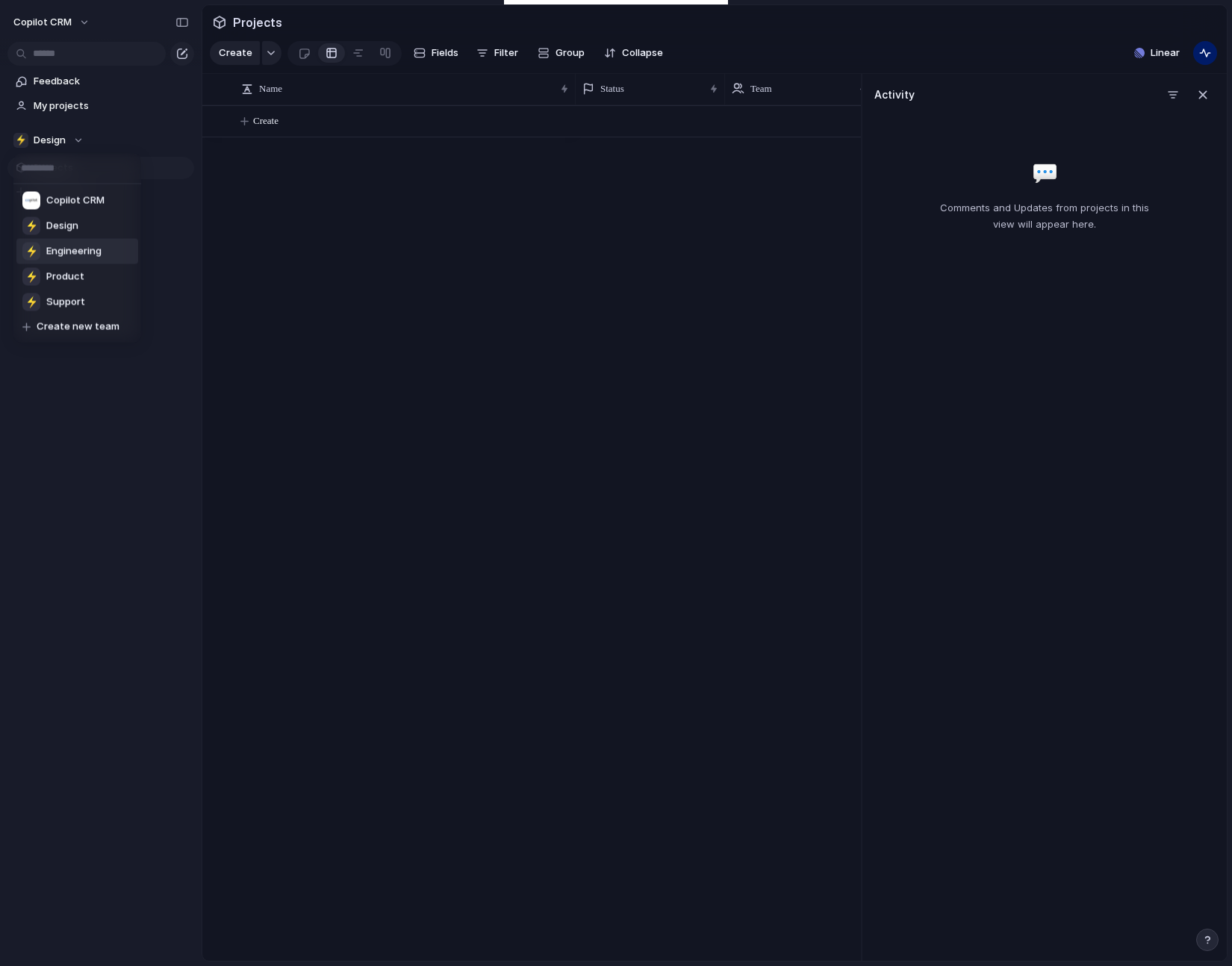 click on "Engineering" at bounding box center (74, 252) 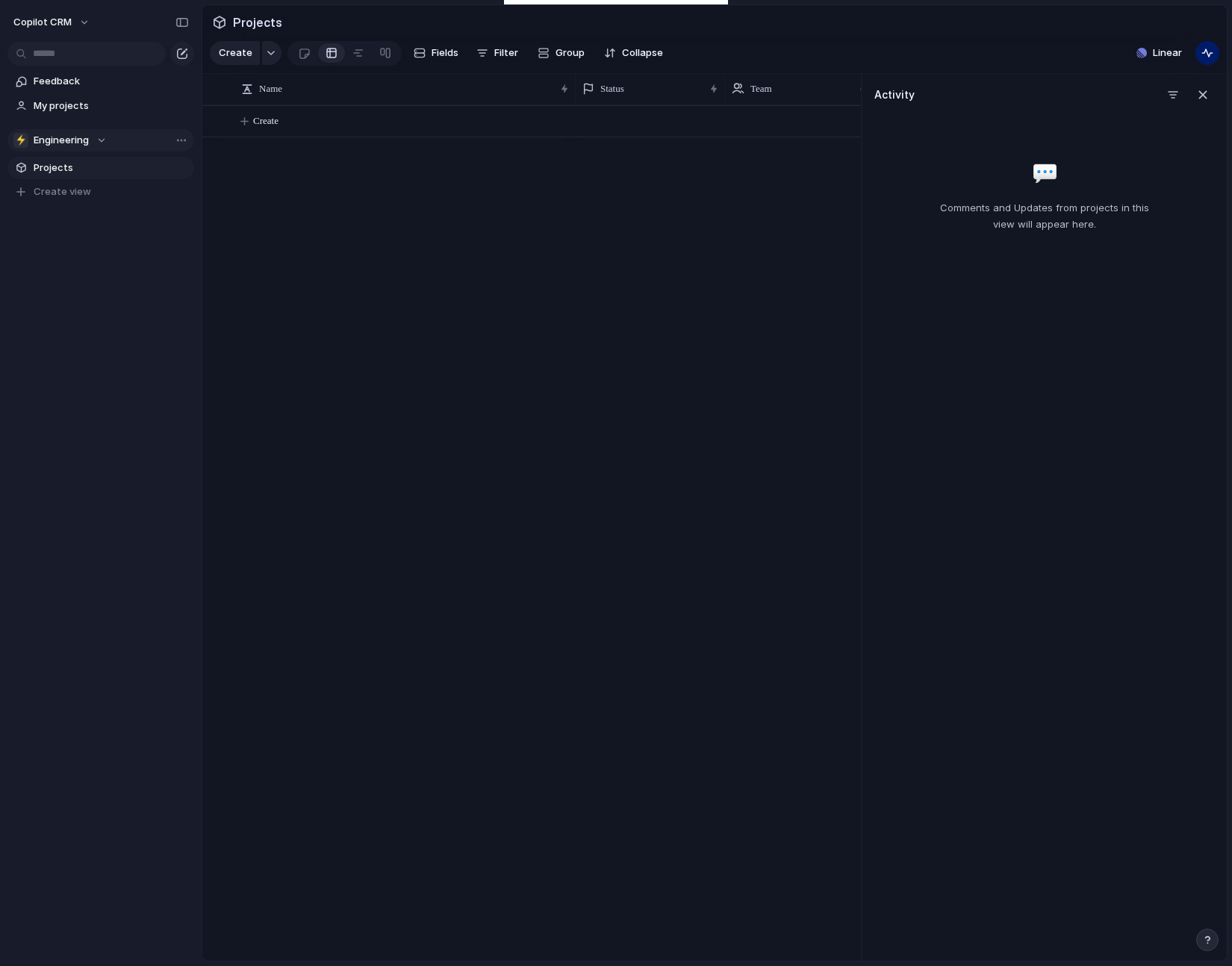 click on "Engineering" at bounding box center [61, 140] 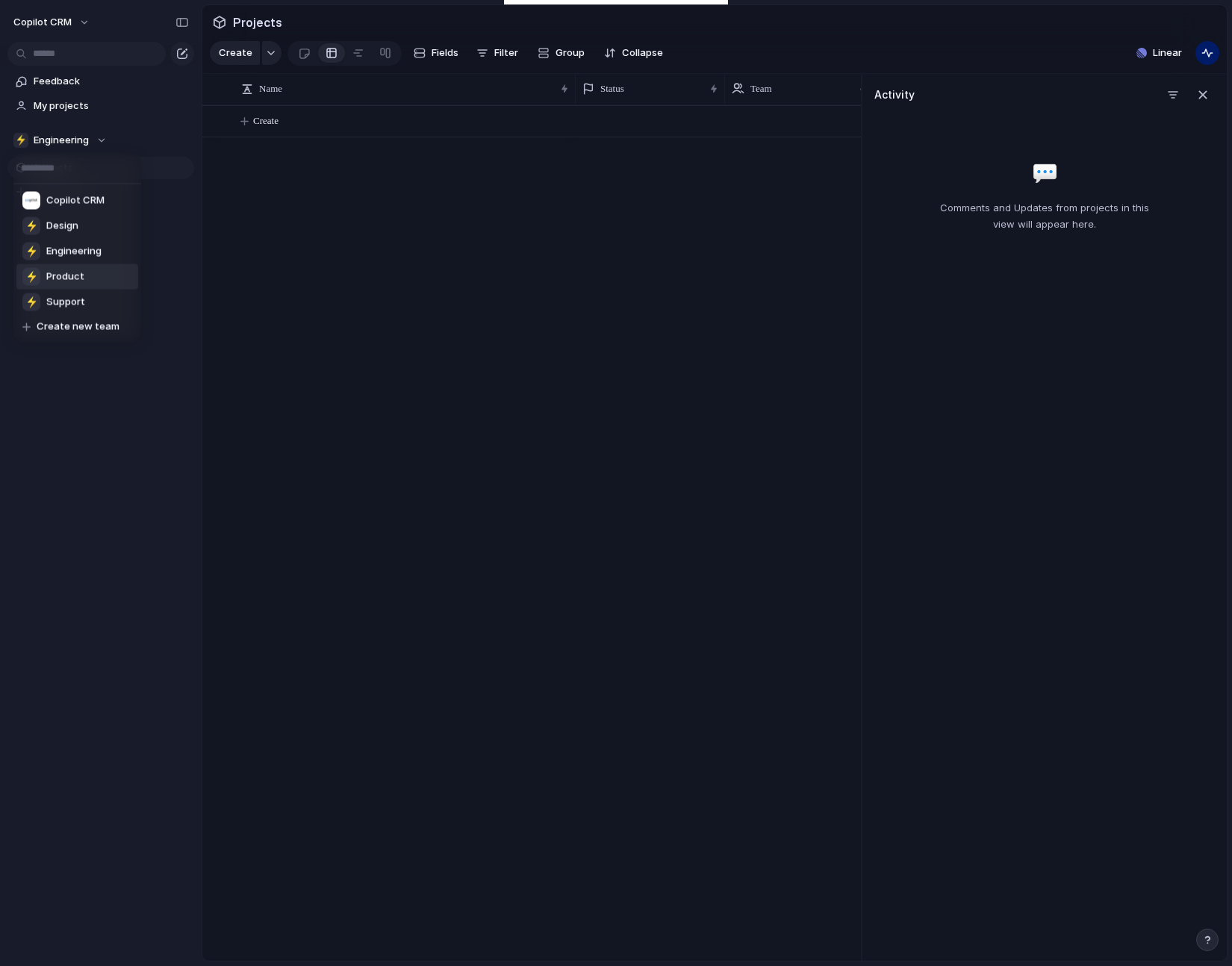click on "Product" at bounding box center (65, 277) 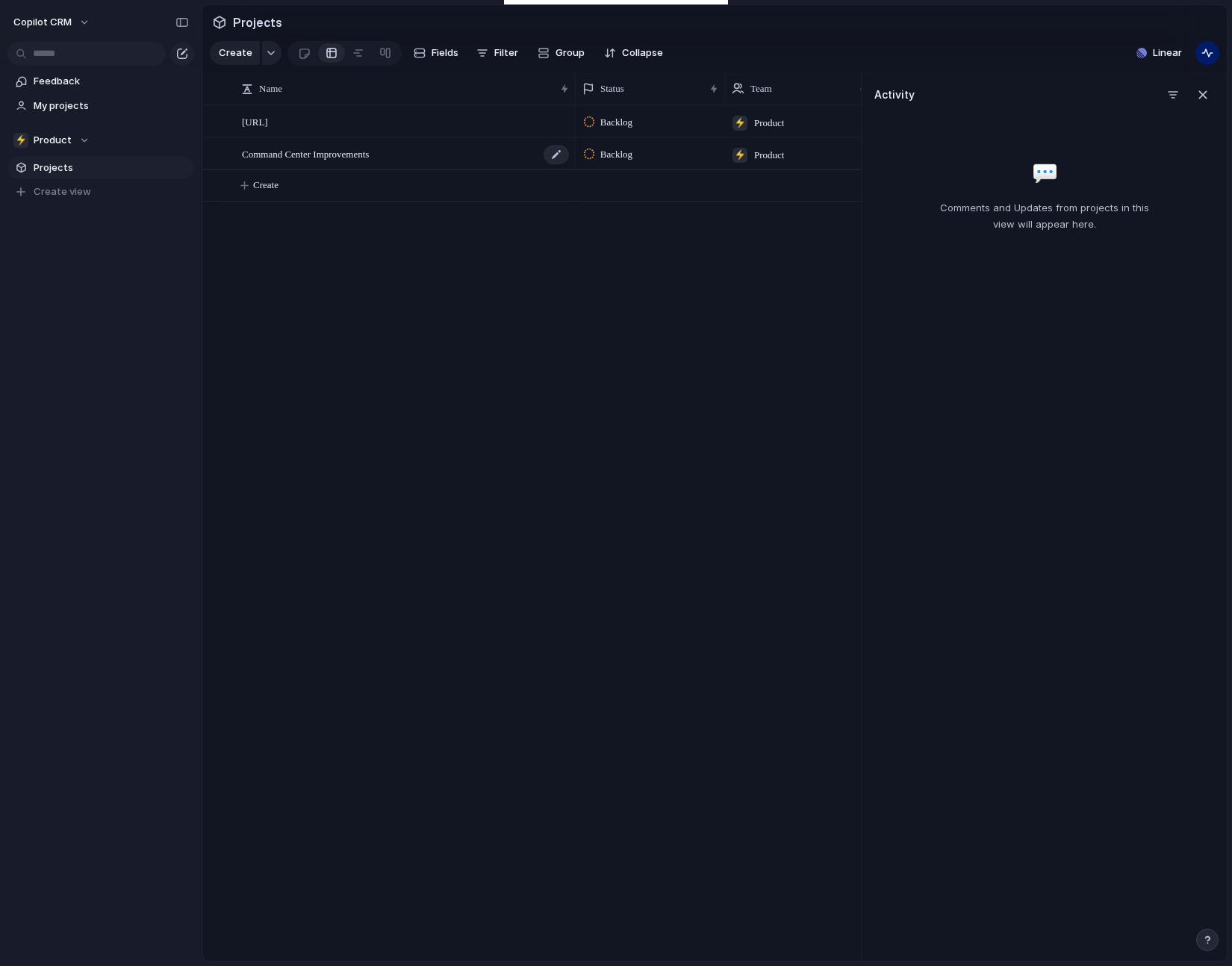 click on "Command Center Improvements" at bounding box center [305, 153] 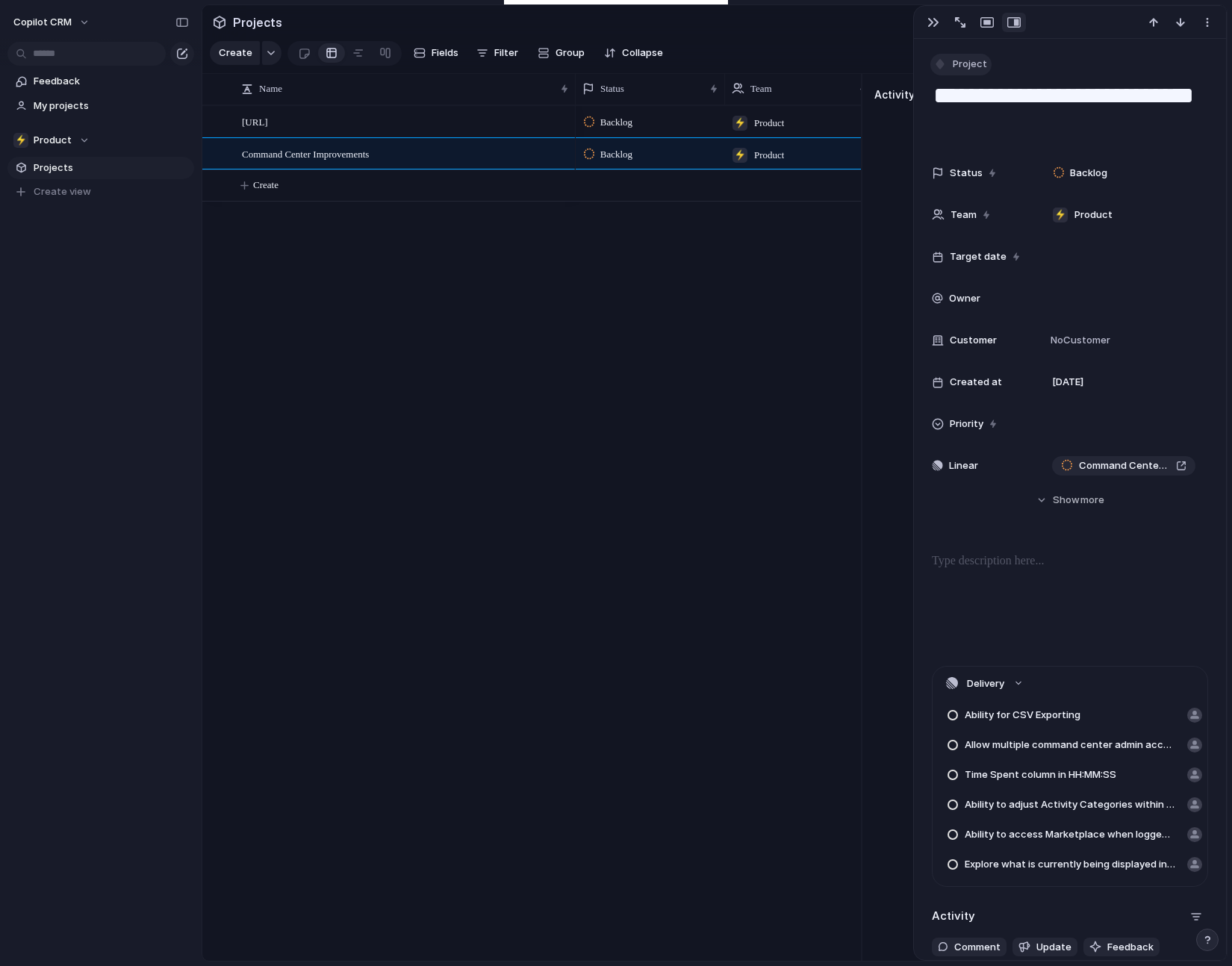 click on "Project" at bounding box center (961, 64) 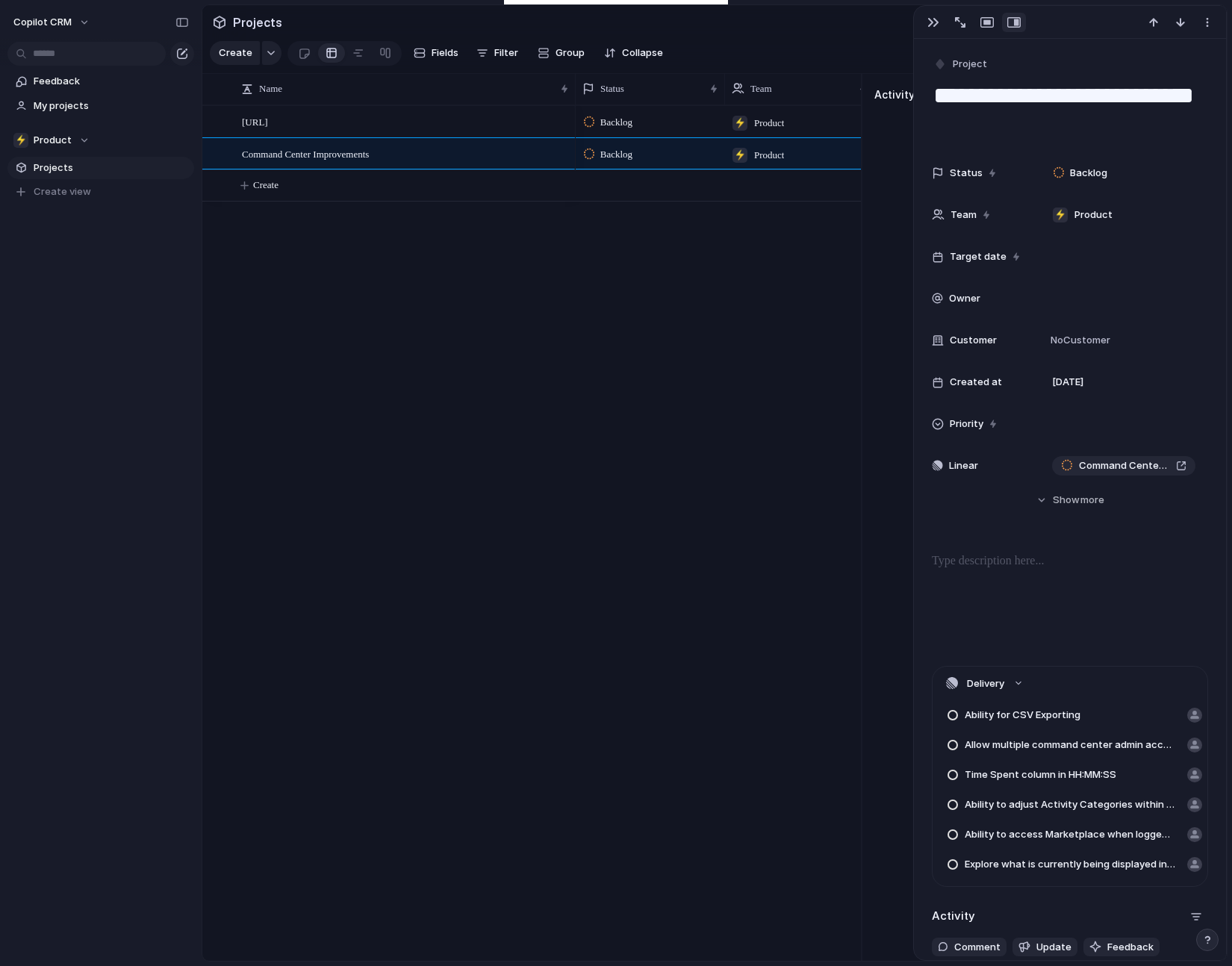 click on "Goal   Program   Initiative   Launch   Project   Idea   Customize" at bounding box center [616, 483] 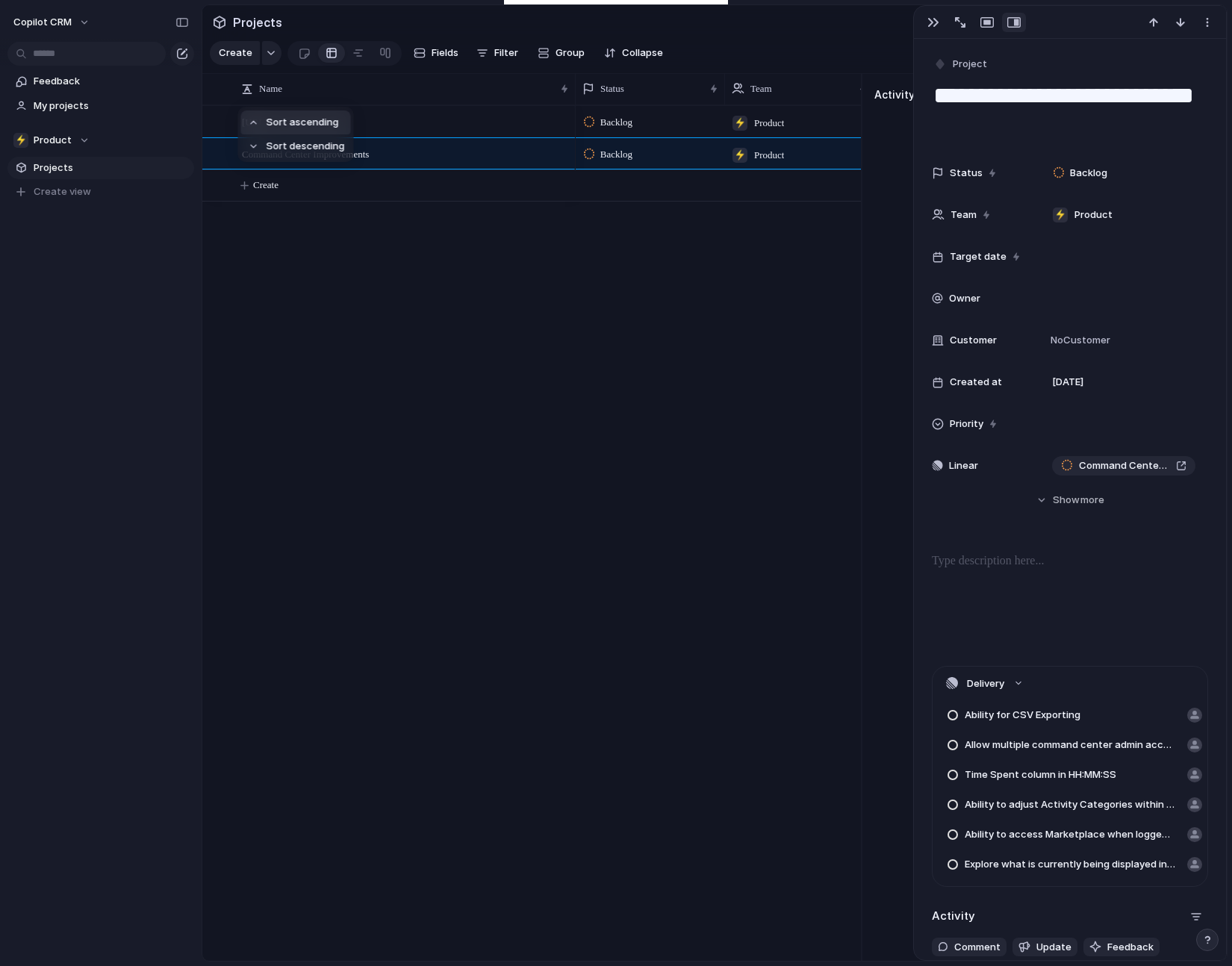 click on "Sort ascending   Sort descending" at bounding box center [616, 483] 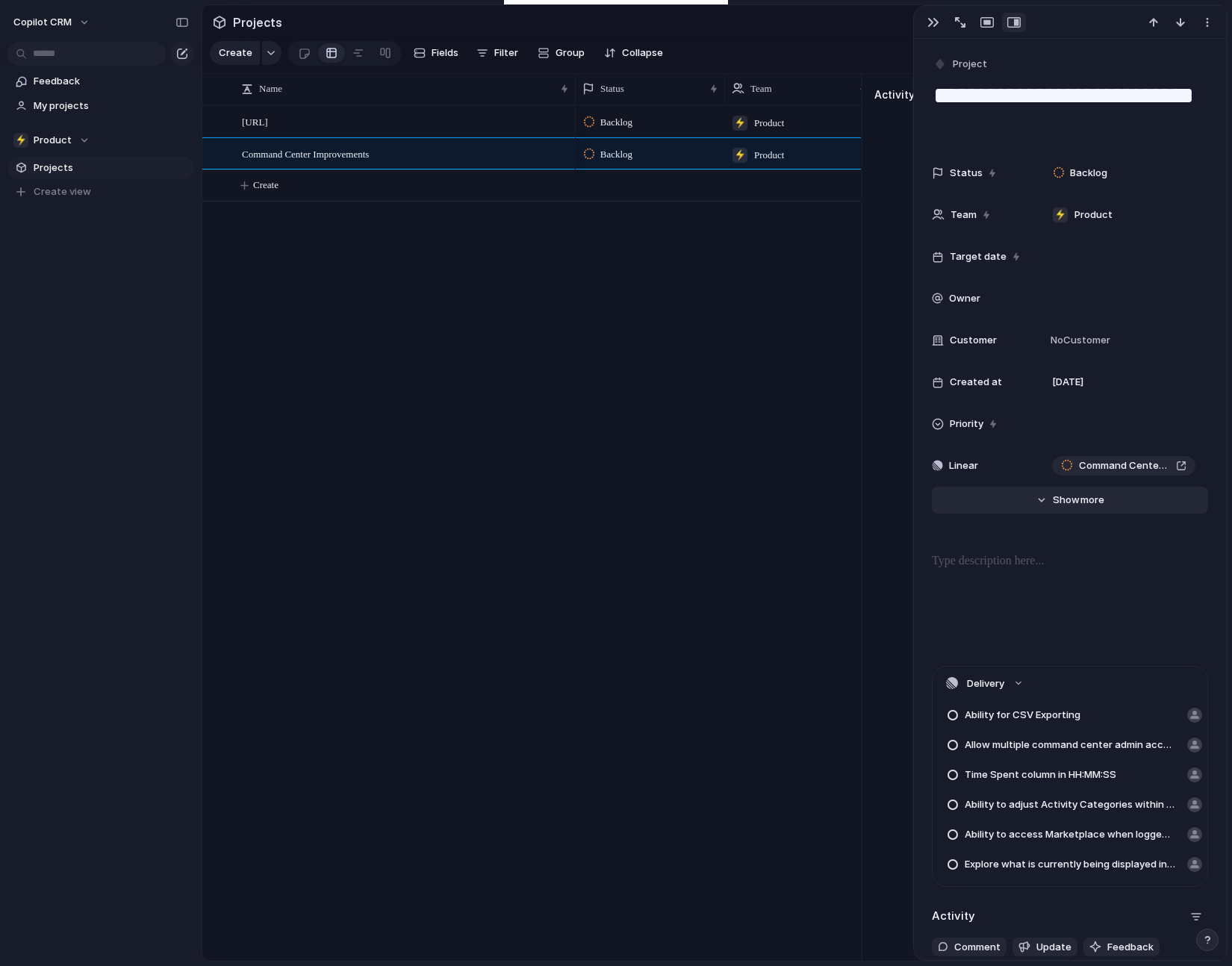 click on "Show" at bounding box center (1066, 500) 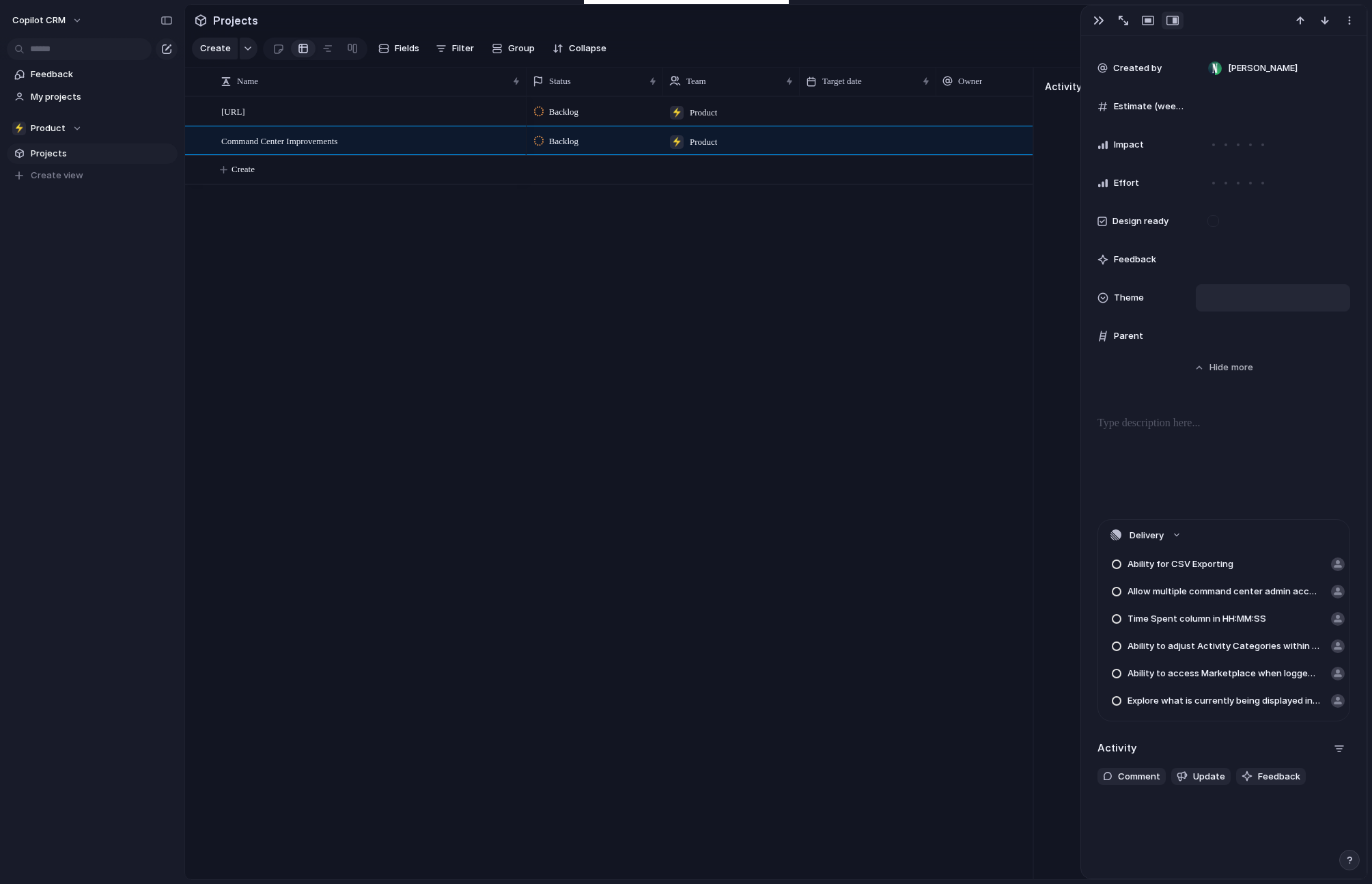 scroll, scrollTop: 493, scrollLeft: 0, axis: vertical 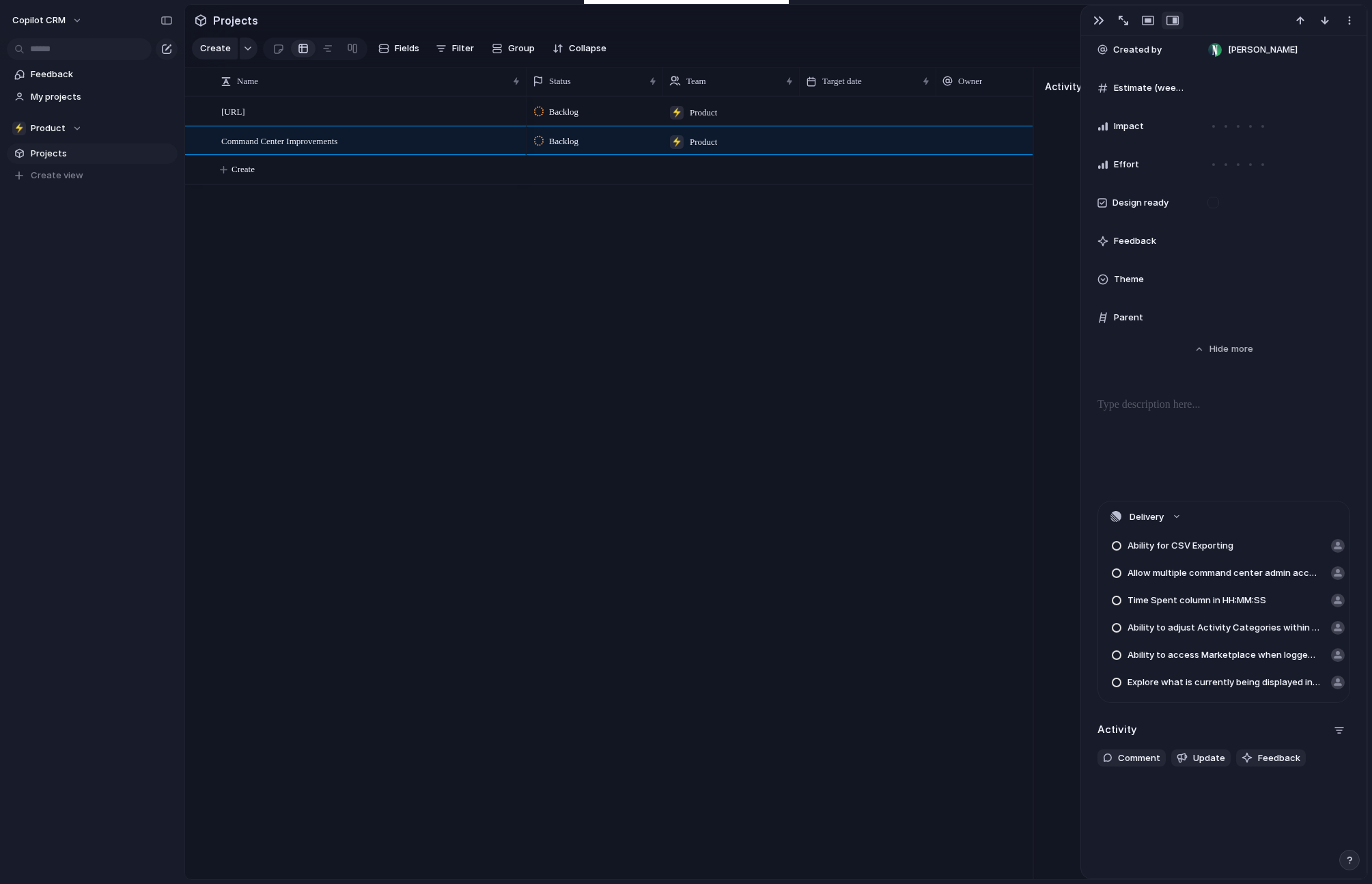 click at bounding box center [1224, 405] 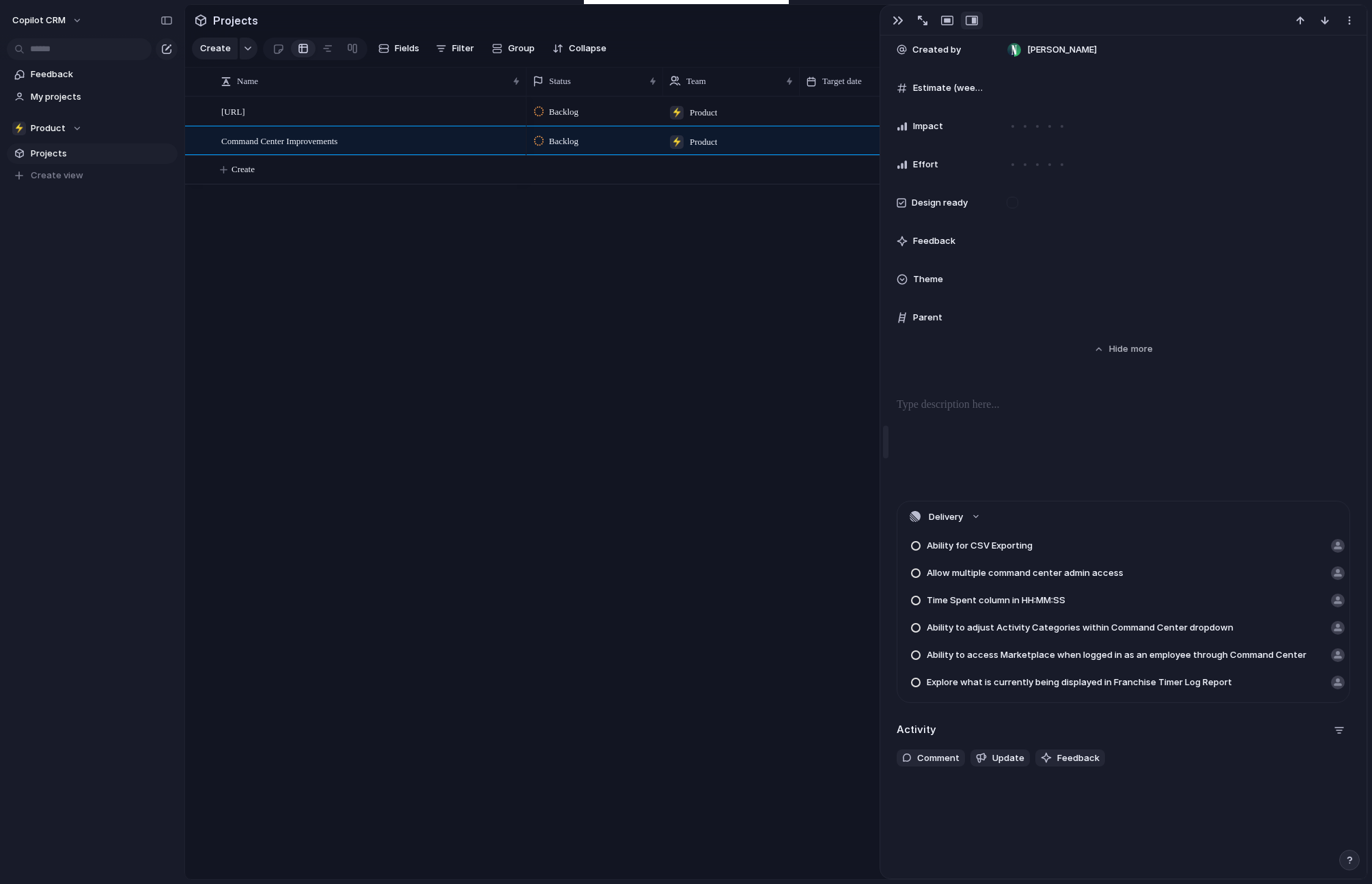 scroll, scrollTop: 466, scrollLeft: 0, axis: vertical 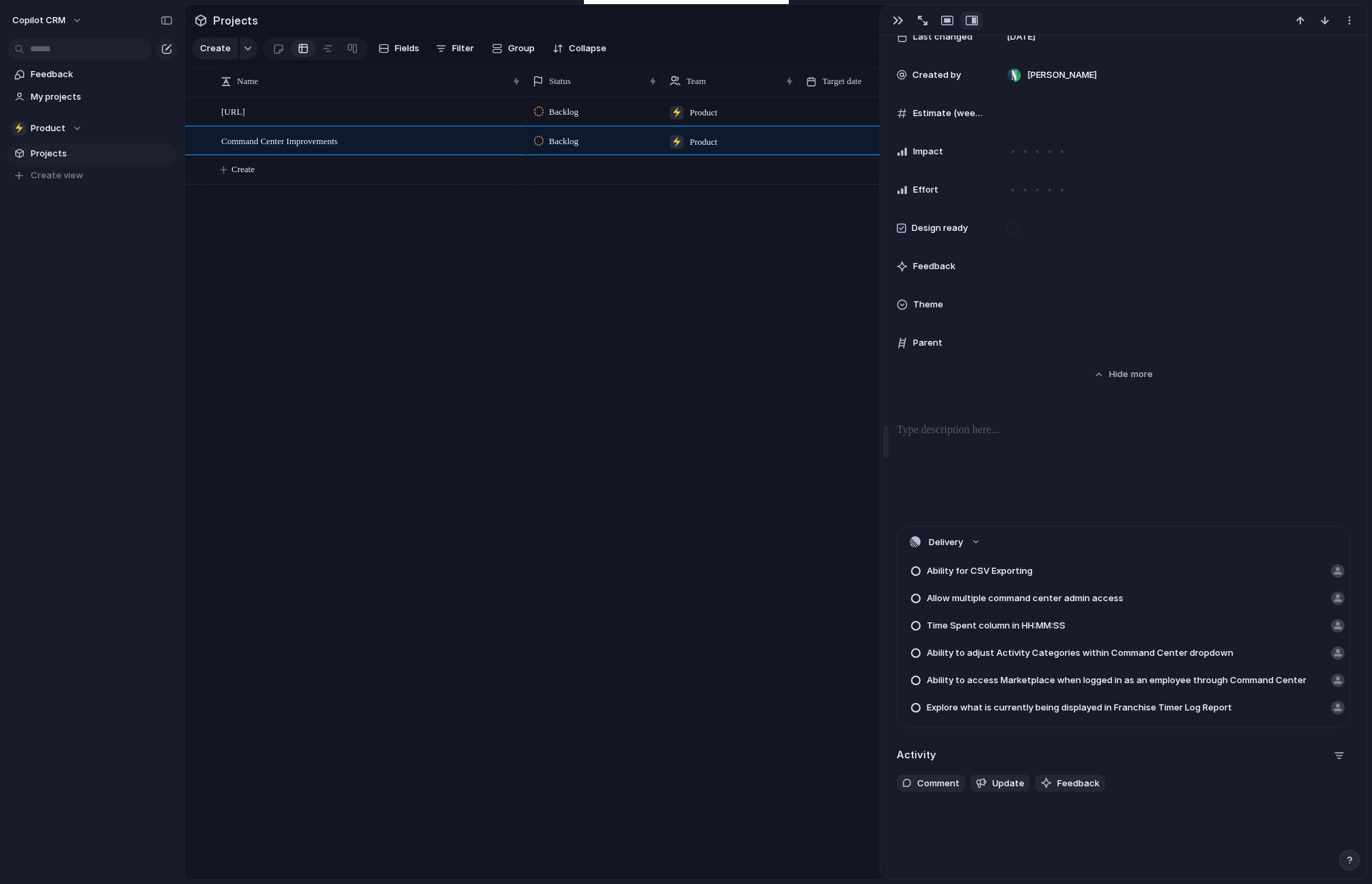 drag, startPoint x: 1083, startPoint y: 347, endPoint x: 884, endPoint y: 335, distance: 199.36148 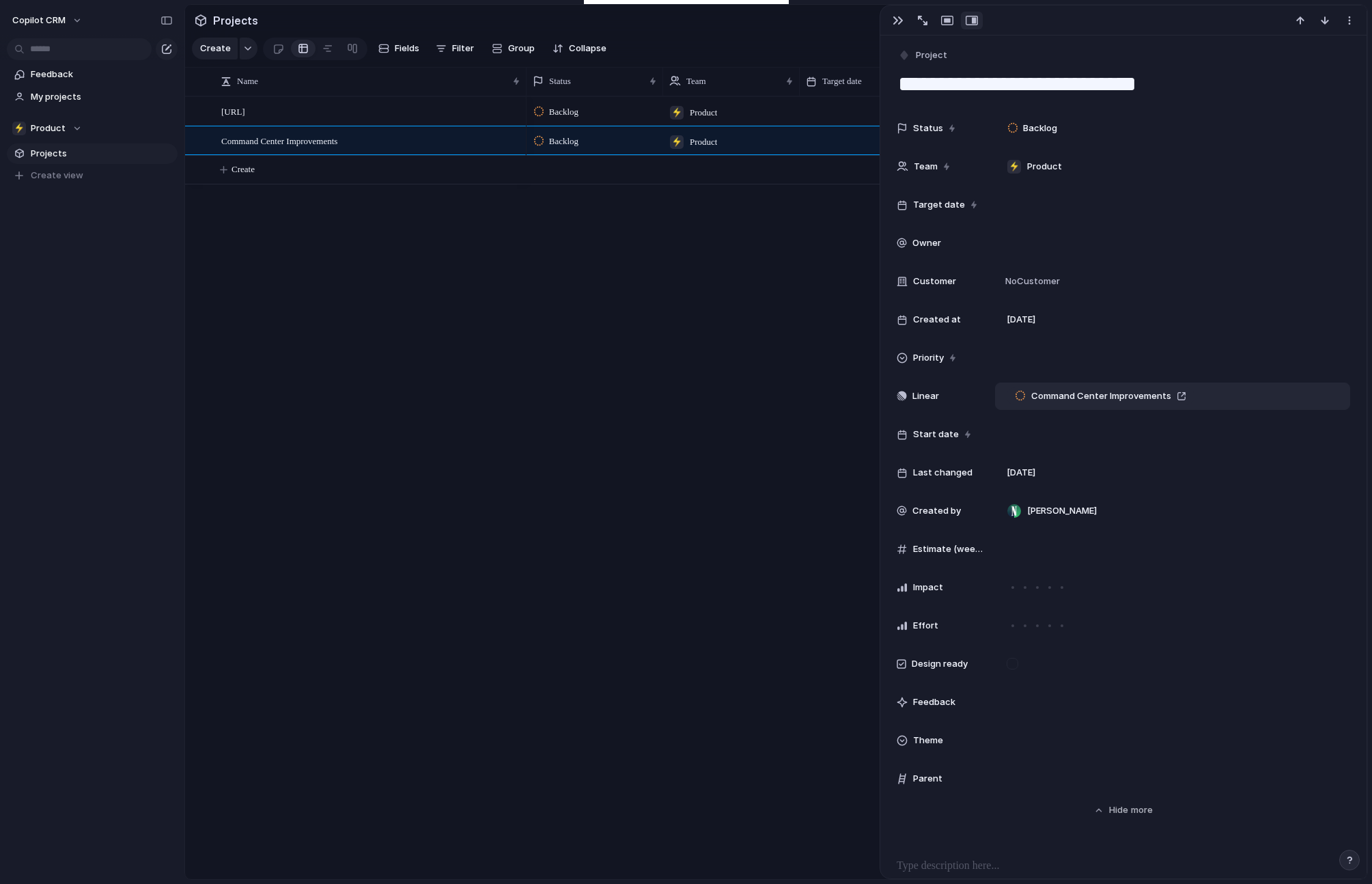 scroll, scrollTop: 5, scrollLeft: 0, axis: vertical 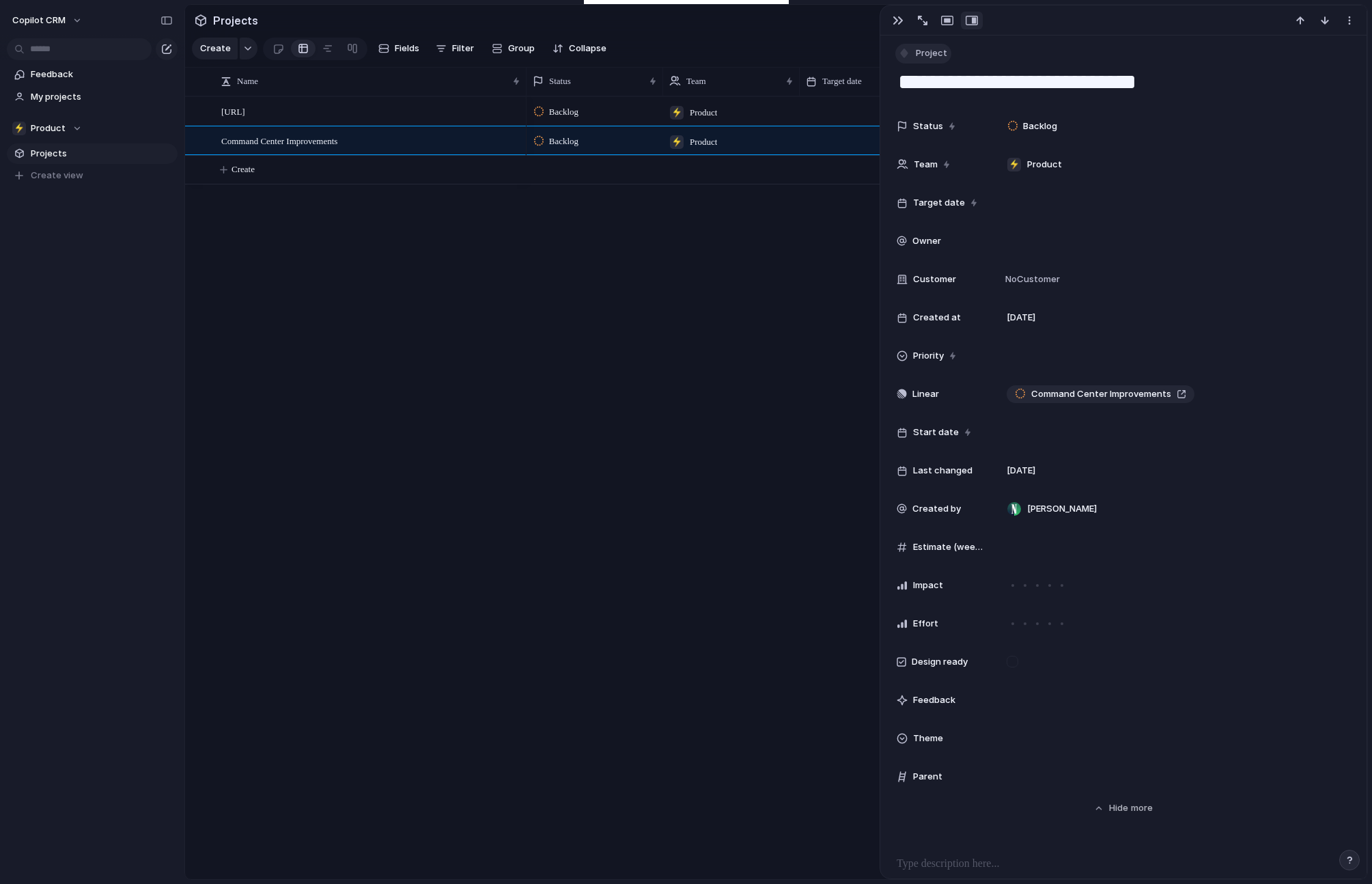 click on "Project" at bounding box center (932, 53) 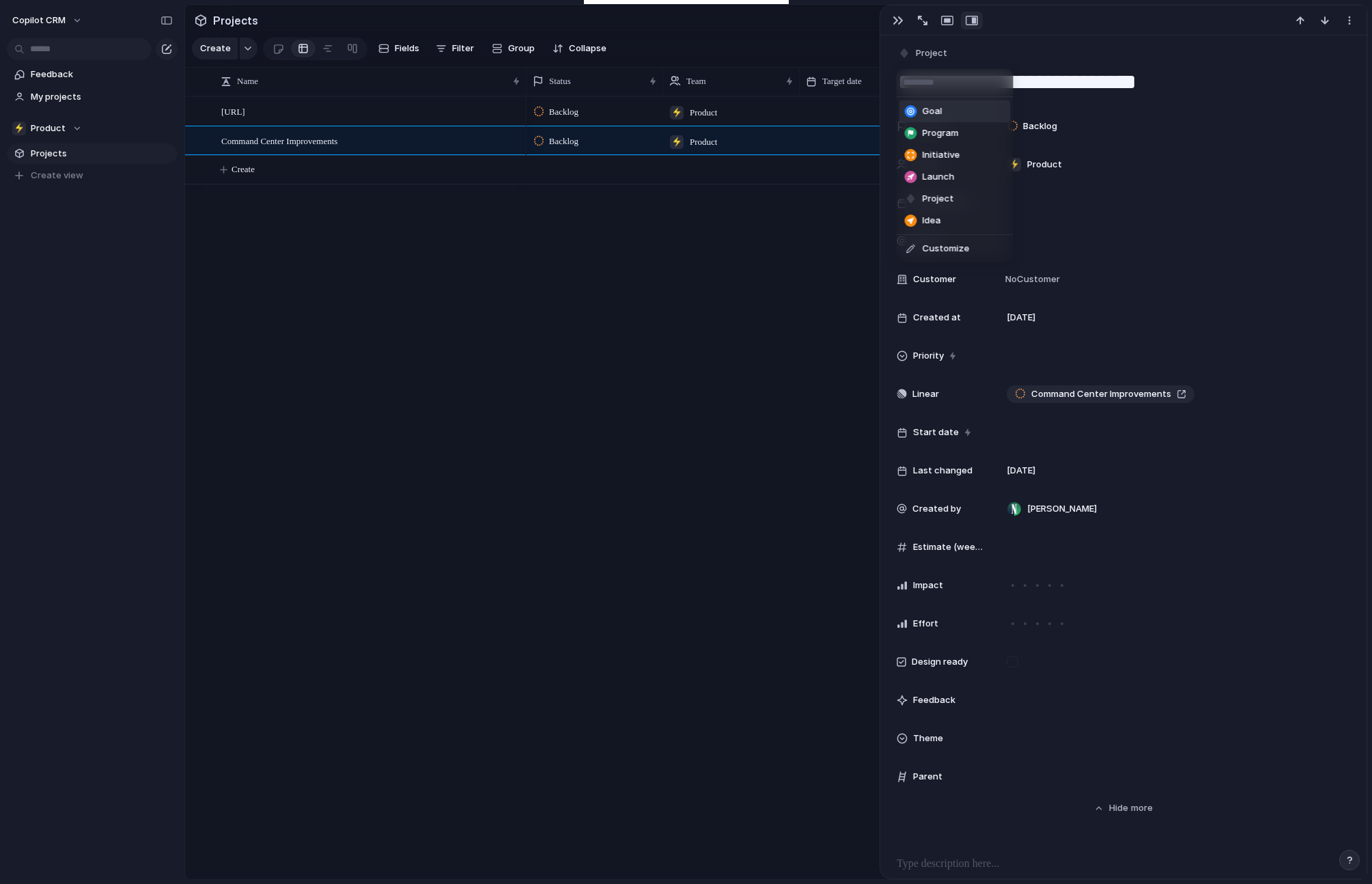 click on "Goal" at bounding box center [932, 111] 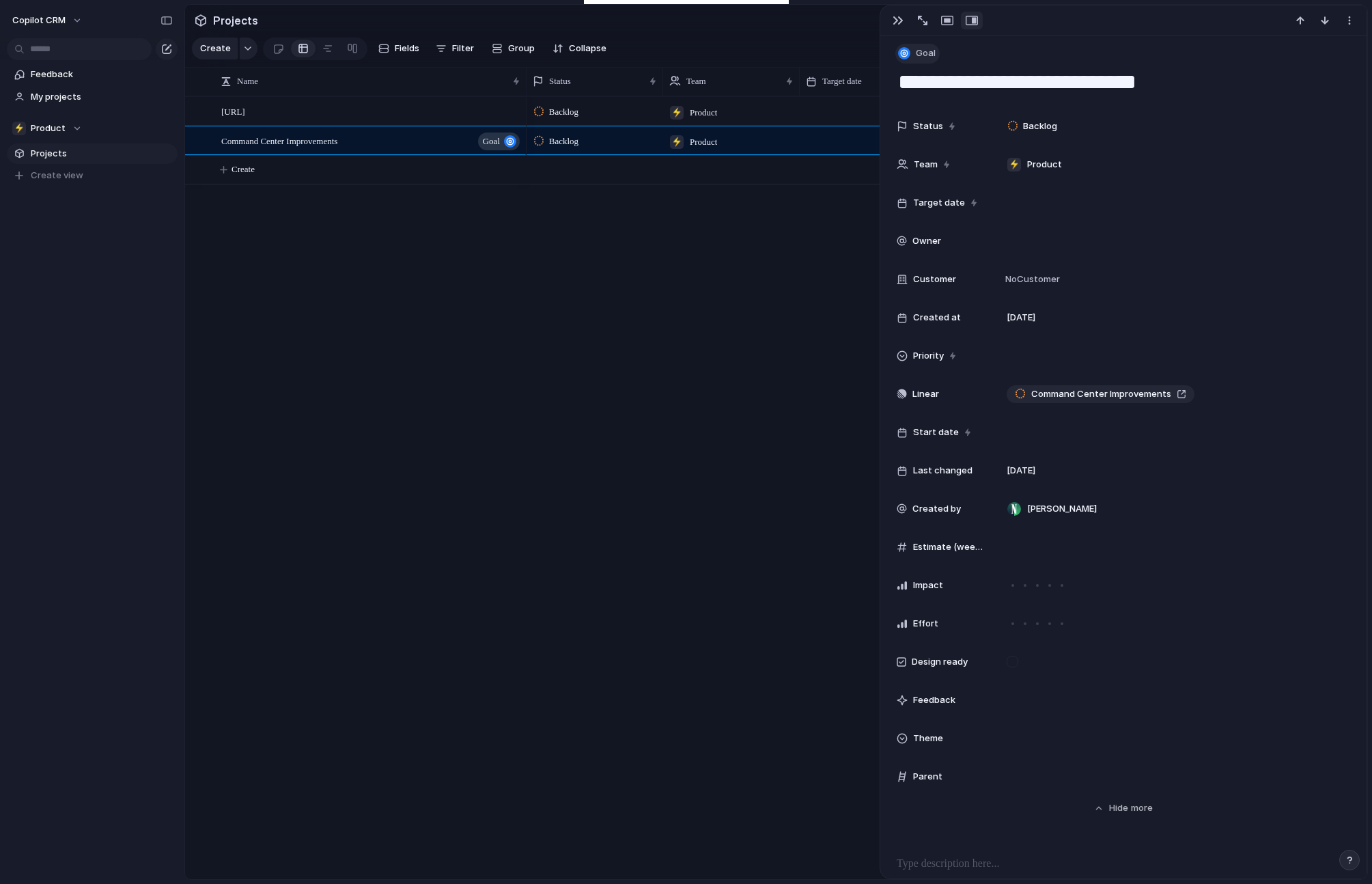 click on "Goal" at bounding box center (925, 53) 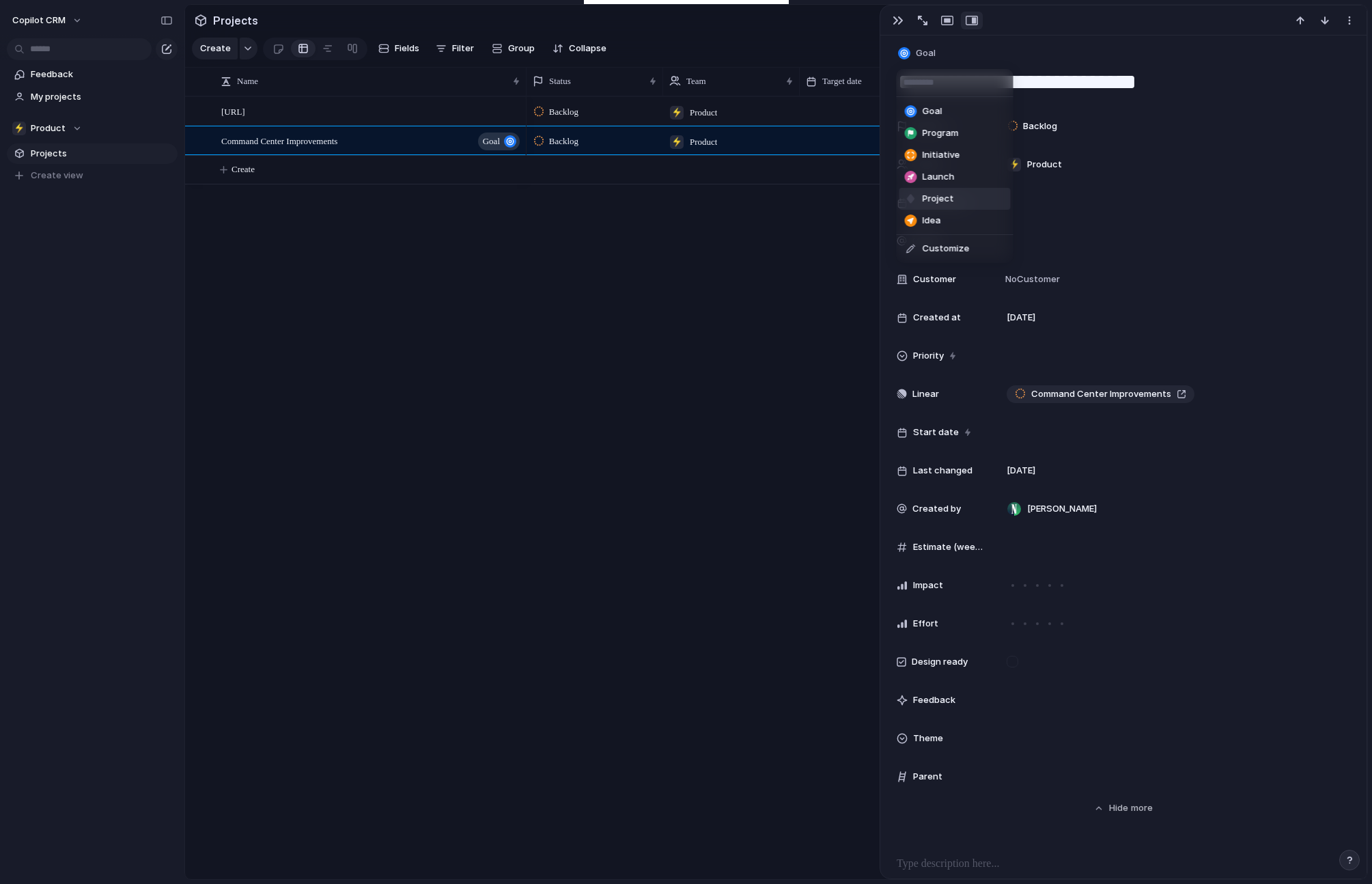 click on "Project" at bounding box center [938, 199] 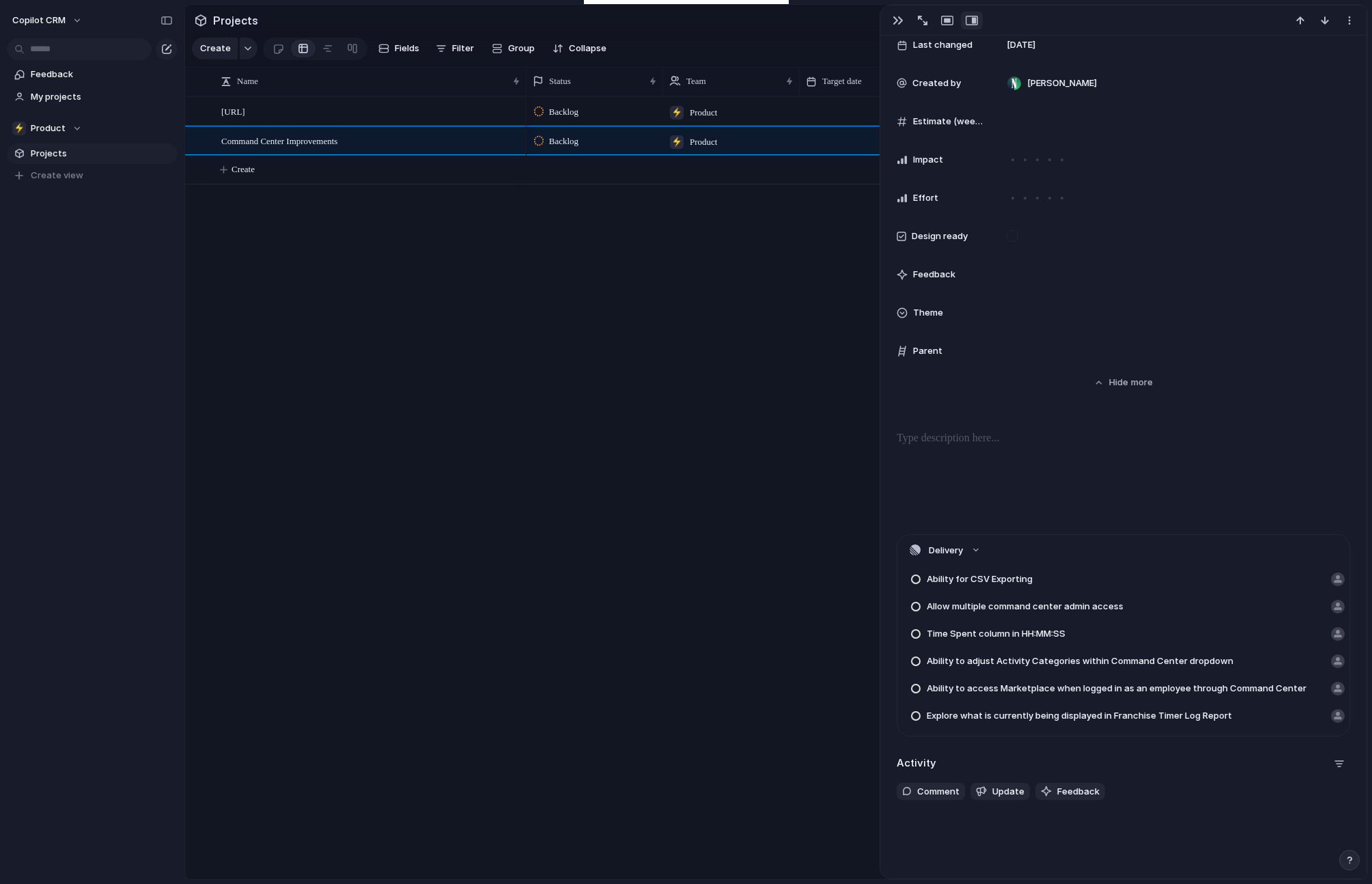 scroll, scrollTop: 466, scrollLeft: 0, axis: vertical 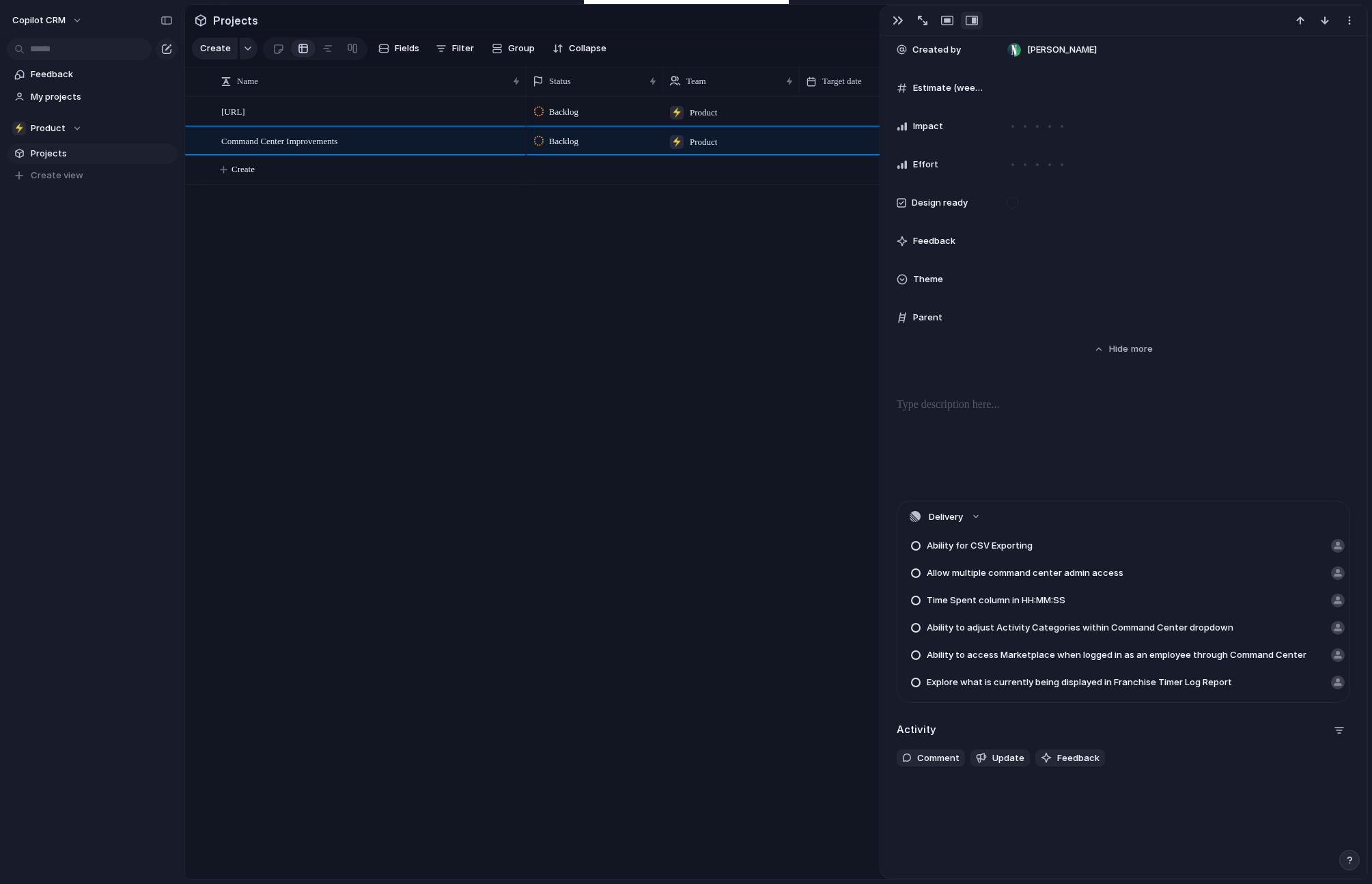 click on "Backlog ⚡ Product Backlog ⚡ Product" at bounding box center [779, 488] 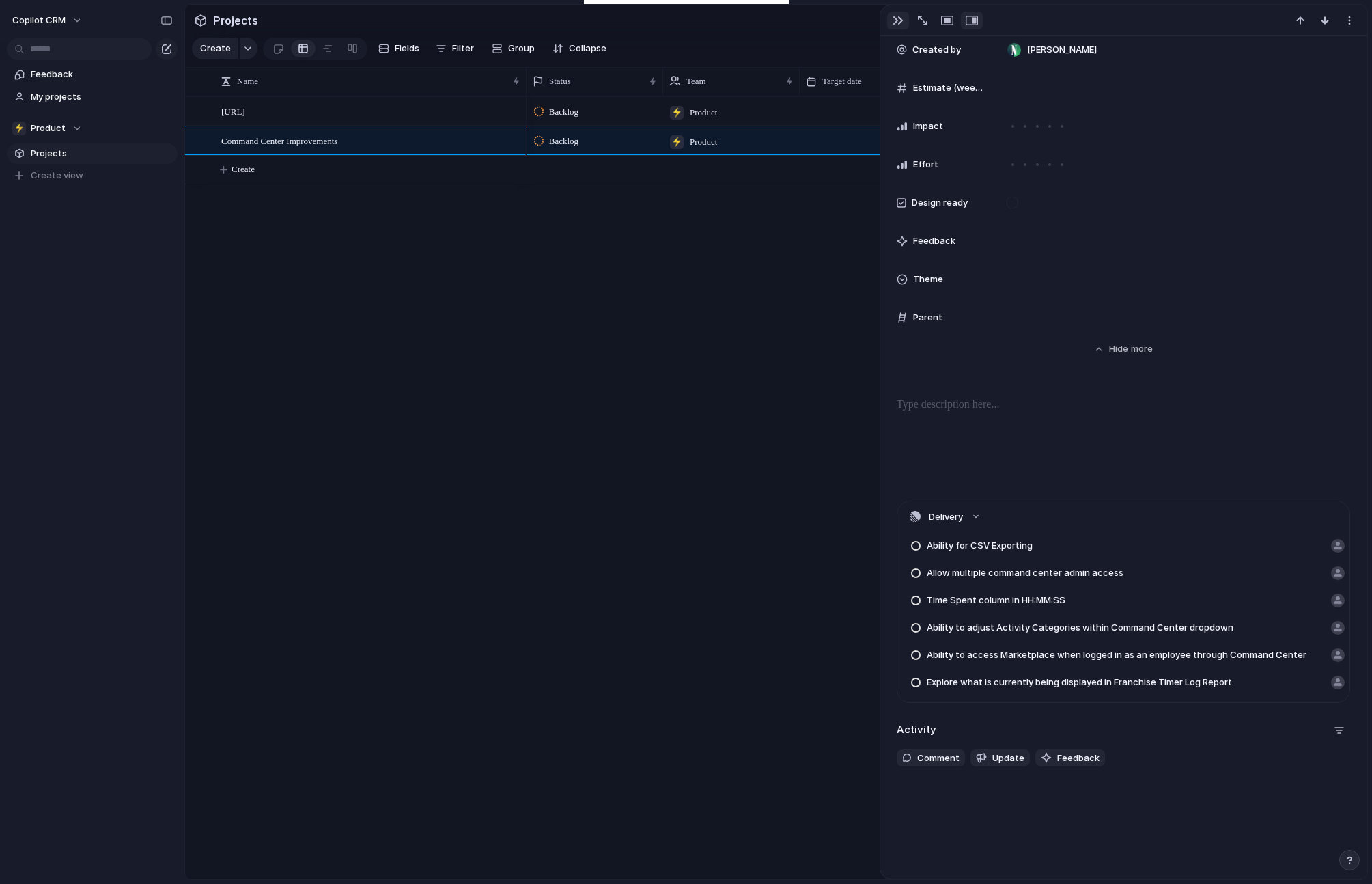 click at bounding box center [898, 20] 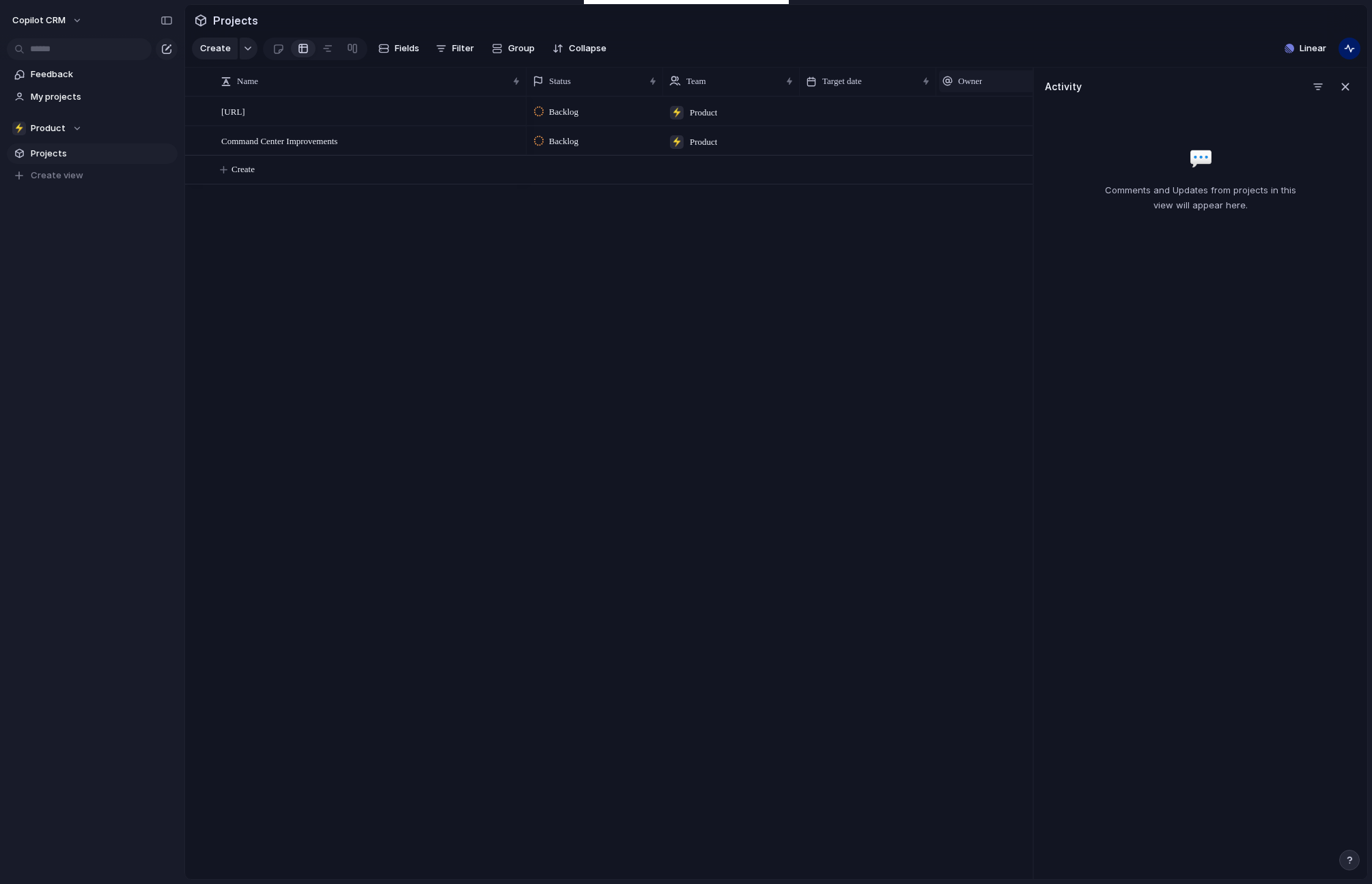 scroll, scrollTop: 0, scrollLeft: 348, axis: horizontal 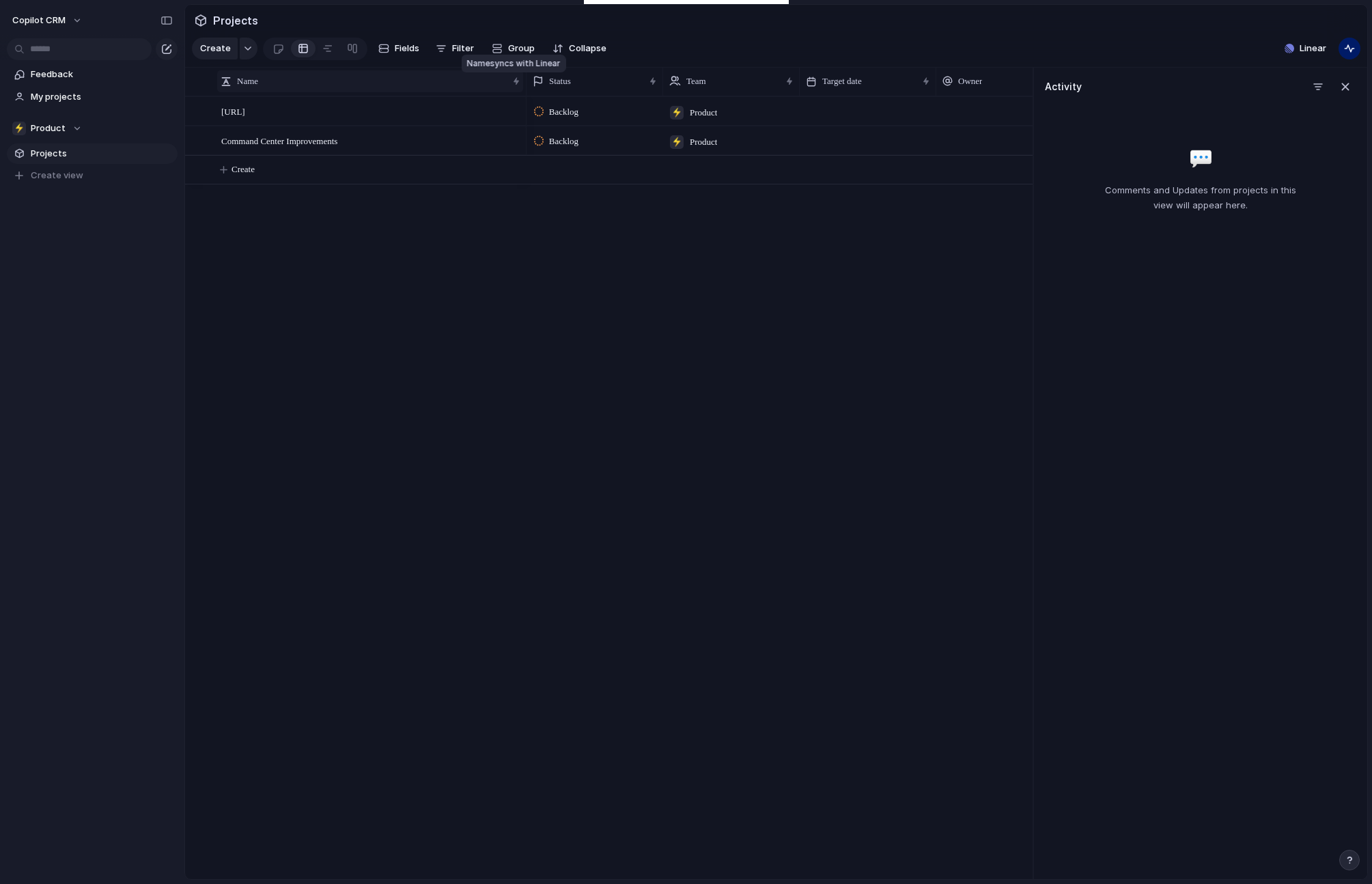 click at bounding box center [516, 81] 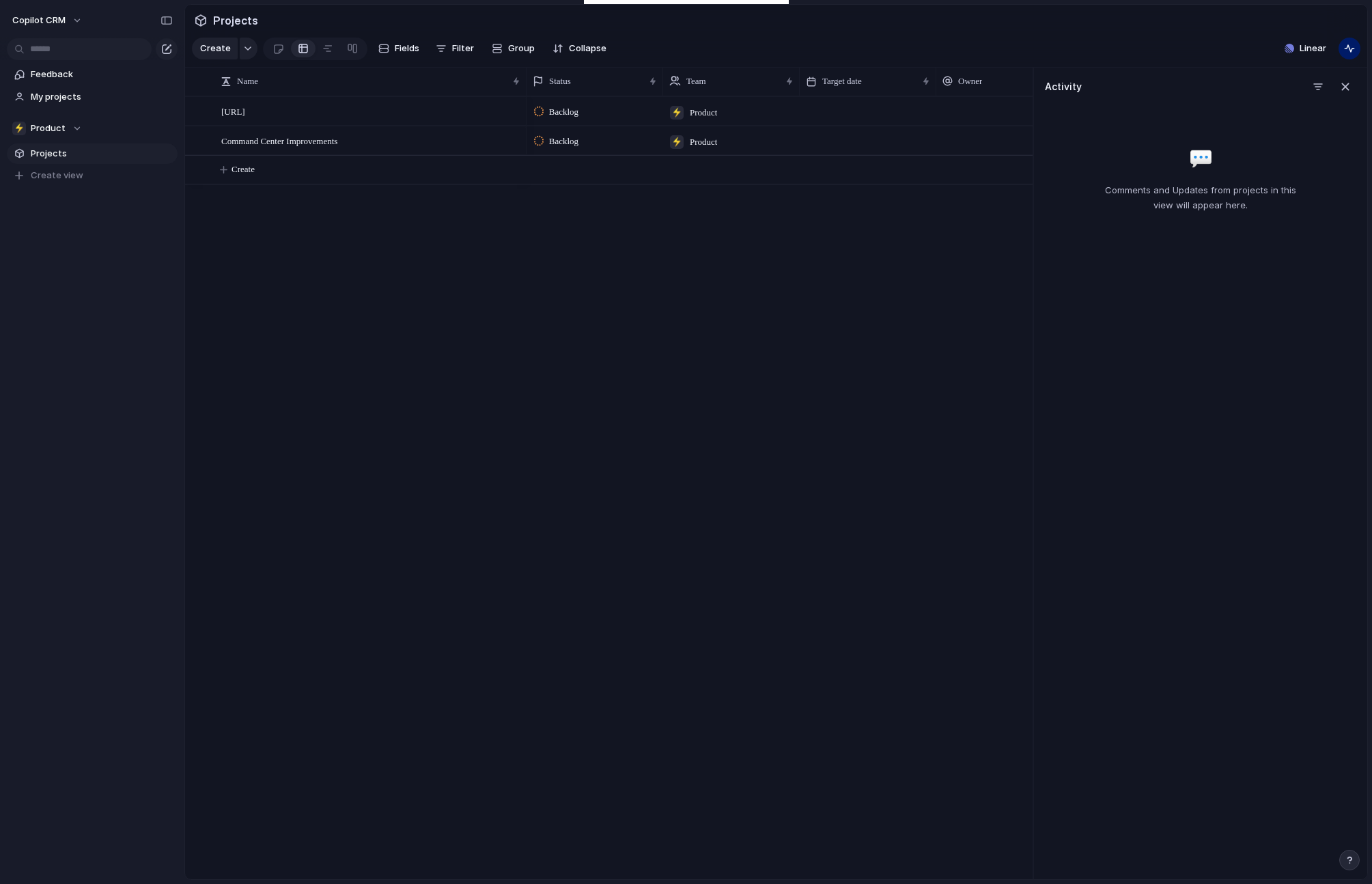 click on "Sort ascending   Sort descending" at bounding box center [686, 442] 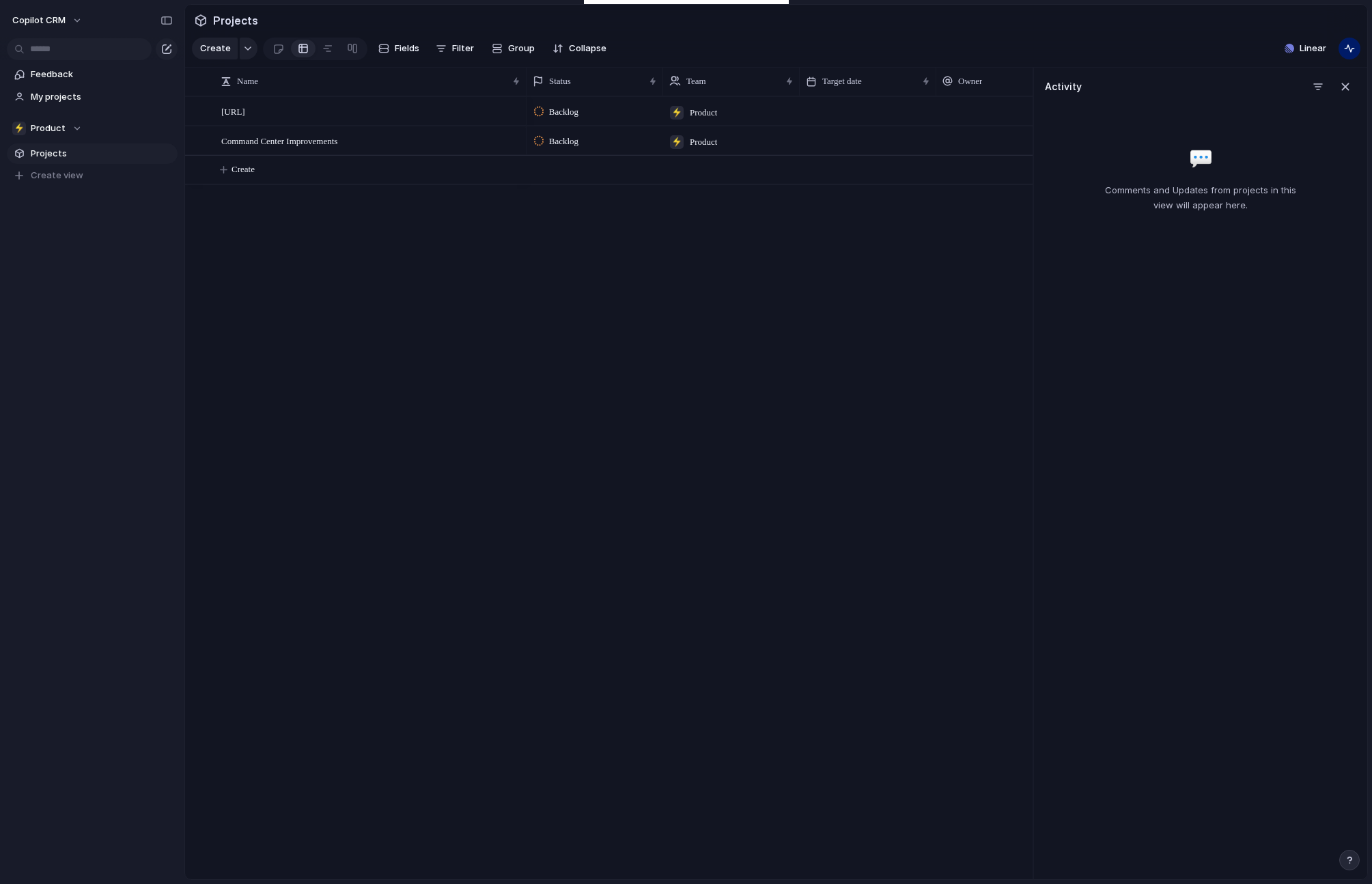 click on "Backlog" at bounding box center (595, 139) 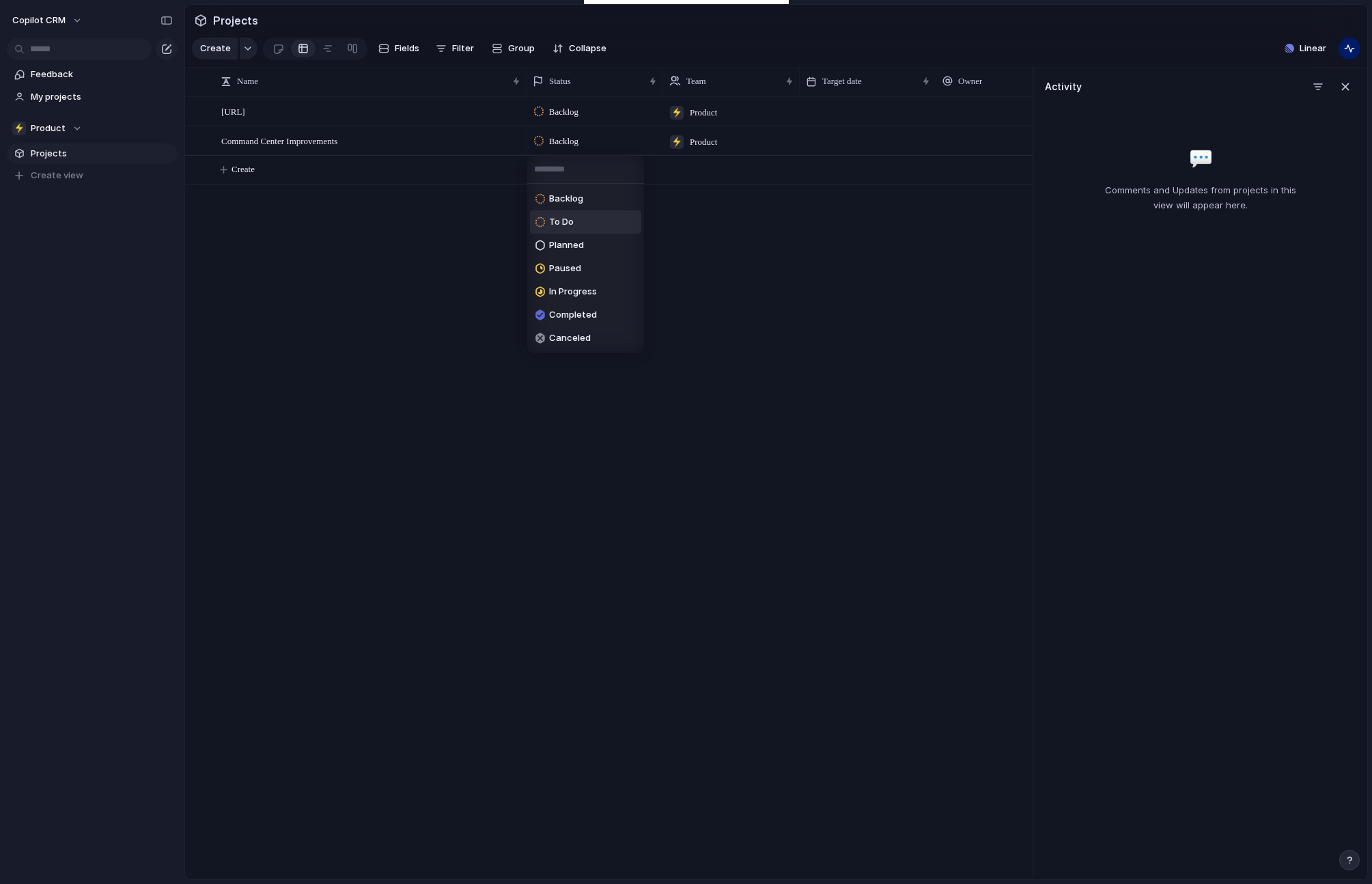 click on "To Do" at bounding box center (585, 222) 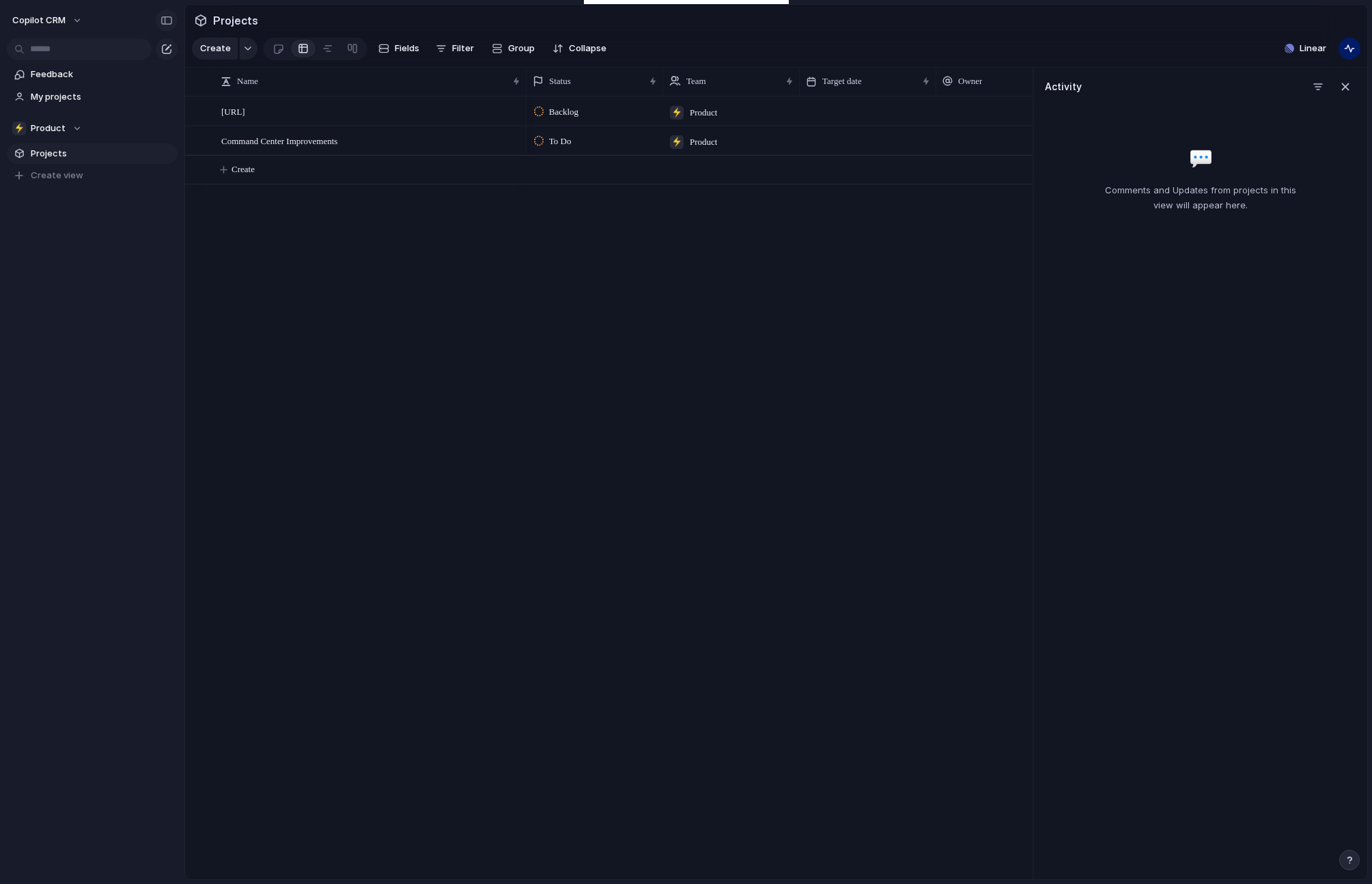 click at bounding box center [167, 20] 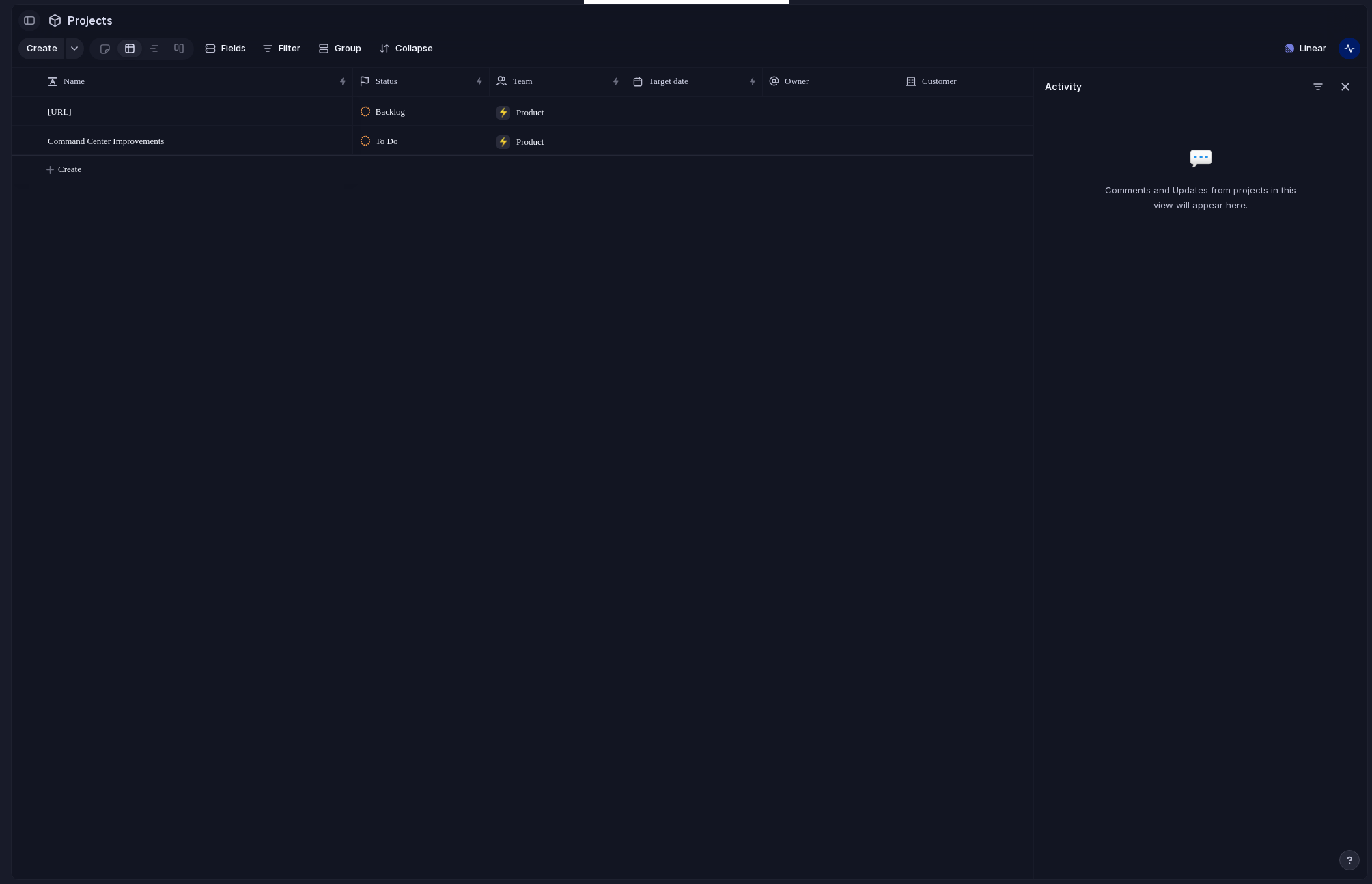 click at bounding box center [29, 20] 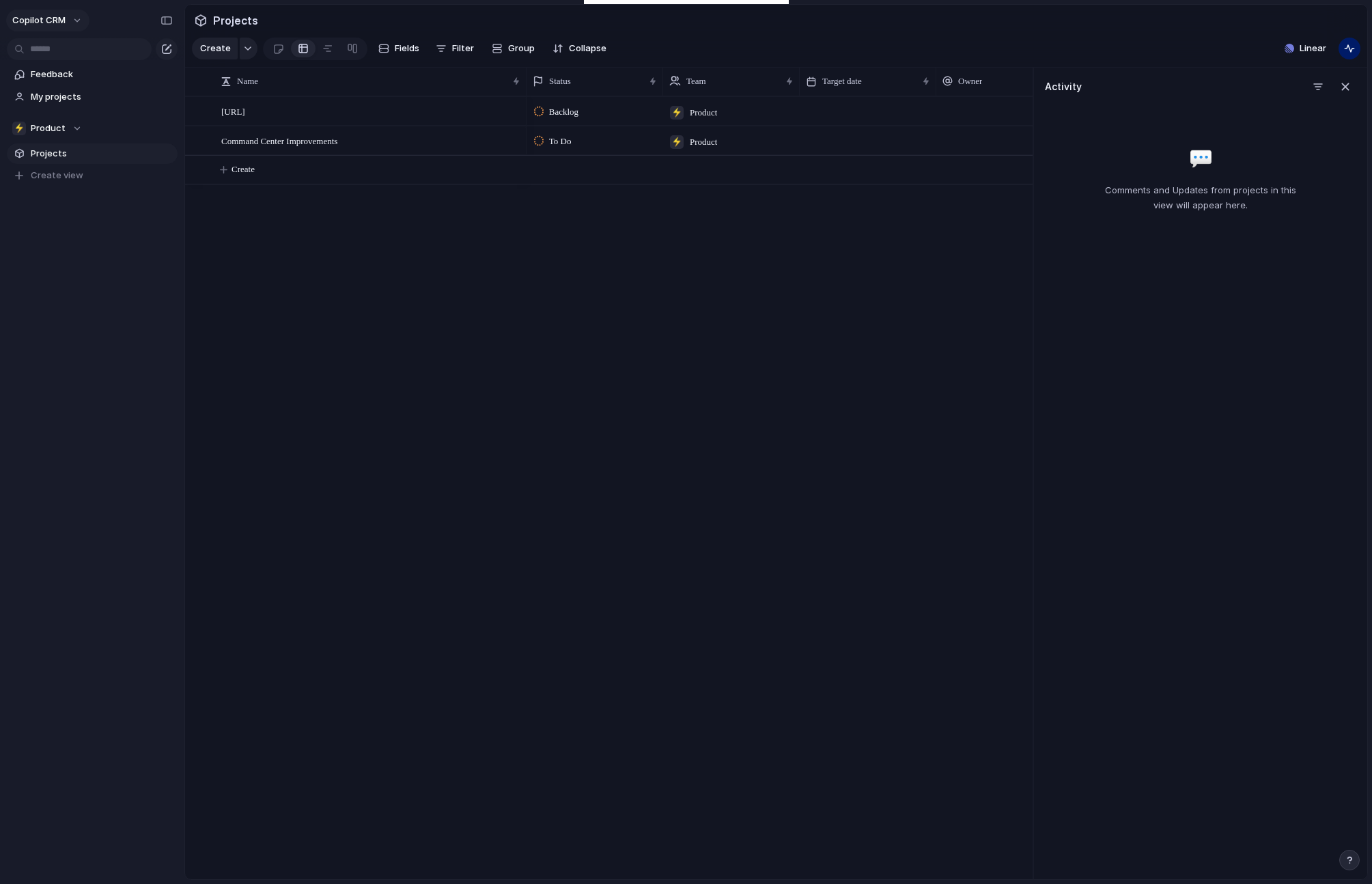 click on "Copilot CRM" at bounding box center [48, 20] 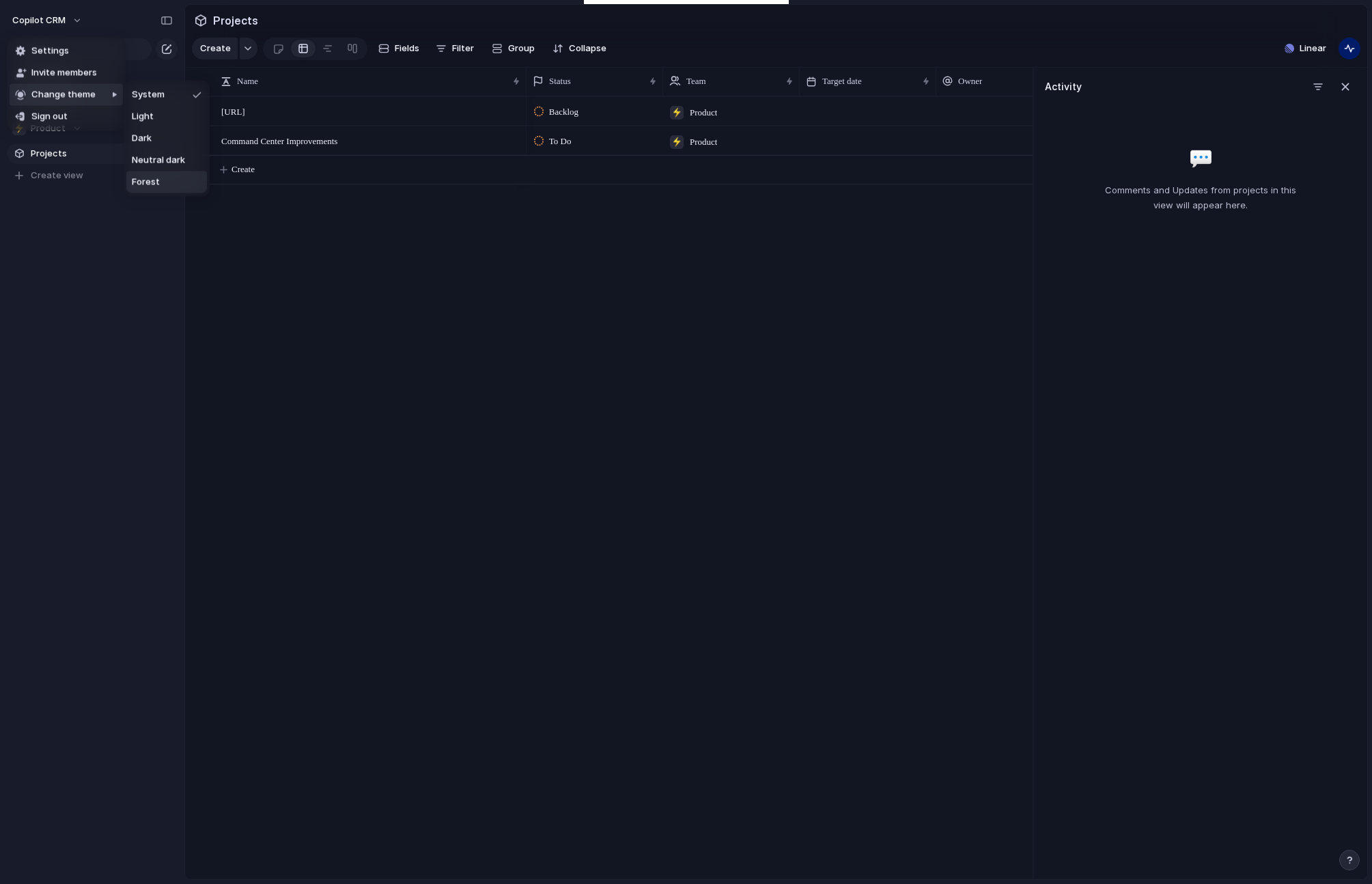 click on "Forest" at bounding box center (145, 182) 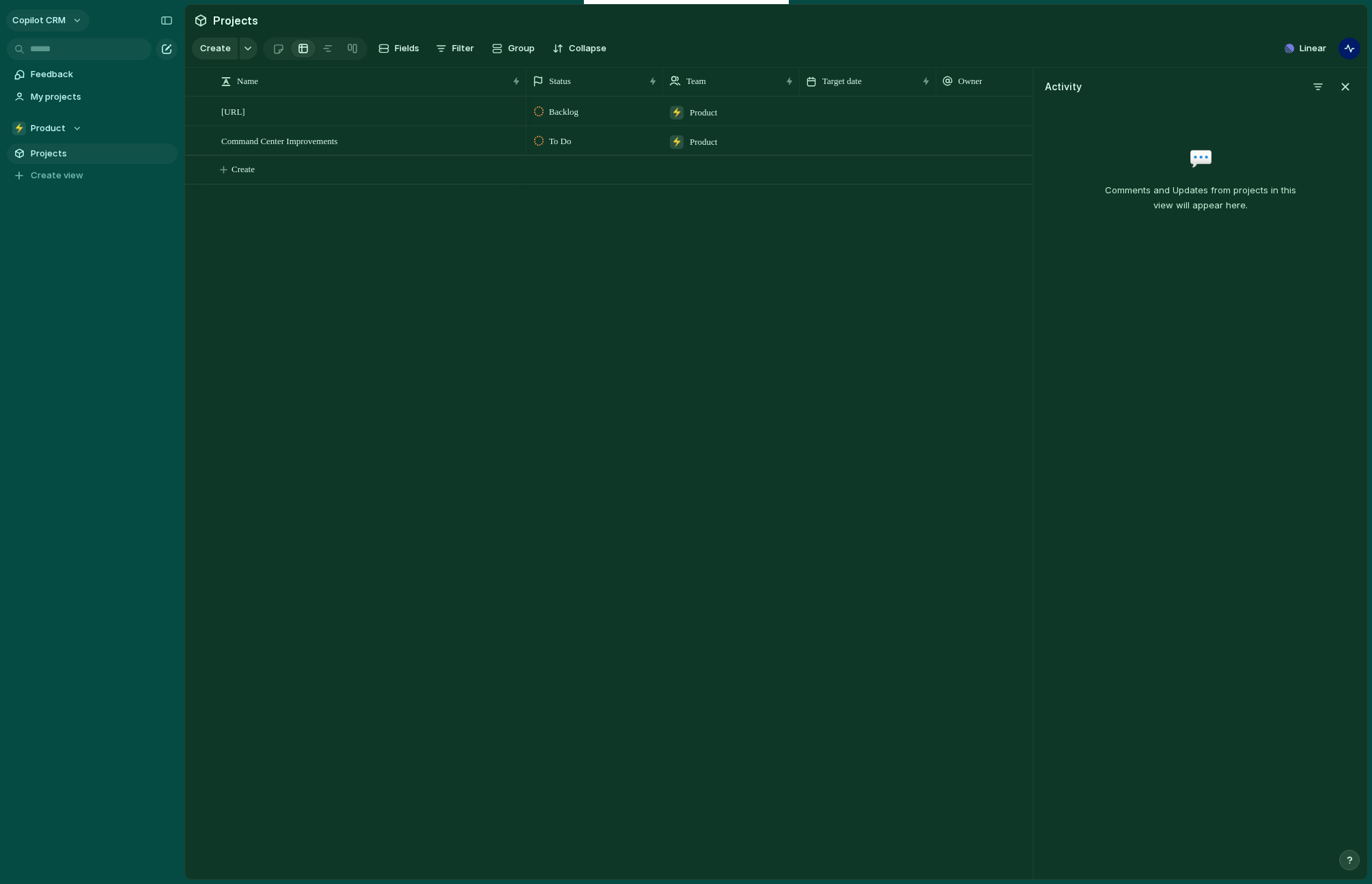 click on "Copilot CRM" at bounding box center (48, 20) 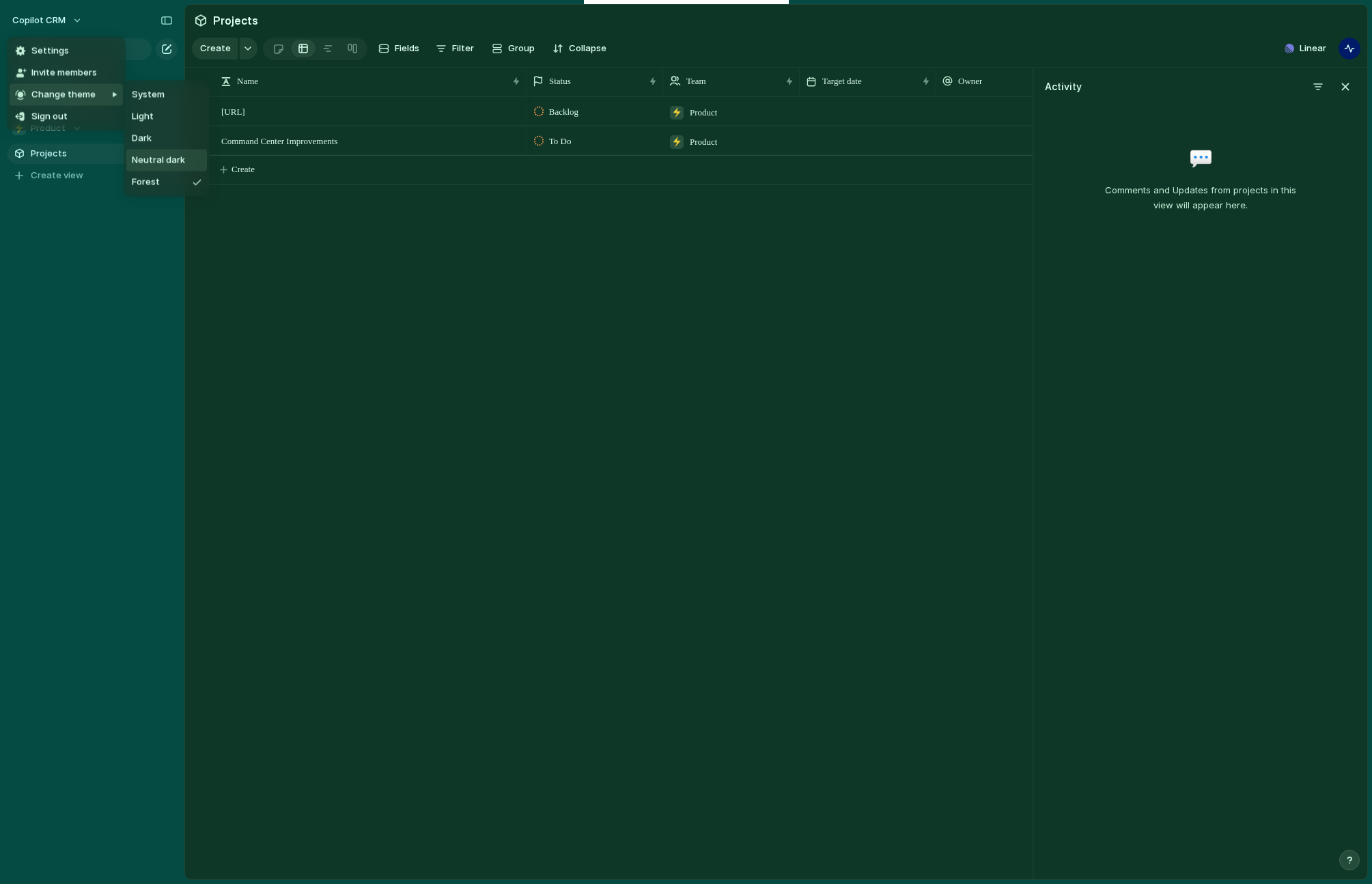 click on "Neutral dark" at bounding box center [158, 161] 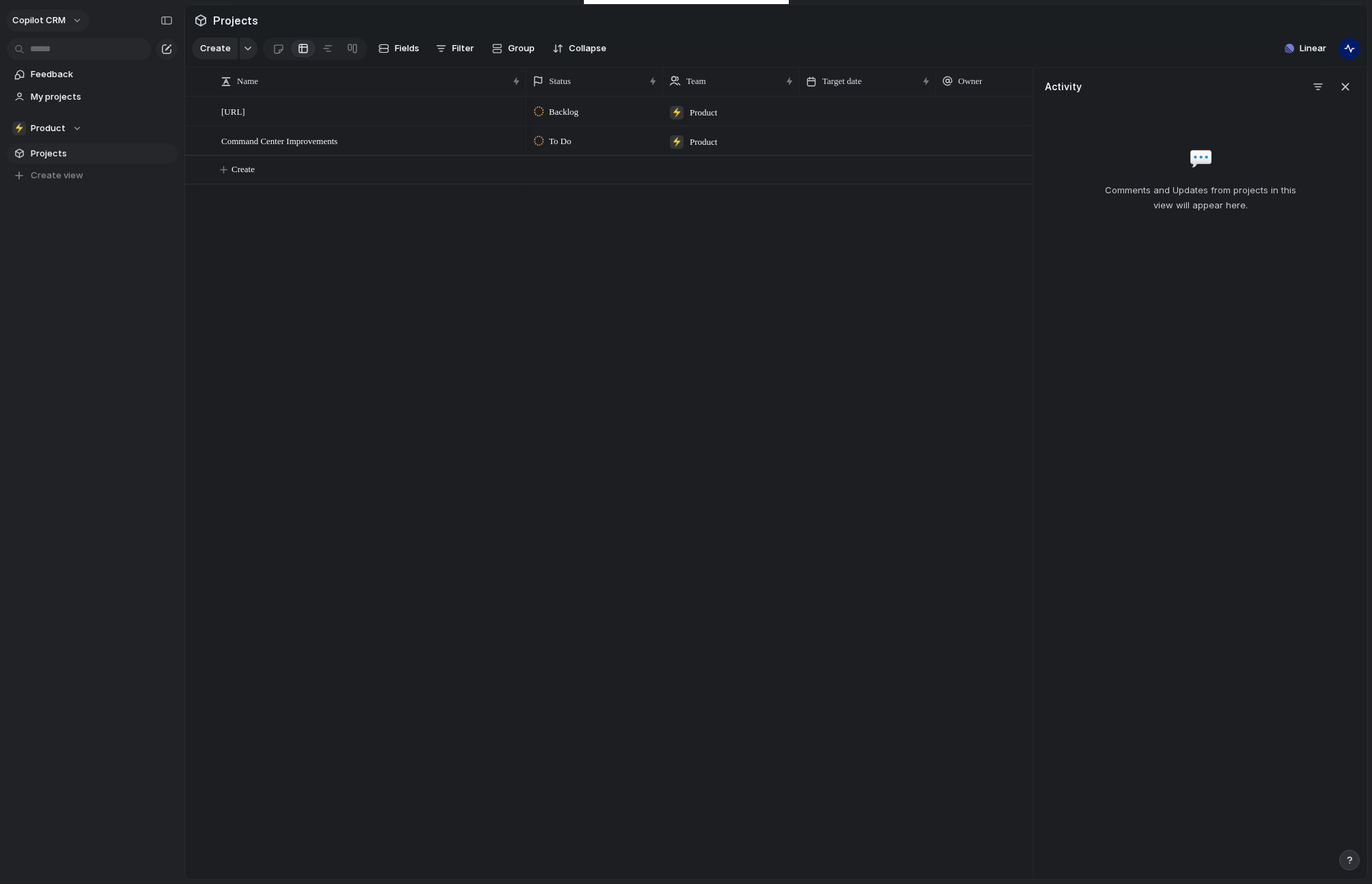click on "Copilot CRM" at bounding box center [48, 20] 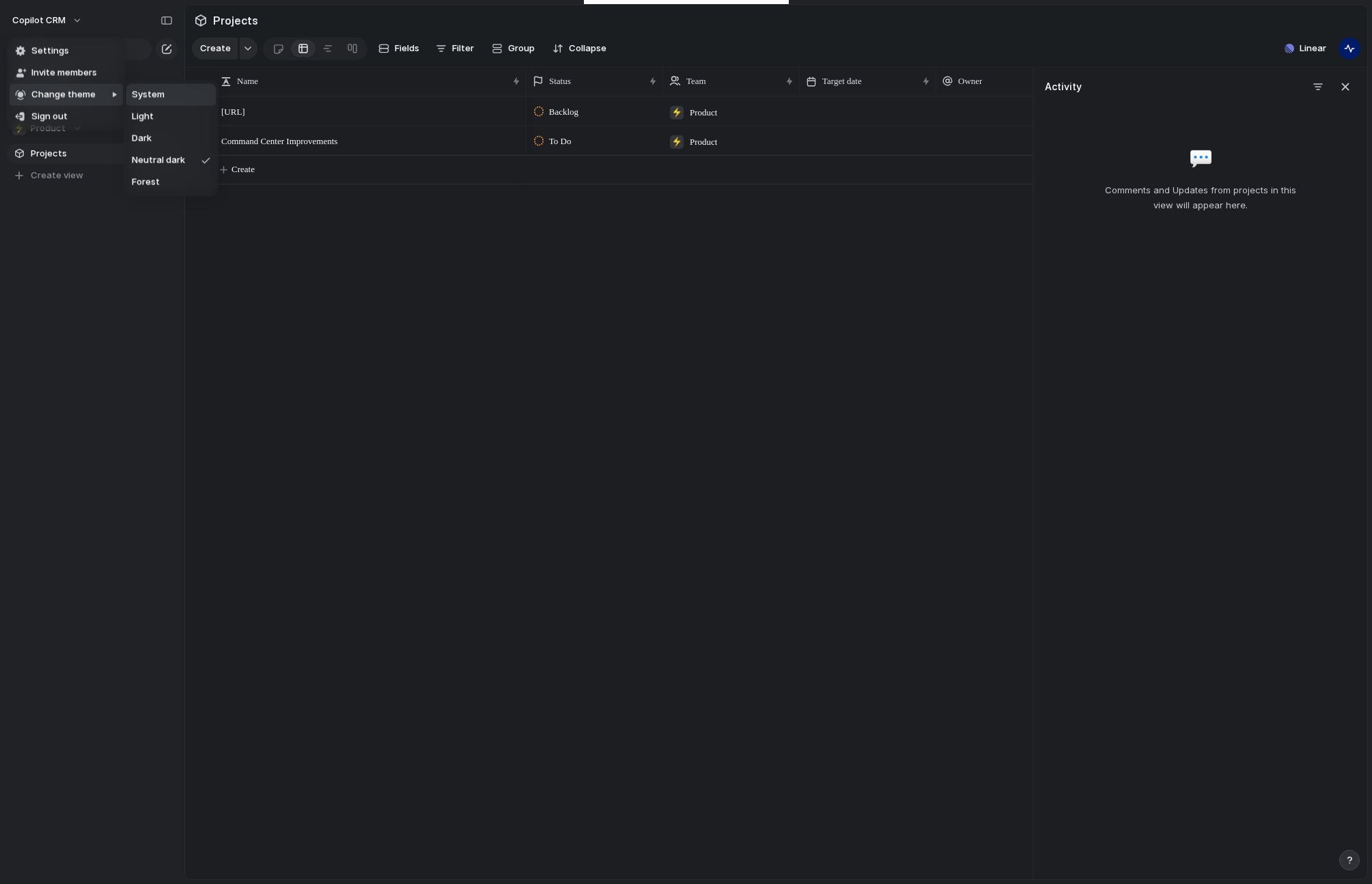 click on "System" at bounding box center [148, 95] 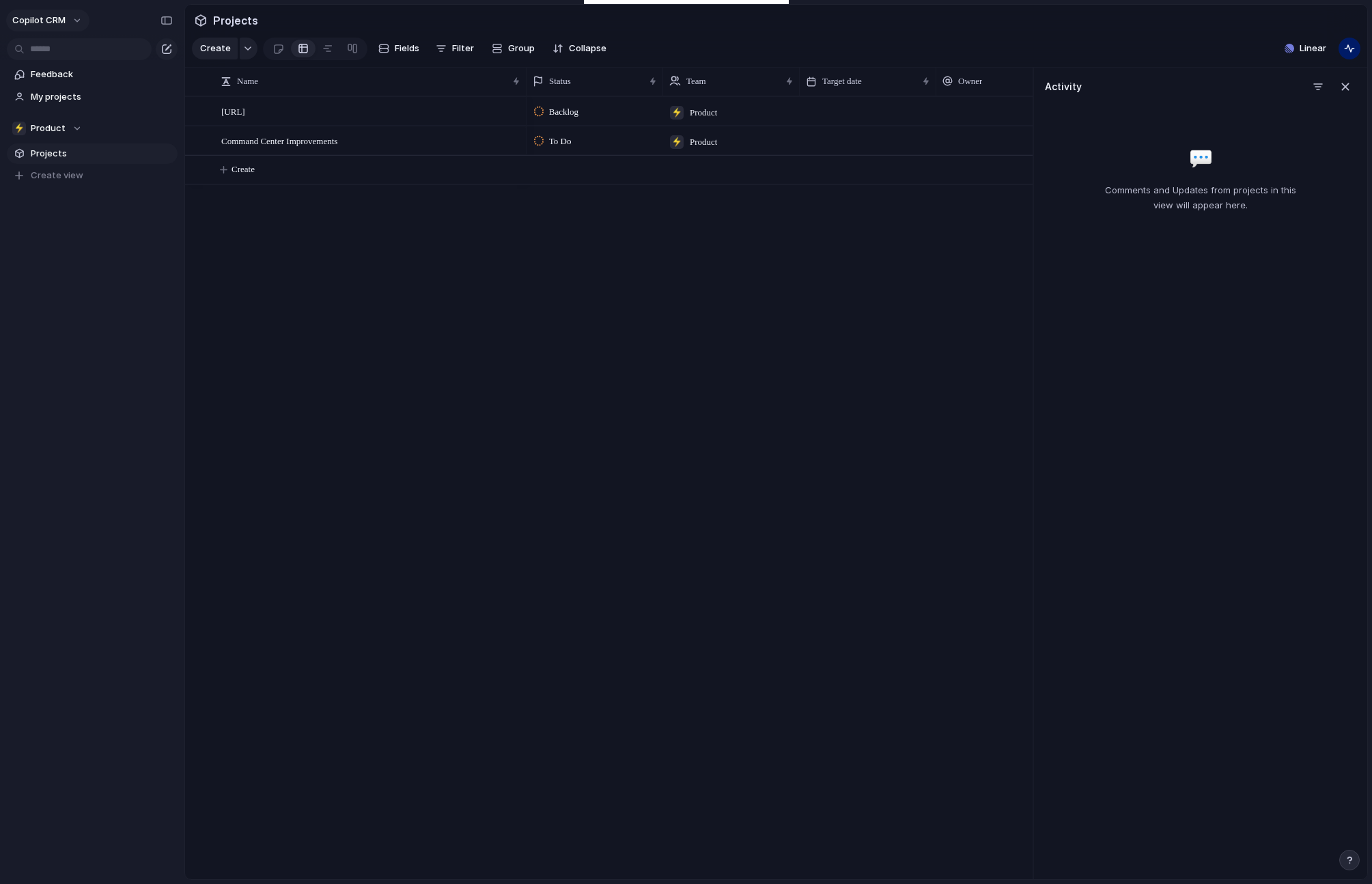 click on "Copilot CRM" at bounding box center [48, 20] 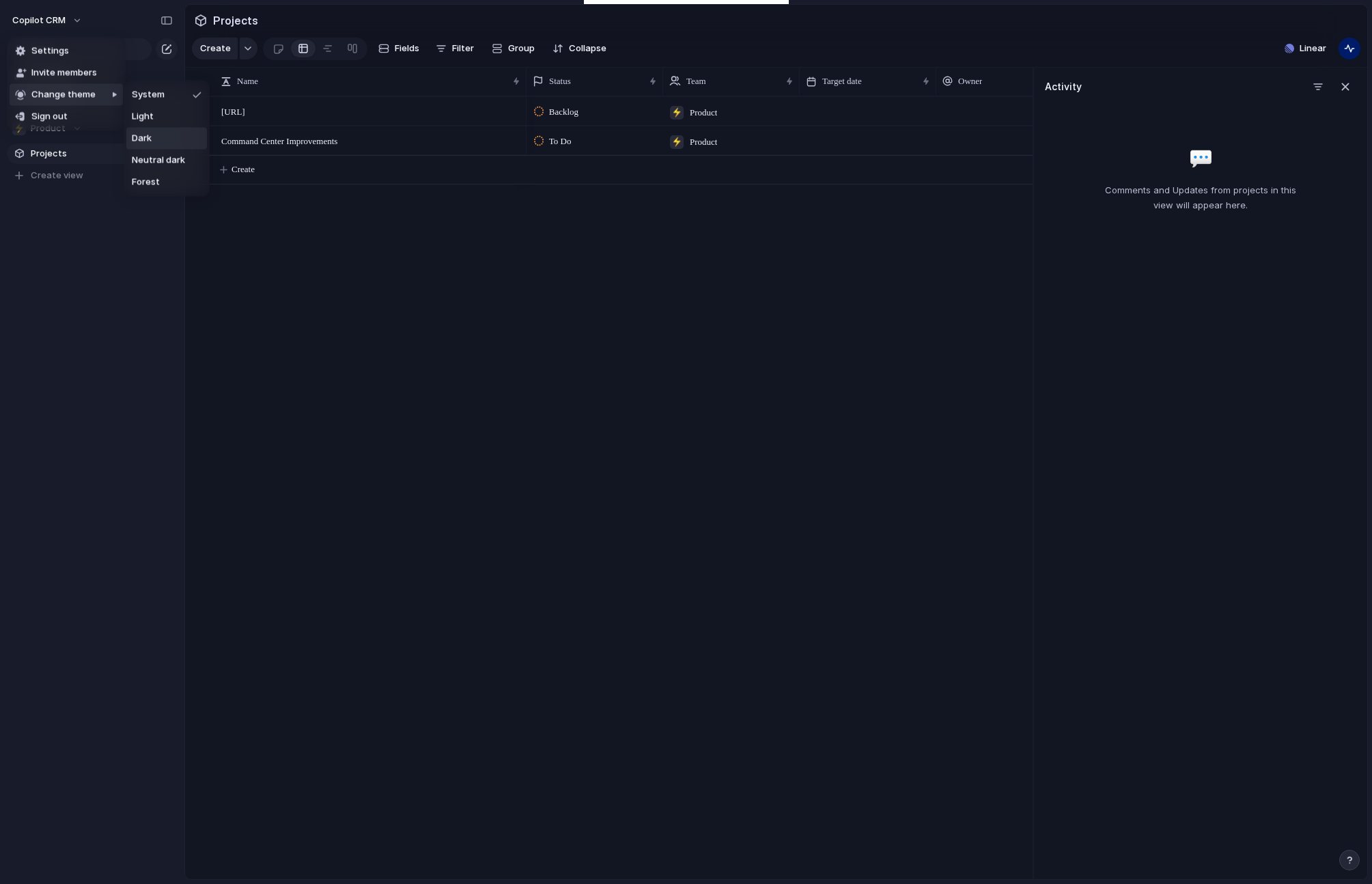 click on "Dark" at bounding box center (167, 139) 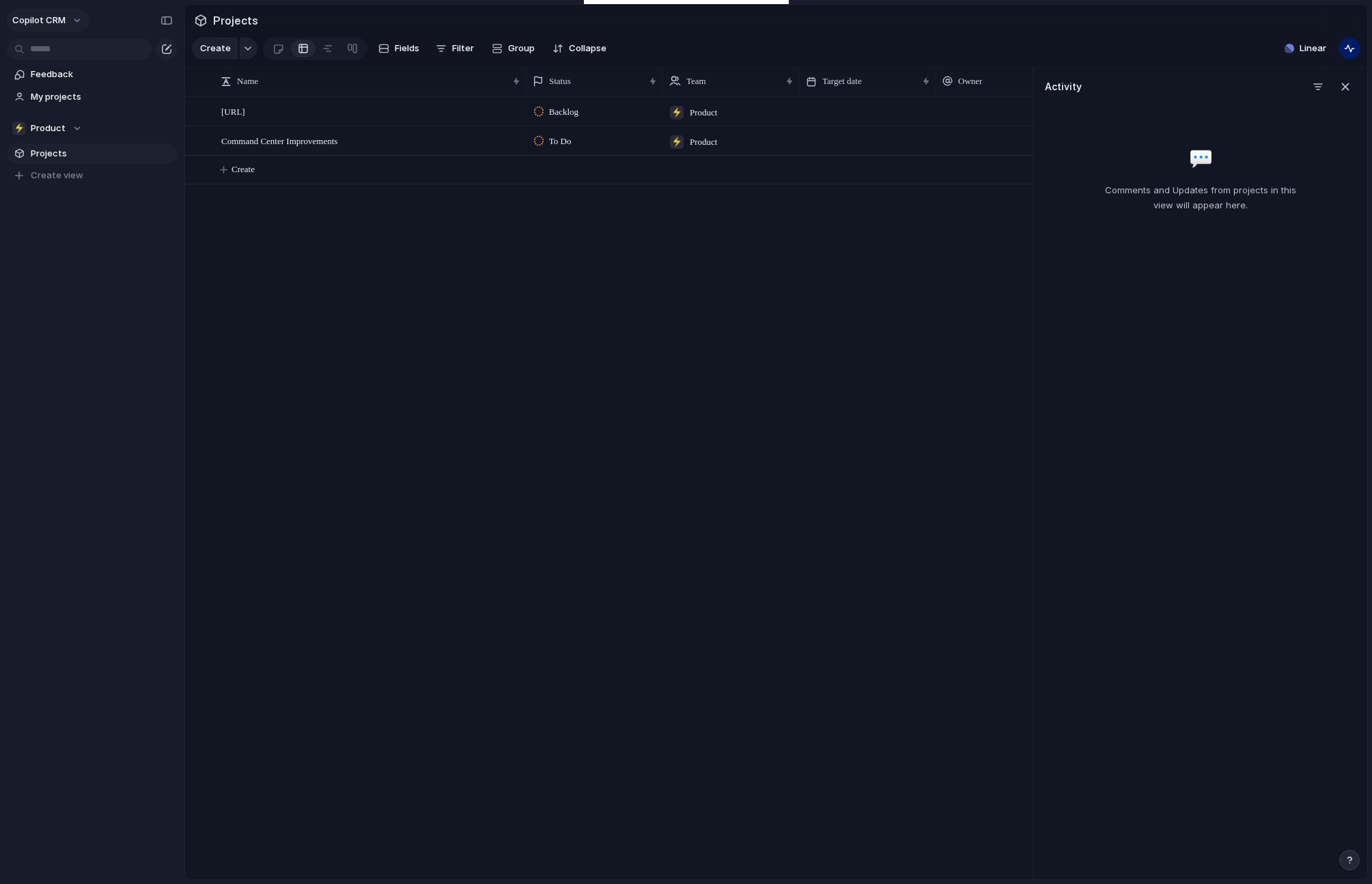 click on "Copilot CRM" at bounding box center [48, 20] 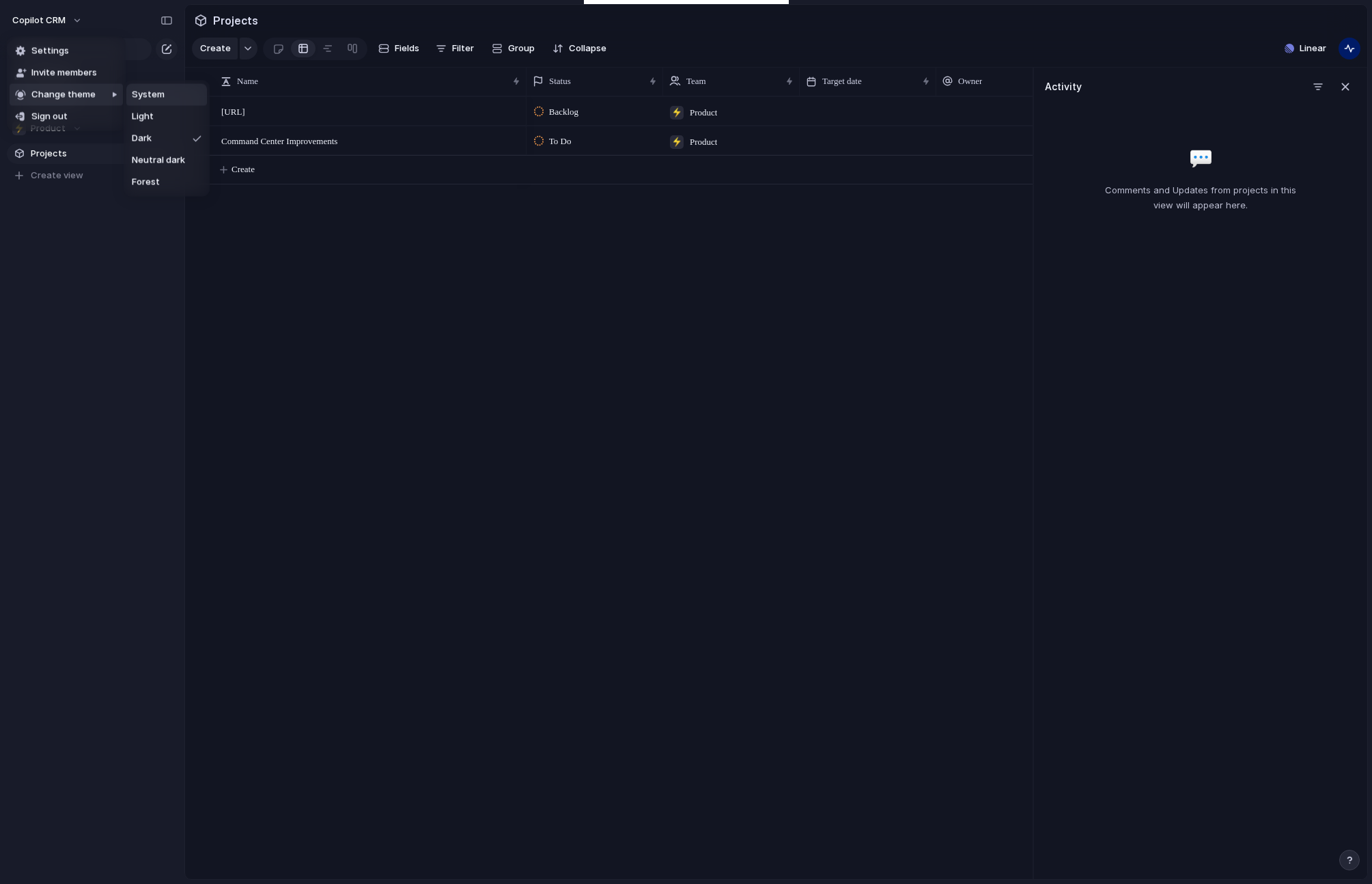click on "System" at bounding box center (148, 95) 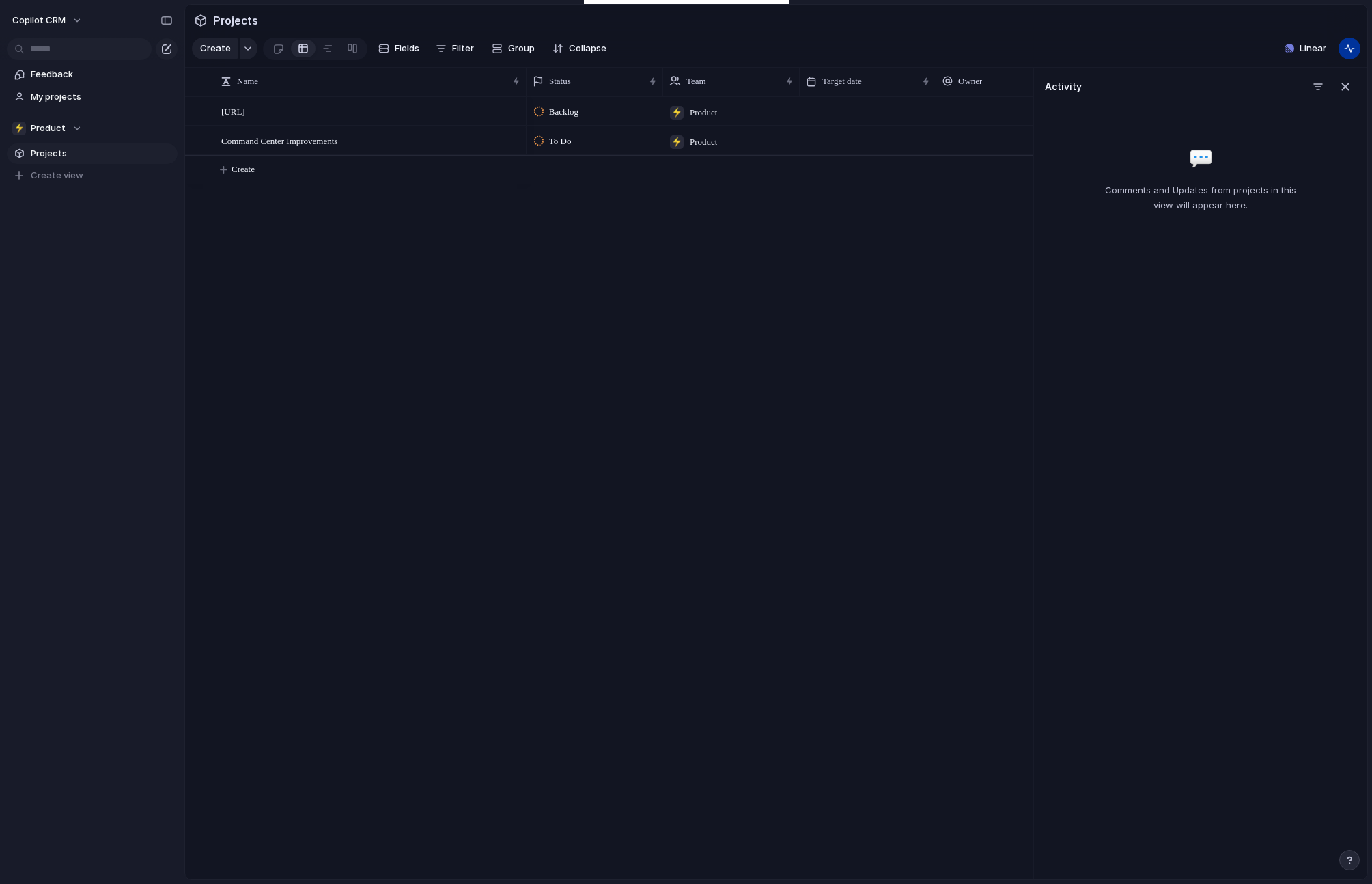click at bounding box center [1349, 49] 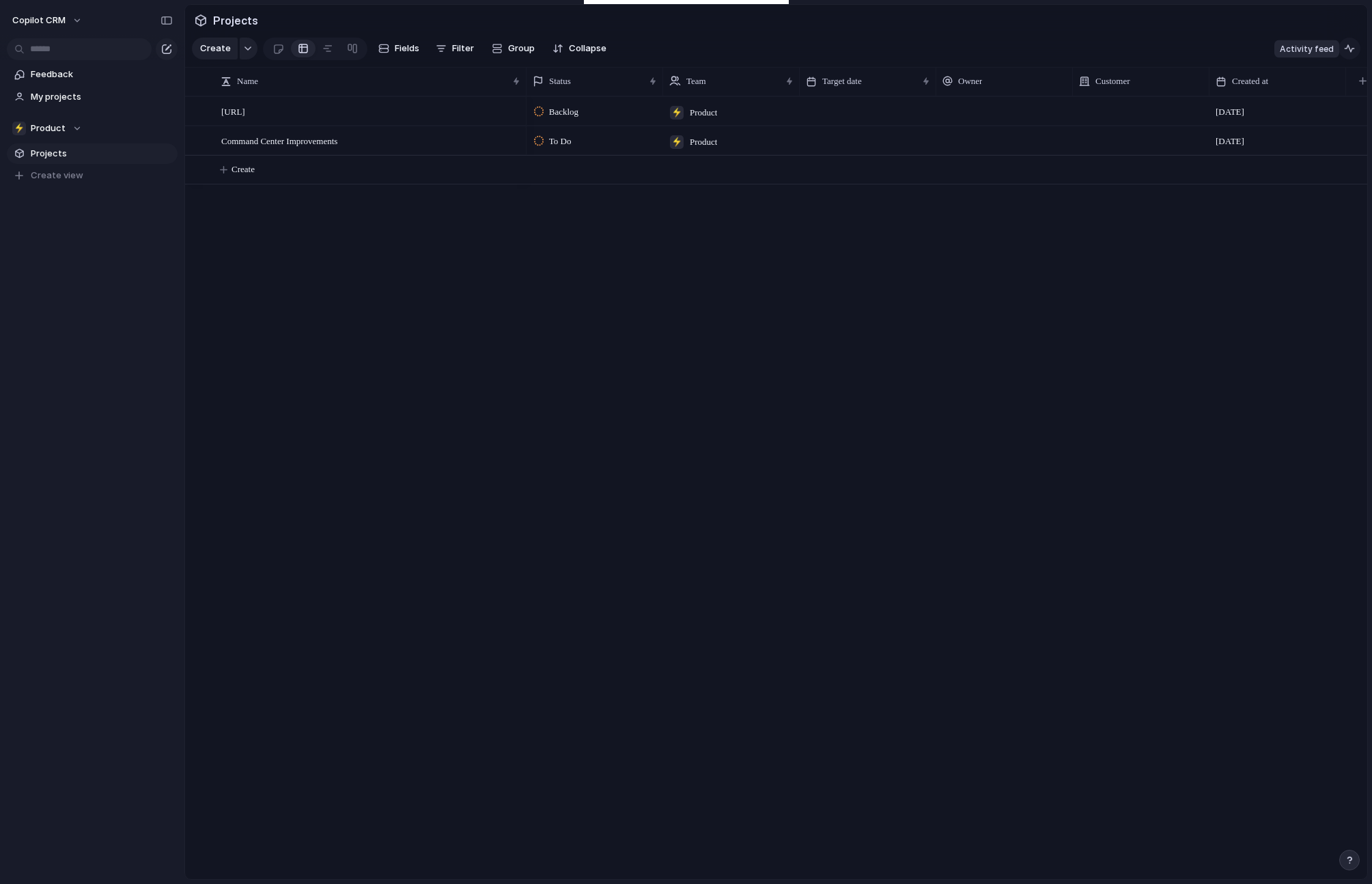 click at bounding box center (1349, 49) 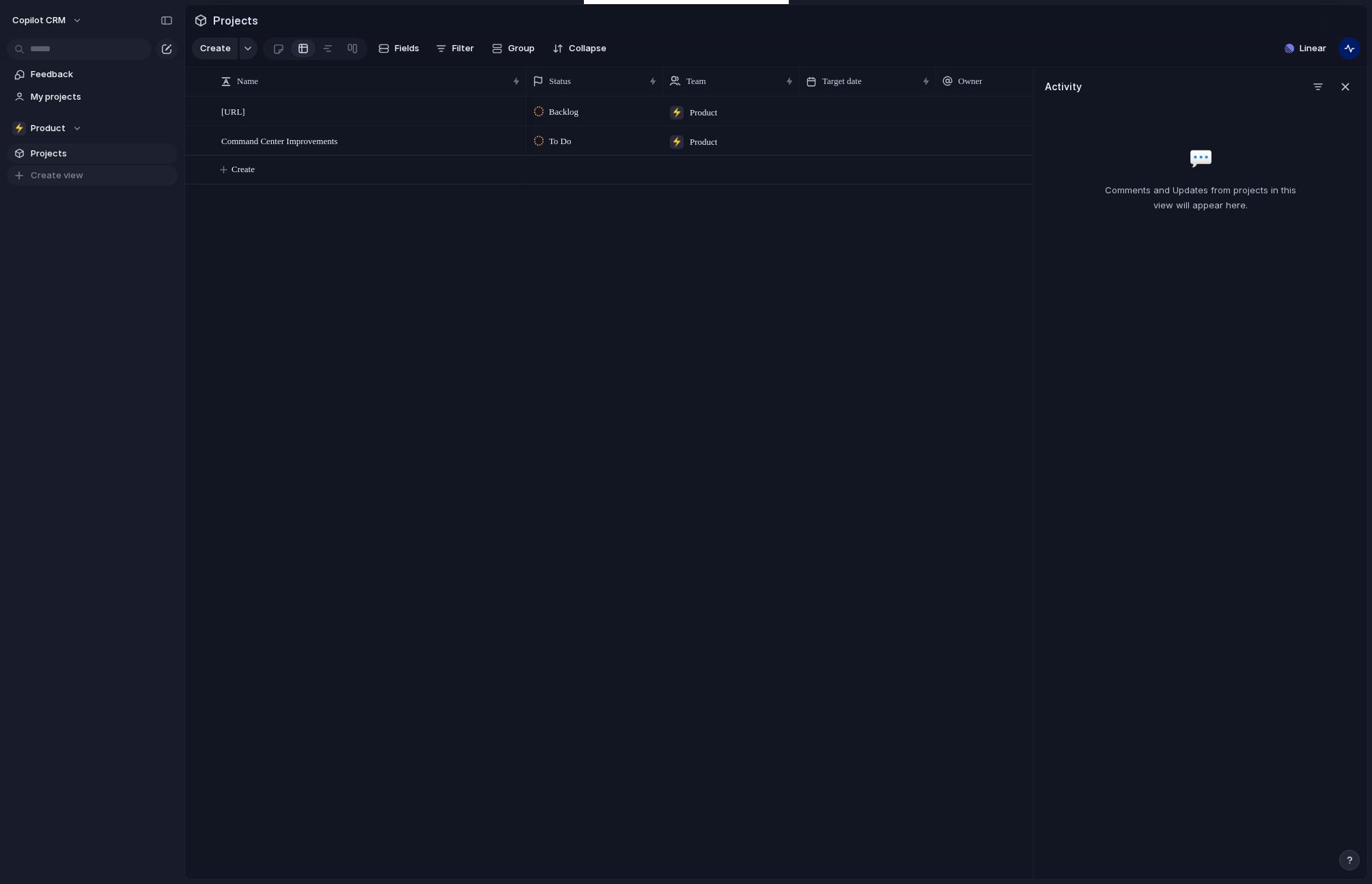 click on "Create view" at bounding box center [57, 176] 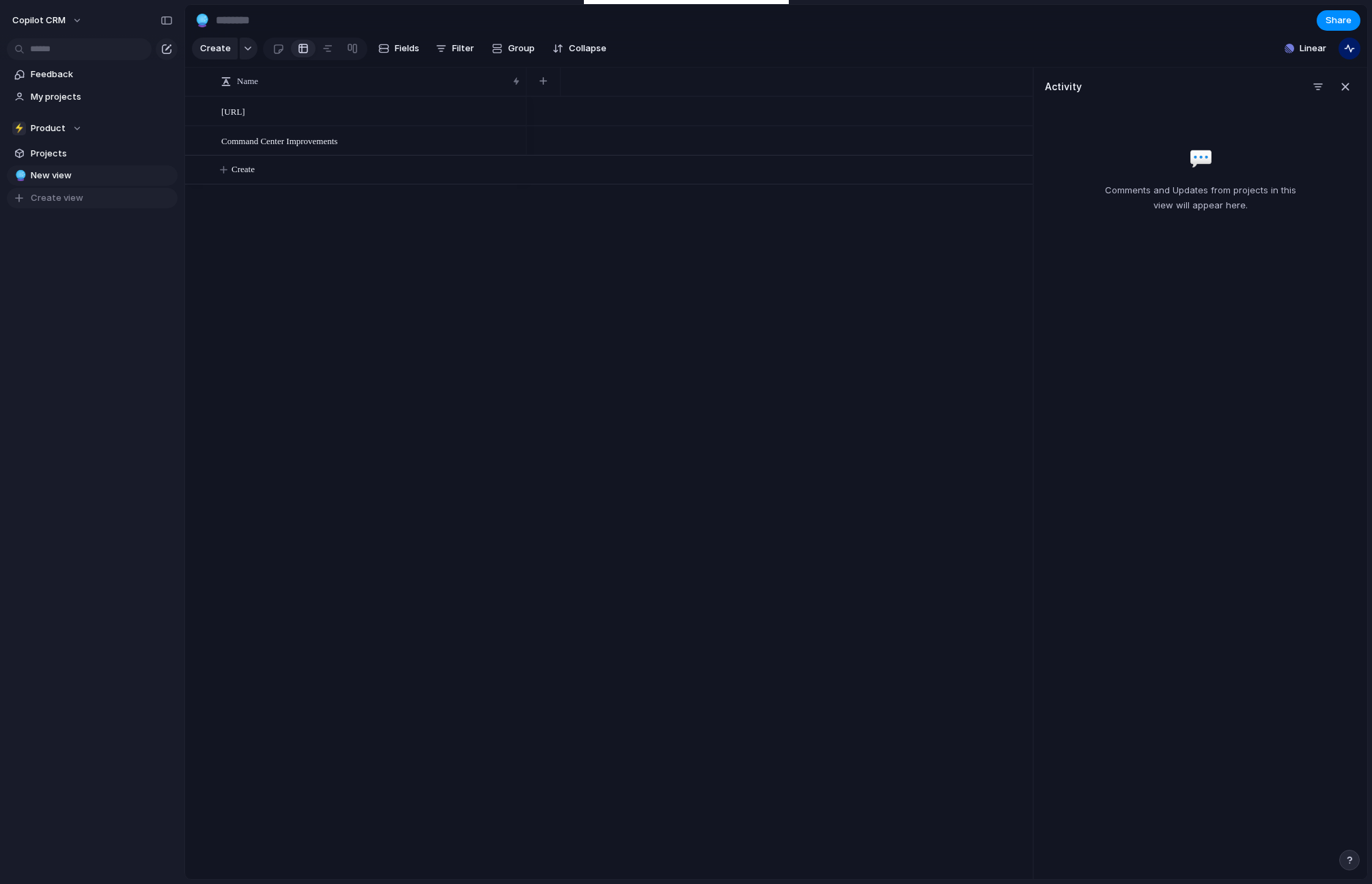 click on "Create view" at bounding box center [57, 198] 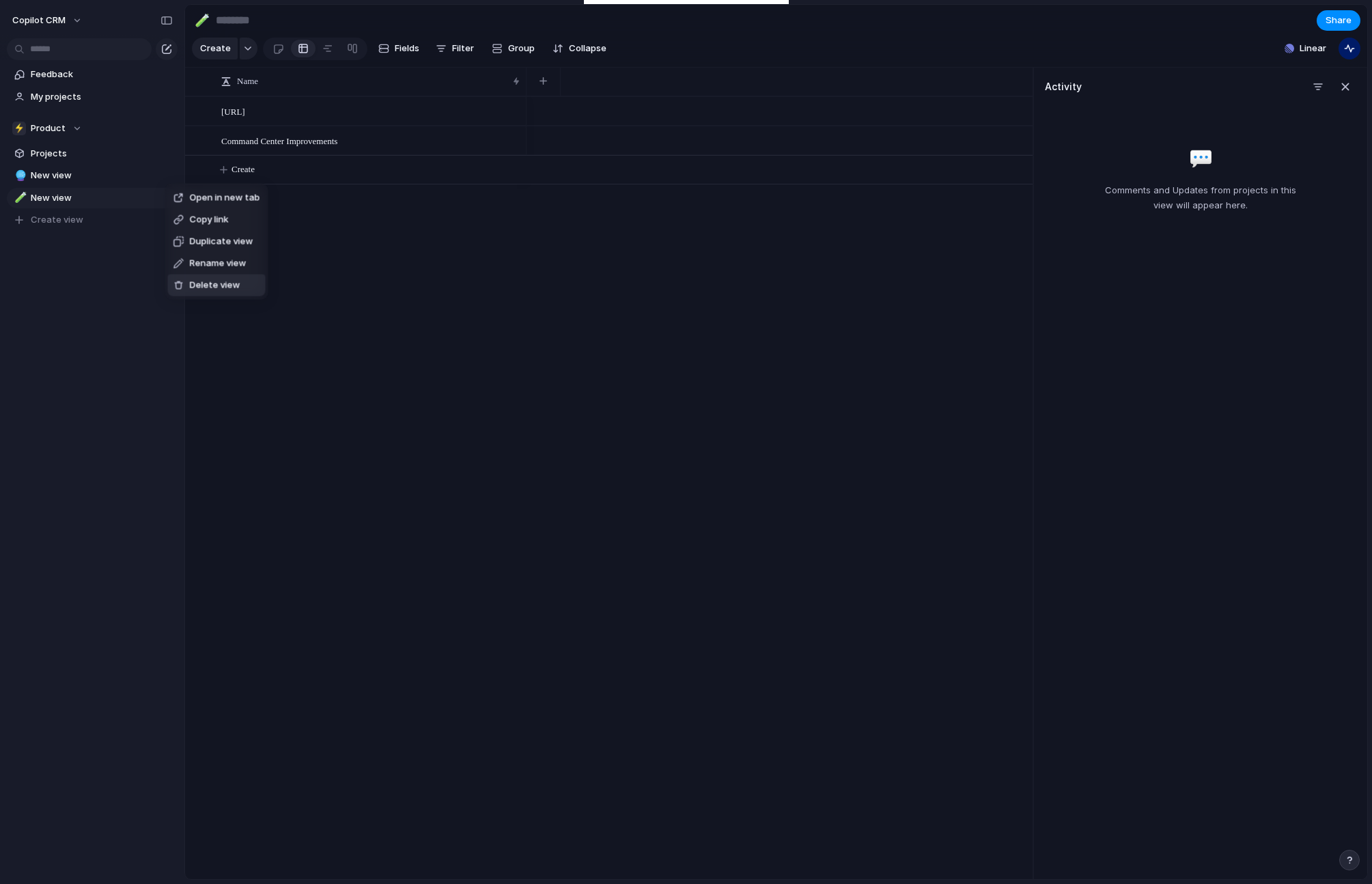 click on "Delete view" at bounding box center (215, 286) 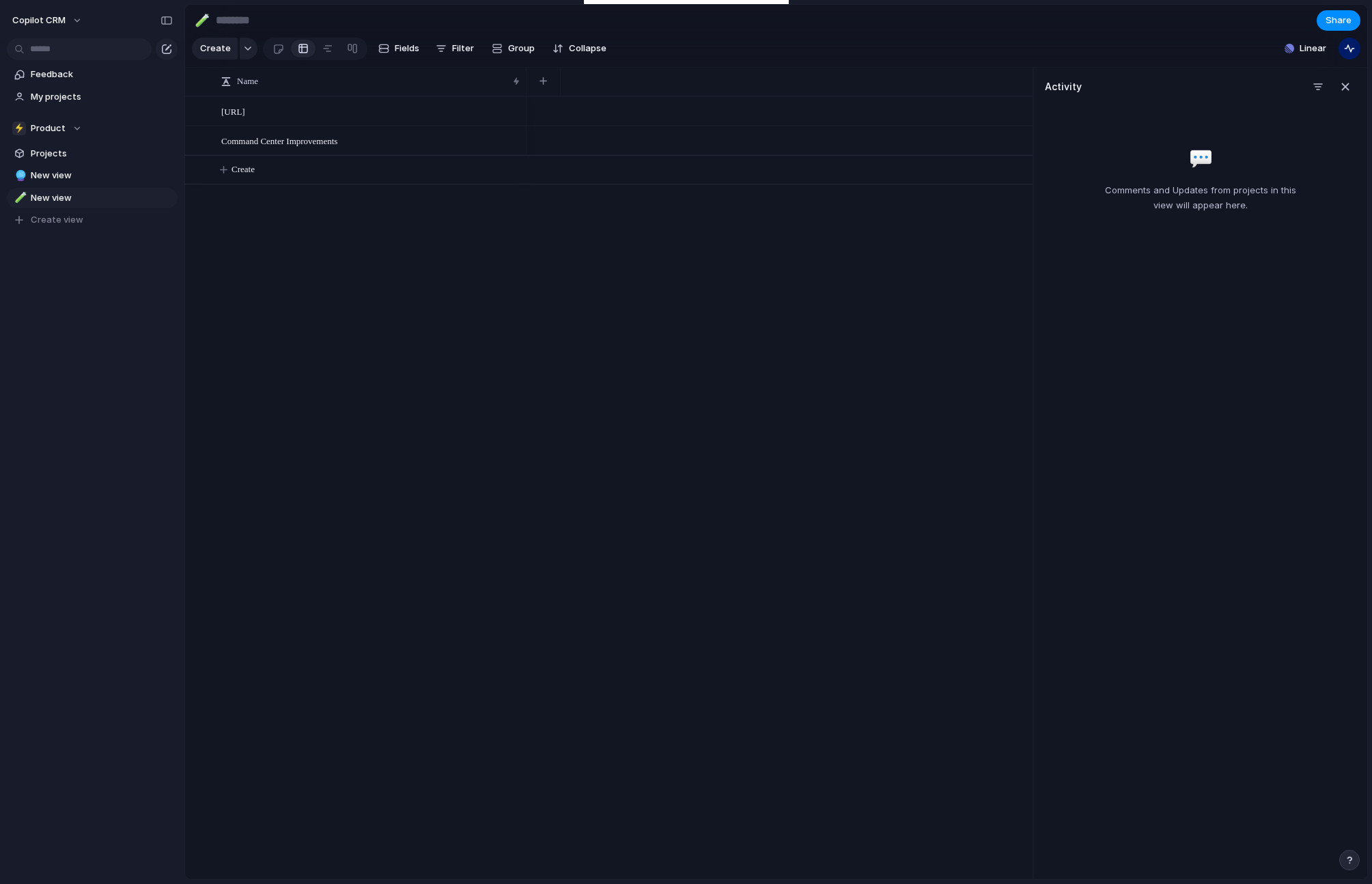 click on "[URL] Command Center Improvements Create" at bounding box center (608, 488) 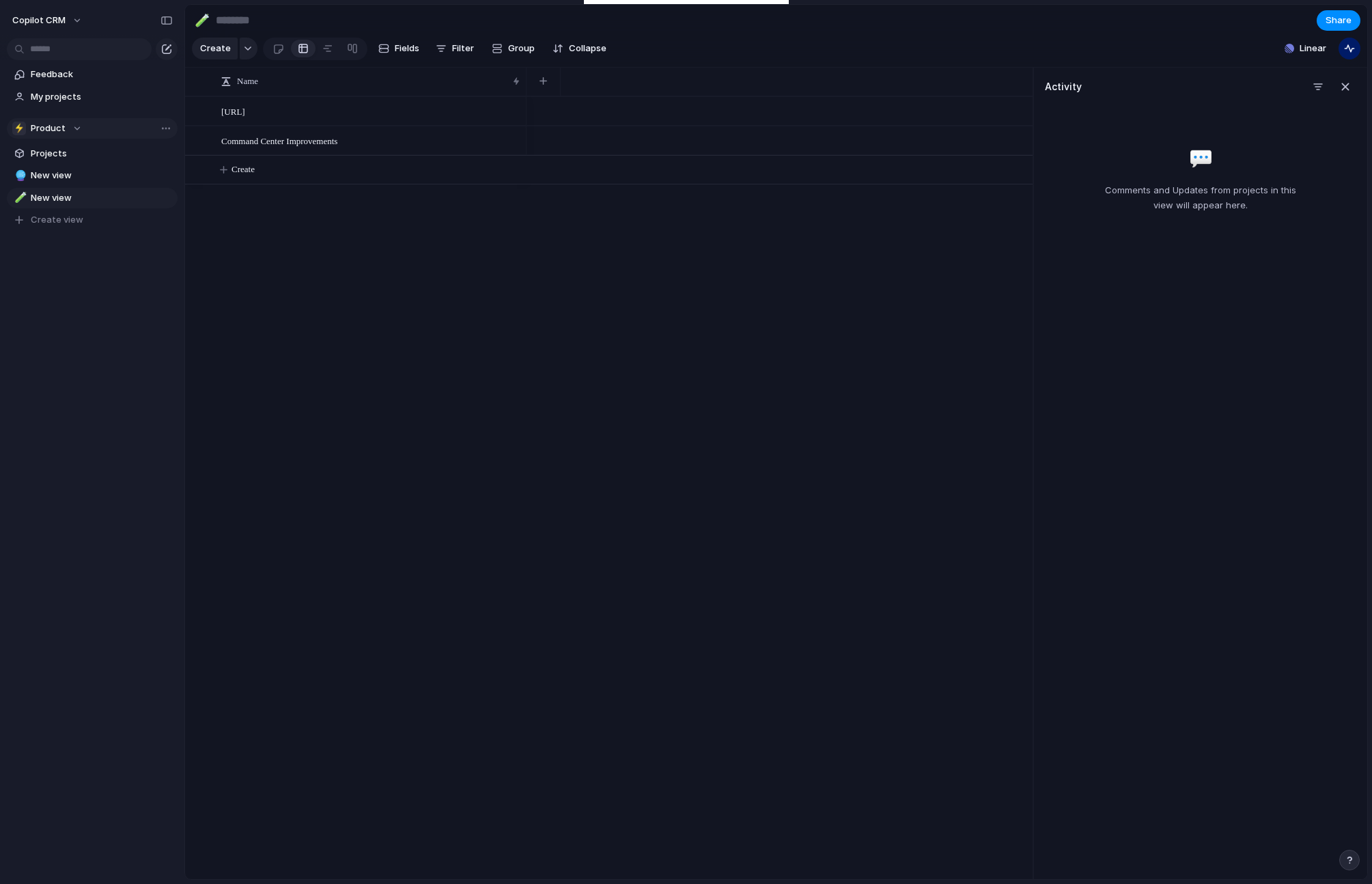 click on "⚡ Product" at bounding box center (47, 128) 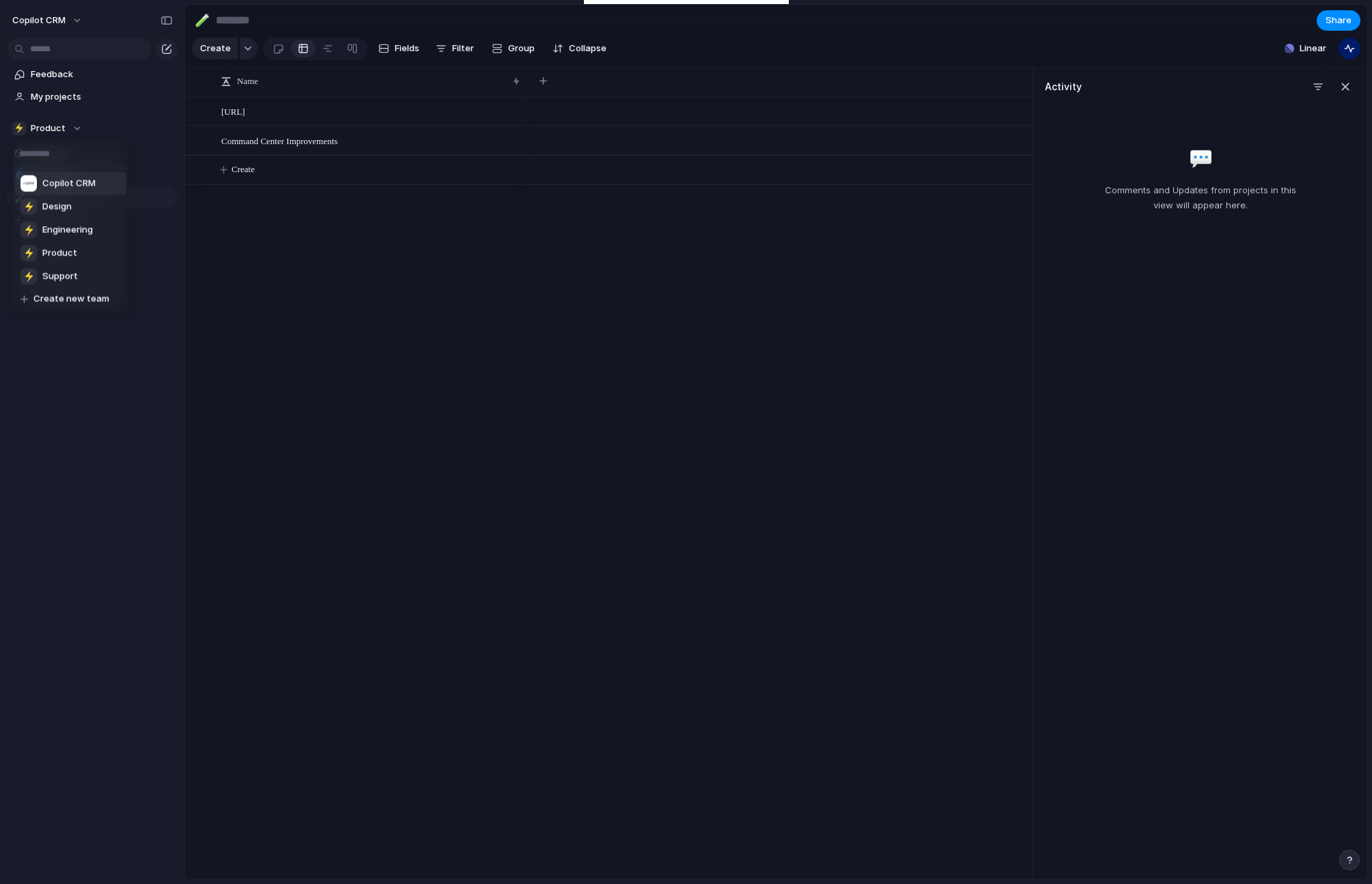 click on "Copilot CRM" at bounding box center (69, 184) 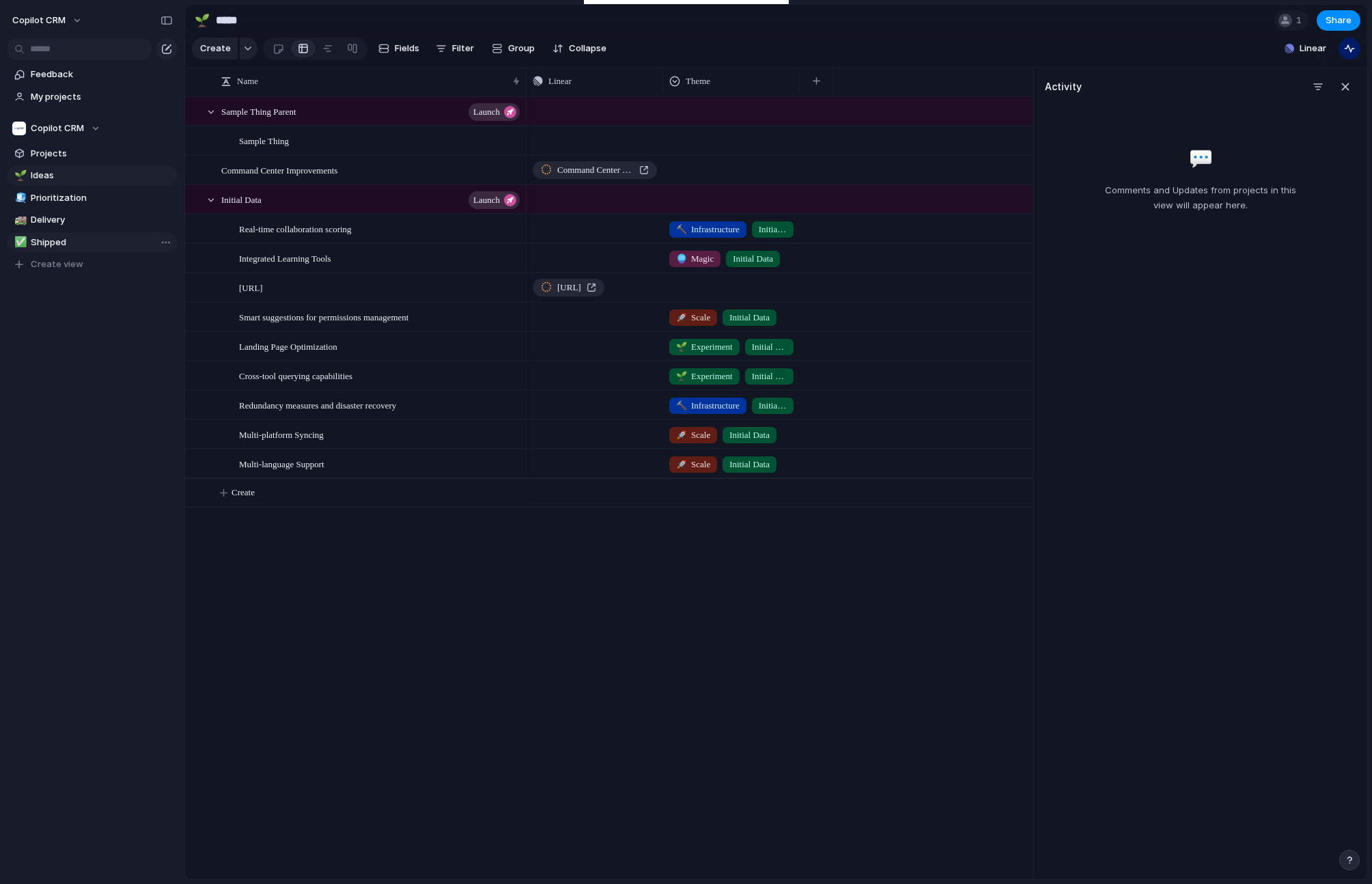 click on "Shipped" at bounding box center [102, 243] 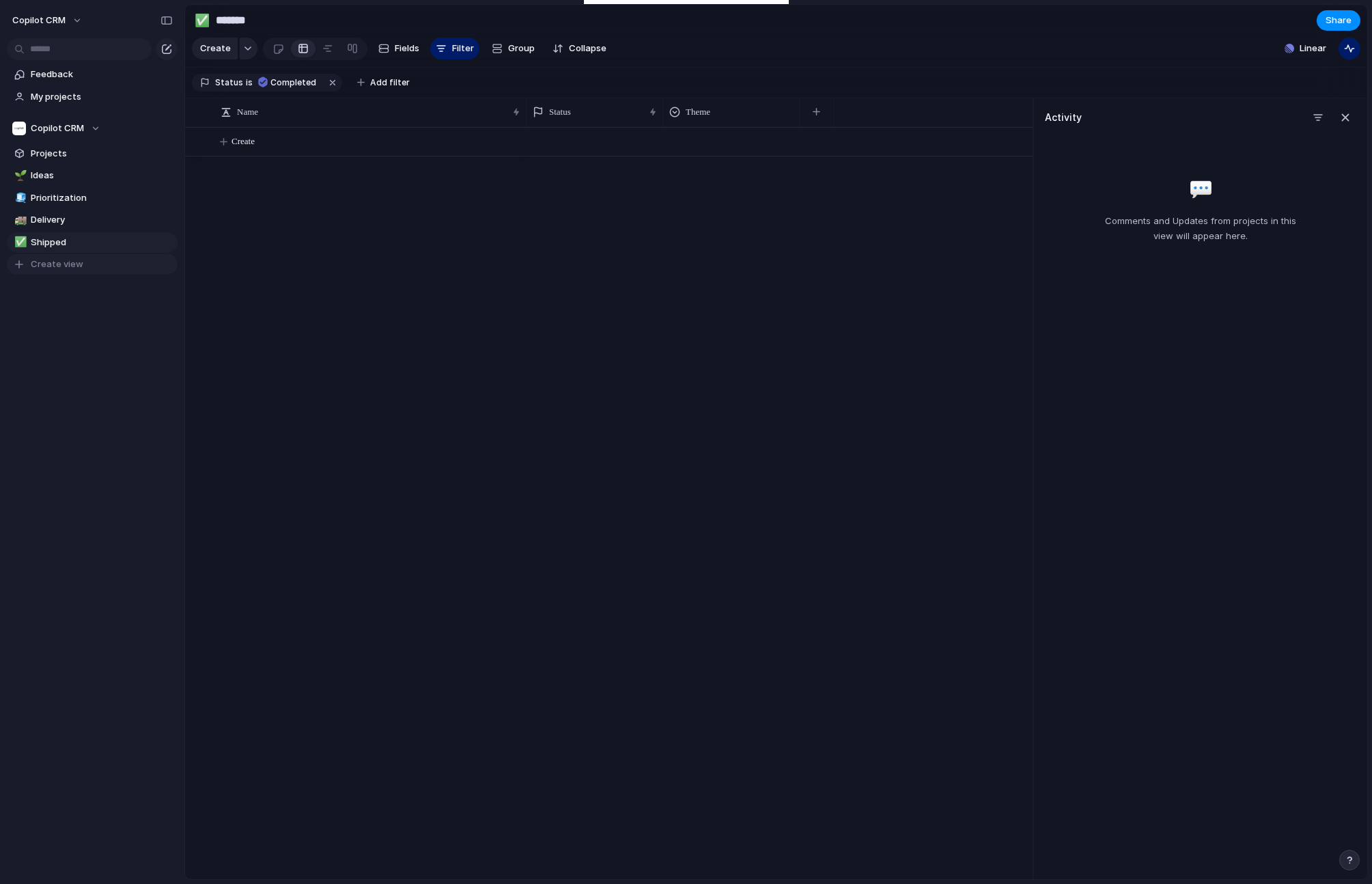 click on "Create view" at bounding box center [57, 264] 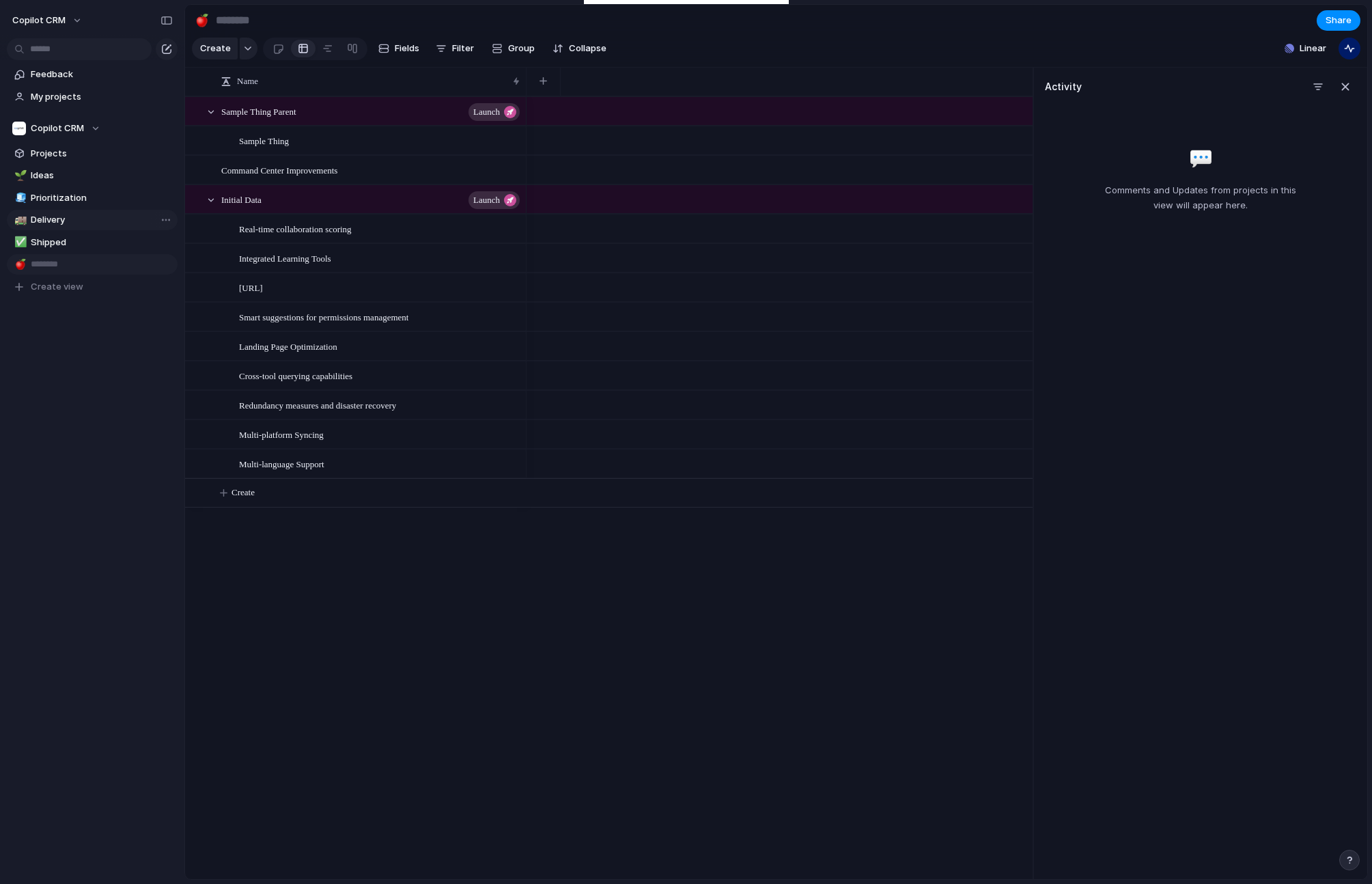 click on "Delivery" at bounding box center (102, 220) 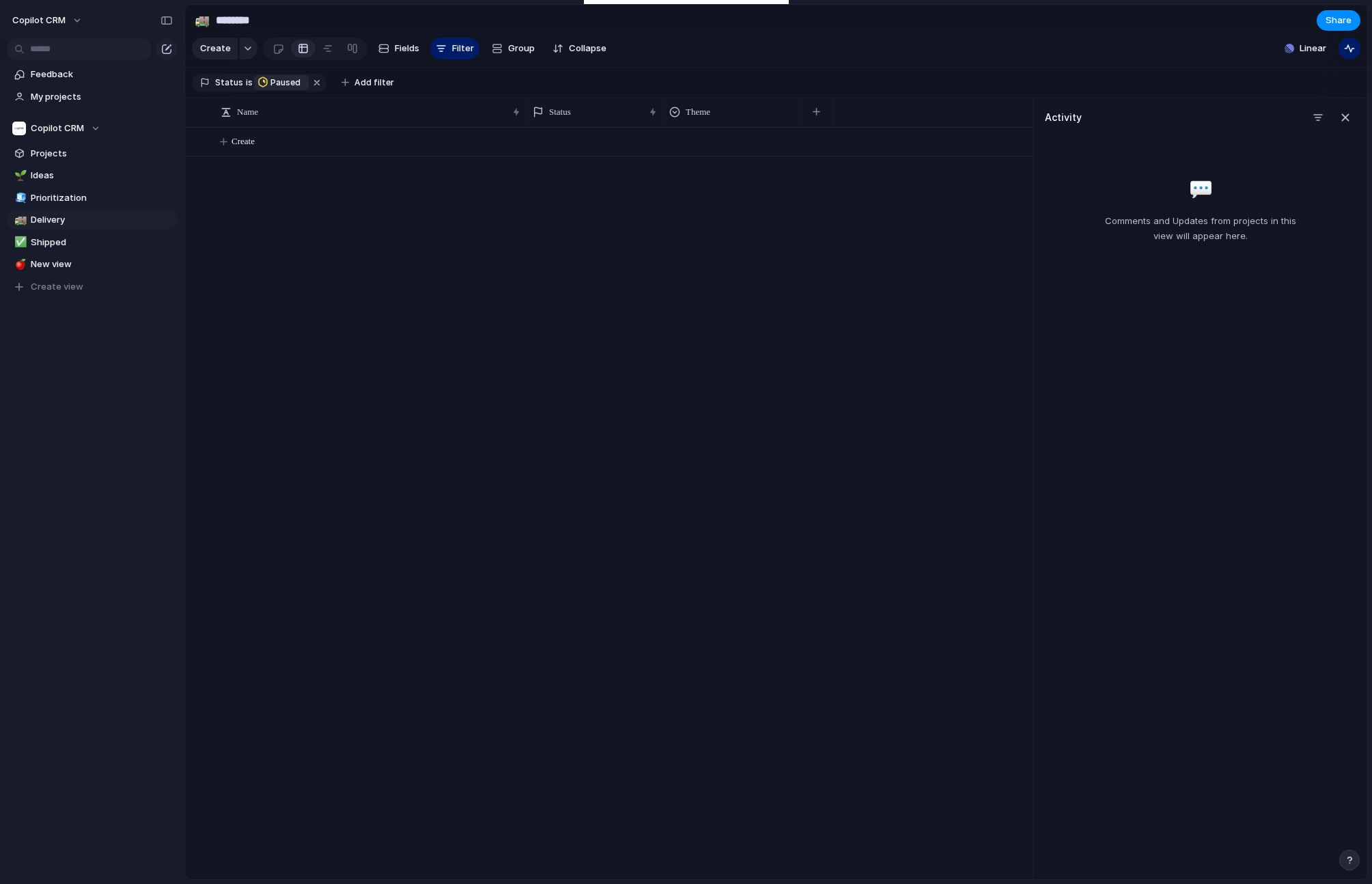 click on "Paused" at bounding box center [281, 83] 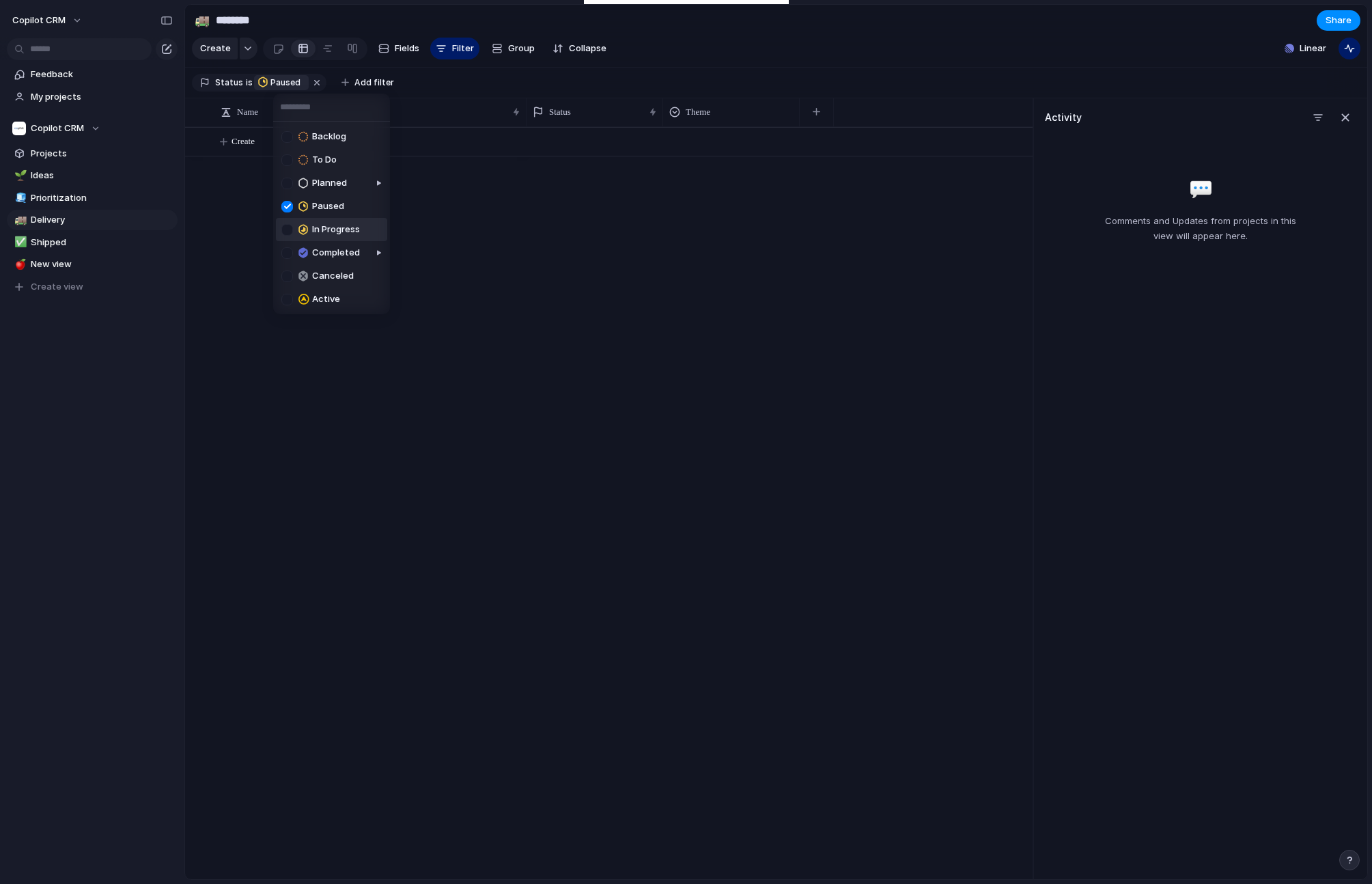 click at bounding box center (287, 230) 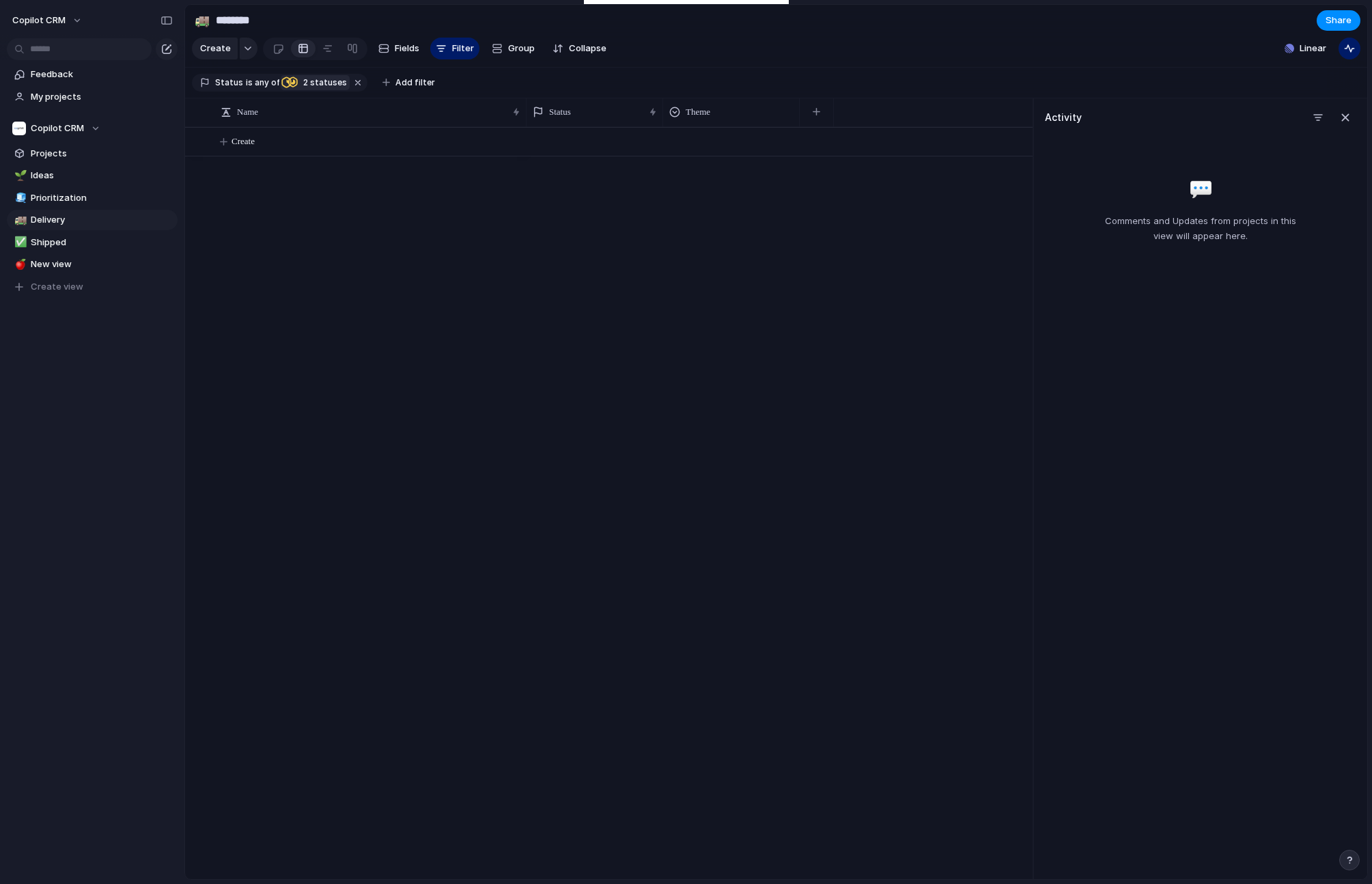 click on "Backlog   To Do   Planned   Paused   In Progress   Completed   Canceled   Active" at bounding box center (686, 442) 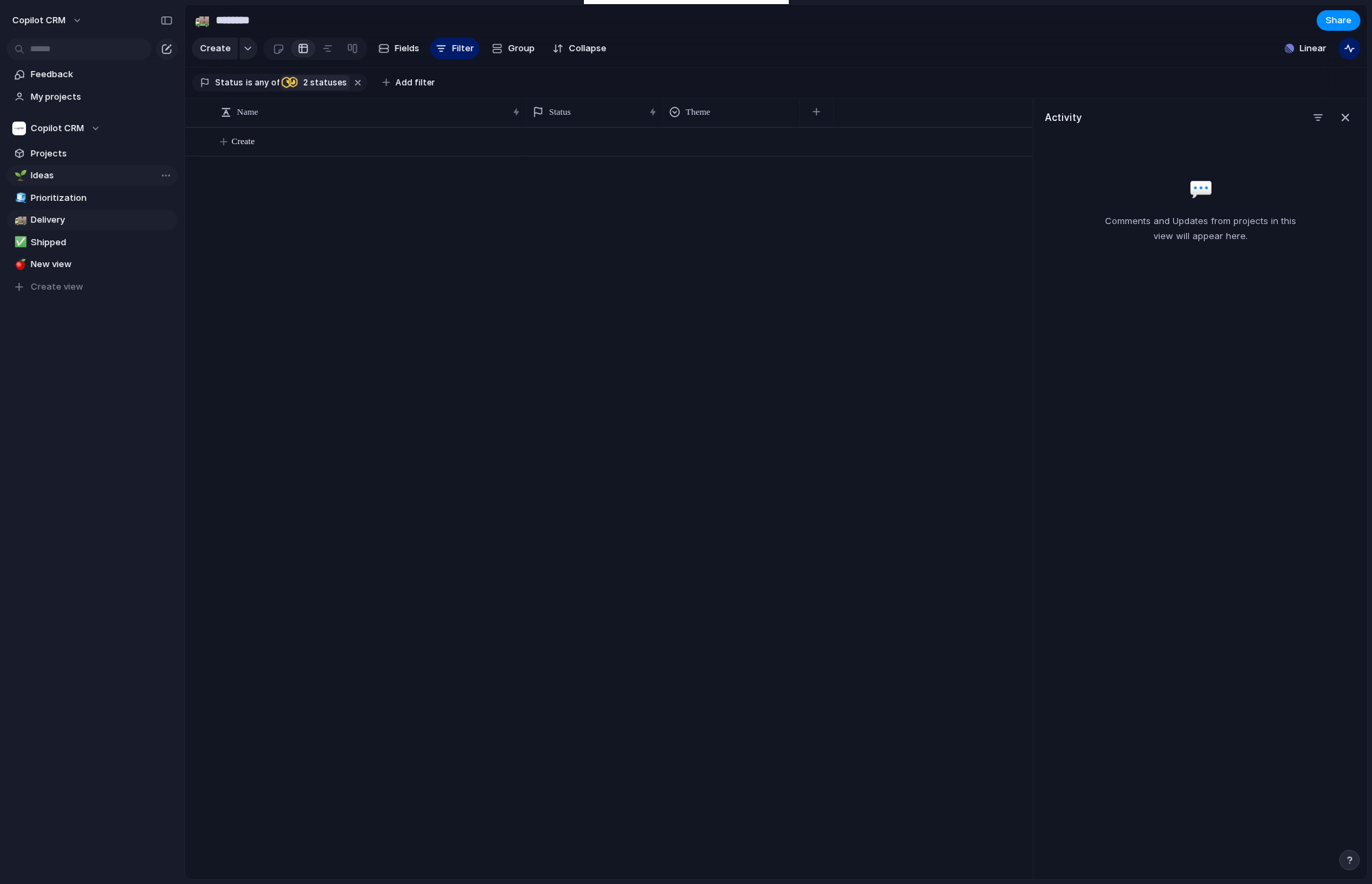 click on "Ideas" at bounding box center [102, 176] 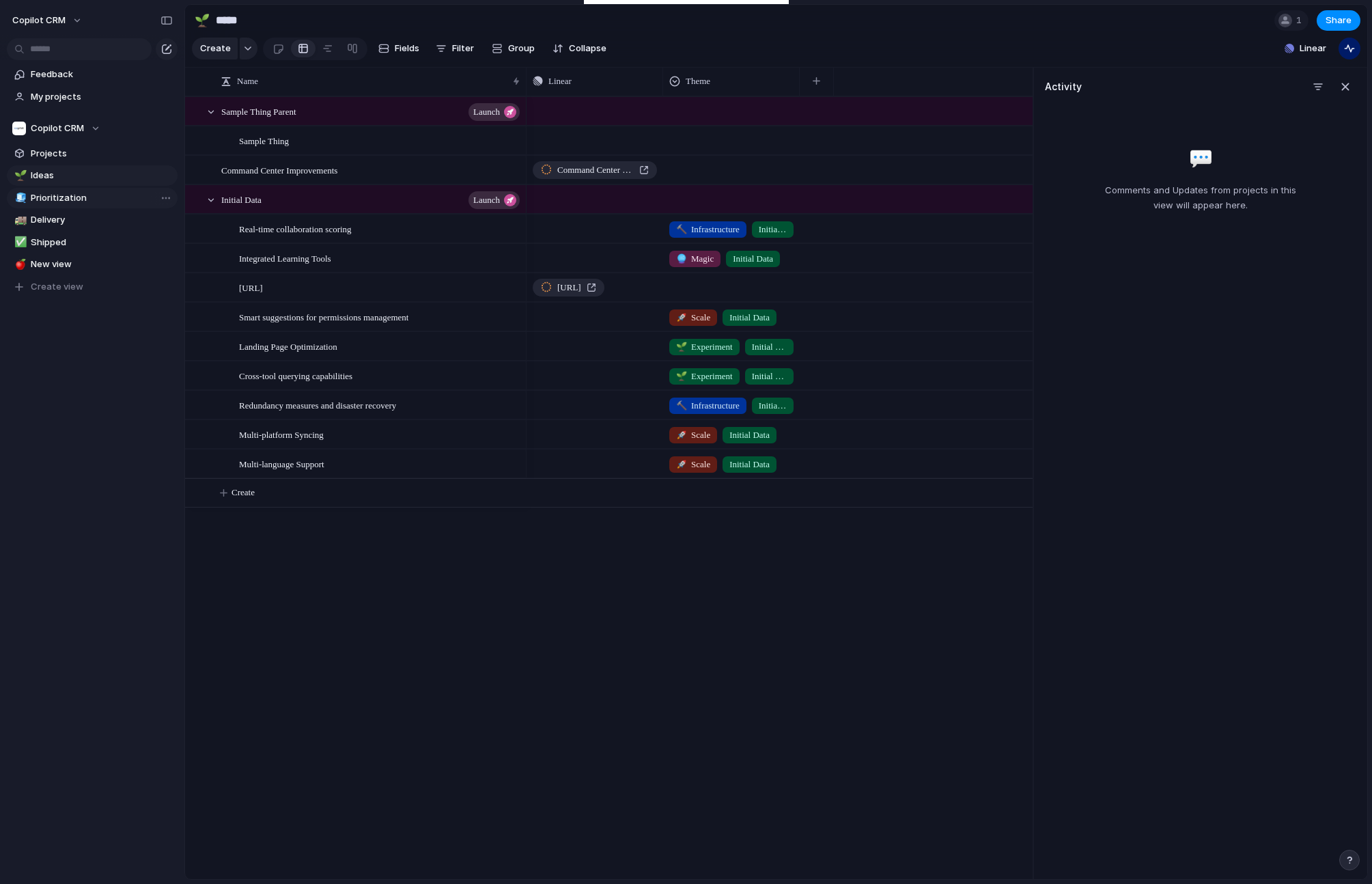 click on "Prioritization" at bounding box center (102, 198) 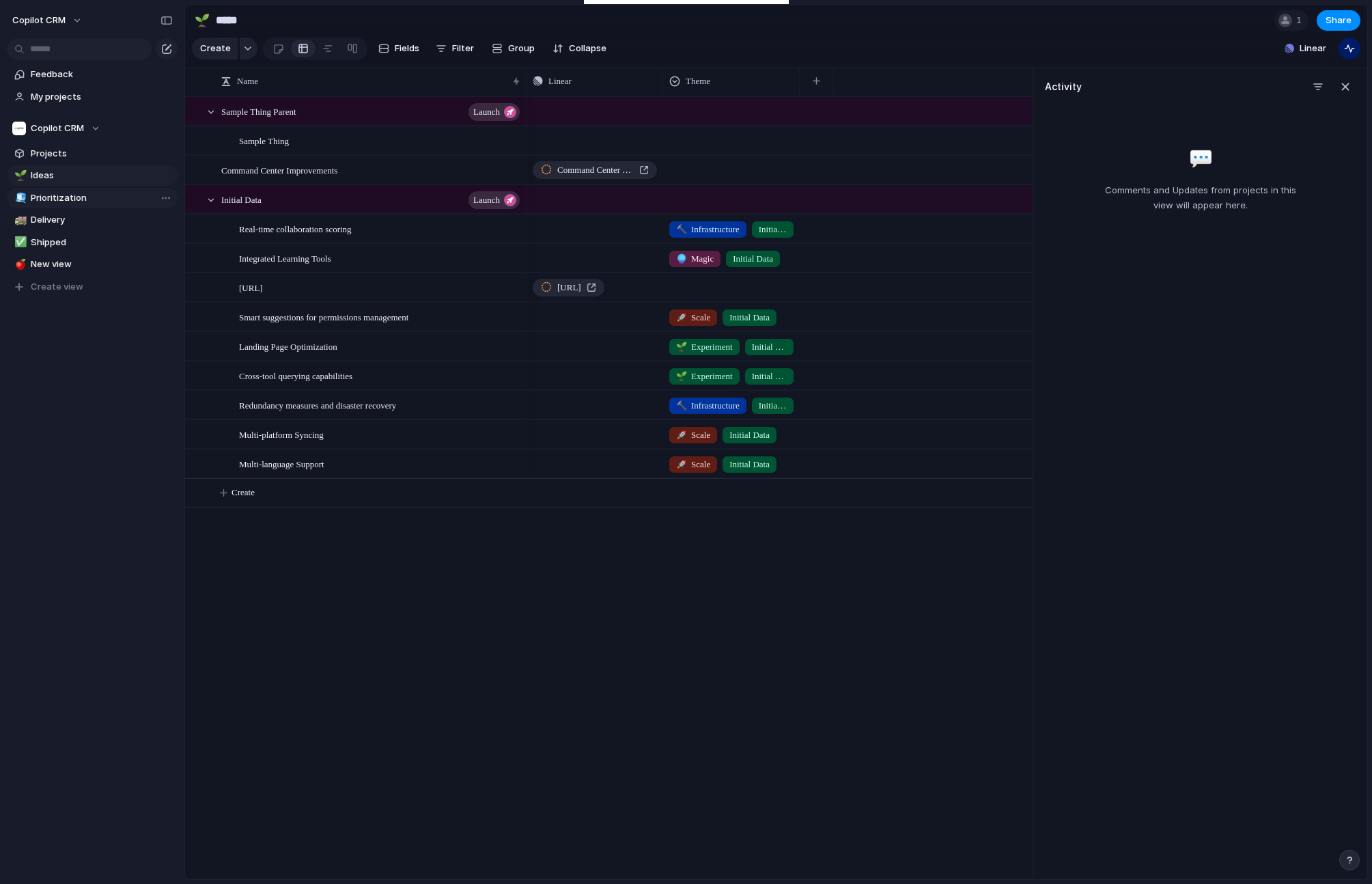 type on "**********" 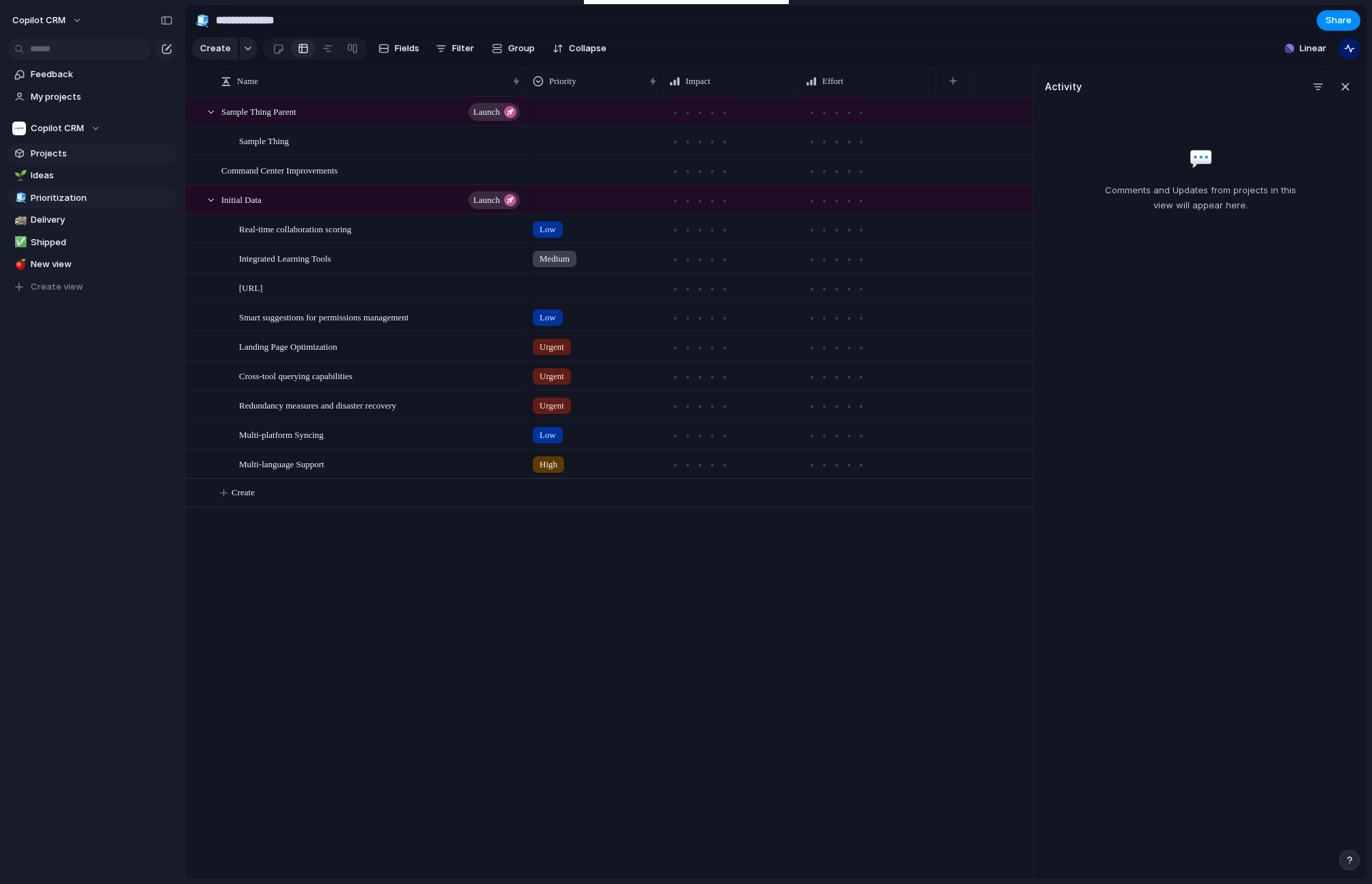click on "Projects" at bounding box center (102, 154) 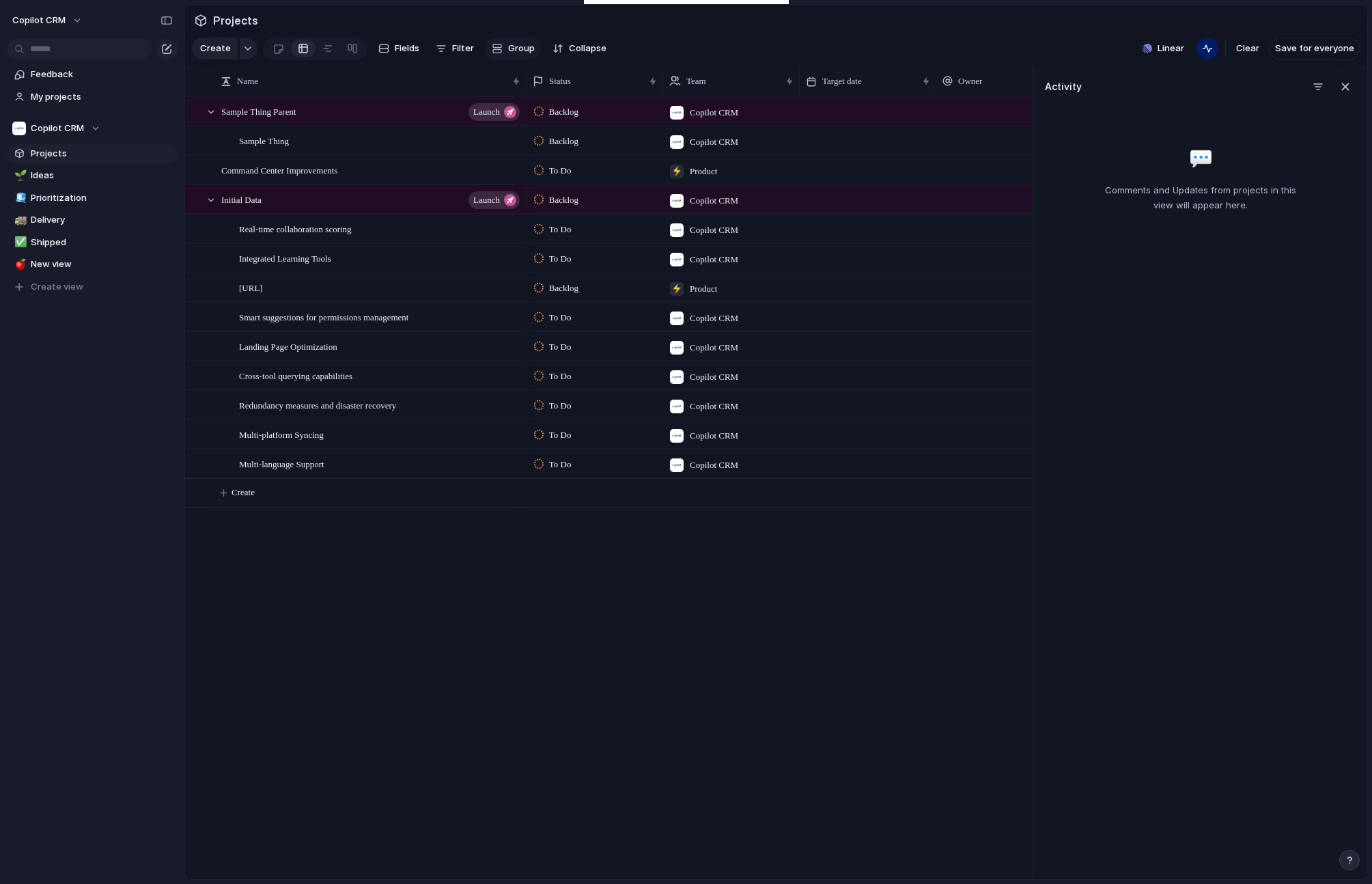 click on "Group" at bounding box center [521, 49] 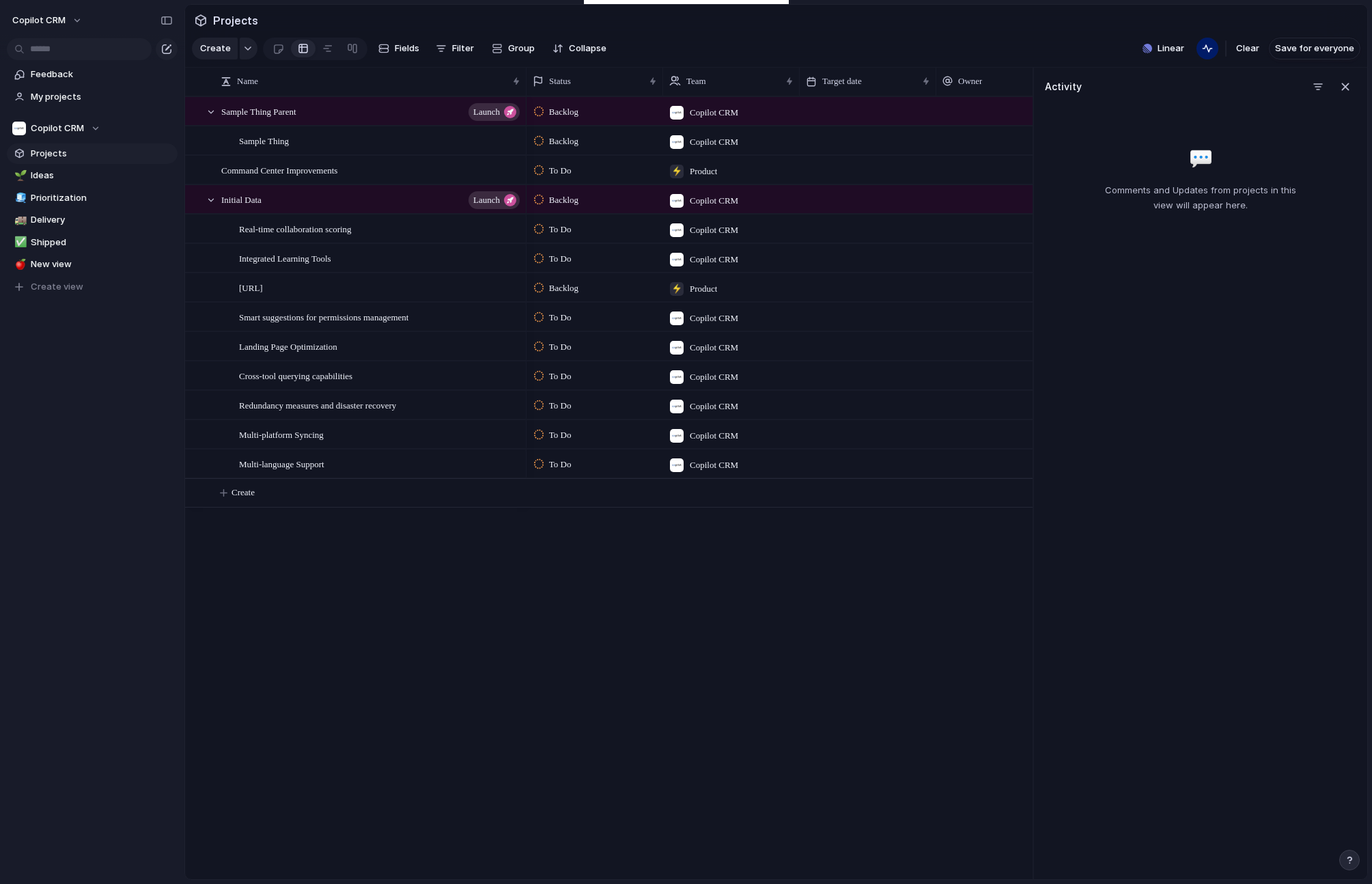 click at bounding box center [1349, 860] 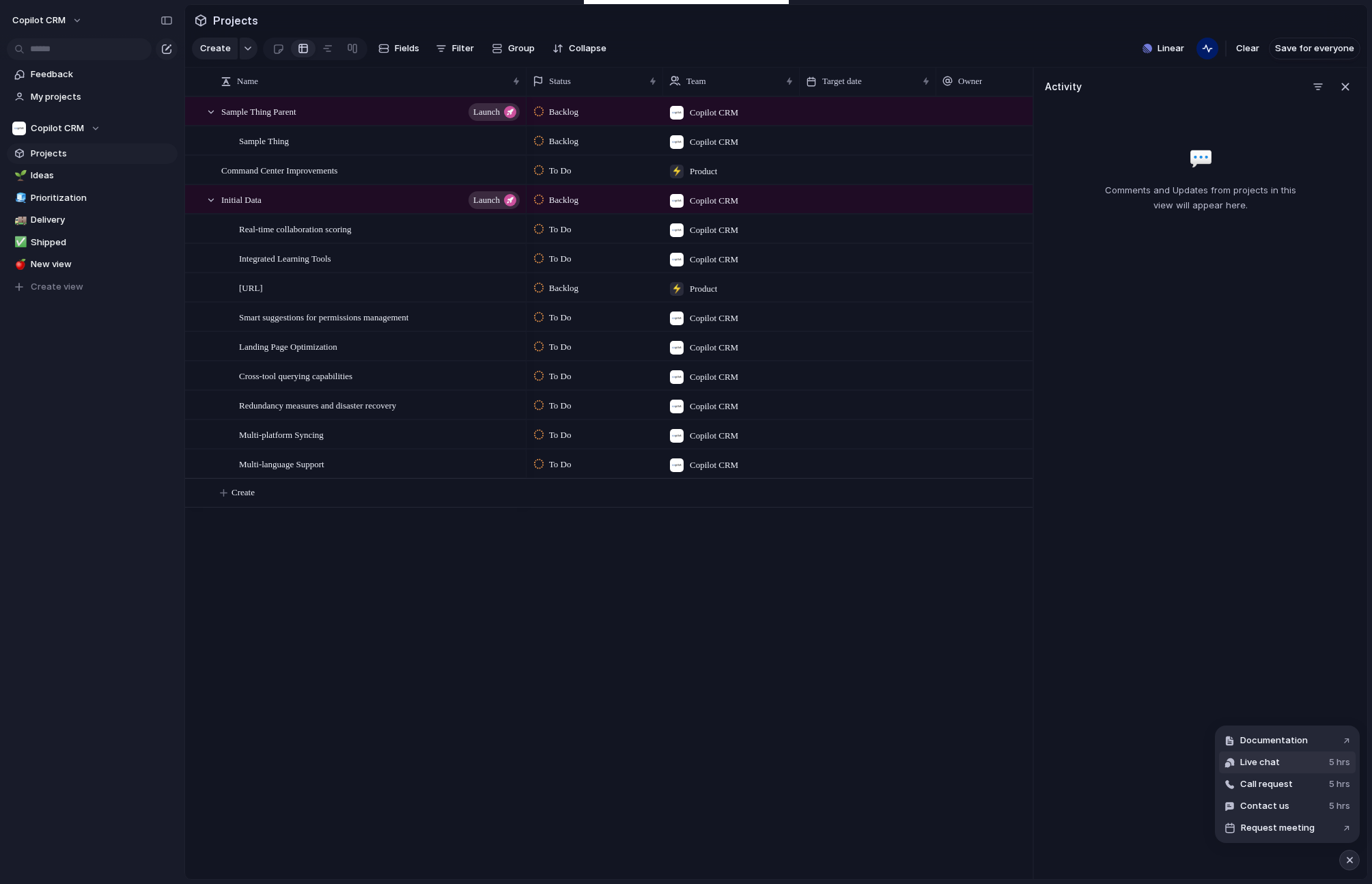 click on "Live chat" at bounding box center [1260, 762] 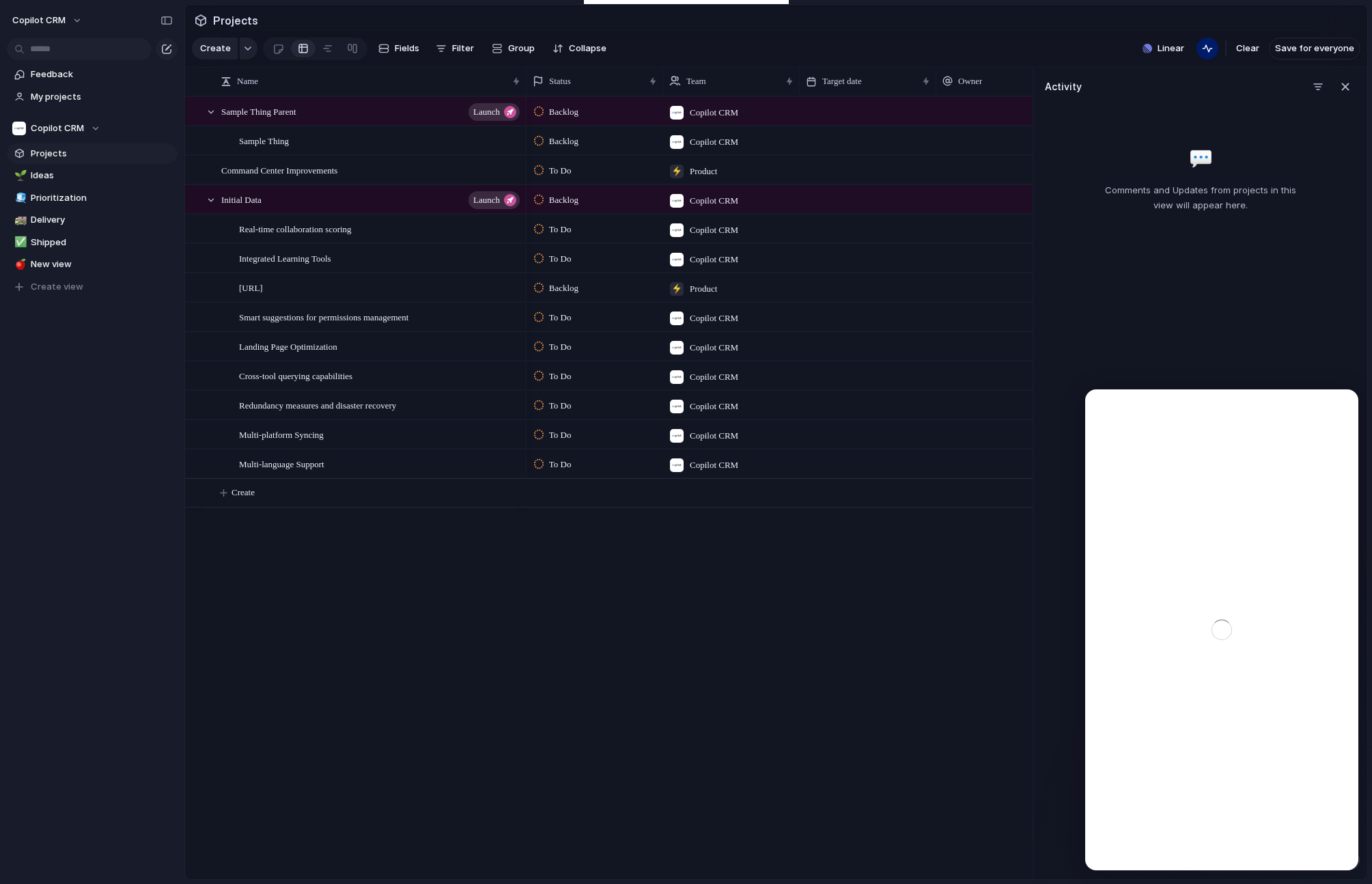 scroll, scrollTop: 0, scrollLeft: 0, axis: both 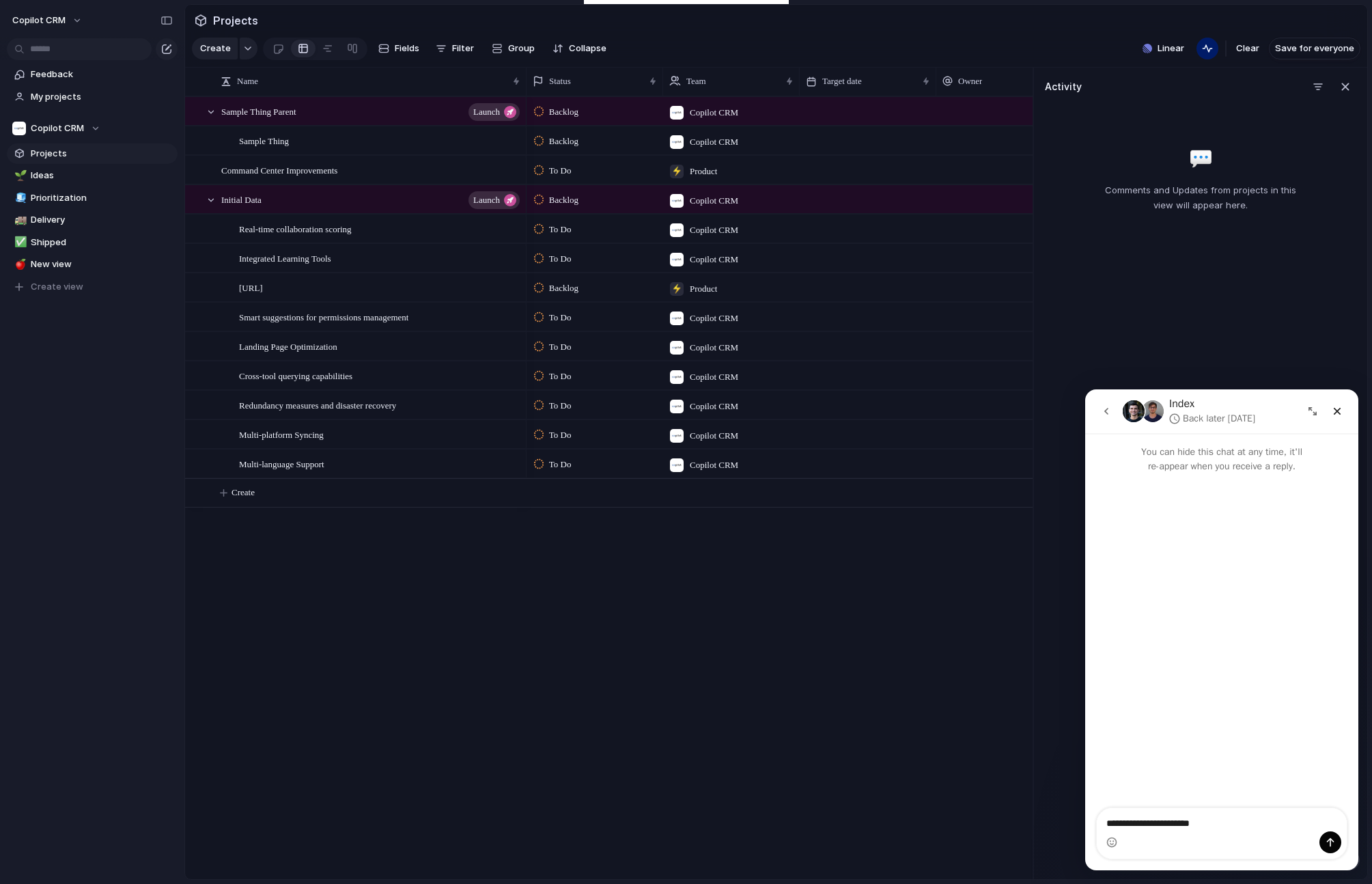 type on "**********" 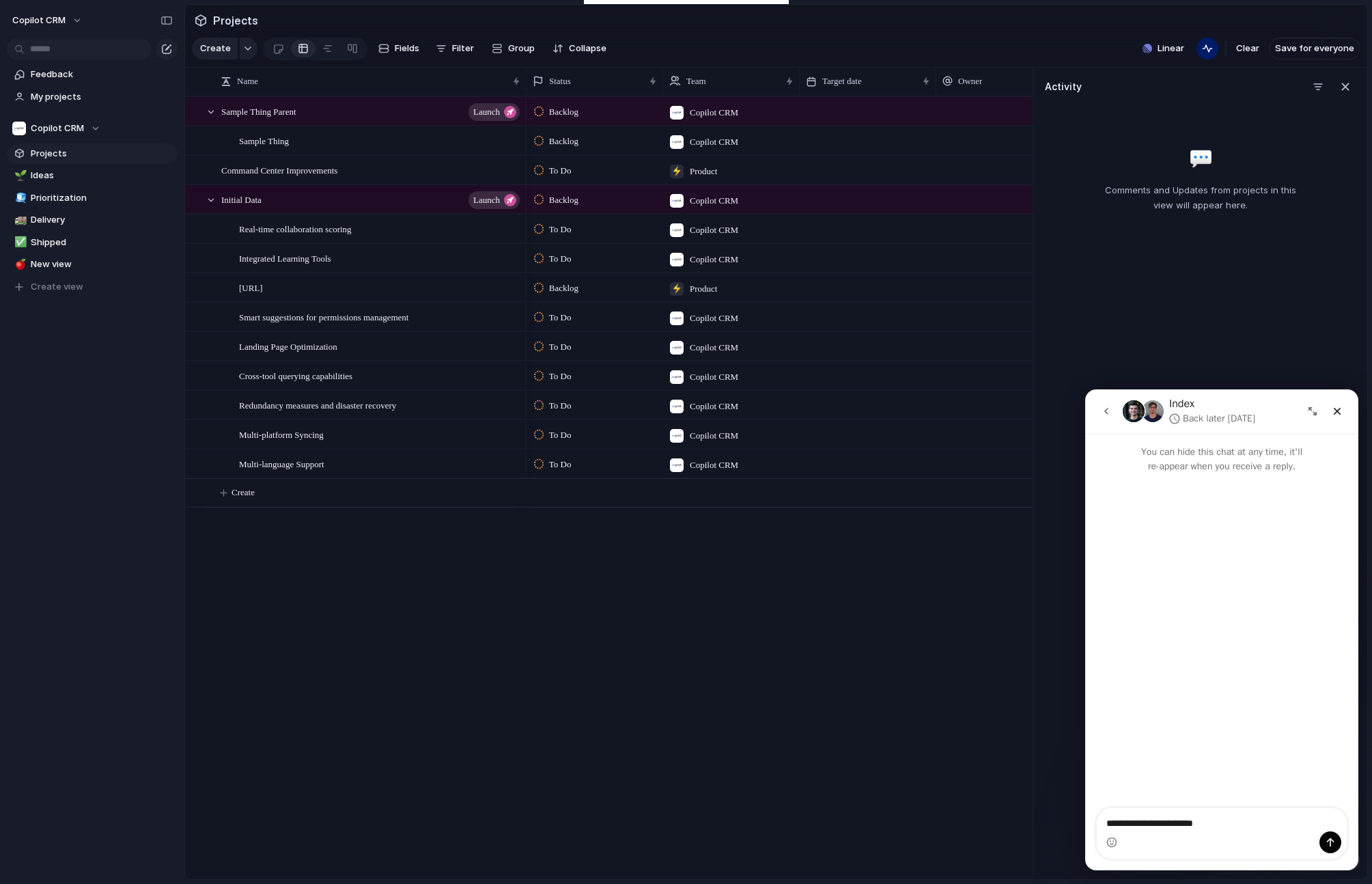 type 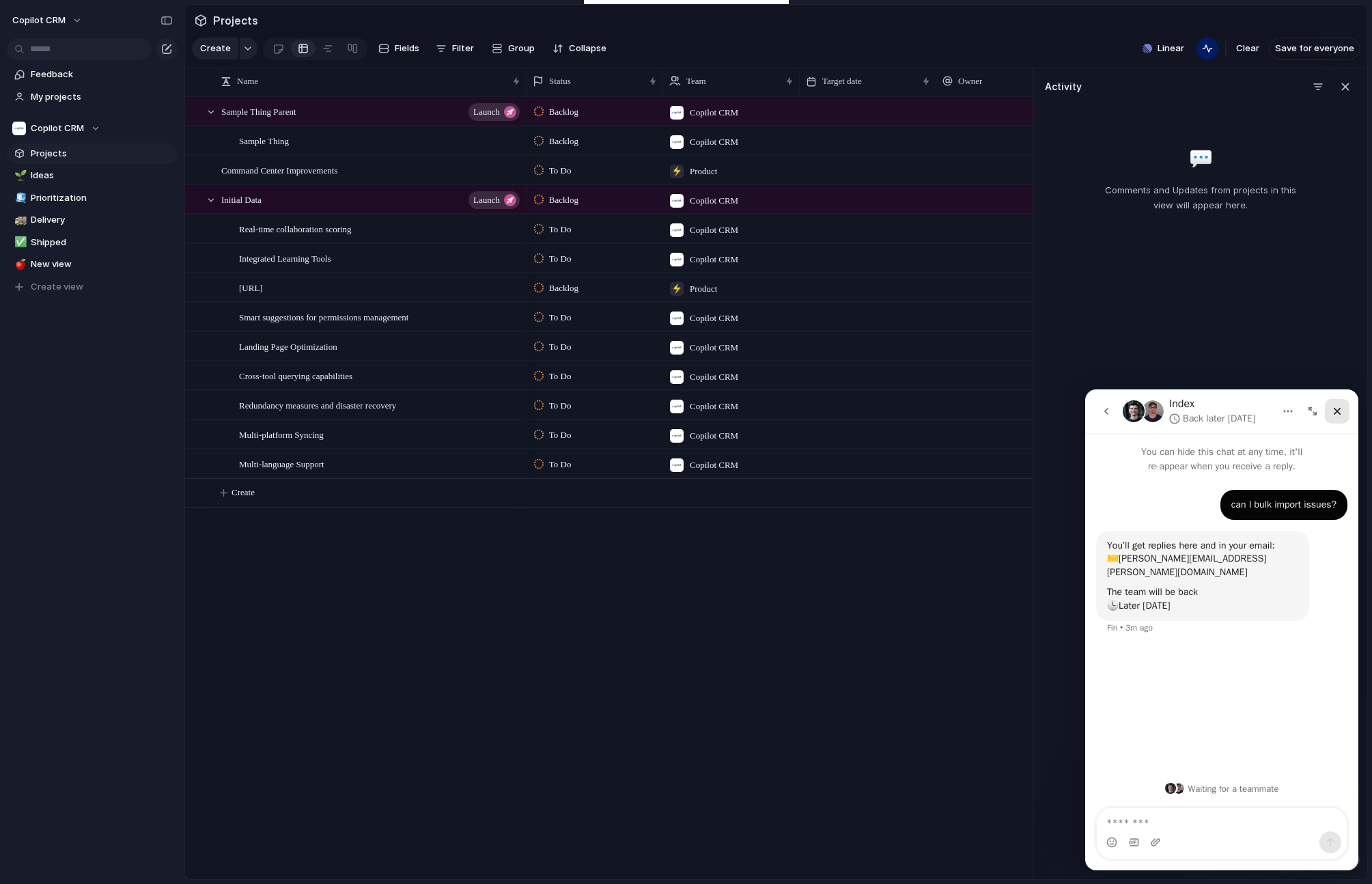 click 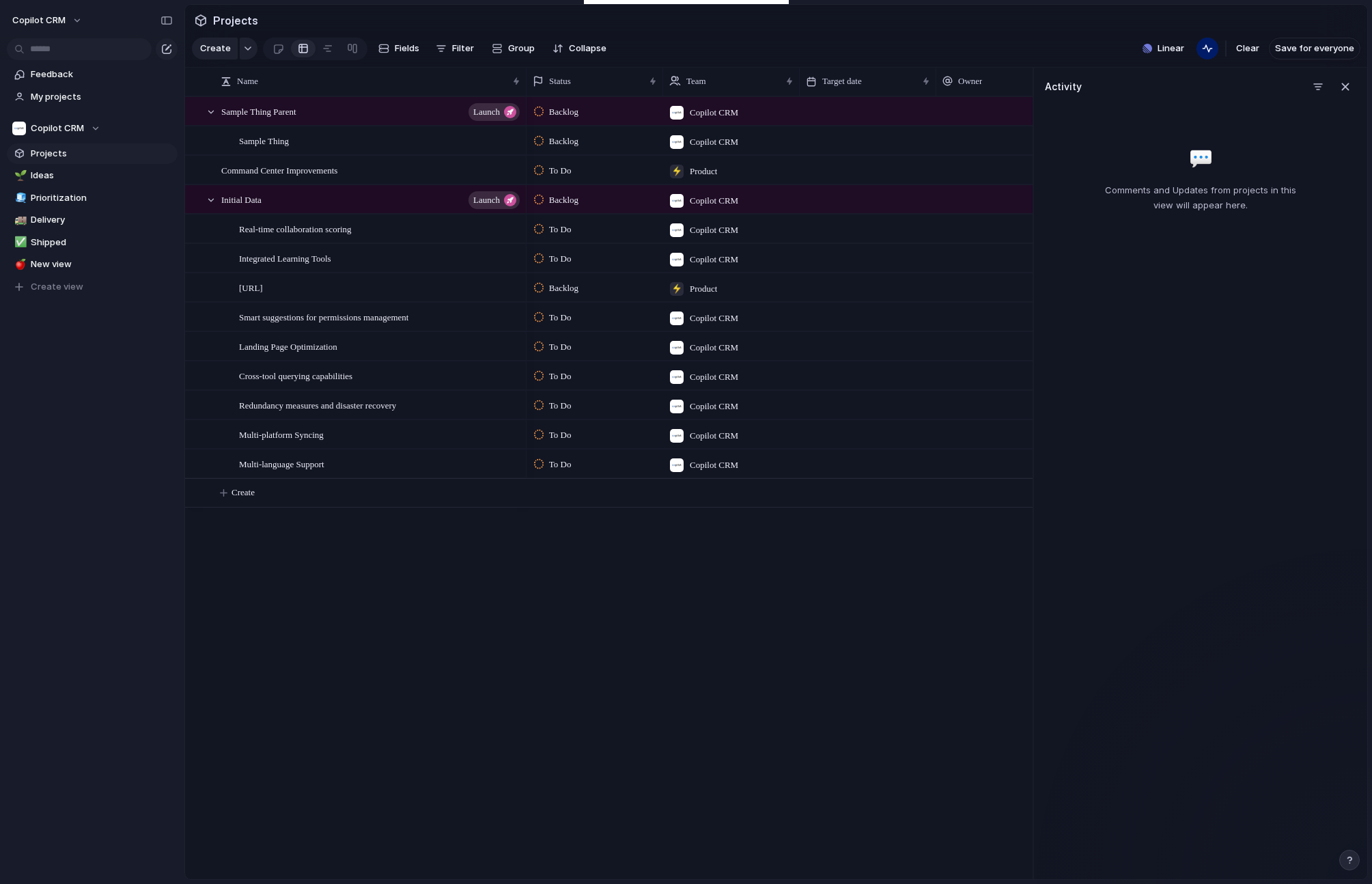 scroll, scrollTop: 0, scrollLeft: 0, axis: both 